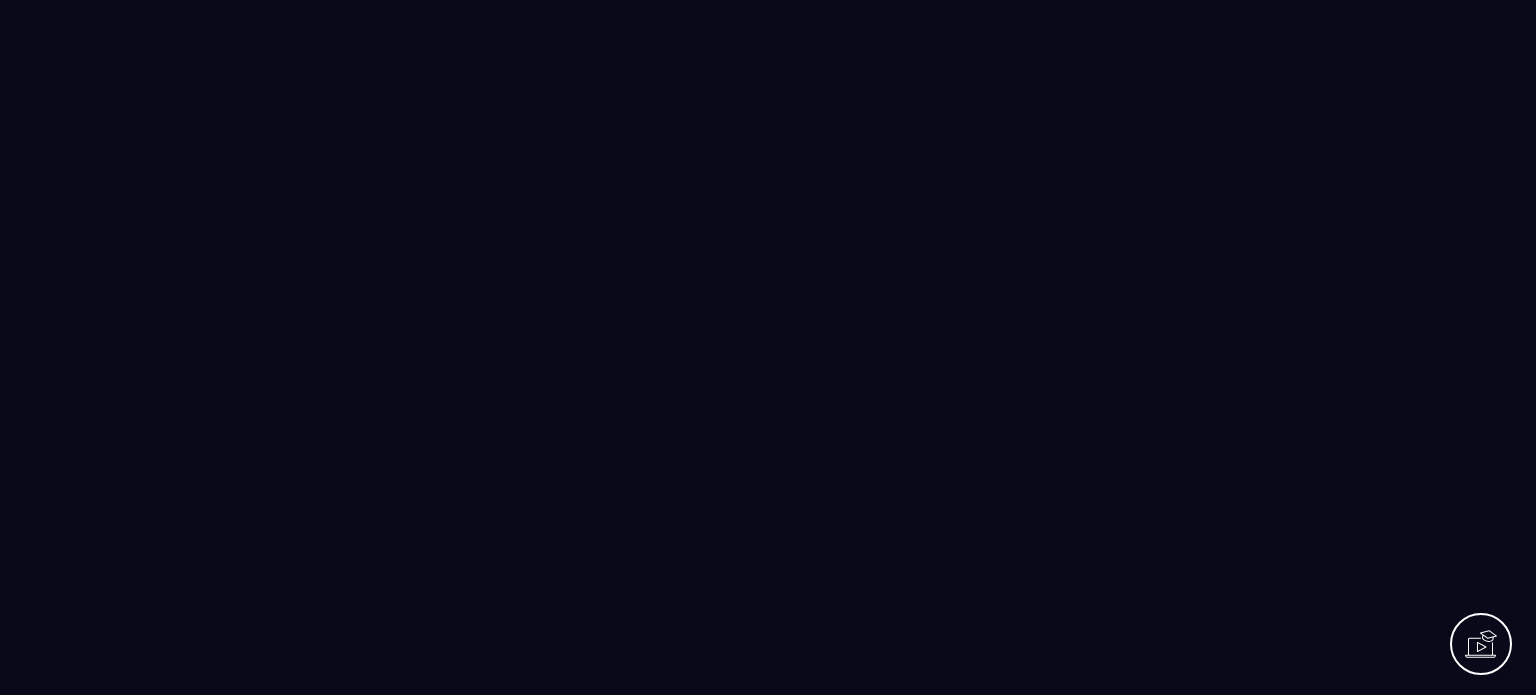 scroll, scrollTop: 0, scrollLeft: 0, axis: both 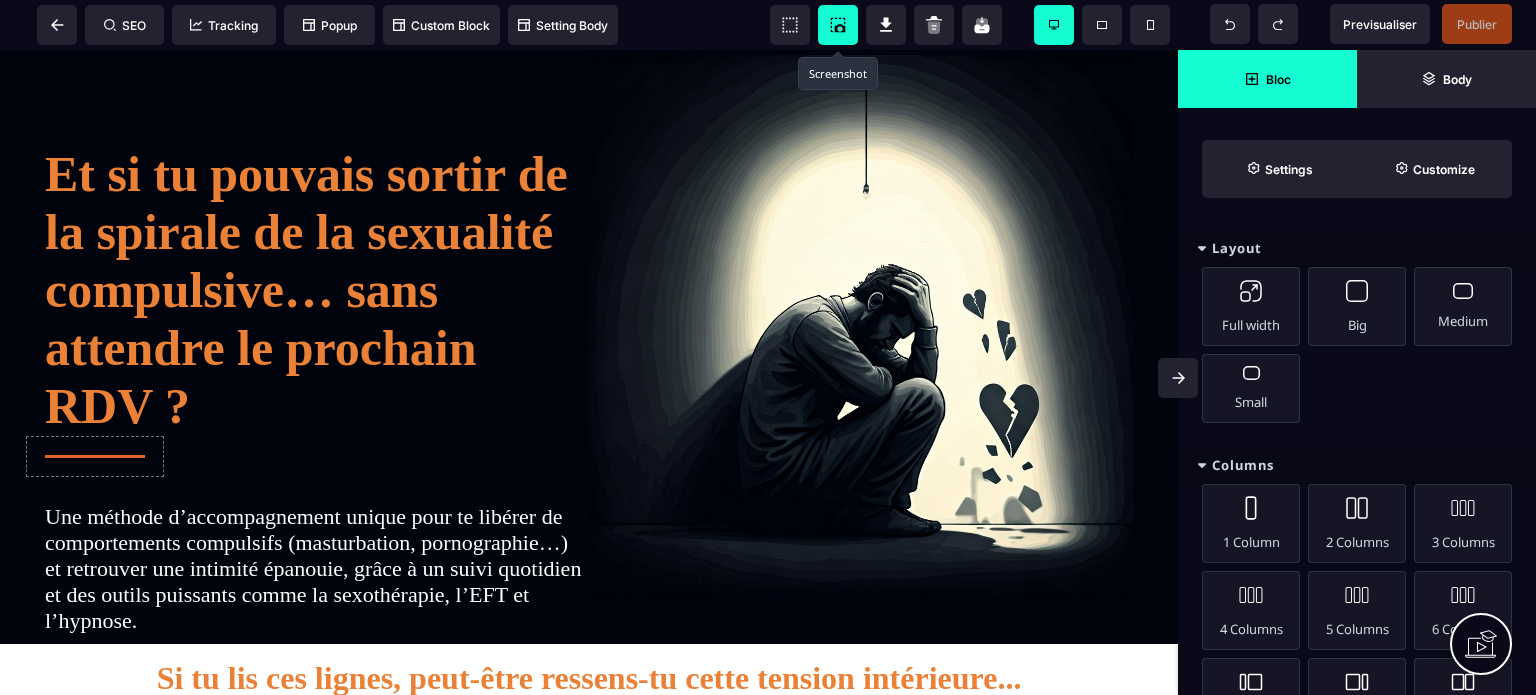 click 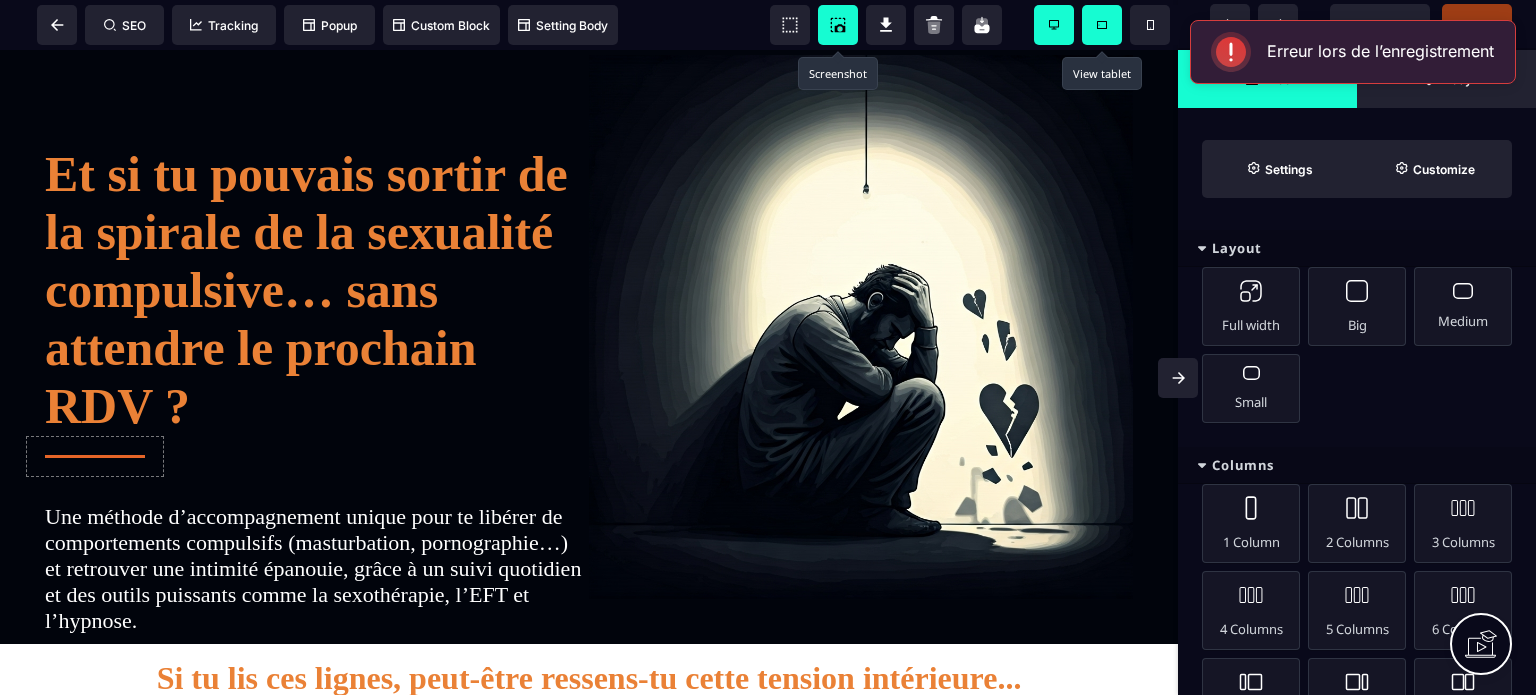 click 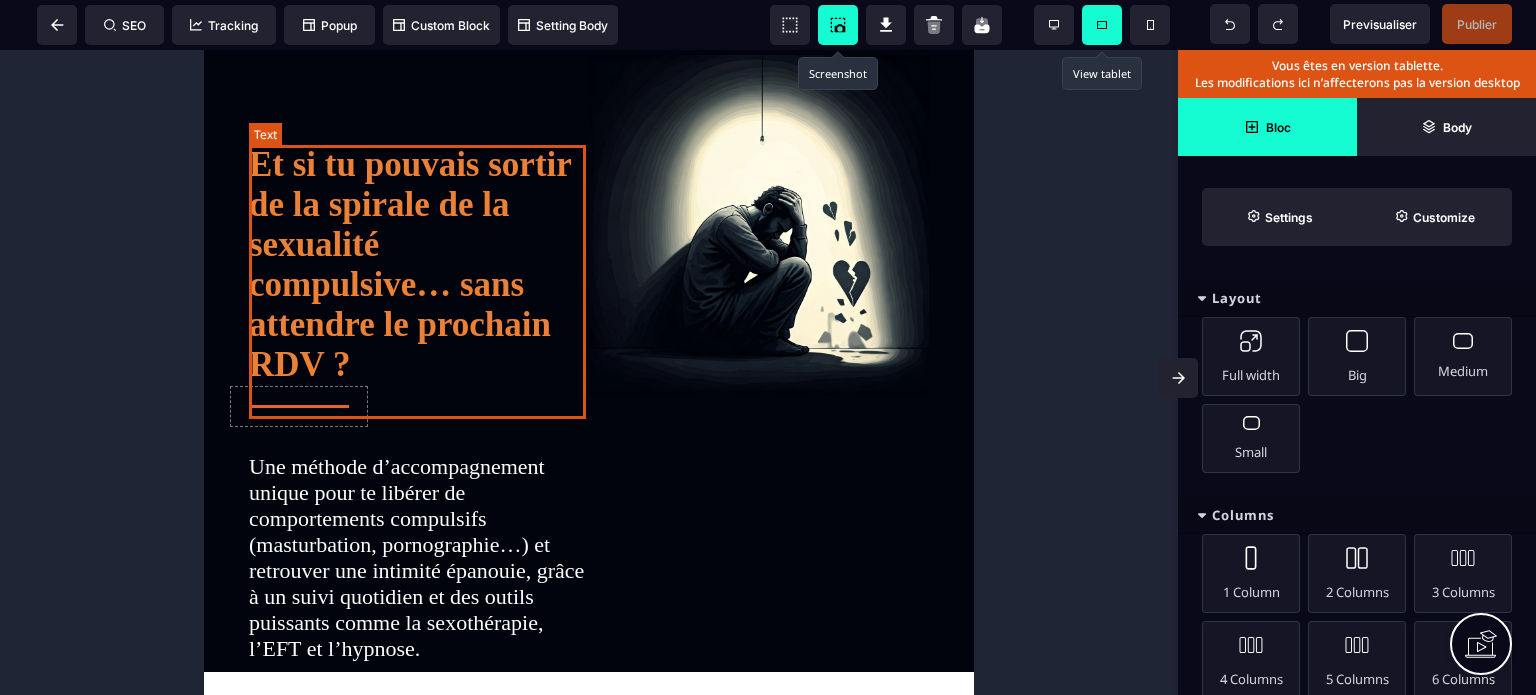 click on "Et si tu pouvais sortir de la spirale de la sexualité compulsive… sans attendre le prochain RDV ?" at bounding box center (414, 264) 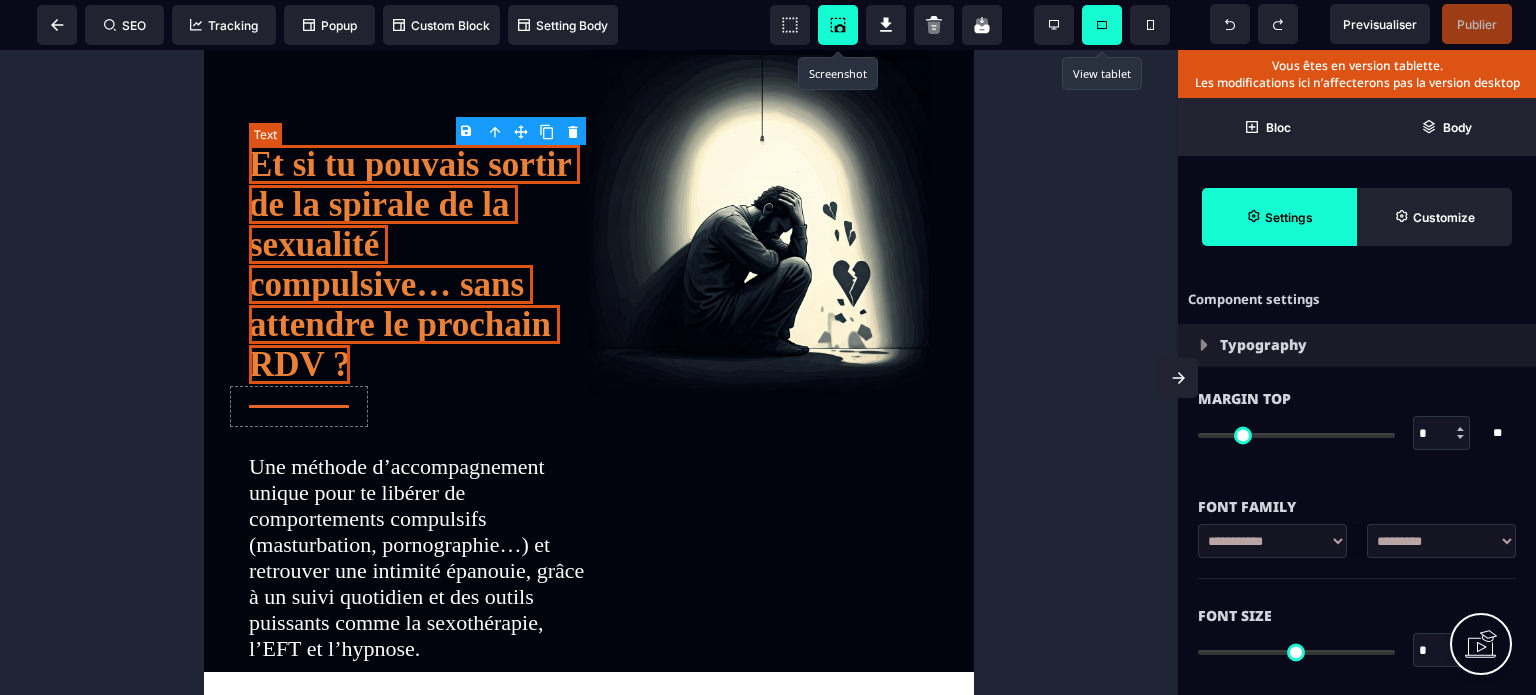 type on "*" 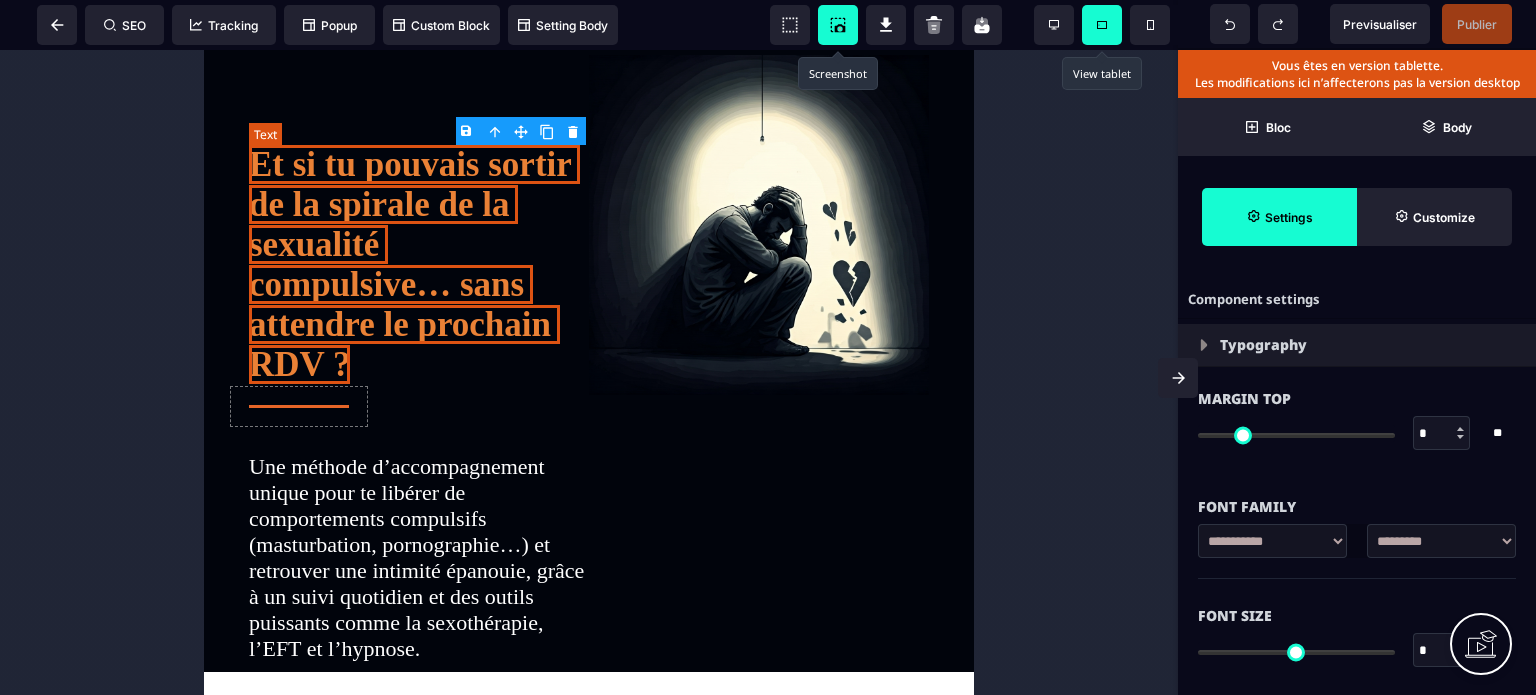 type on "*" 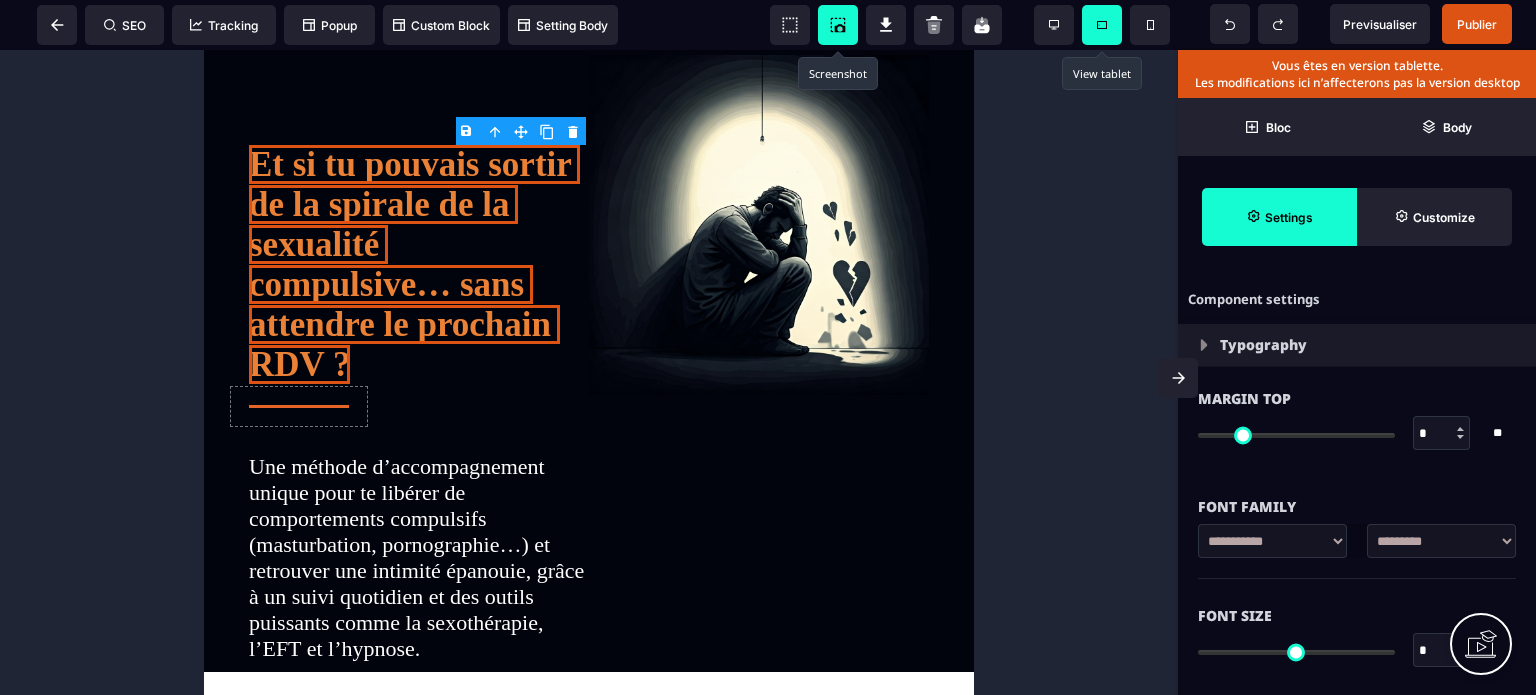 click on "*" at bounding box center (1442, 651) 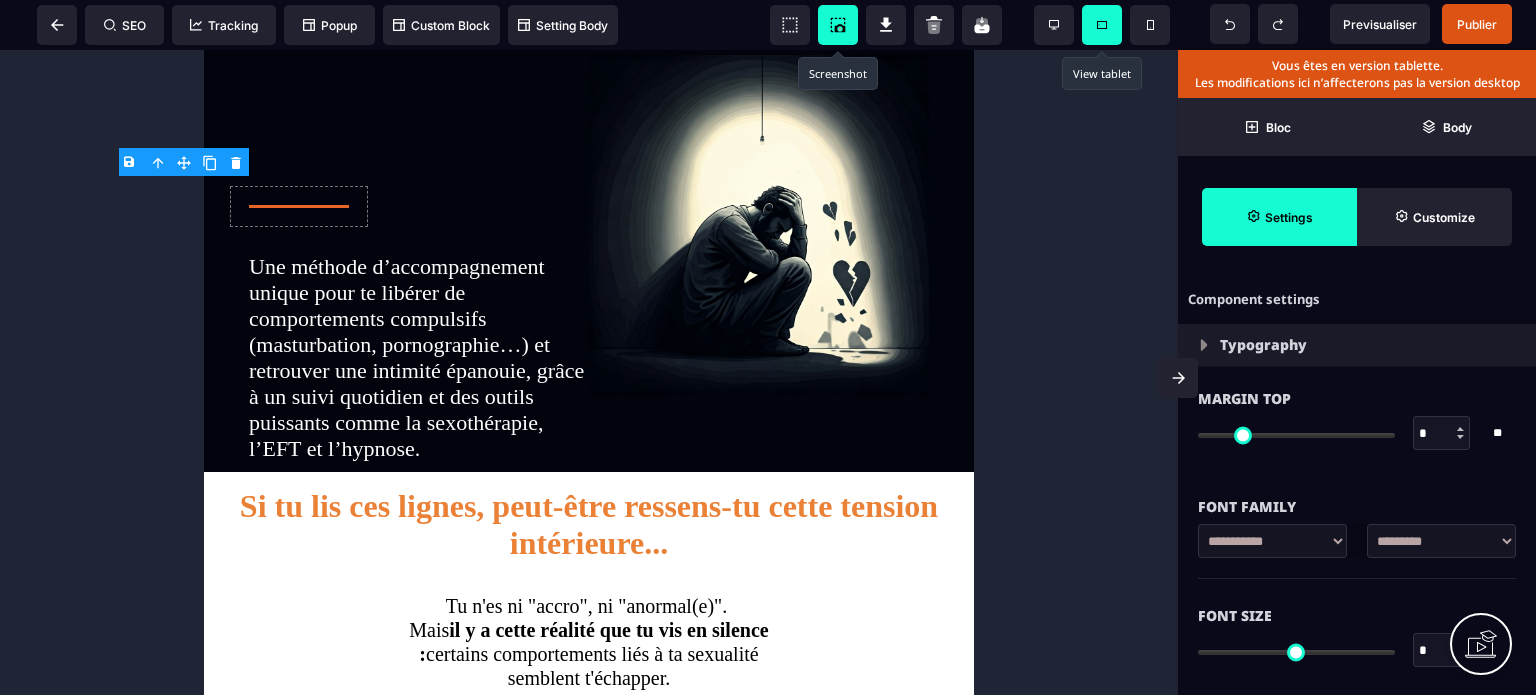 drag, startPoint x: 1422, startPoint y: 644, endPoint x: 1399, endPoint y: 655, distance: 25.495098 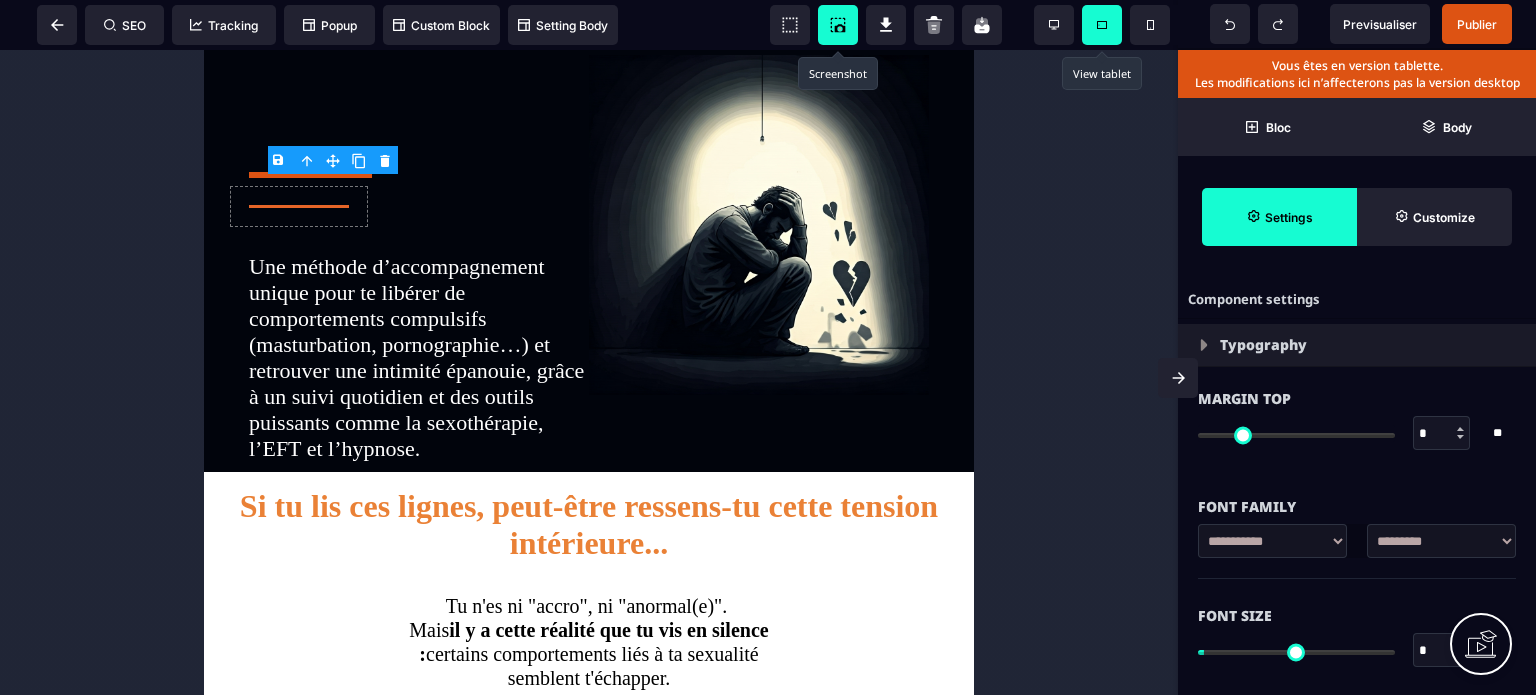 type on "**" 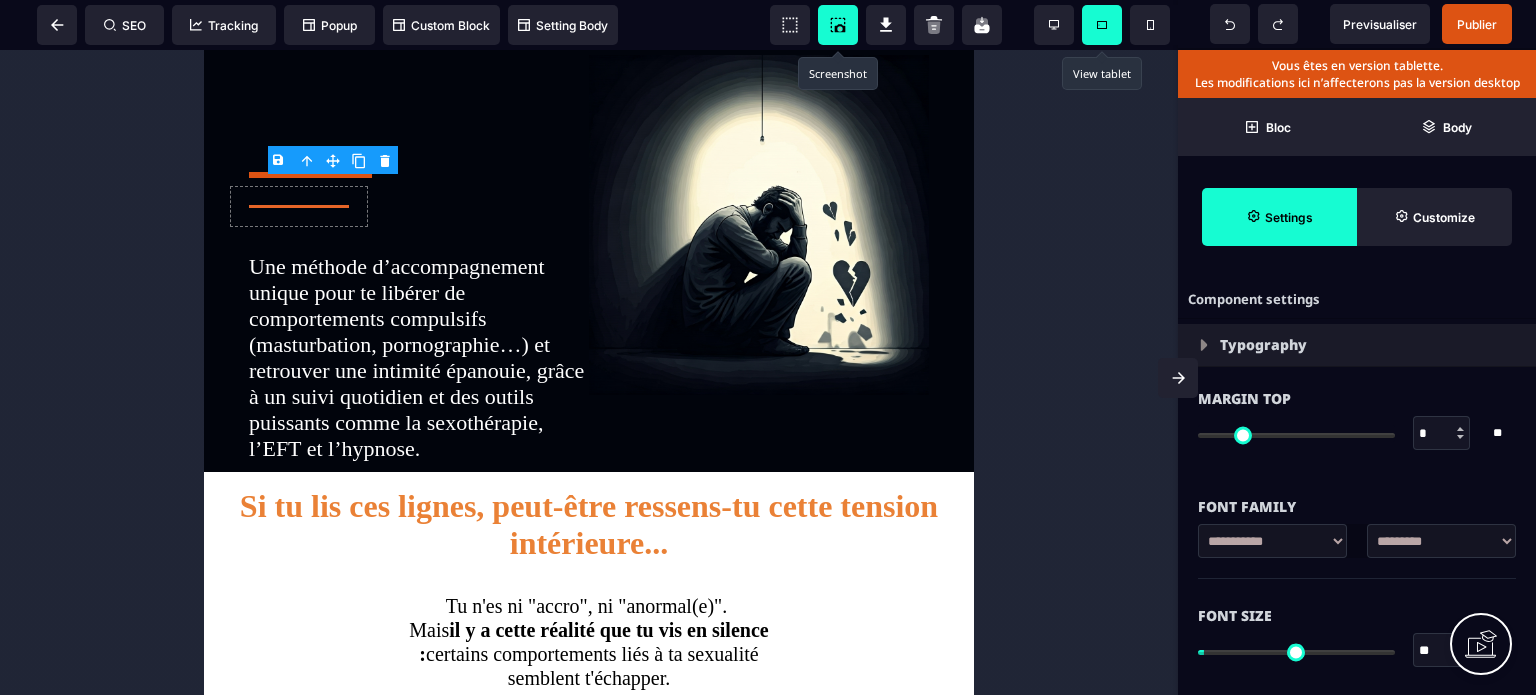 type on "**" 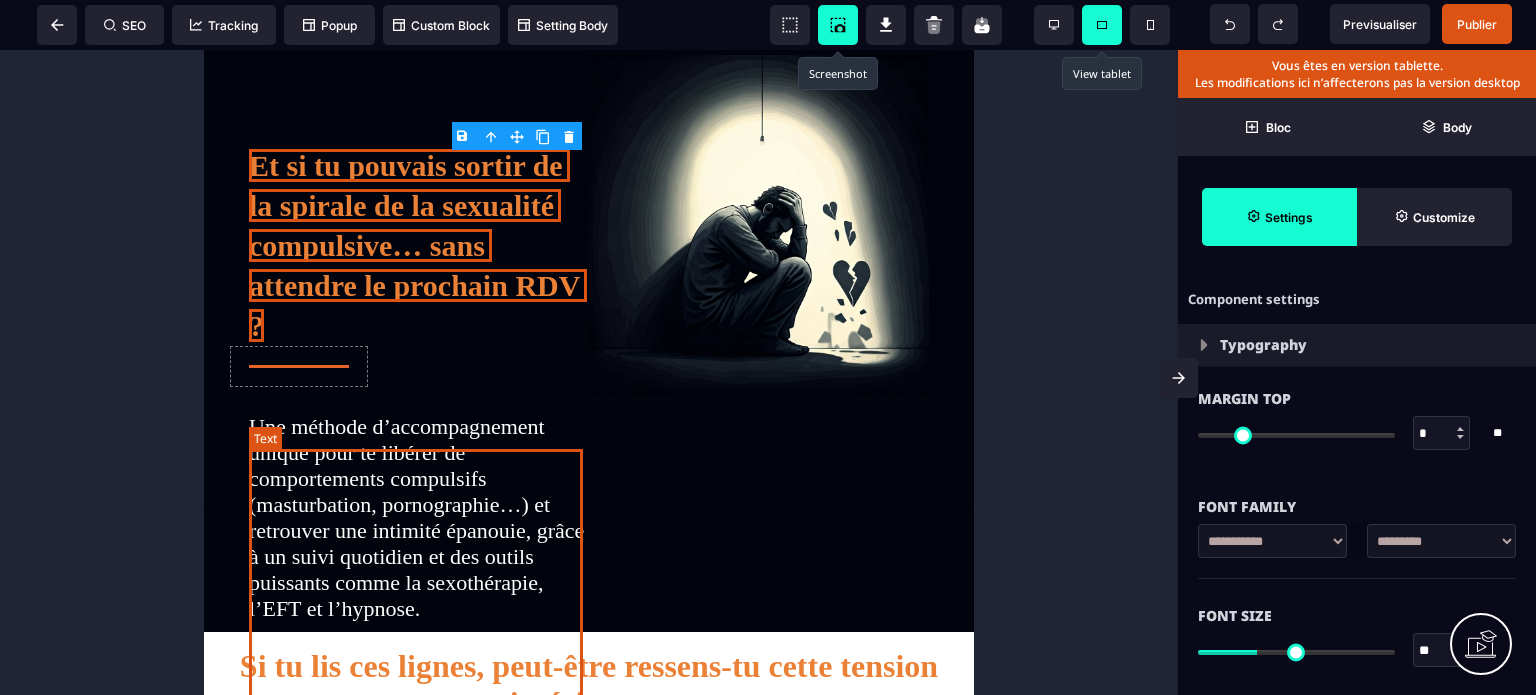 type on "**" 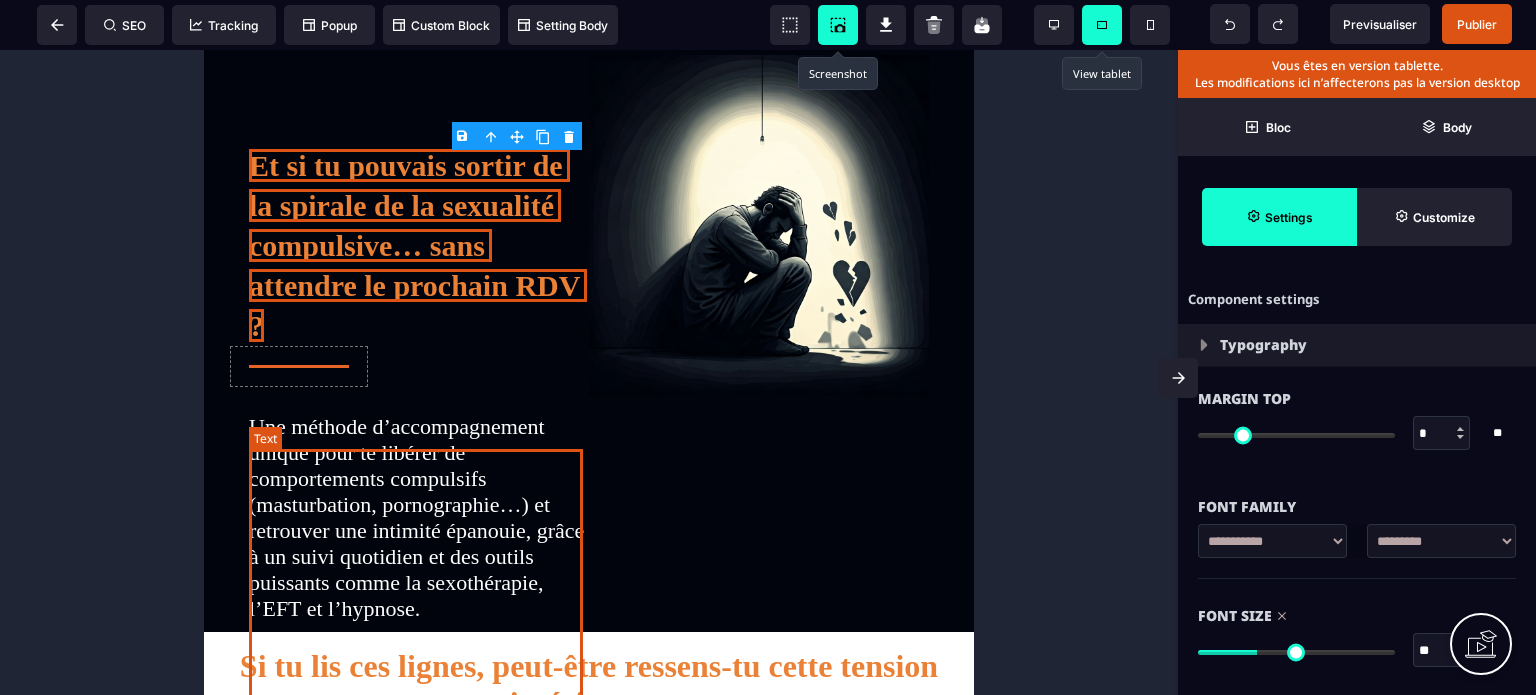 click on "Une méthode d’accompagnement unique pour te libérer de comportements compulsifs (masturbation, pornographie…) et retrouver une intimité épanouie, grâce à un suivi quotidien et des outils puissants comme la sexothérapie, l’EFT et l’hypnose." at bounding box center (419, 517) 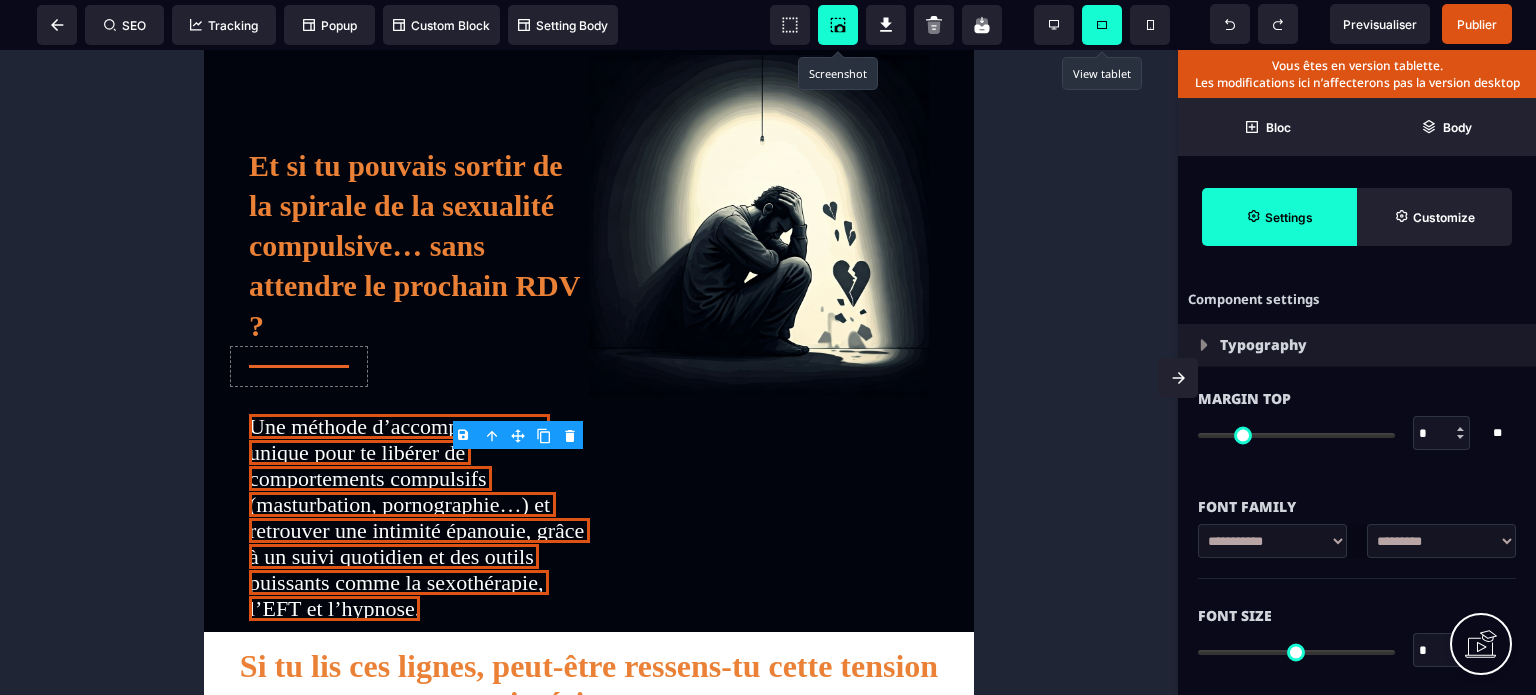 click on "*" at bounding box center (1442, 651) 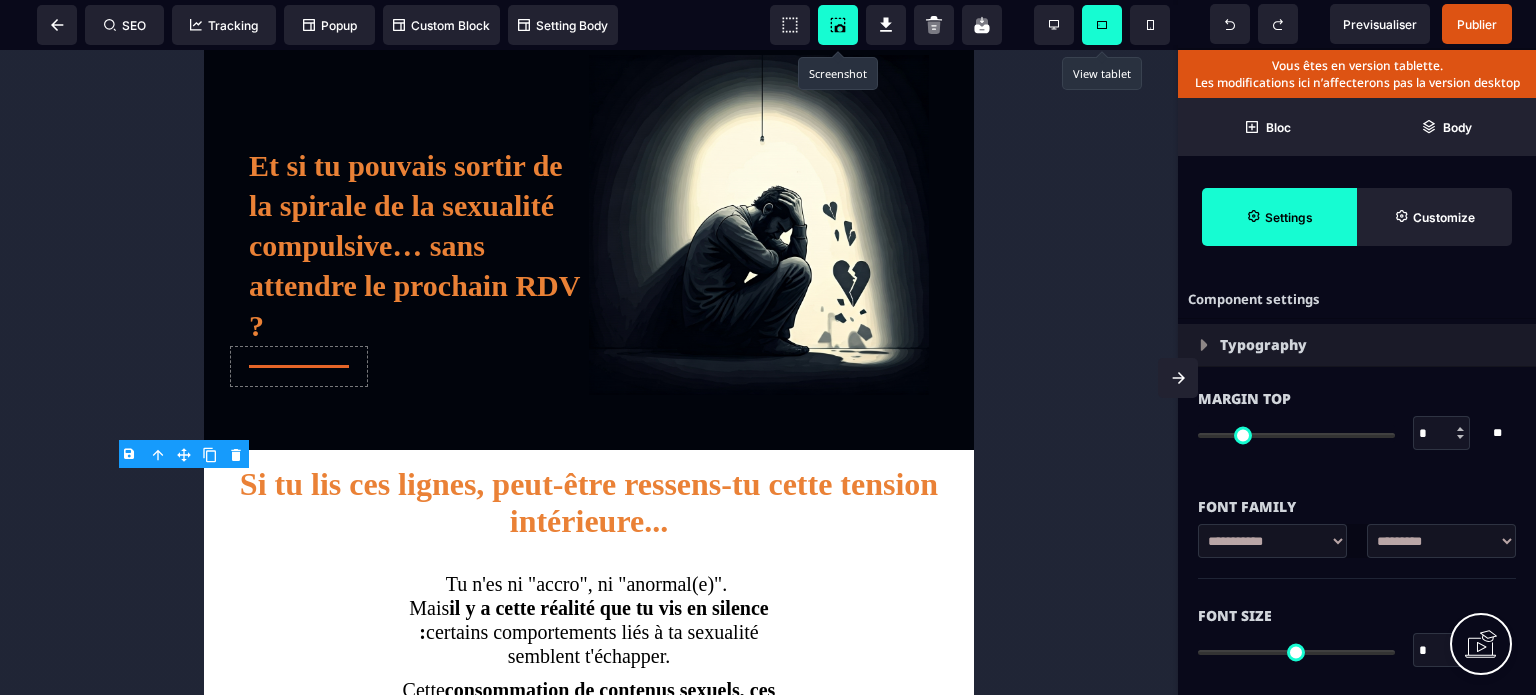 type on "**" 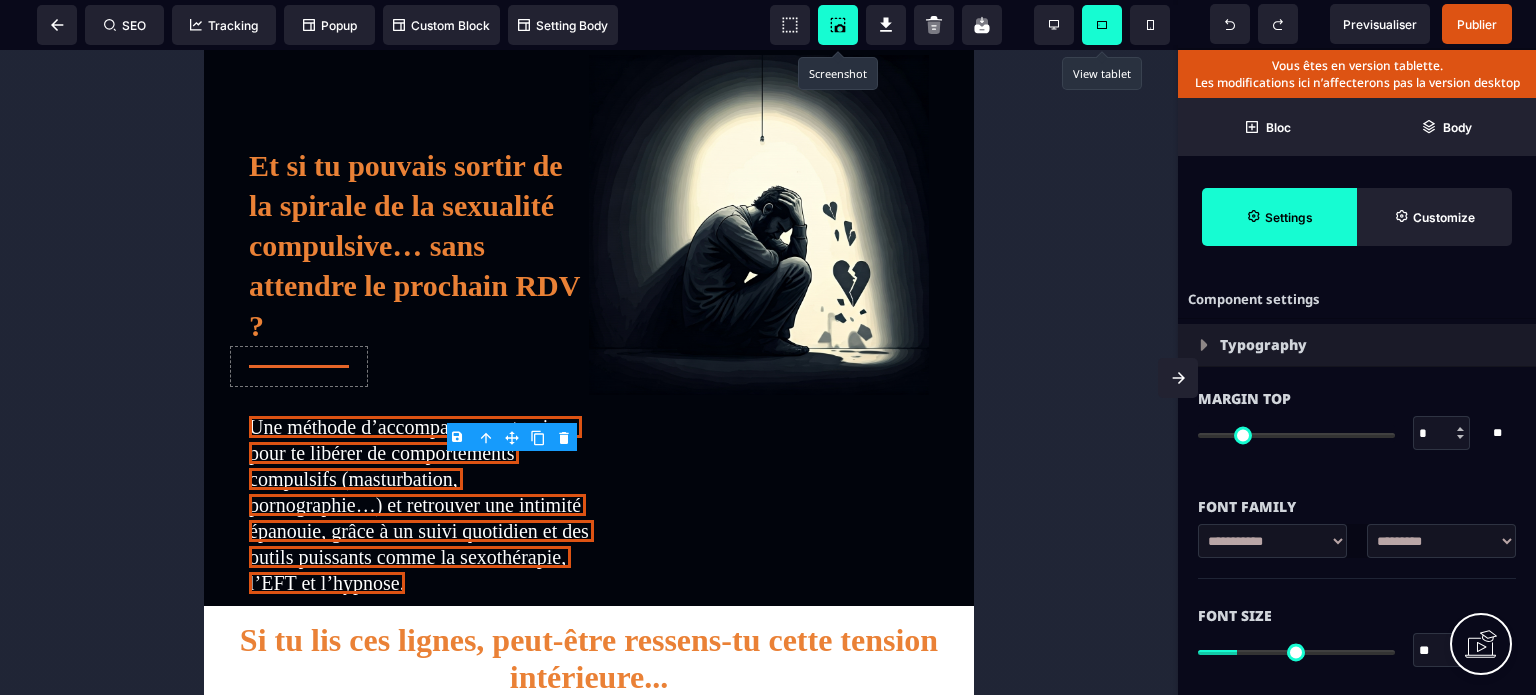 type on "**" 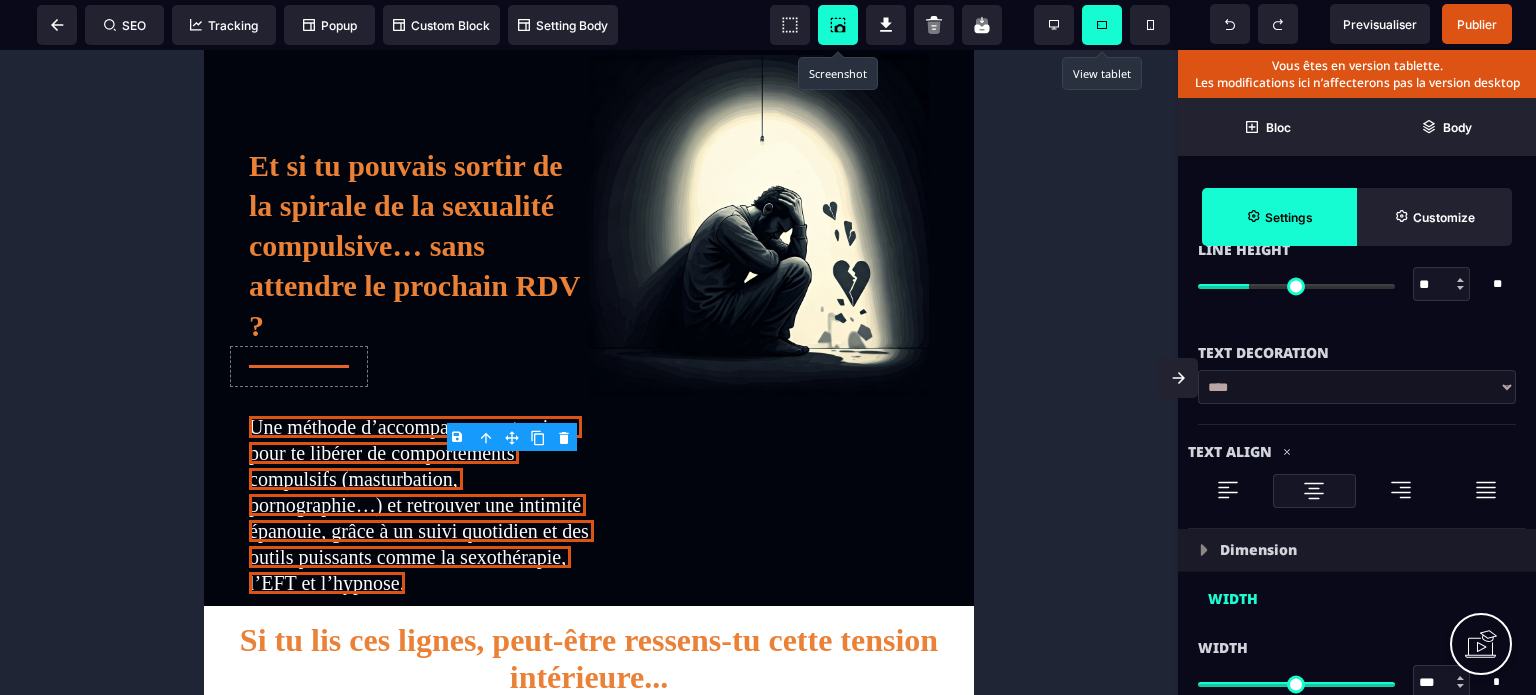 scroll, scrollTop: 840, scrollLeft: 0, axis: vertical 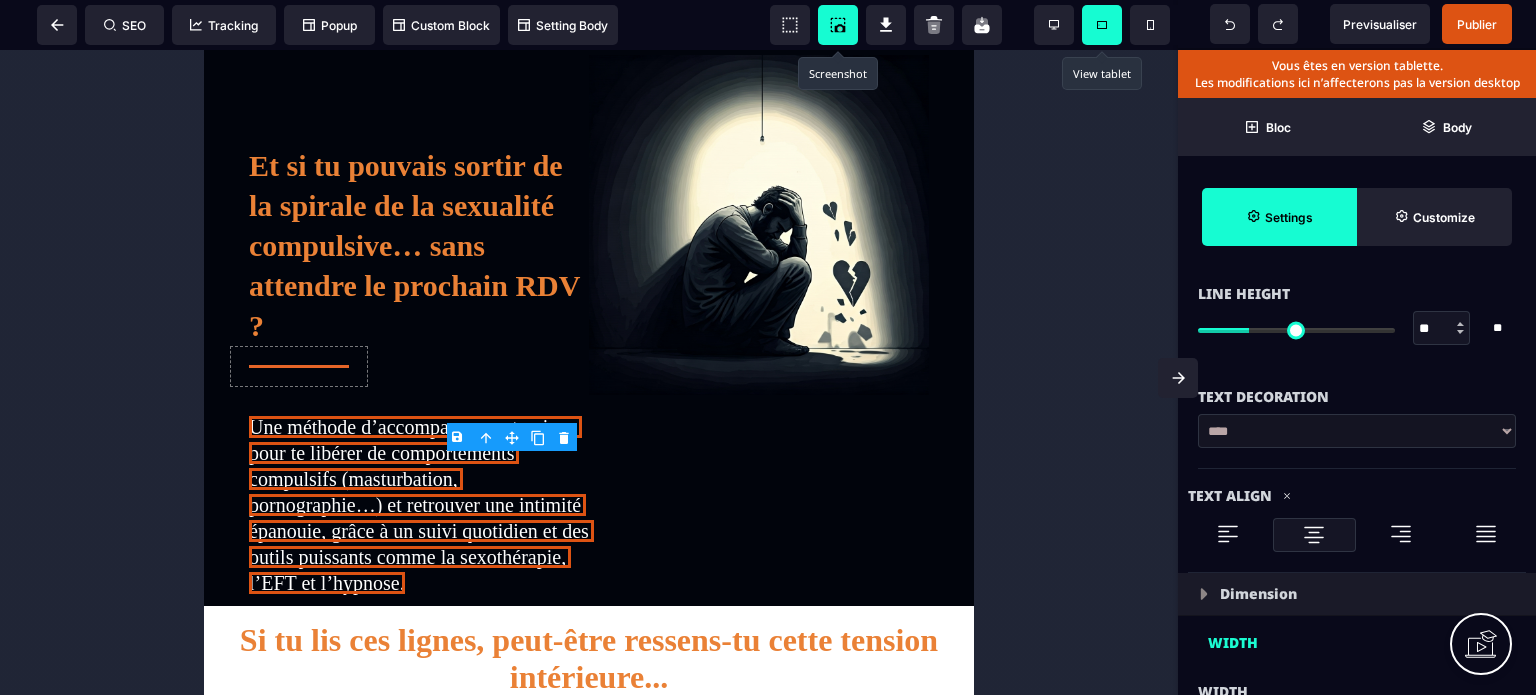 type on "**" 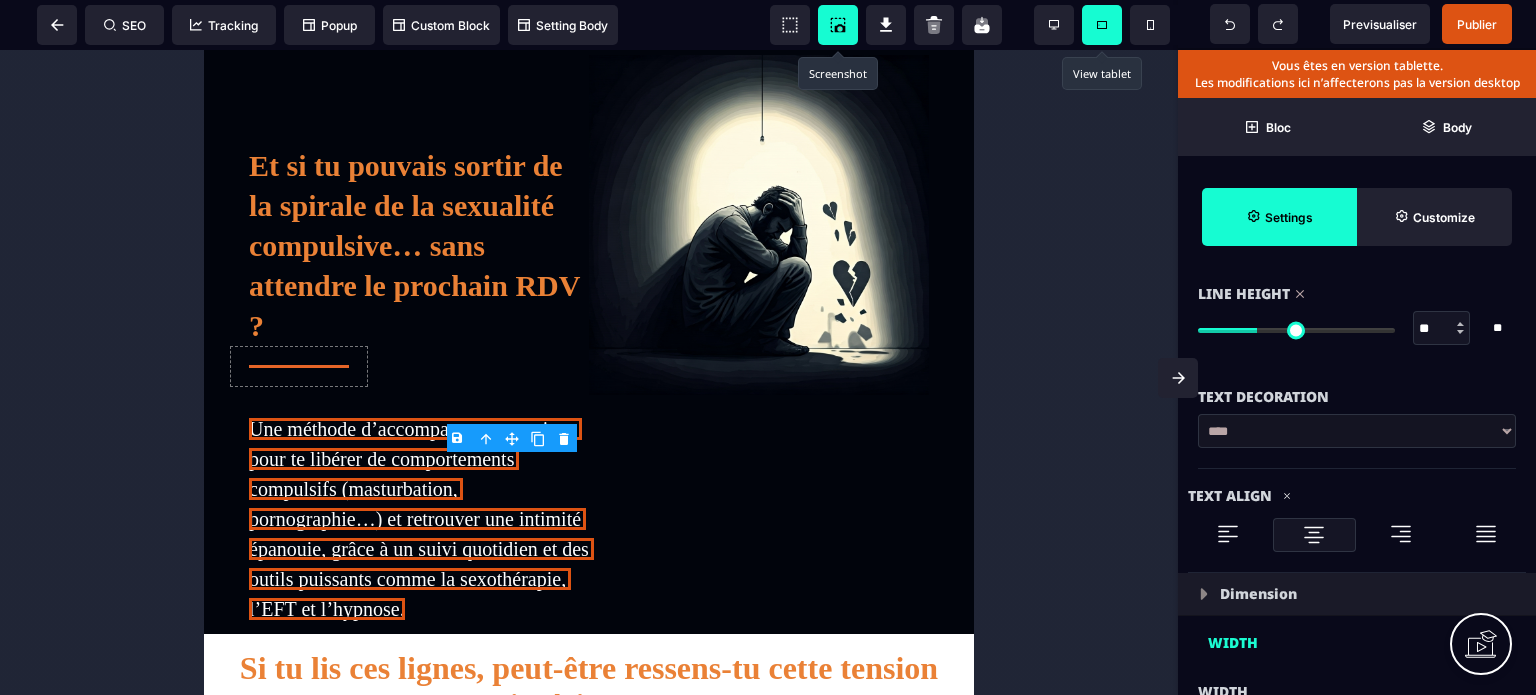 type on "**" 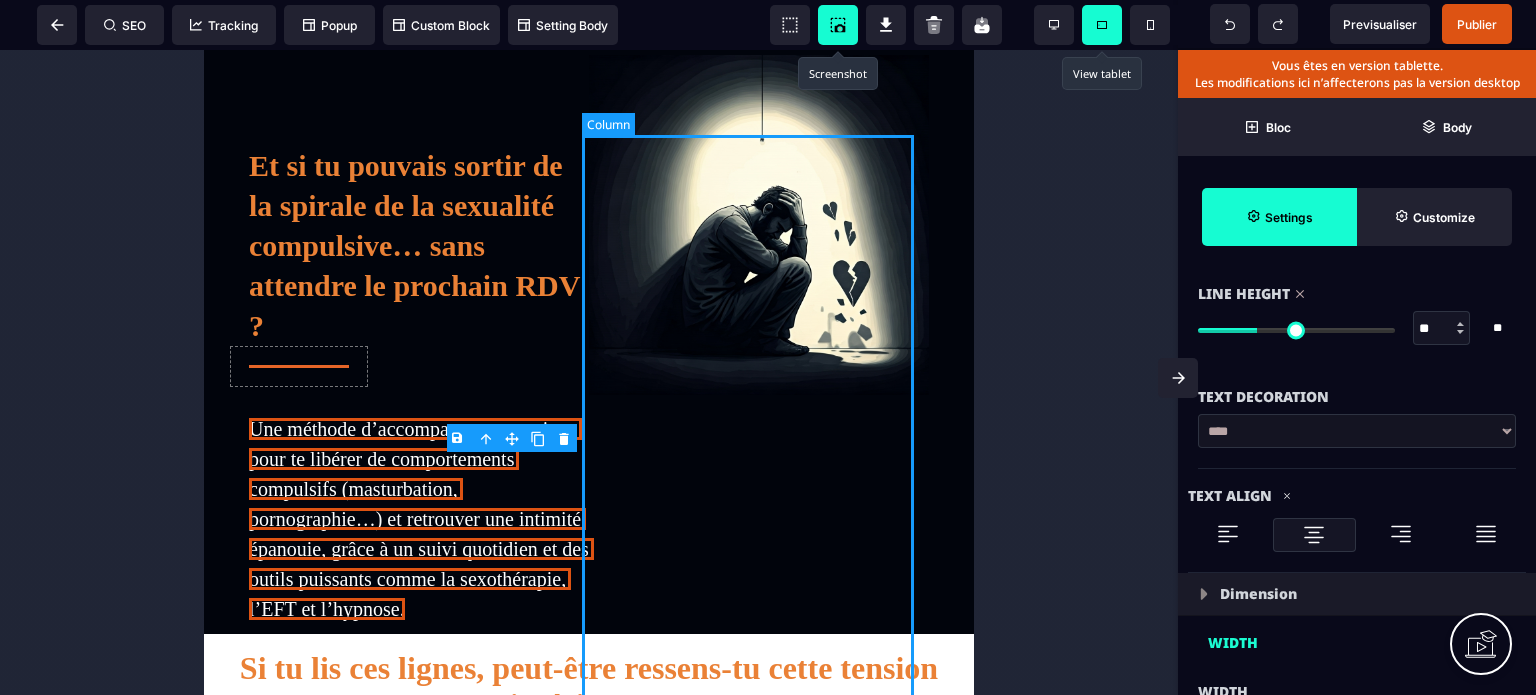 click at bounding box center [759, 384] 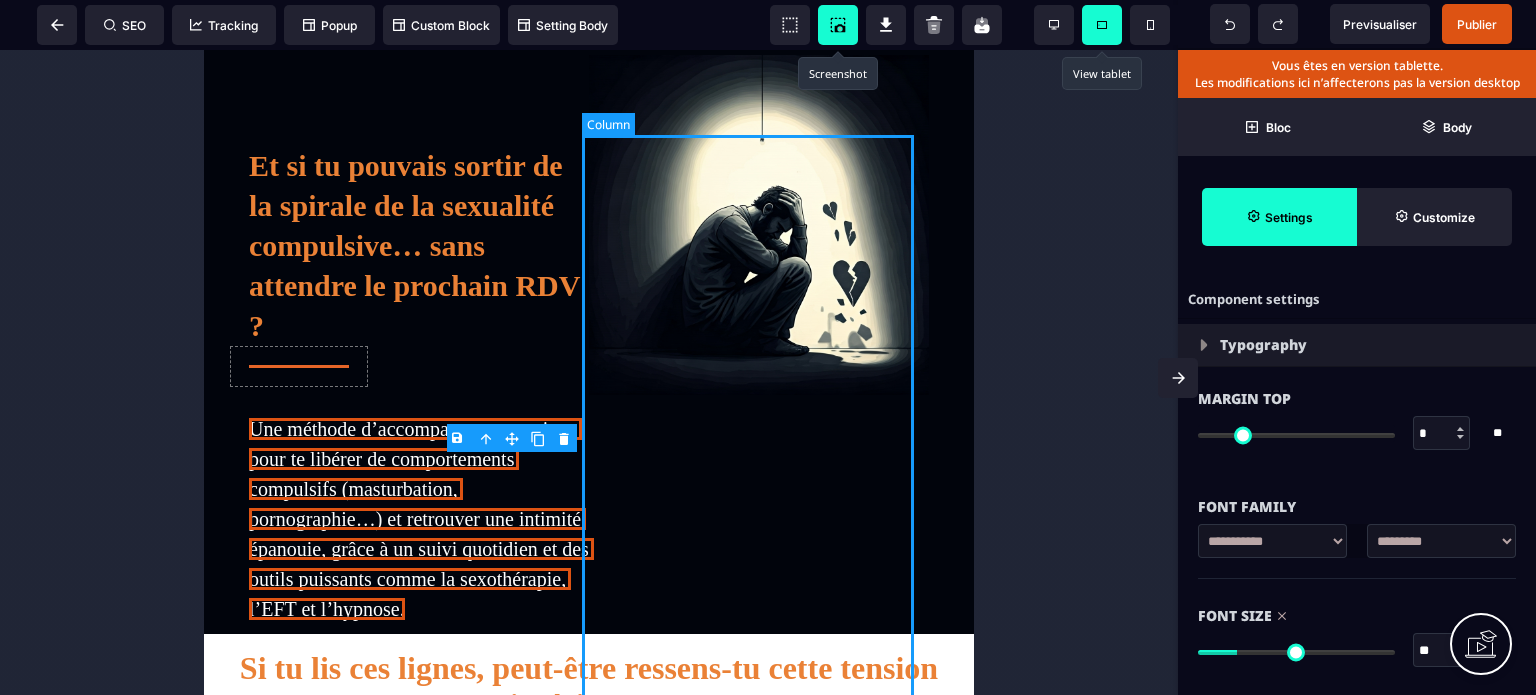 select on "**" 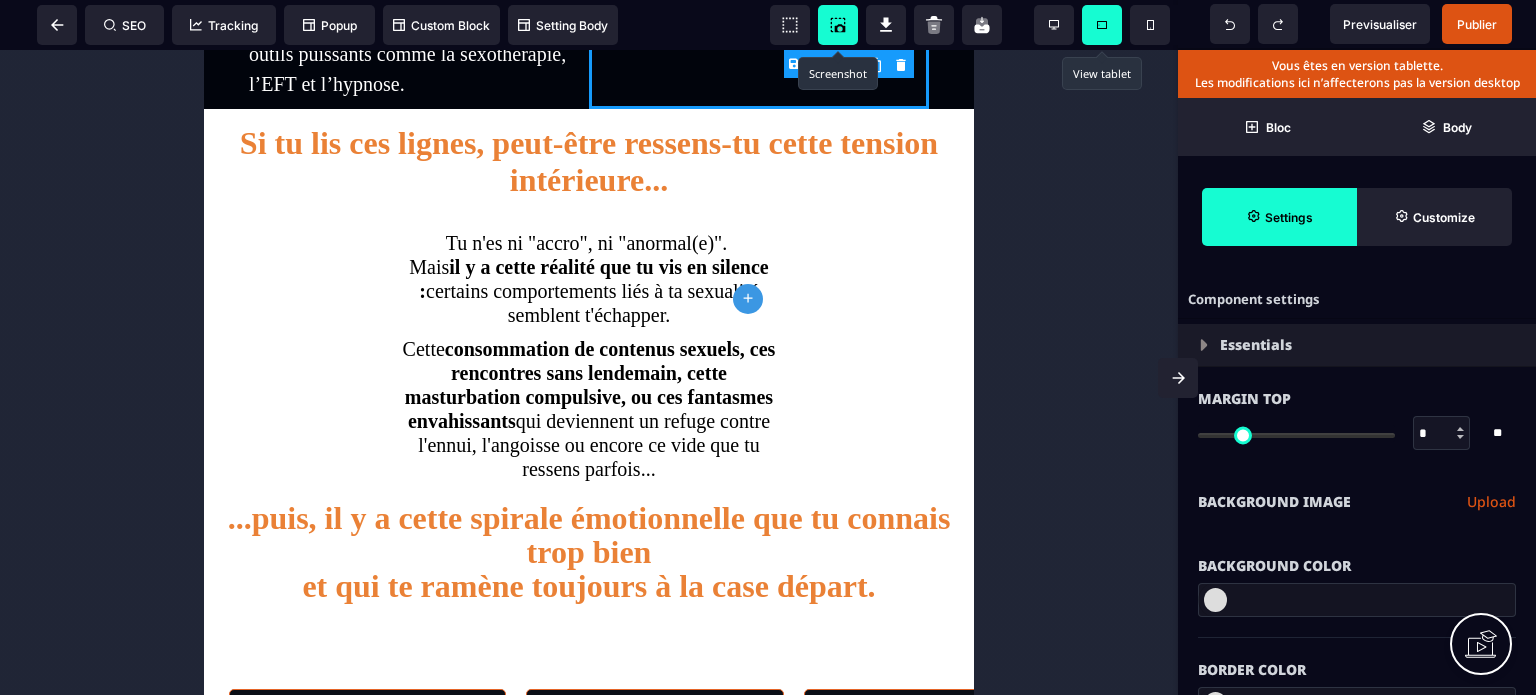scroll, scrollTop: 538, scrollLeft: 0, axis: vertical 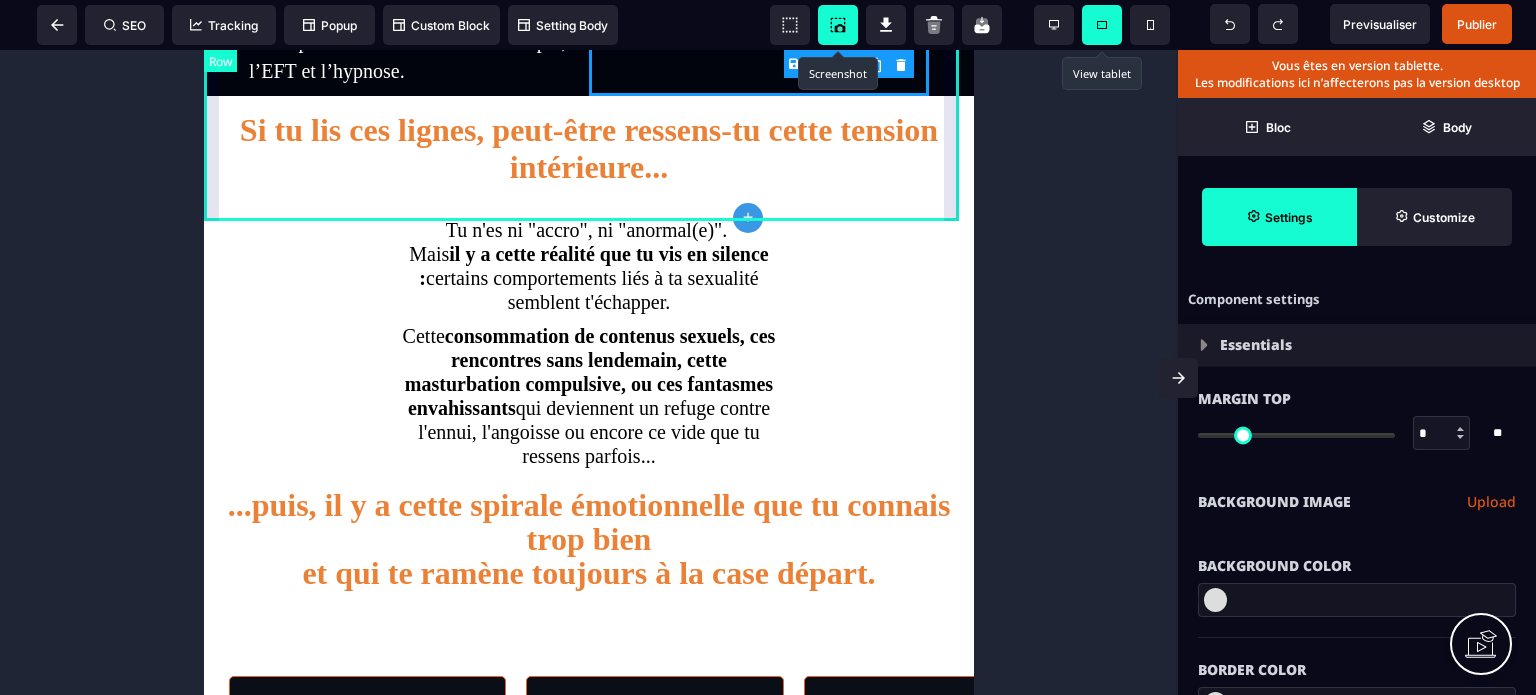 click on "Et si tu pouvais sortir de la spirale de la sexualité compulsive… sans attendre le prochain RDV ? Une méthode d’accompagnement unique pour te libérer de comportements compulsifs (masturbation, pornographie…) et retrouver une intimité épanouie, grâce à un suivi quotidien et des outils puissants comme la sexothérapie, l’EFT et l’hypnose." at bounding box center (589, -196) 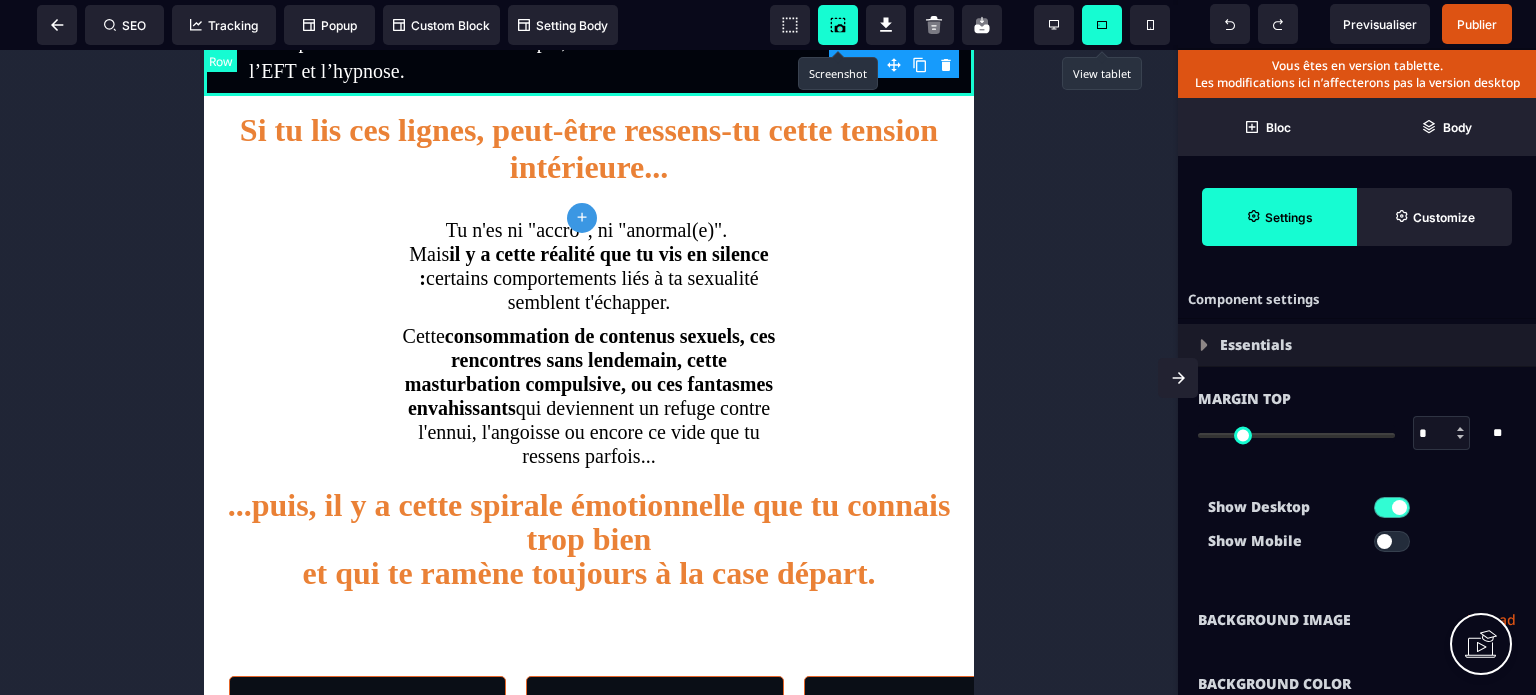 type on "*" 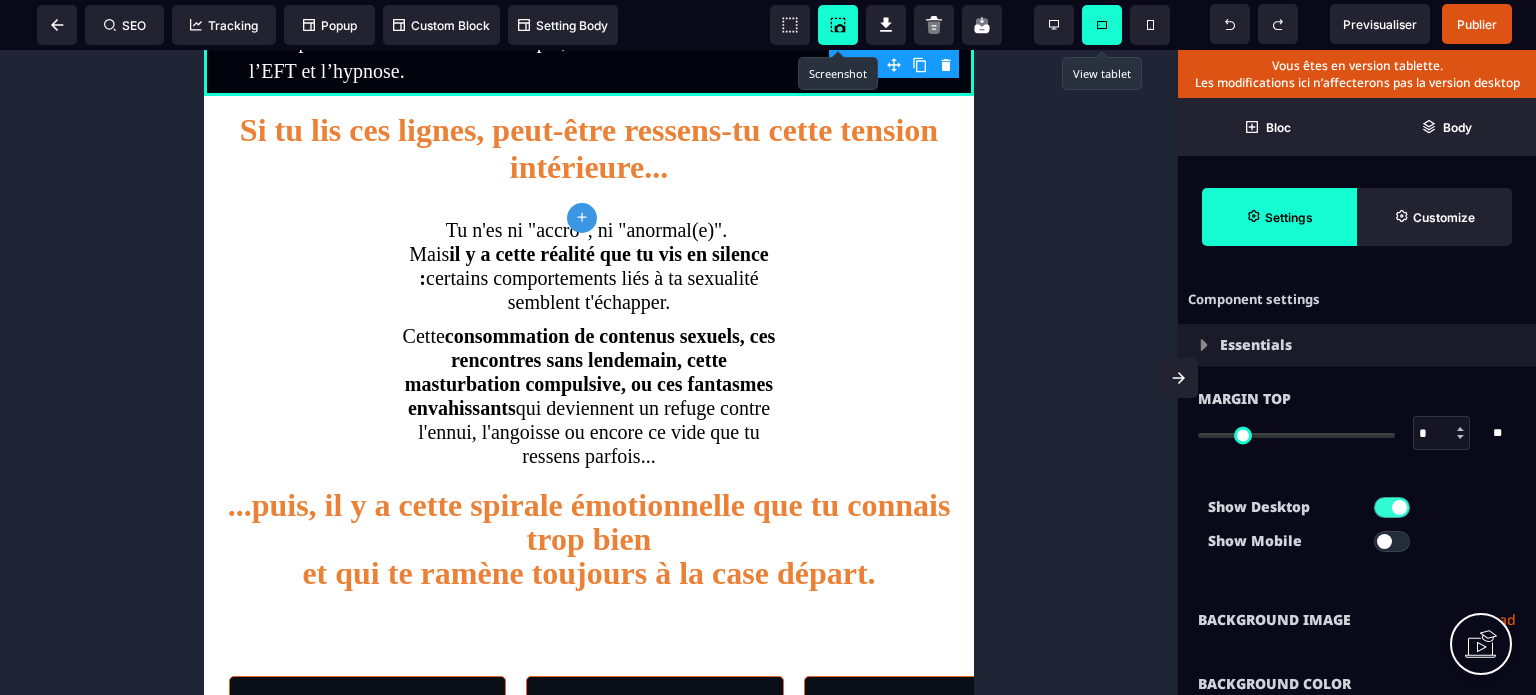 click on "Margin Top
*
*
**
All" at bounding box center (1357, 428) 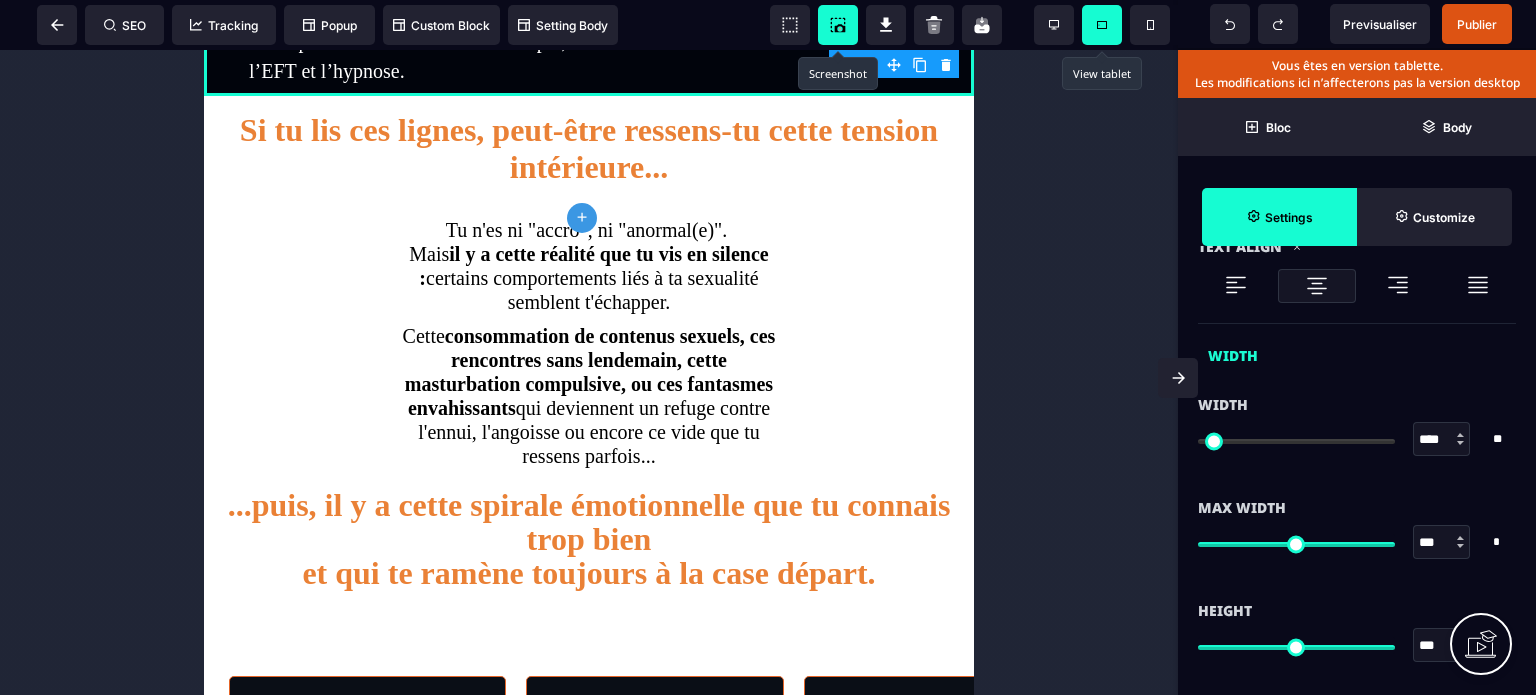 scroll, scrollTop: 1240, scrollLeft: 0, axis: vertical 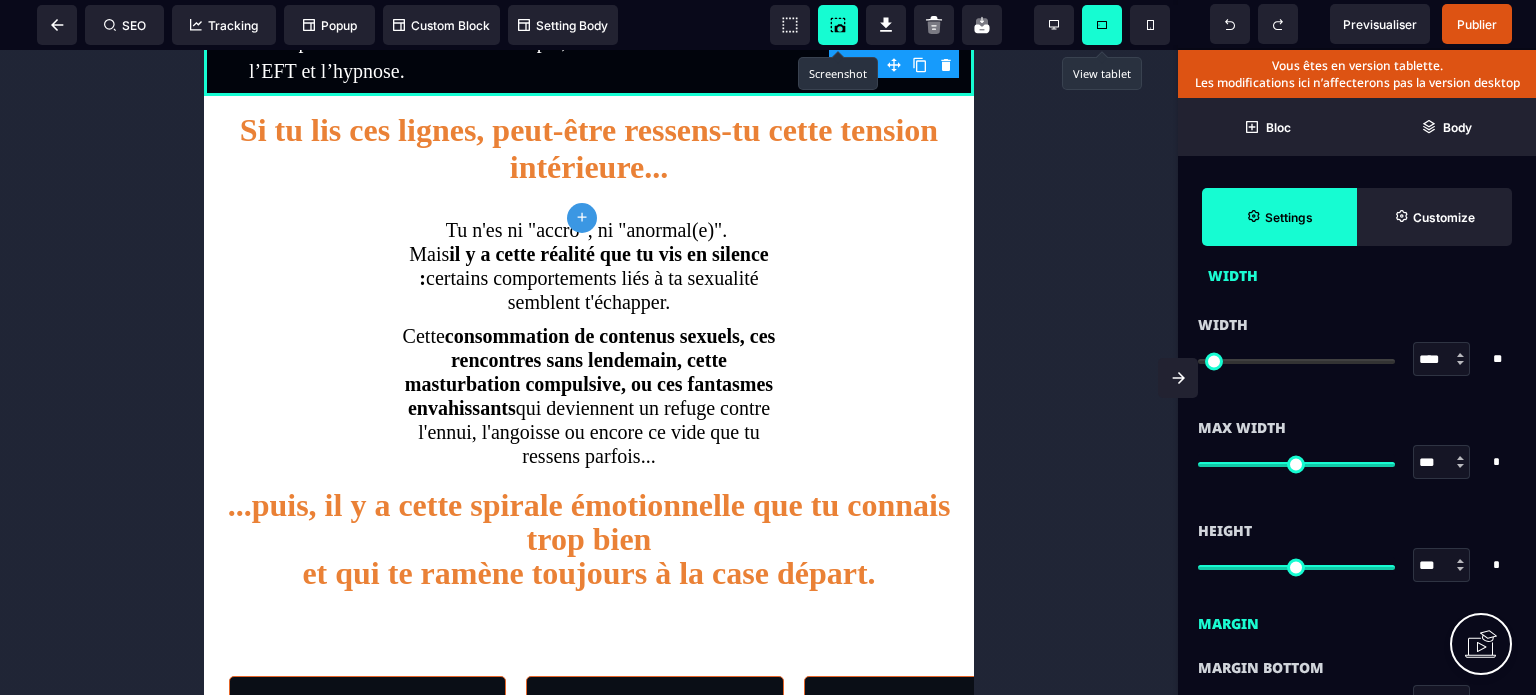 type on "**" 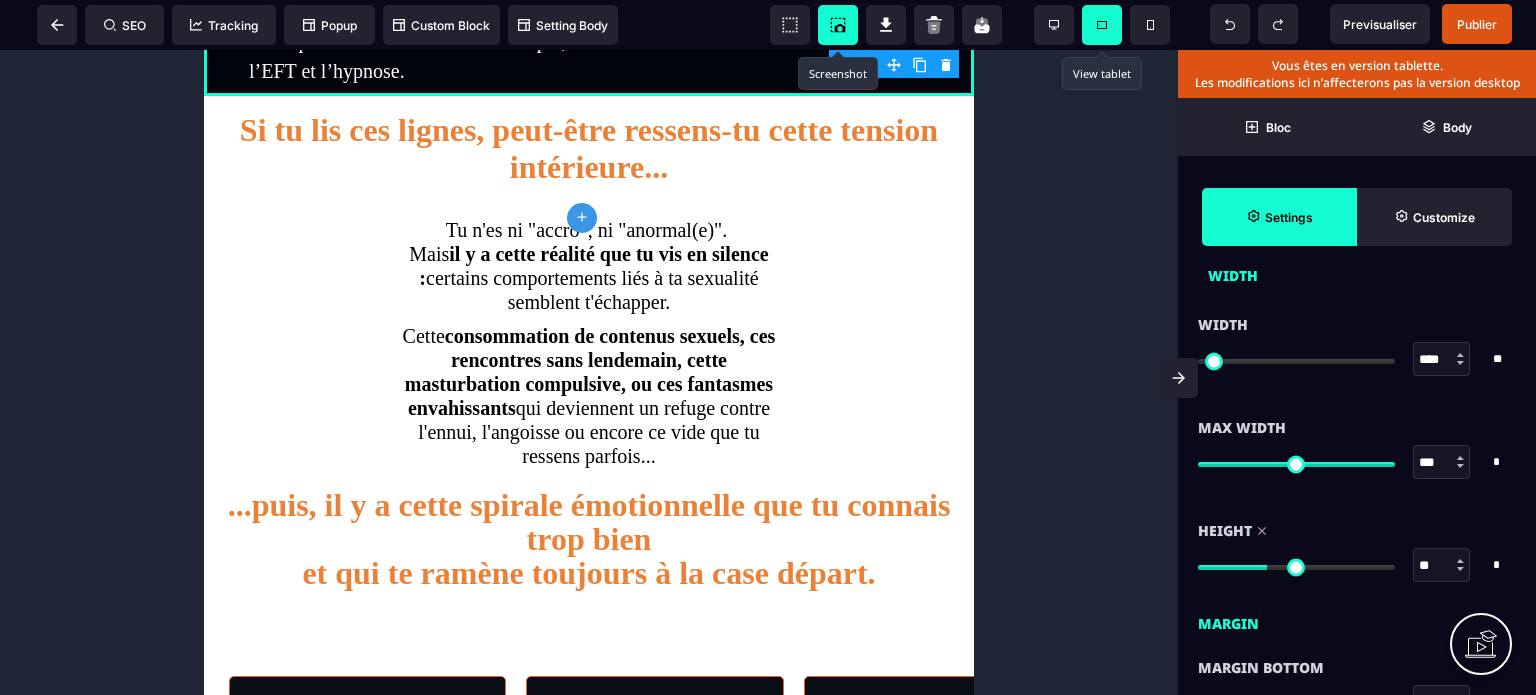 type on "**" 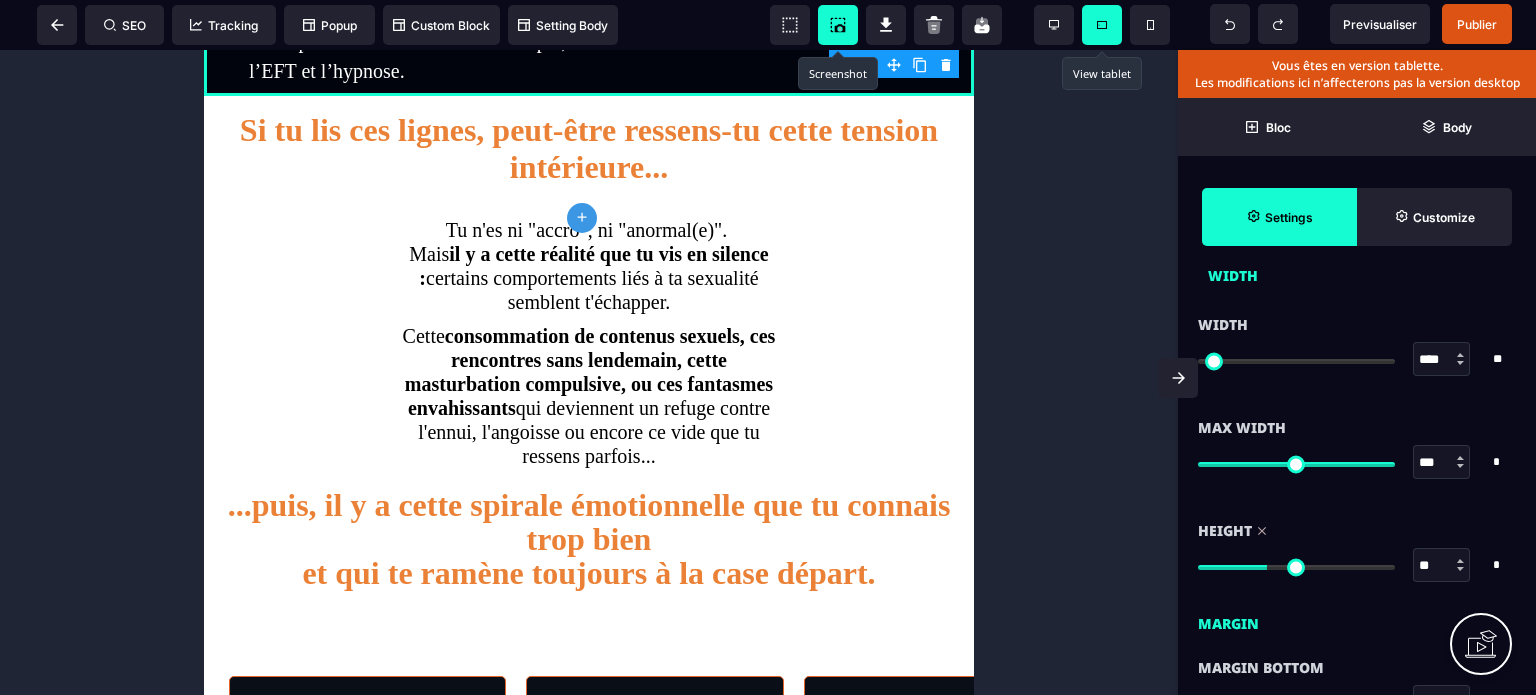 type on "**" 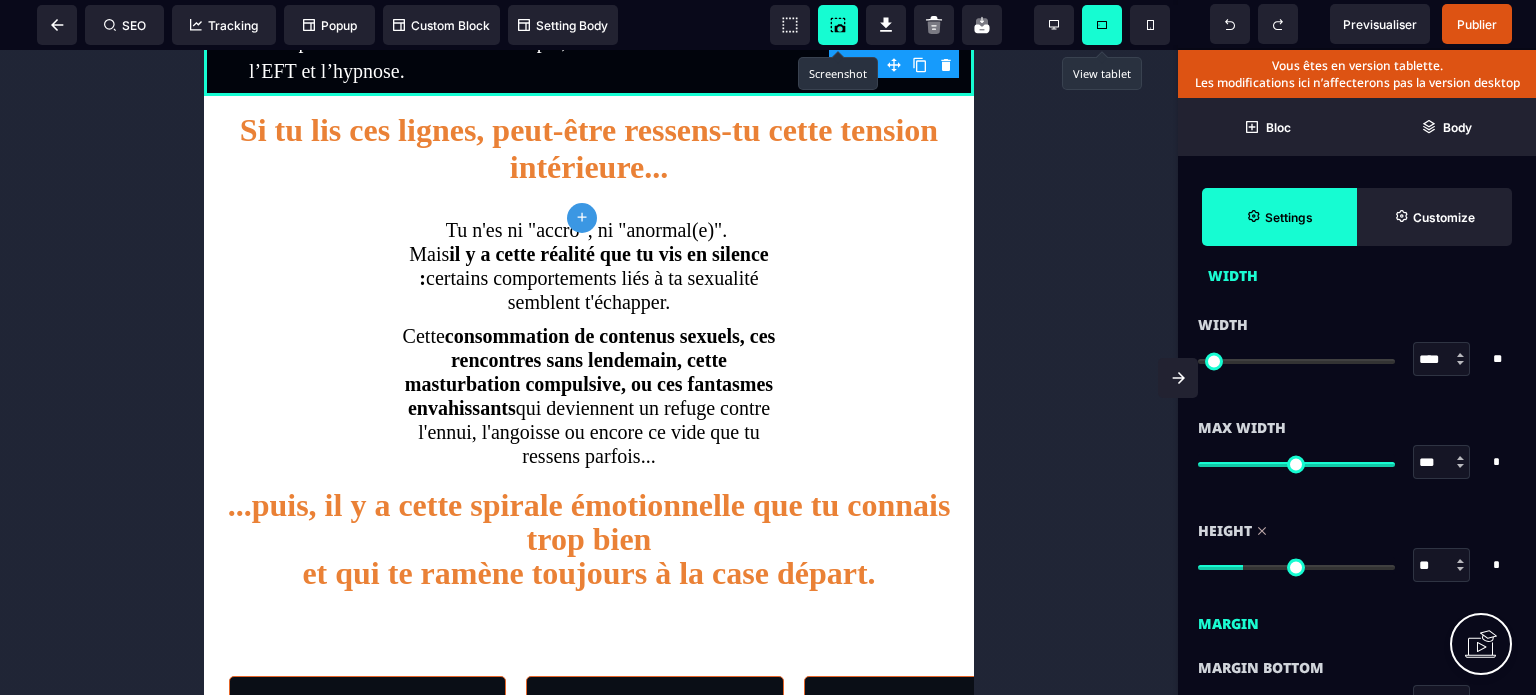 type on "**" 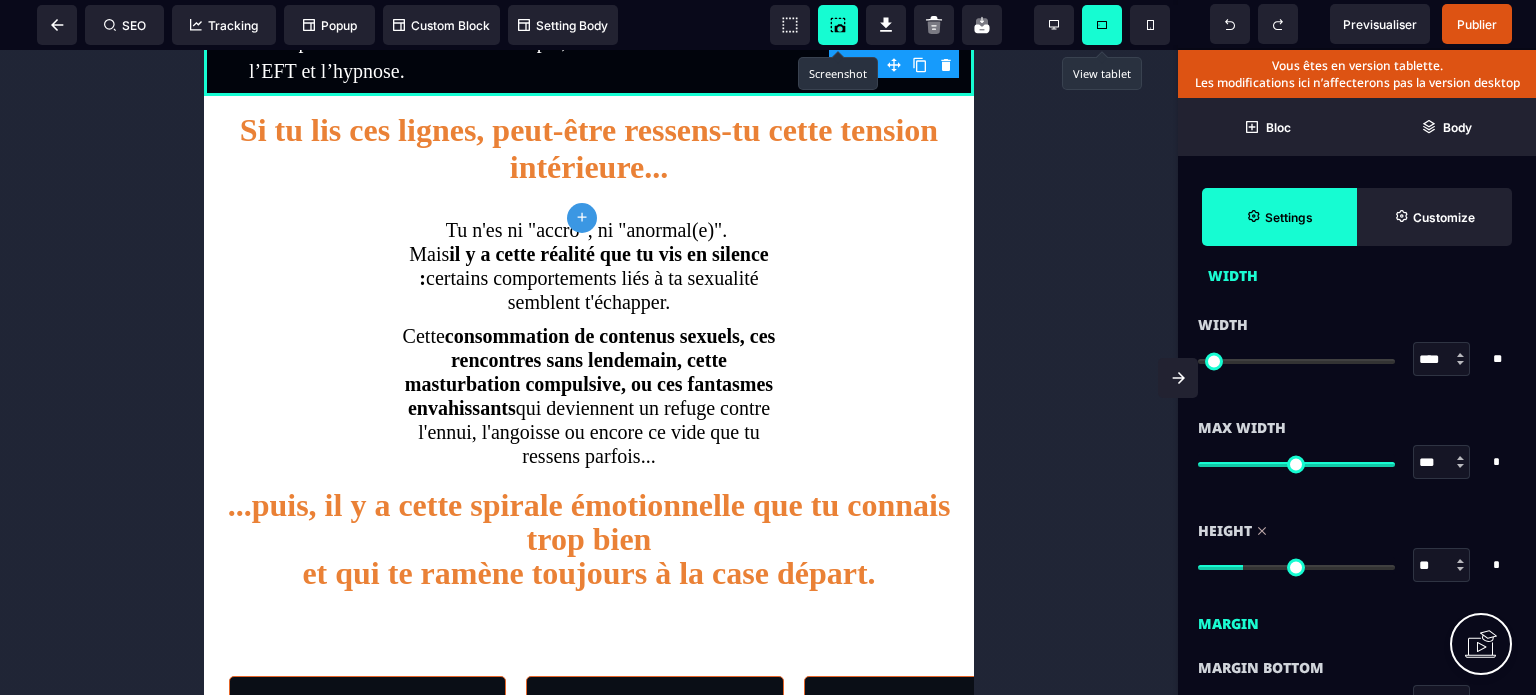 type on "**" 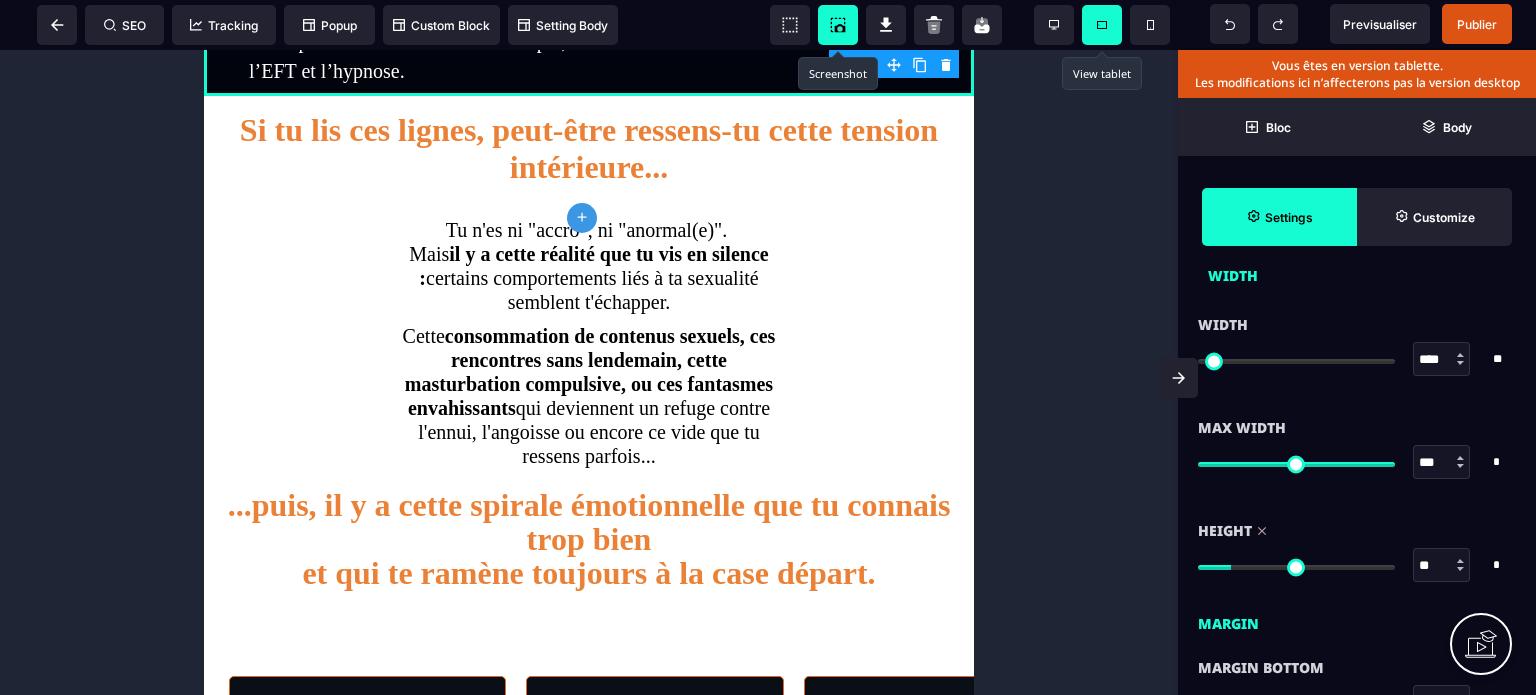 type on "**" 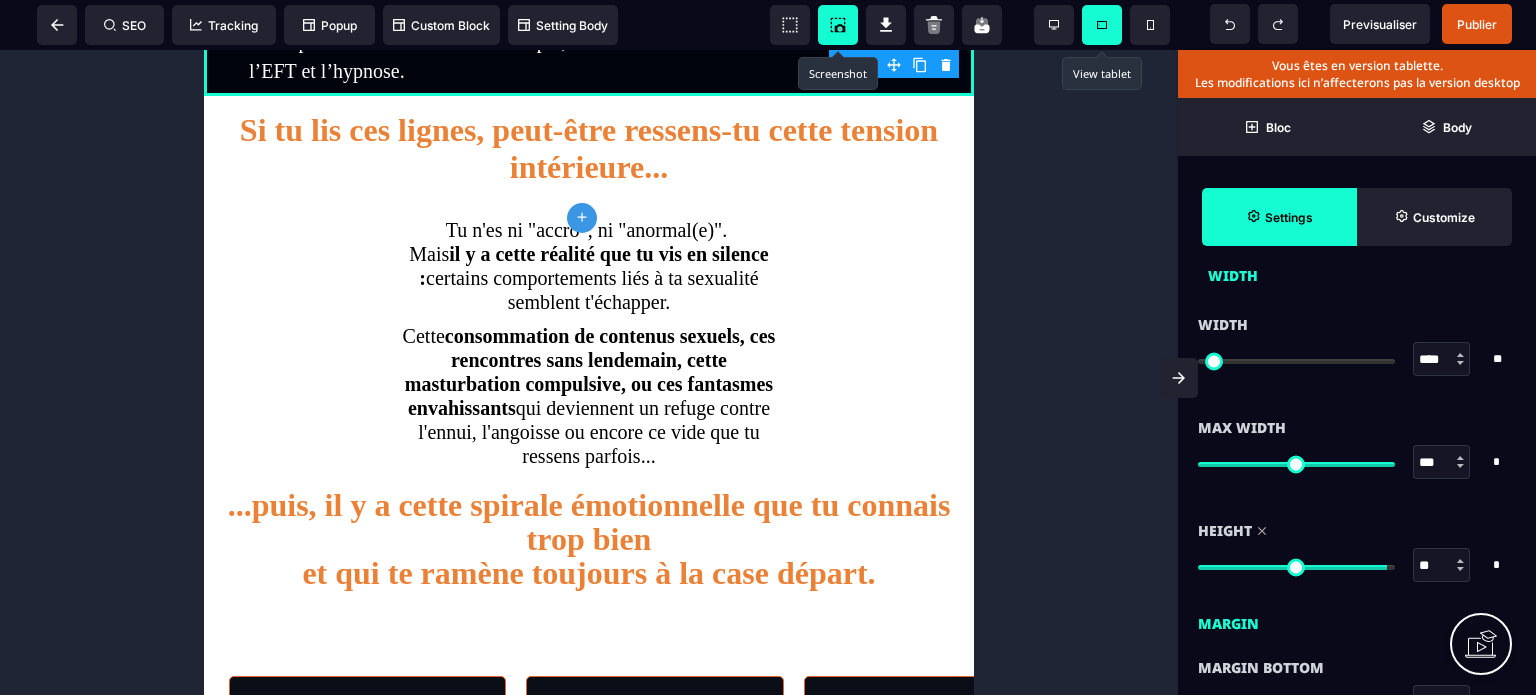 type on "**" 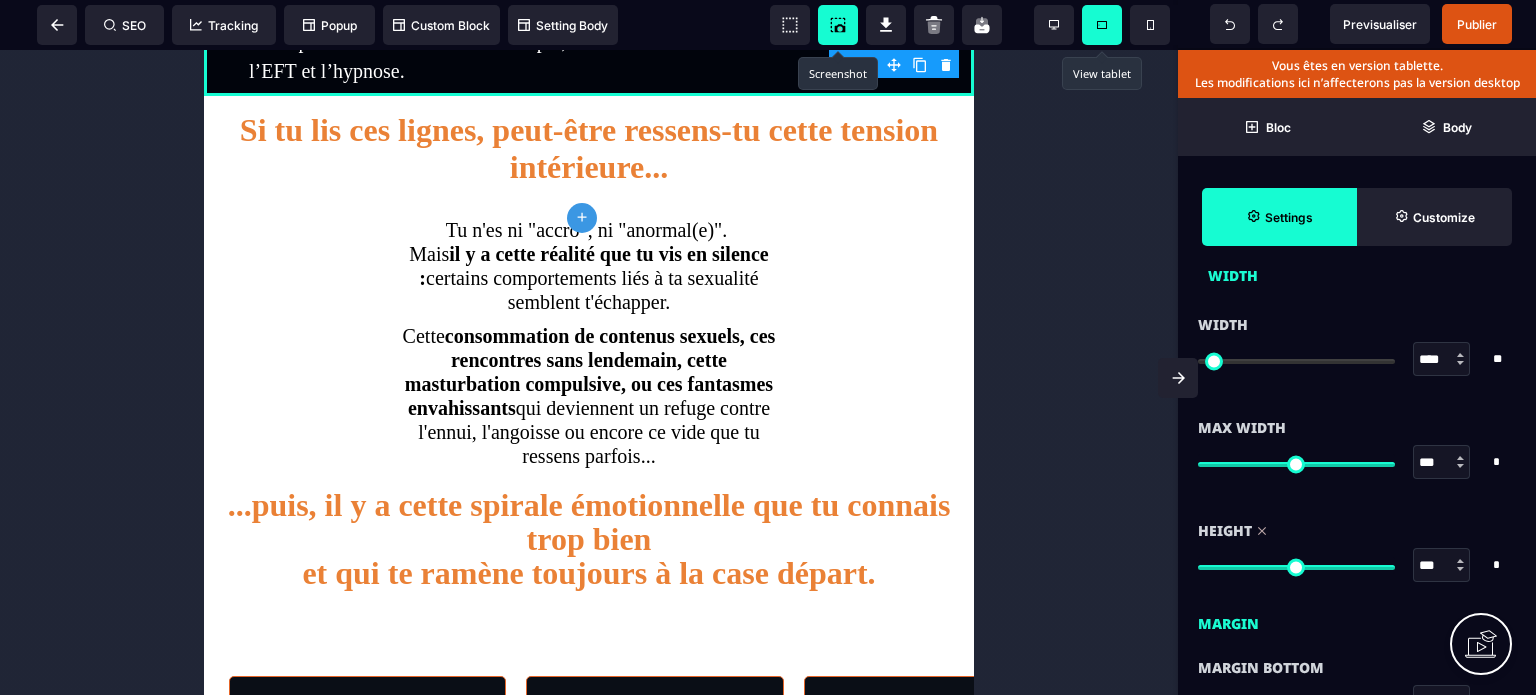drag, startPoint x: 1381, startPoint y: 567, endPoint x: 1396, endPoint y: 567, distance: 15 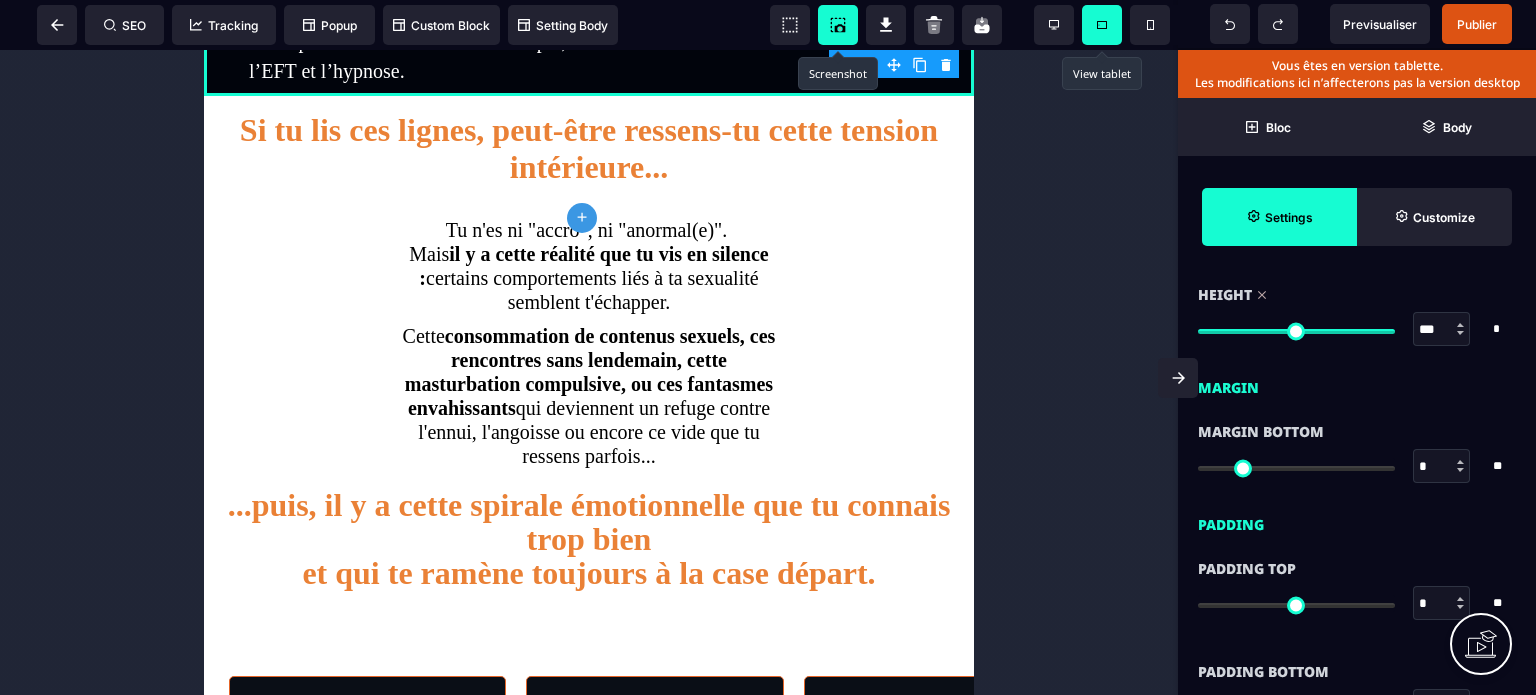 scroll, scrollTop: 1640, scrollLeft: 0, axis: vertical 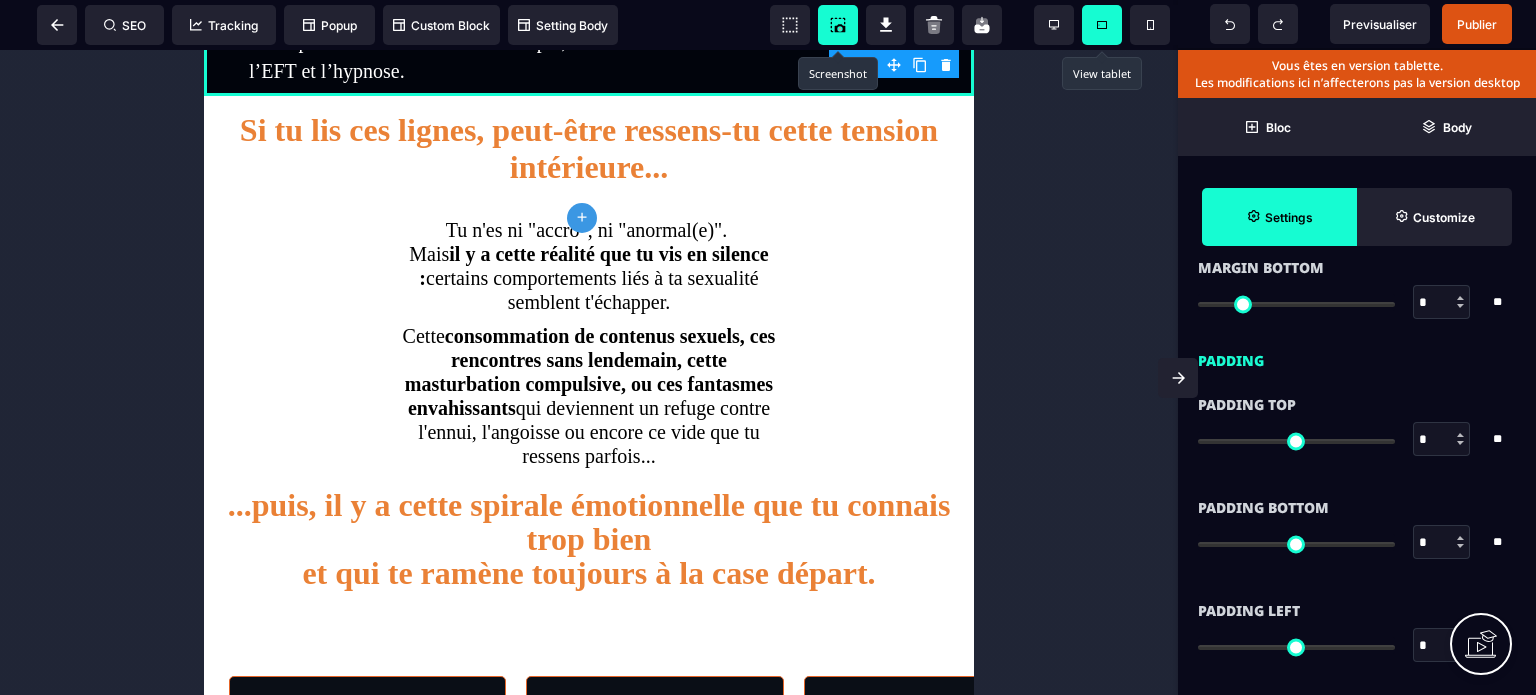 click on "*" at bounding box center [1442, 440] 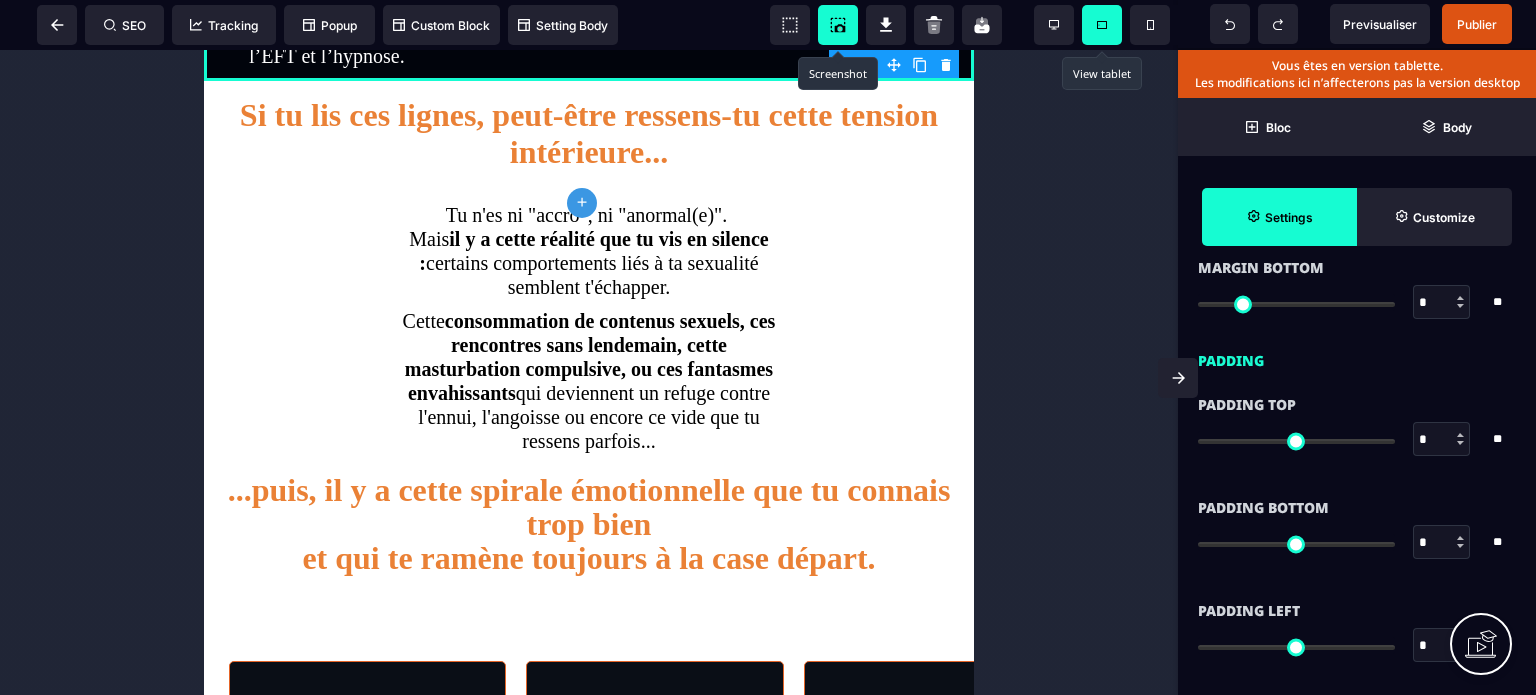 click on "*" at bounding box center [1442, 303] 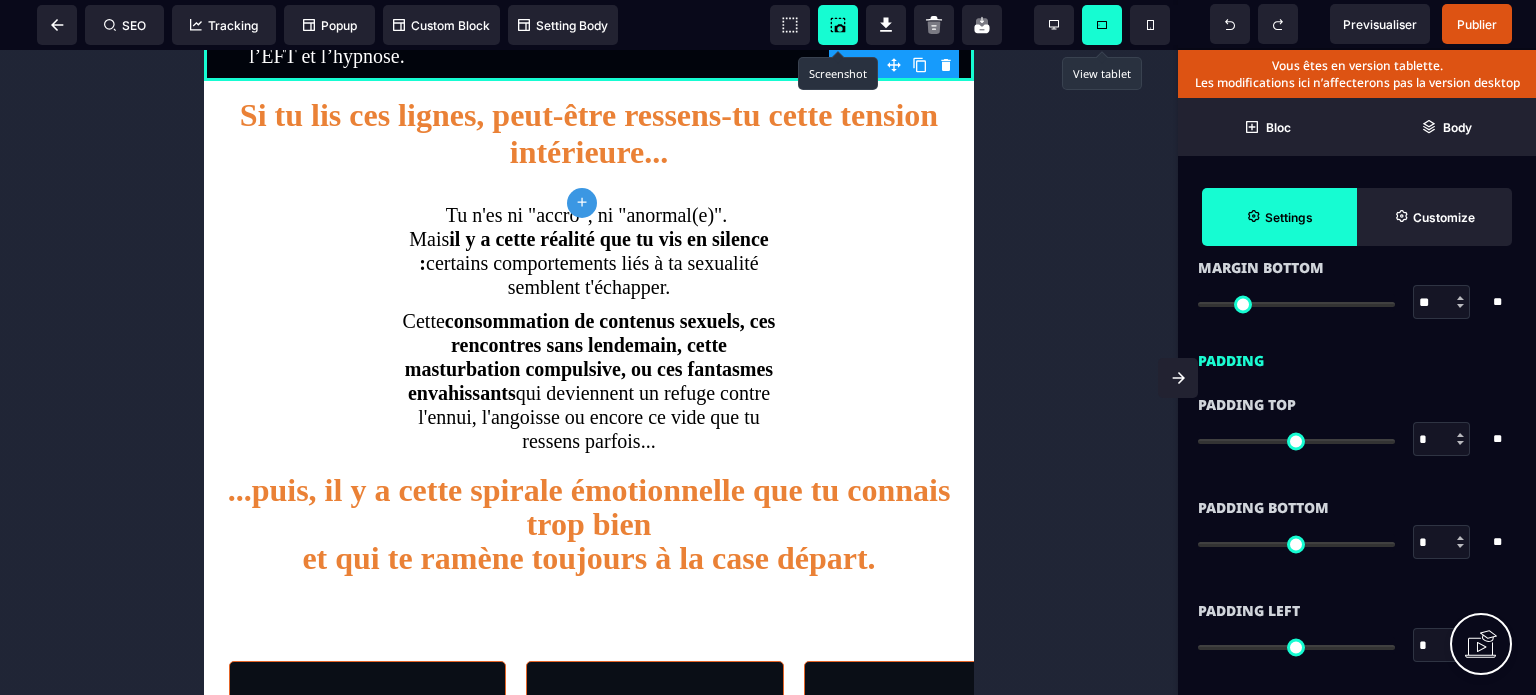 type on "**" 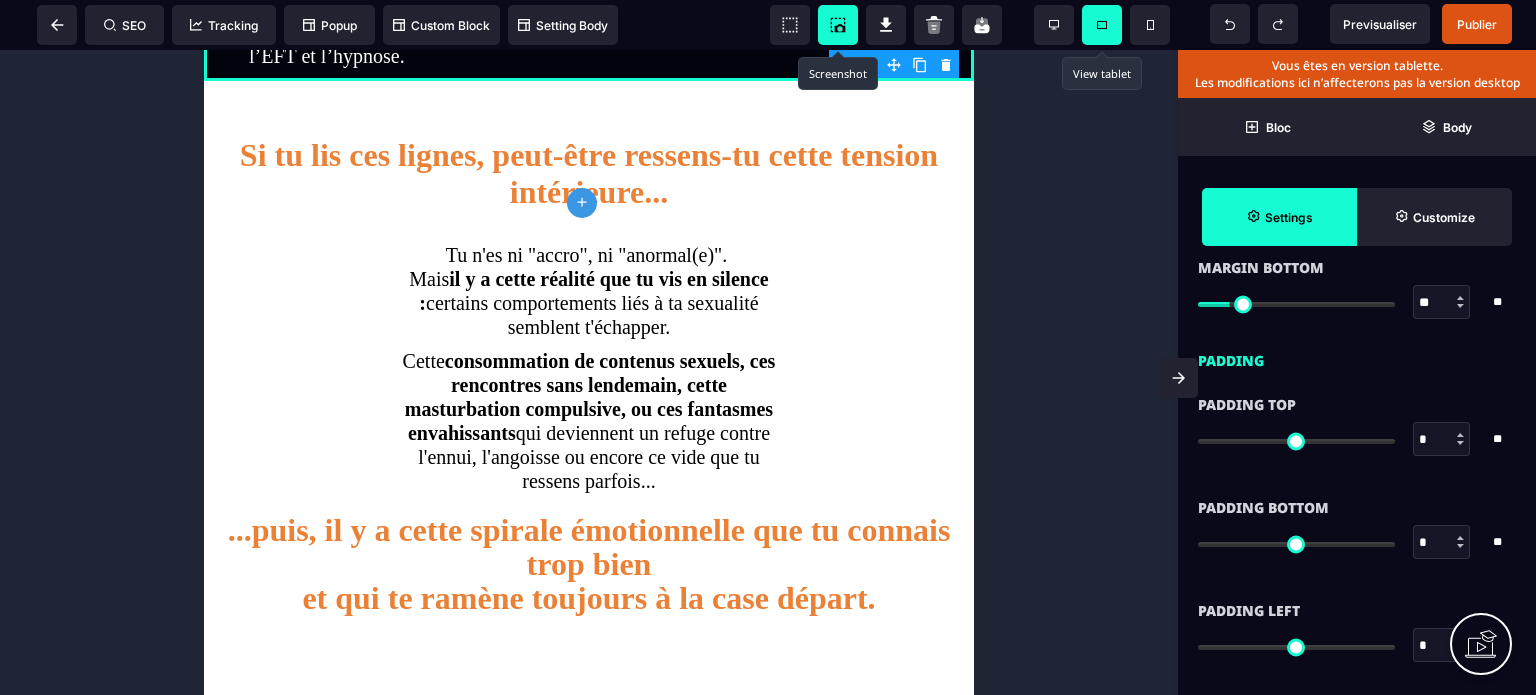 type on "*" 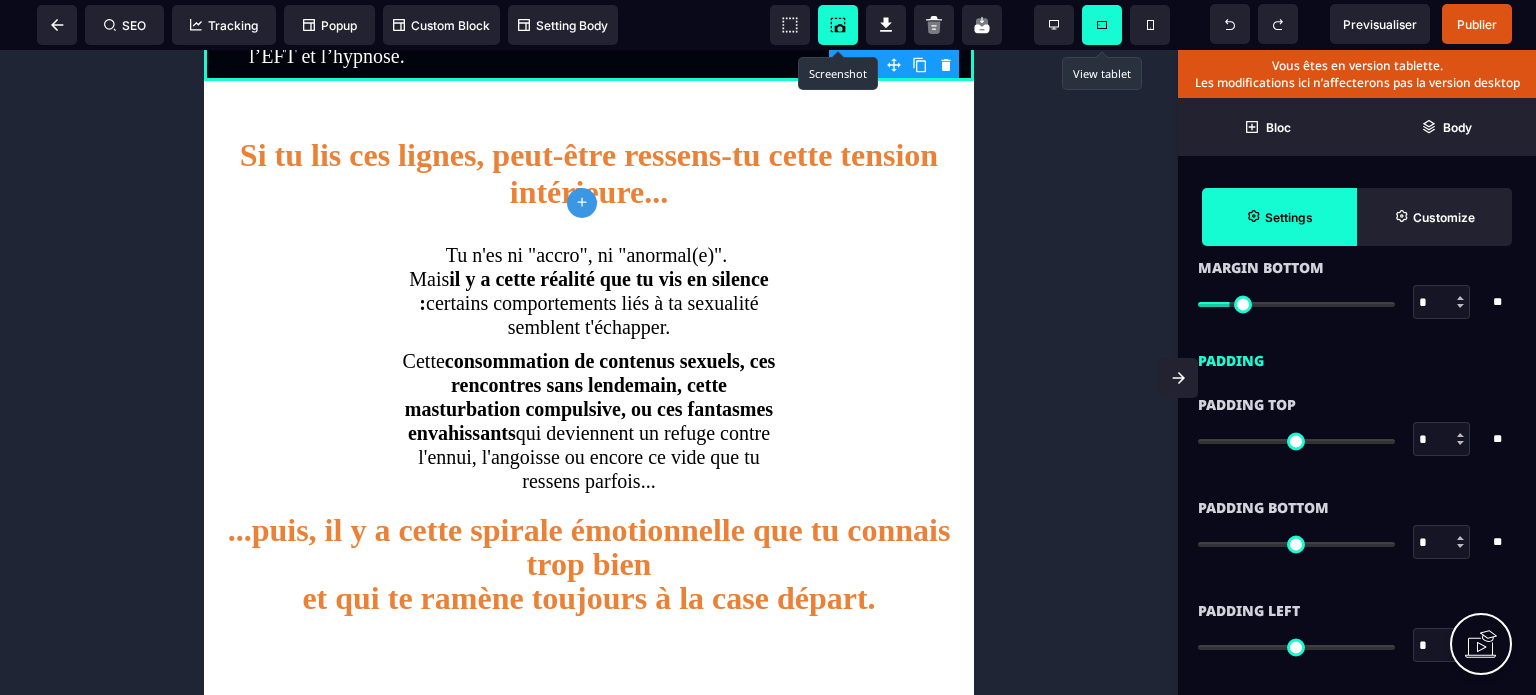 type on "*" 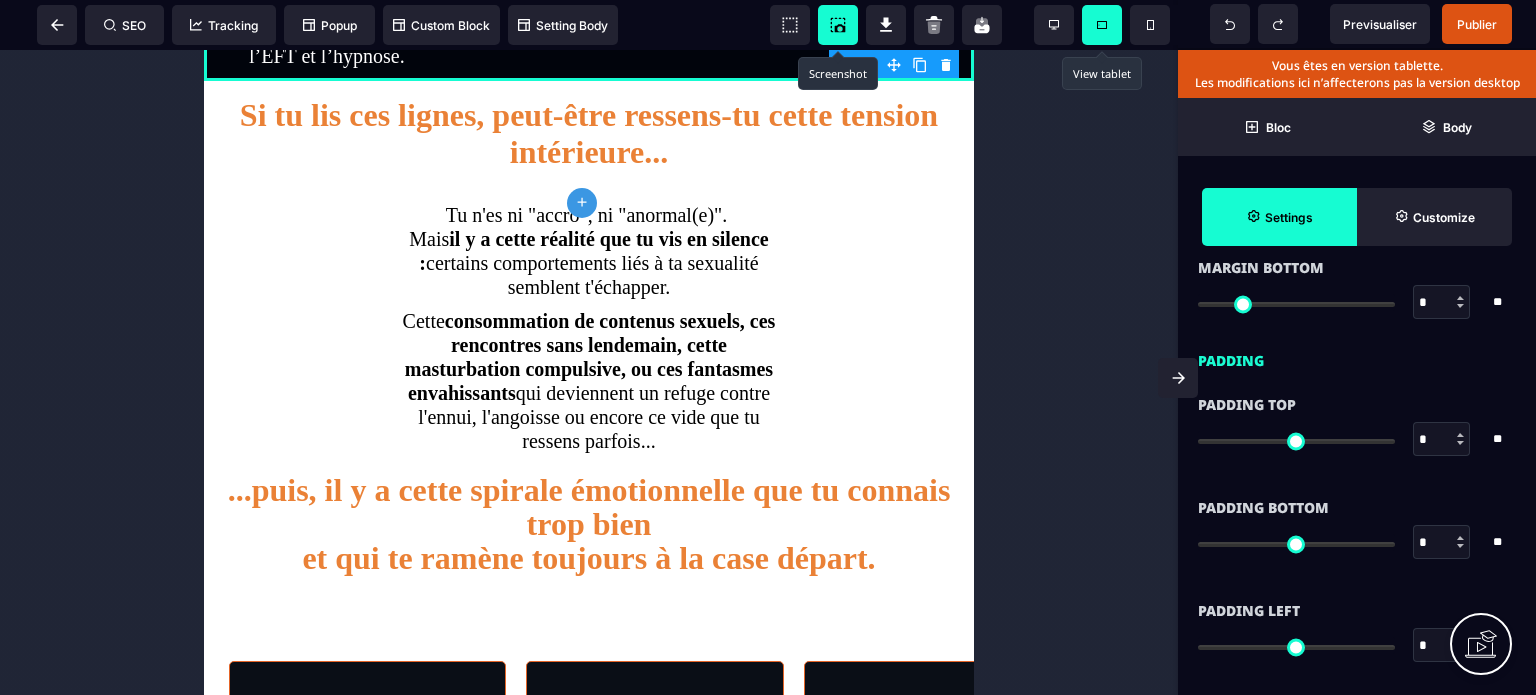 type on "**" 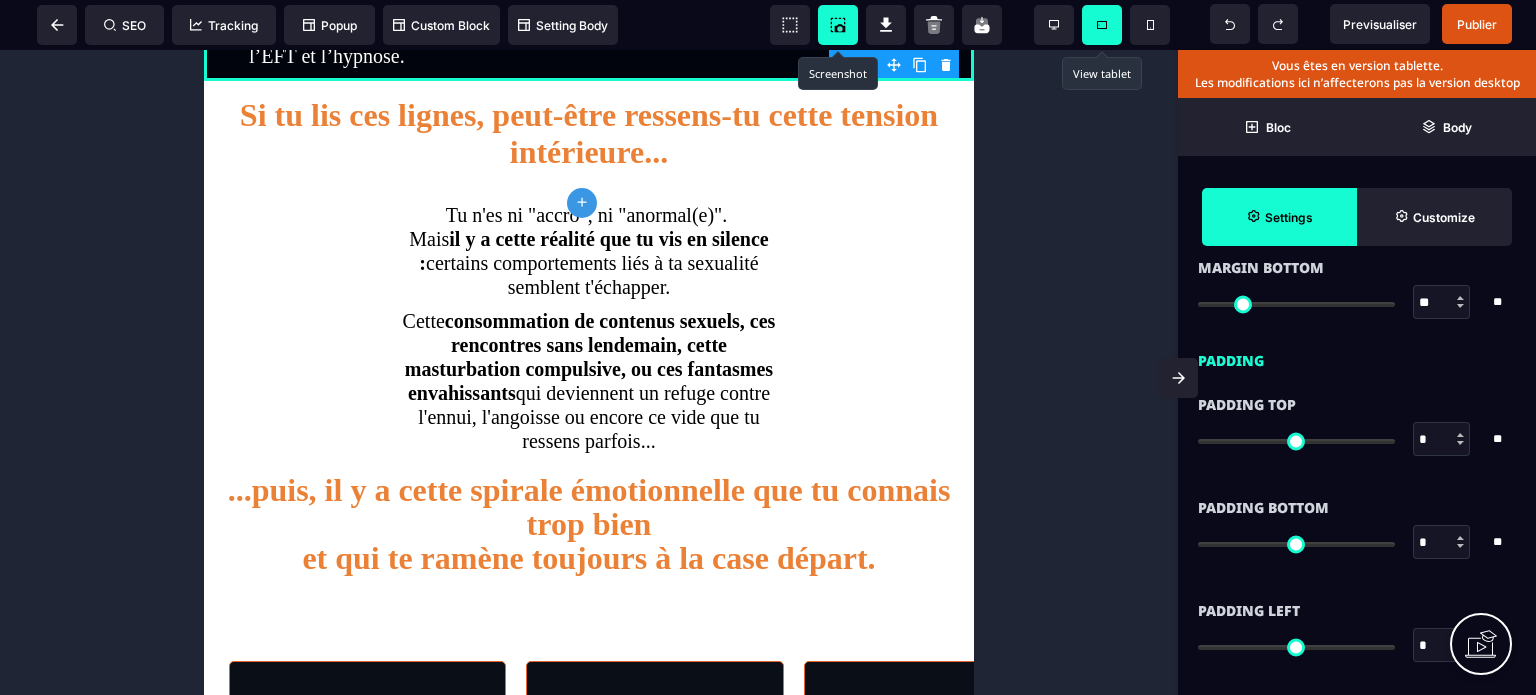 type on "**" 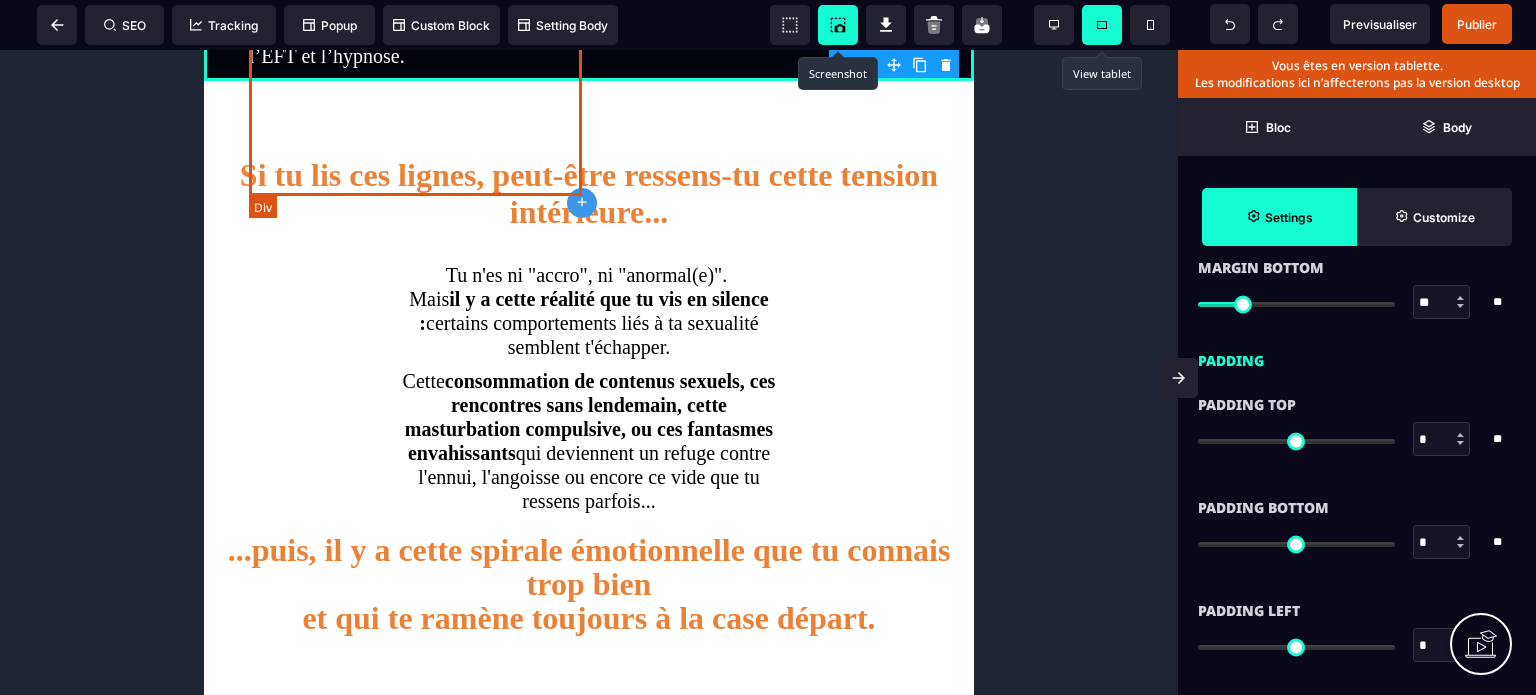type on "**" 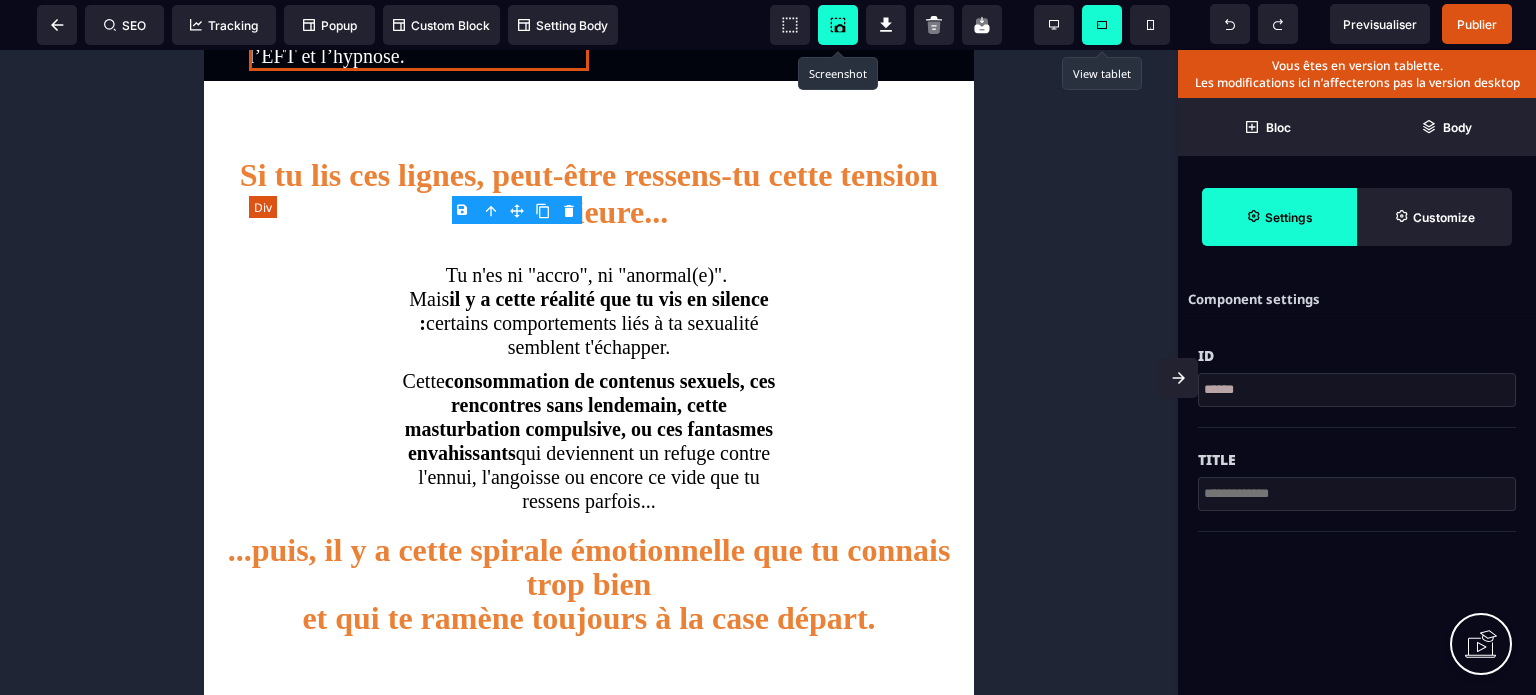 select on "*****" 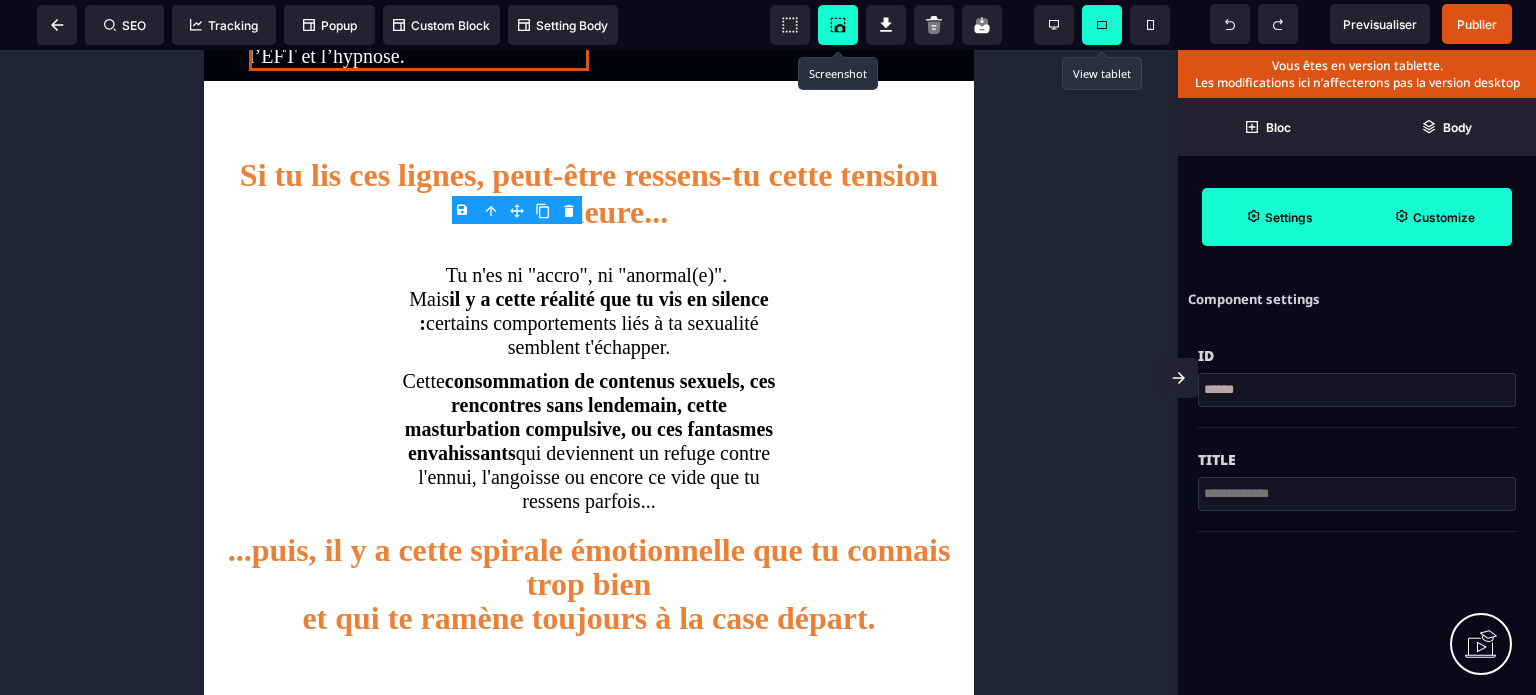 click on "Customize" at bounding box center [1434, 217] 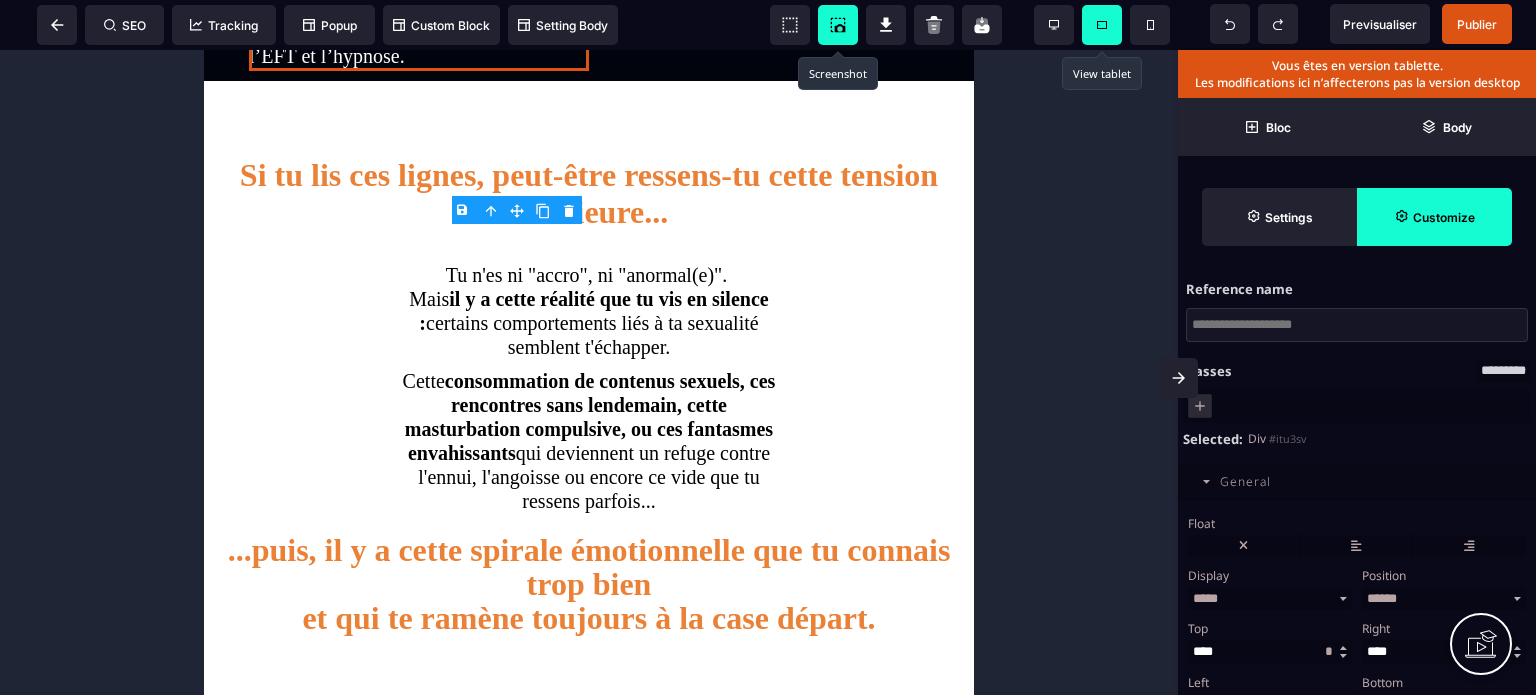 click on "Float" at bounding box center [1354, 523] 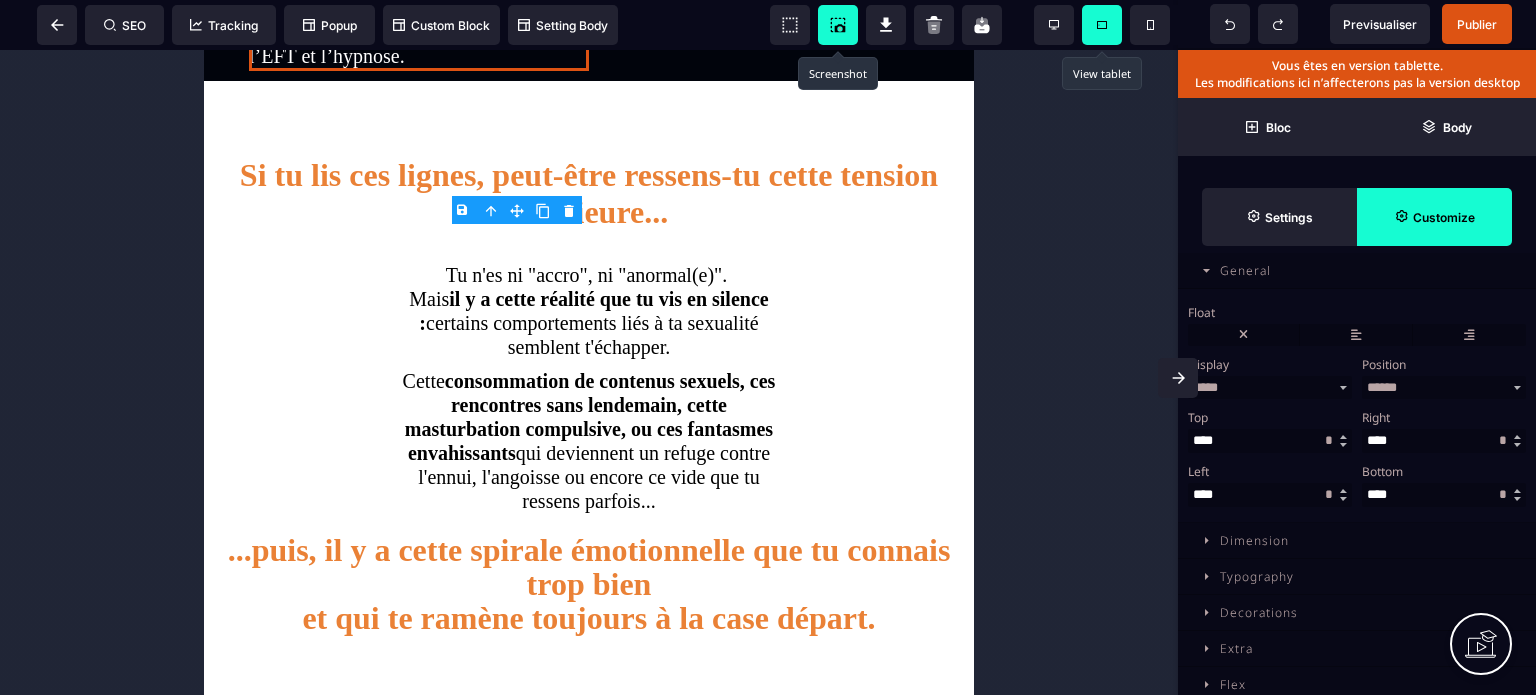 scroll, scrollTop: 225, scrollLeft: 0, axis: vertical 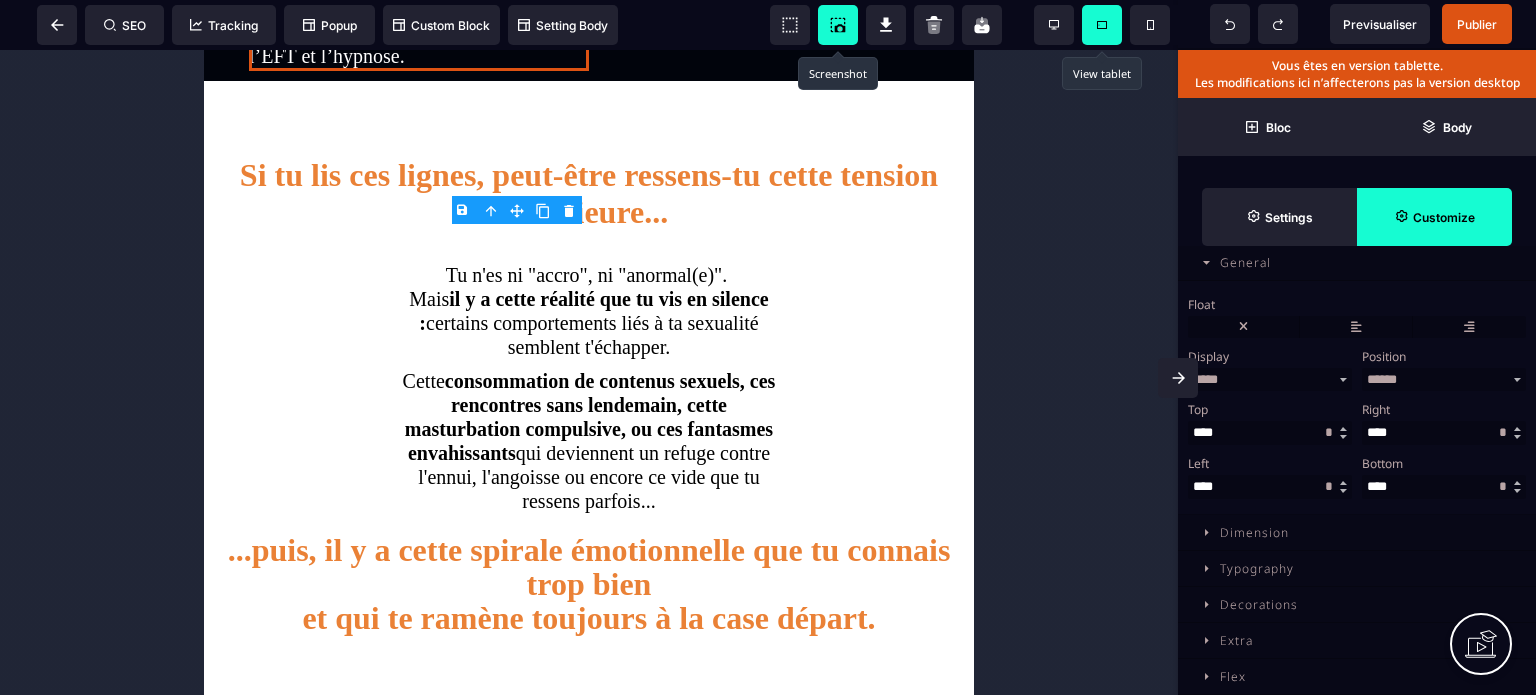 click on "Dimension" at bounding box center (1357, 533) 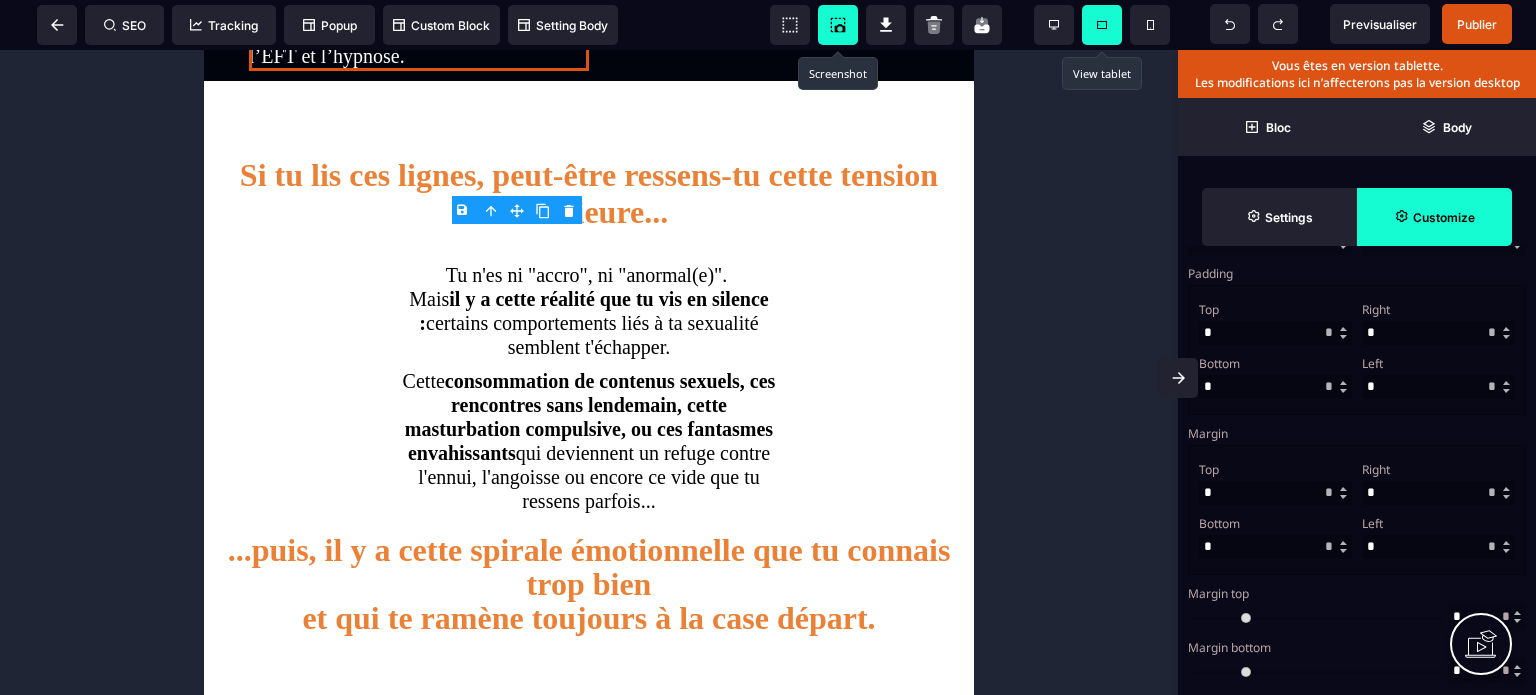 scroll, scrollTop: 705, scrollLeft: 0, axis: vertical 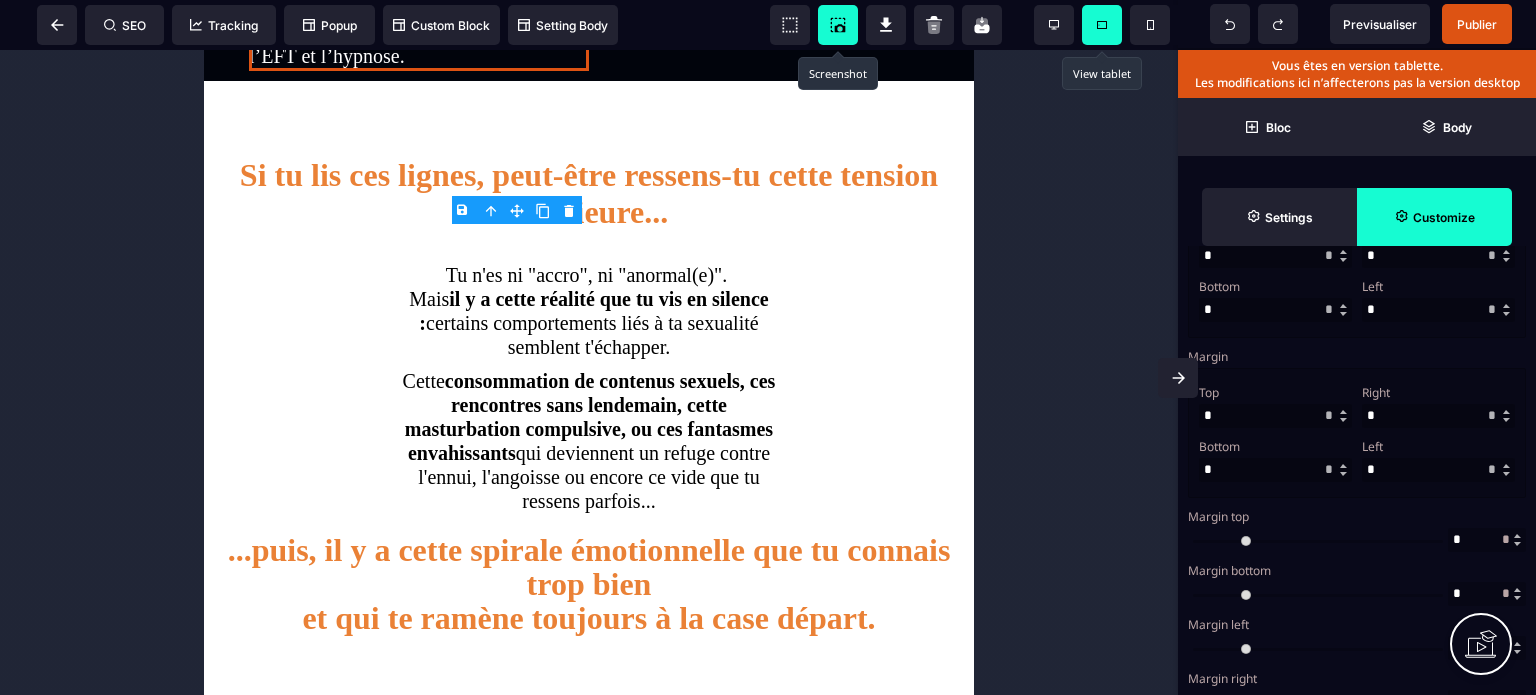 click at bounding box center (1275, 470) 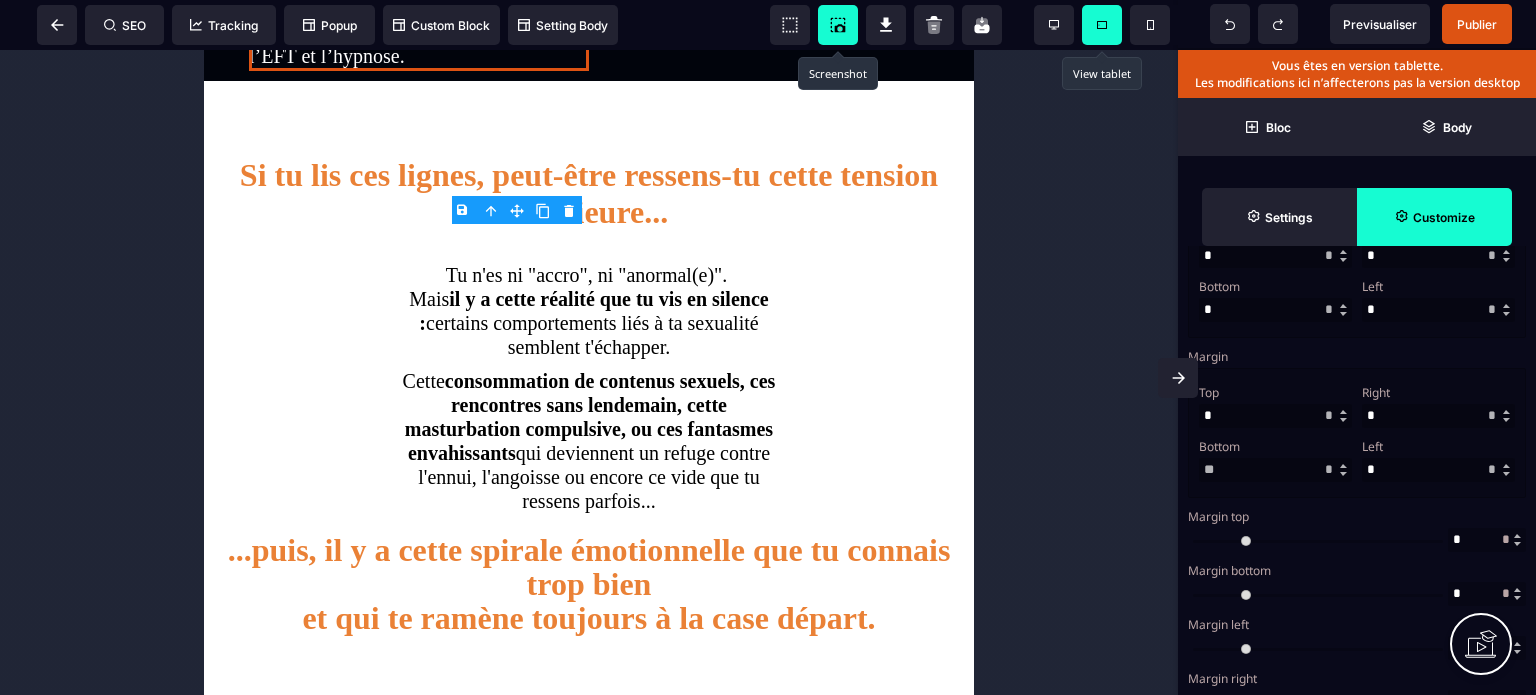type on "**" 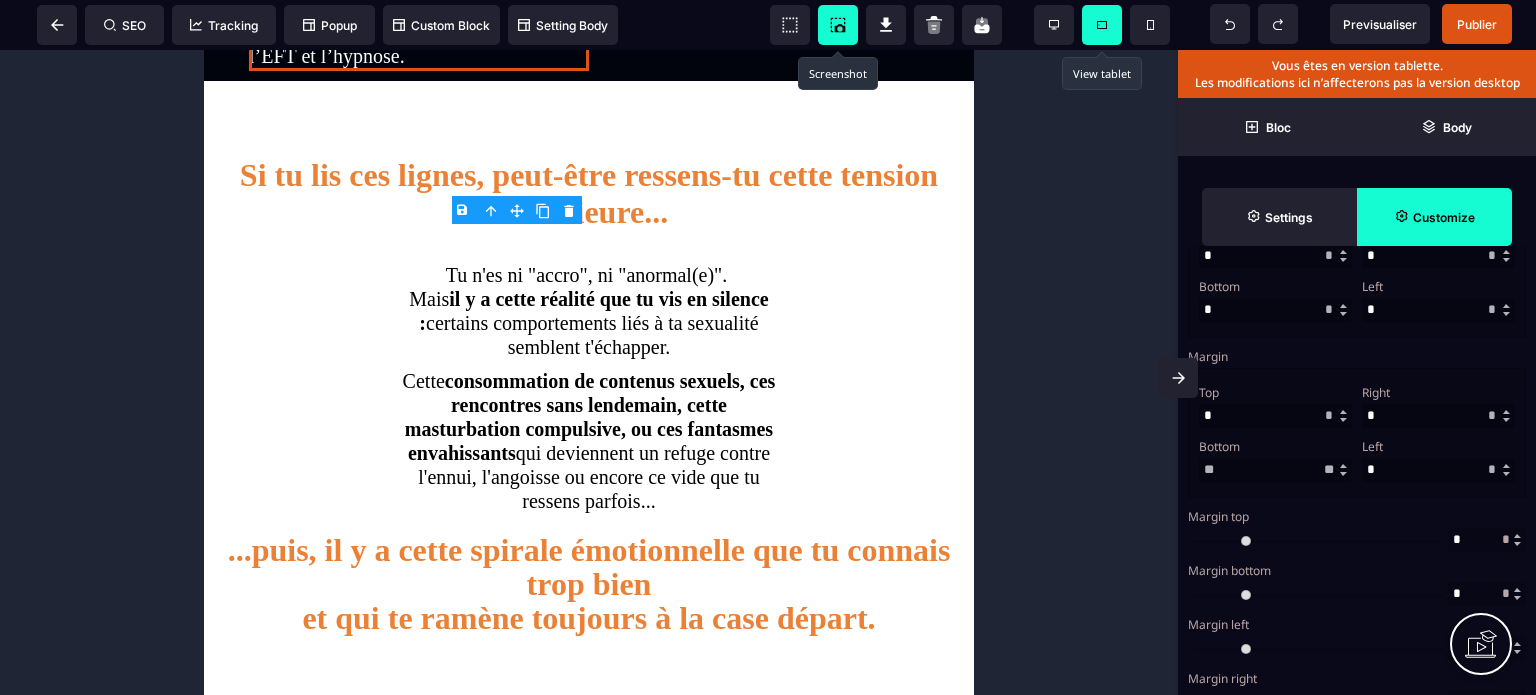 type on "*" 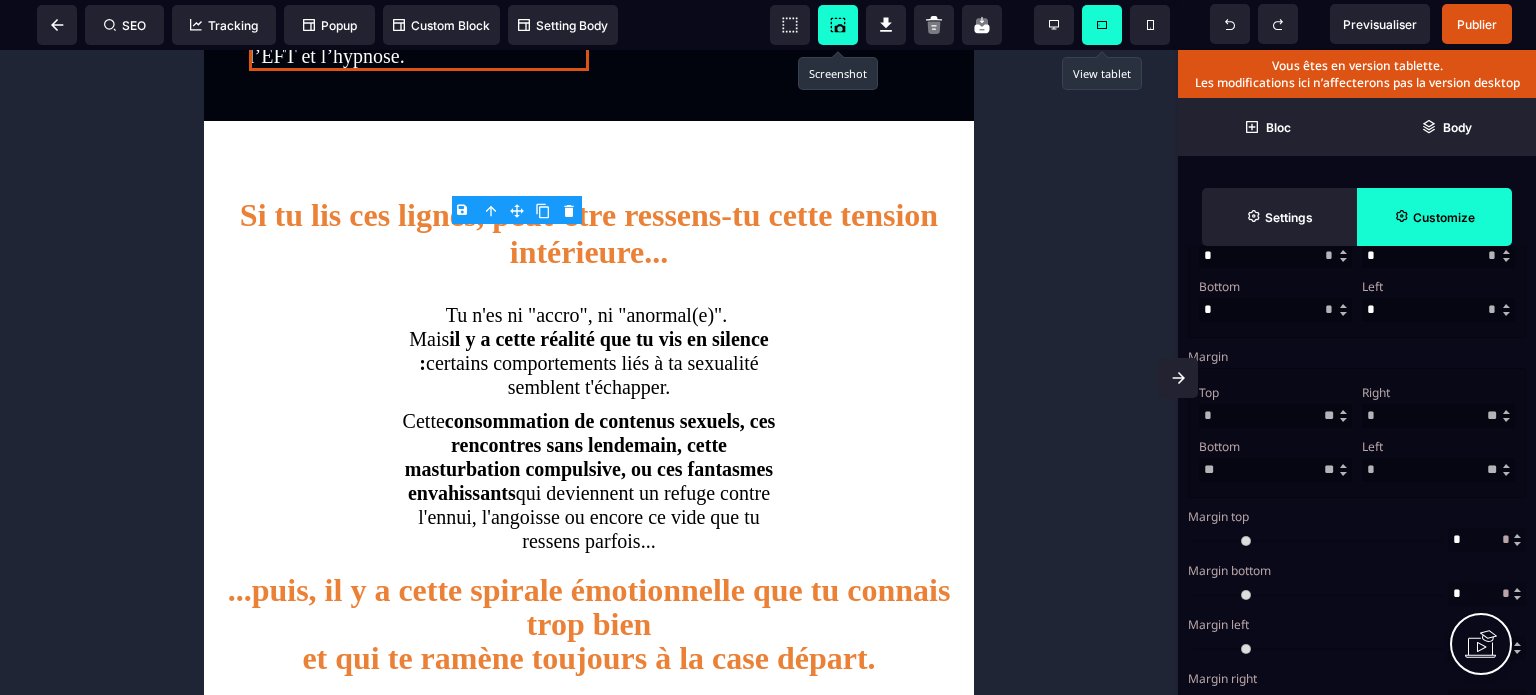 click on "Bottom" at bounding box center [1273, 446] 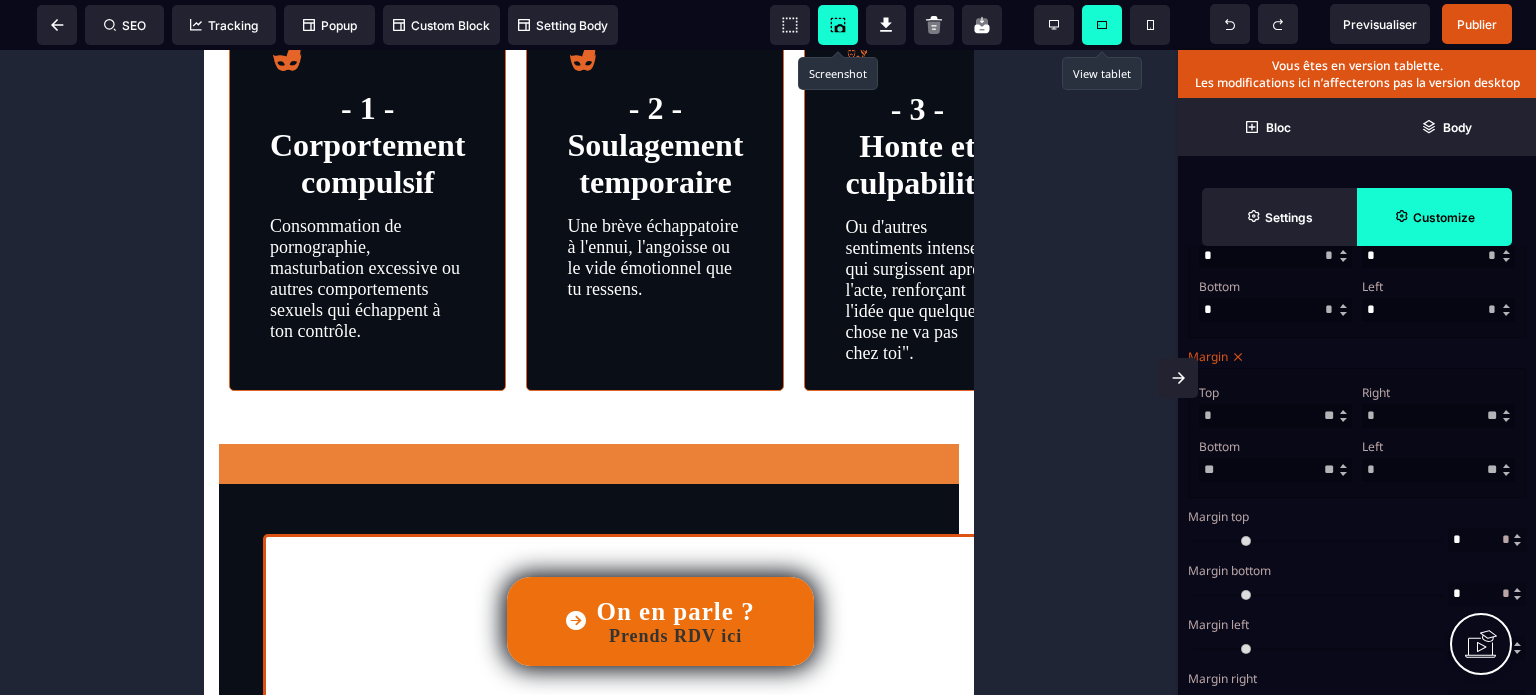 scroll, scrollTop: 1320, scrollLeft: 0, axis: vertical 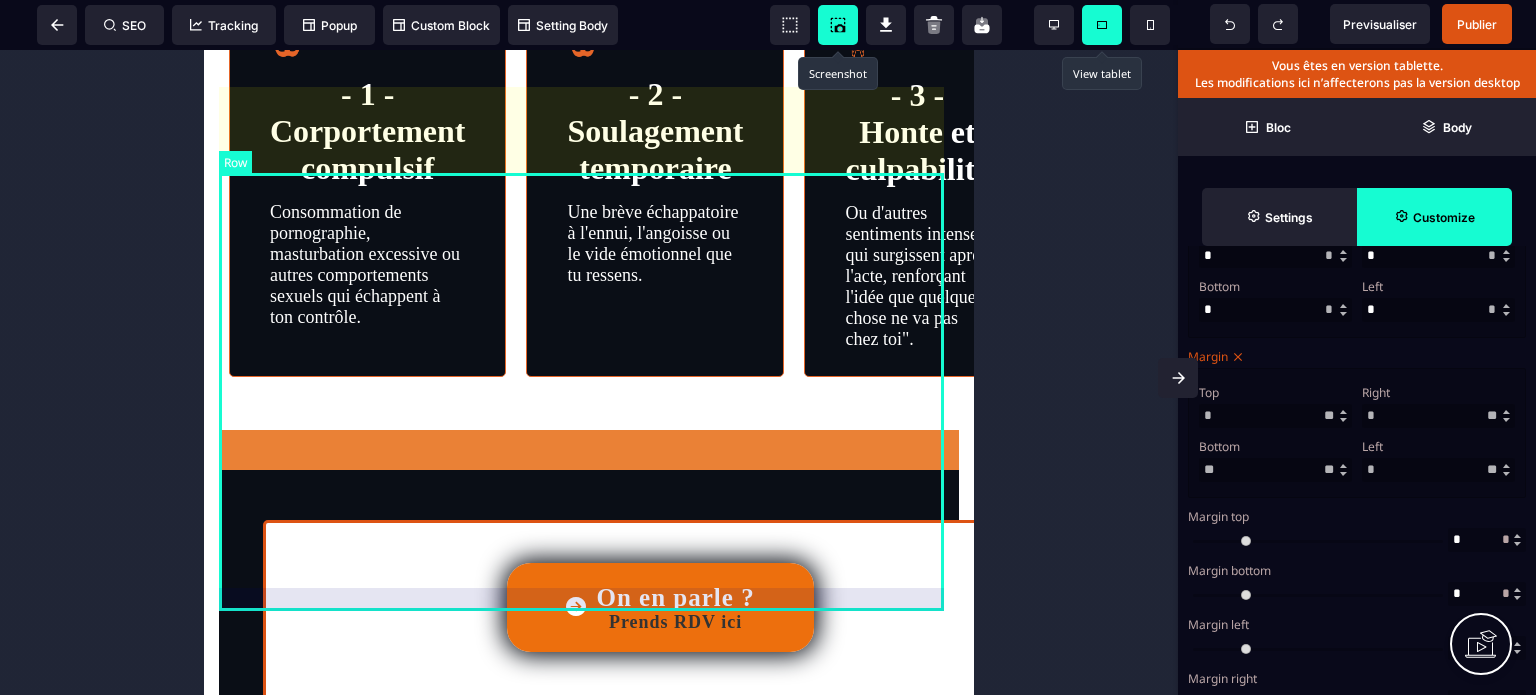 click on "- 1 -Corportement compulsif Consommation de pornographie, masturbation excessive ou autres comportements sexuels qui échappent à ton contrôle. - 2 - Soulagement temporaire Une brève échappatoire à l'ennui, l'angoisse ou le vide émotionnel que tu ressens. - 3 -
Honte et culpabilité Ou d'autres sentiments intenses qui surgissent après l'acte, renforçant l'idée que quelque chose ne va pas chez toi". - 4 -
Isolement profond Tu te retrouves seul(e) avec tes doutes, tes élans et tes peurs, incapable d'en parler par crainte du jugement." at bounding box center [589, 189] 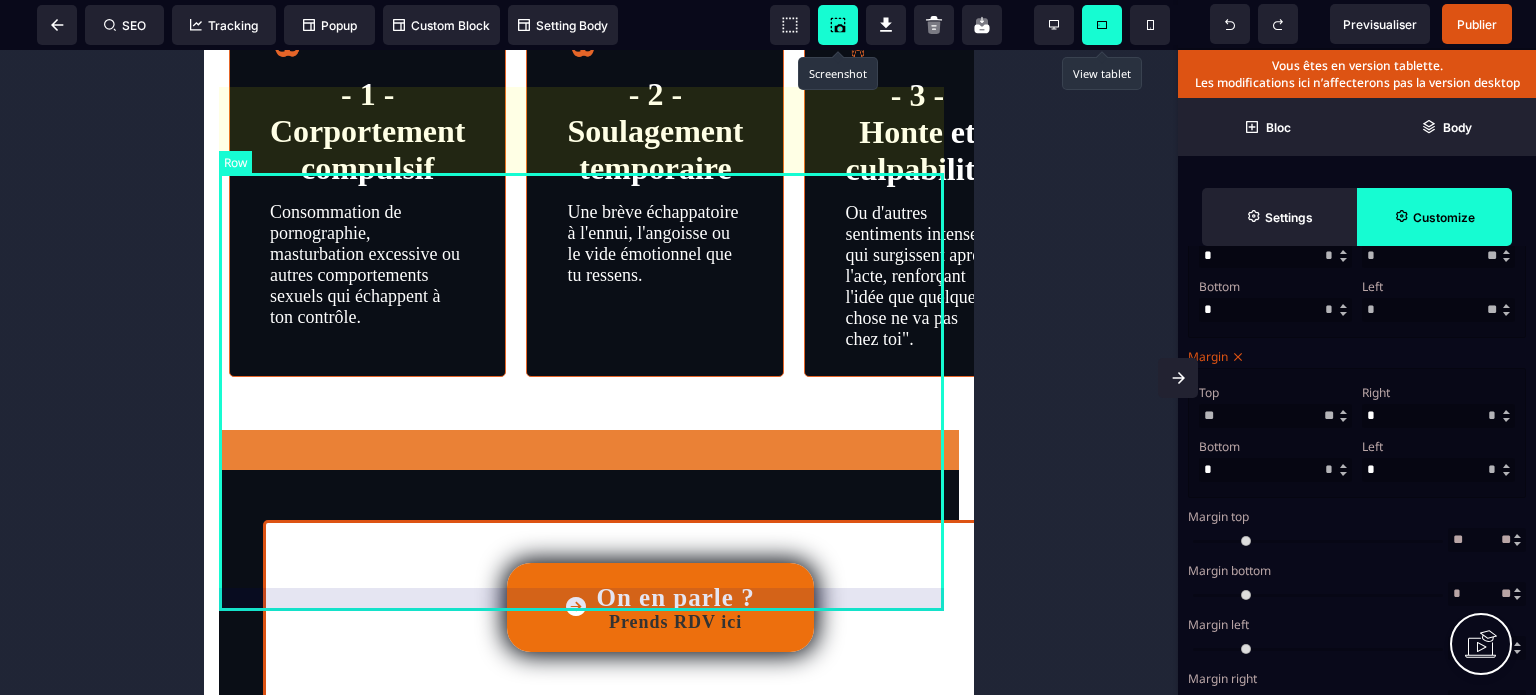 select on "*" 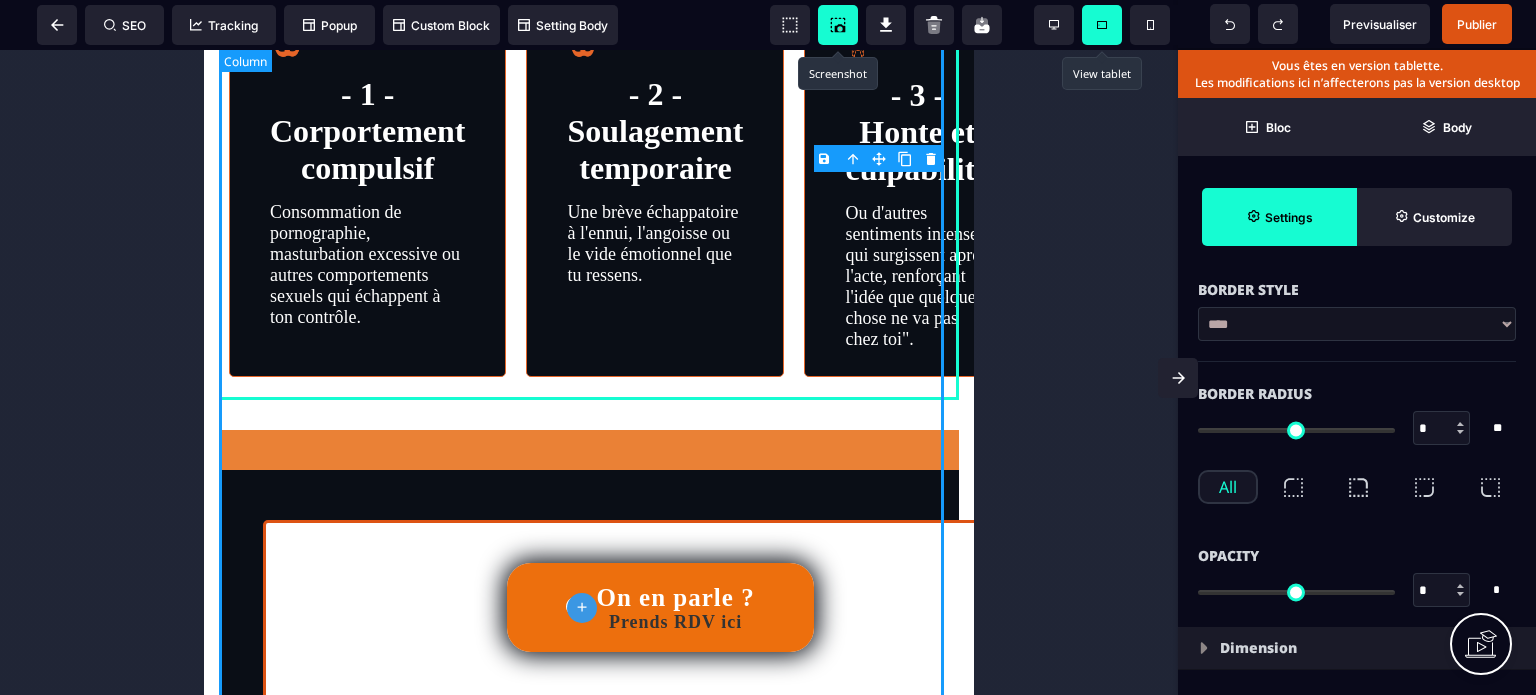 type on "*" 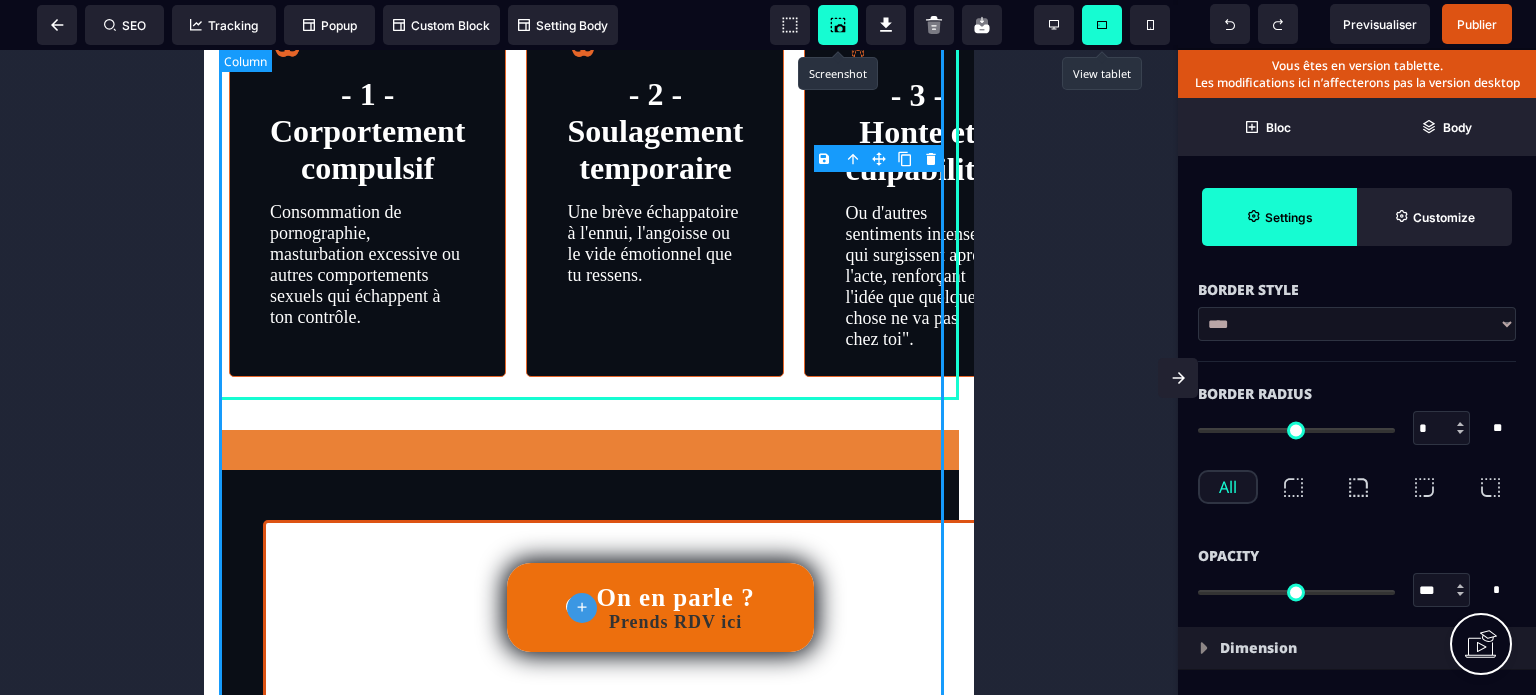 type on "***" 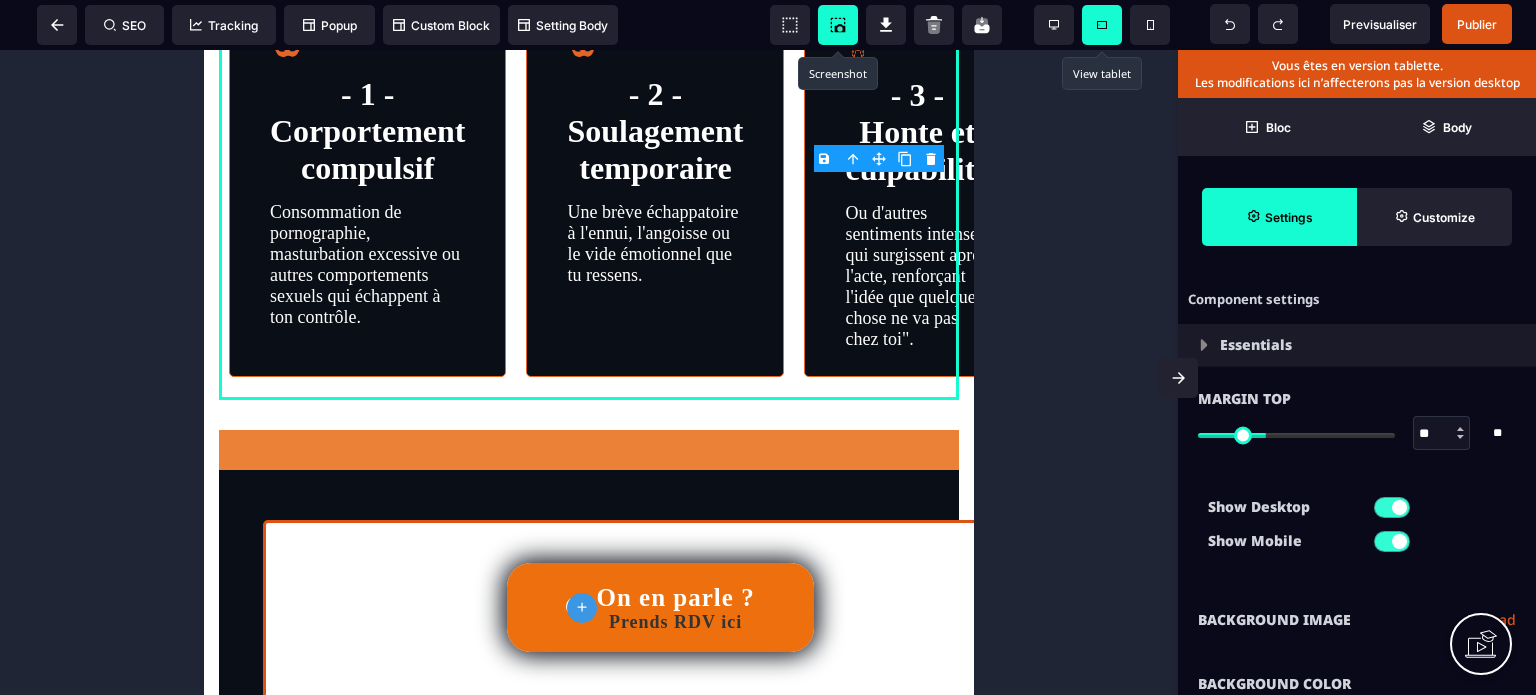 click on "Background Image
Upload" at bounding box center (1357, 620) 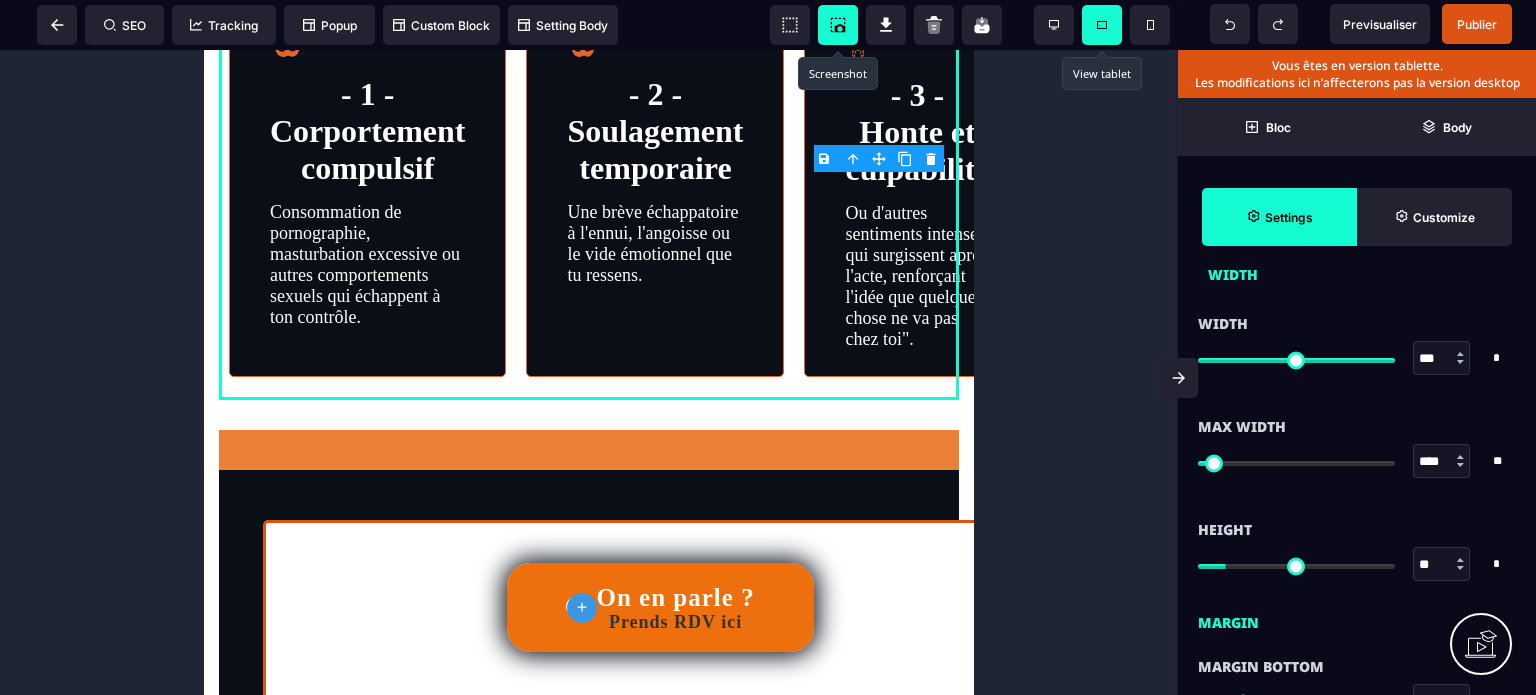 scroll, scrollTop: 1240, scrollLeft: 0, axis: vertical 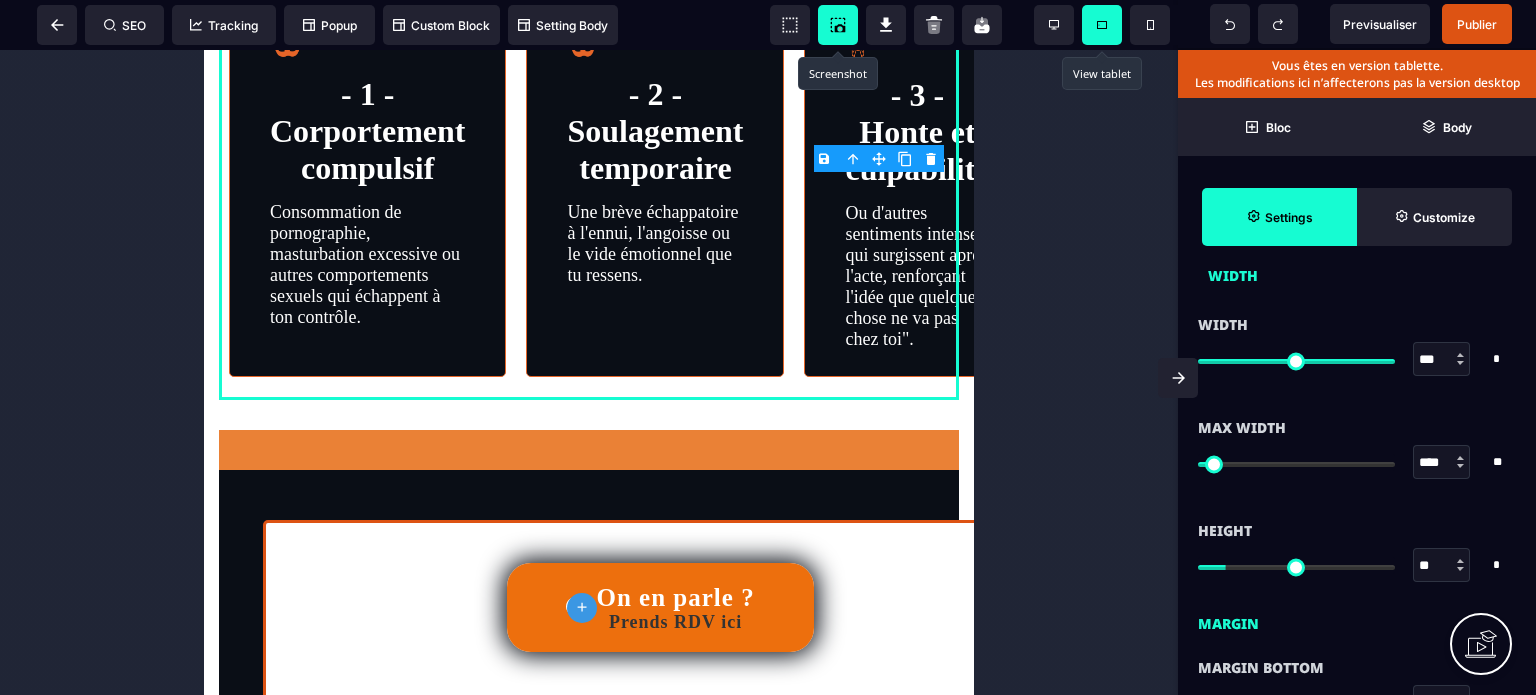 type on "**" 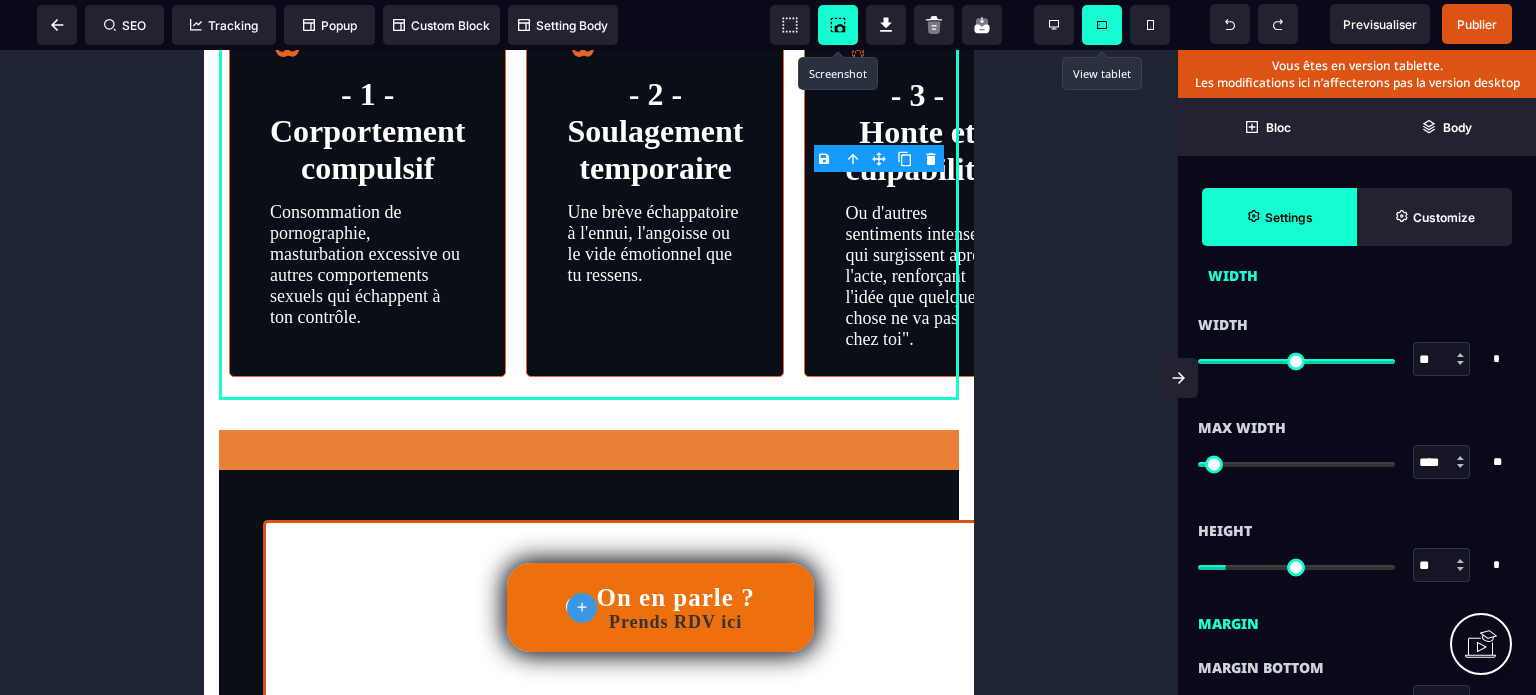 type on "*" 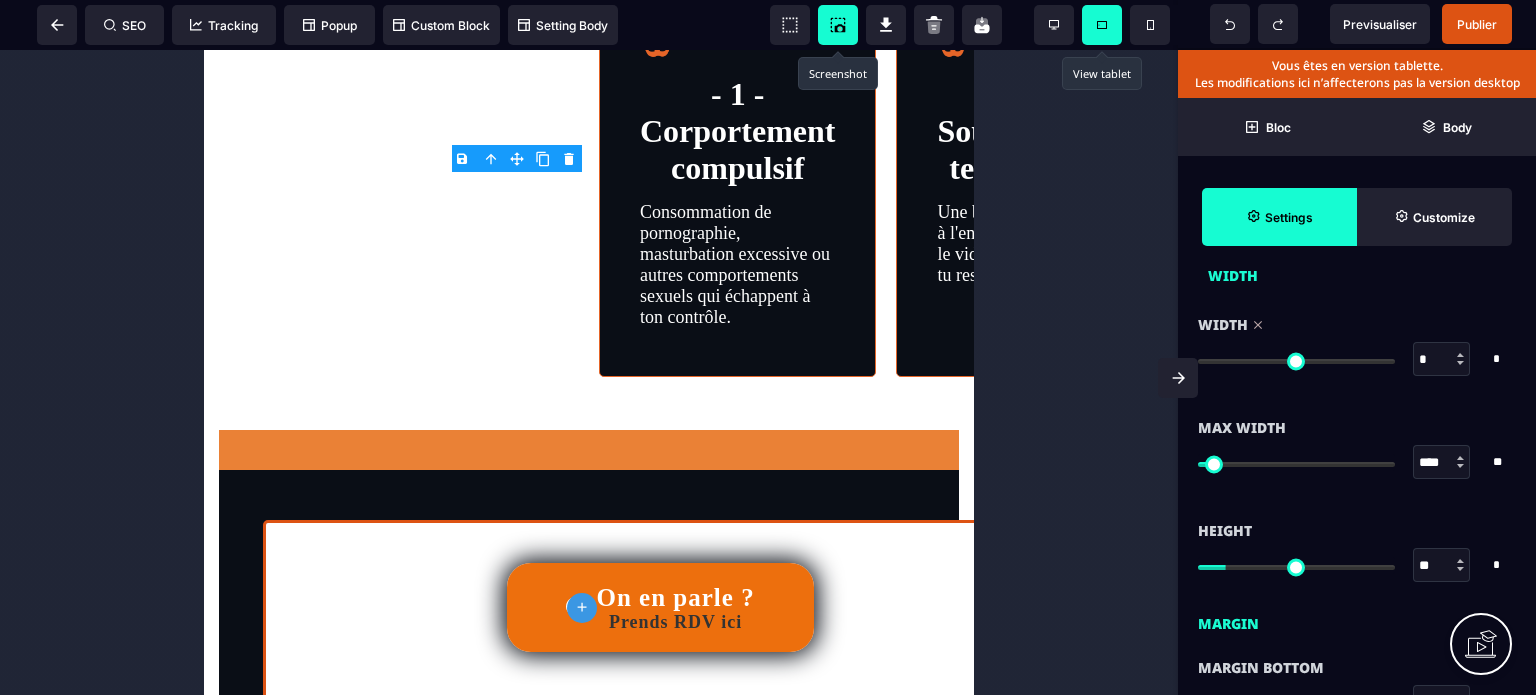 type on "*" 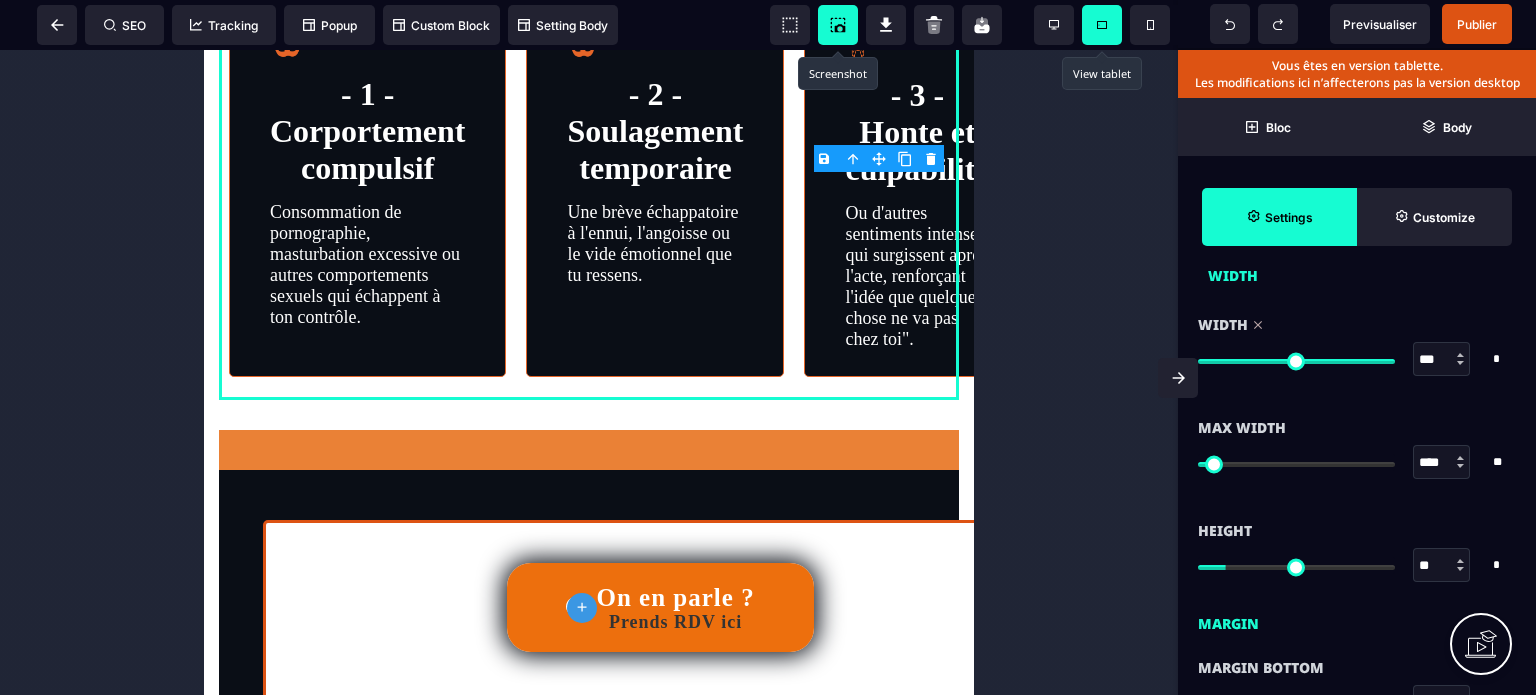 drag, startPoint x: 1378, startPoint y: 355, endPoint x: 1510, endPoint y: 364, distance: 132.30646 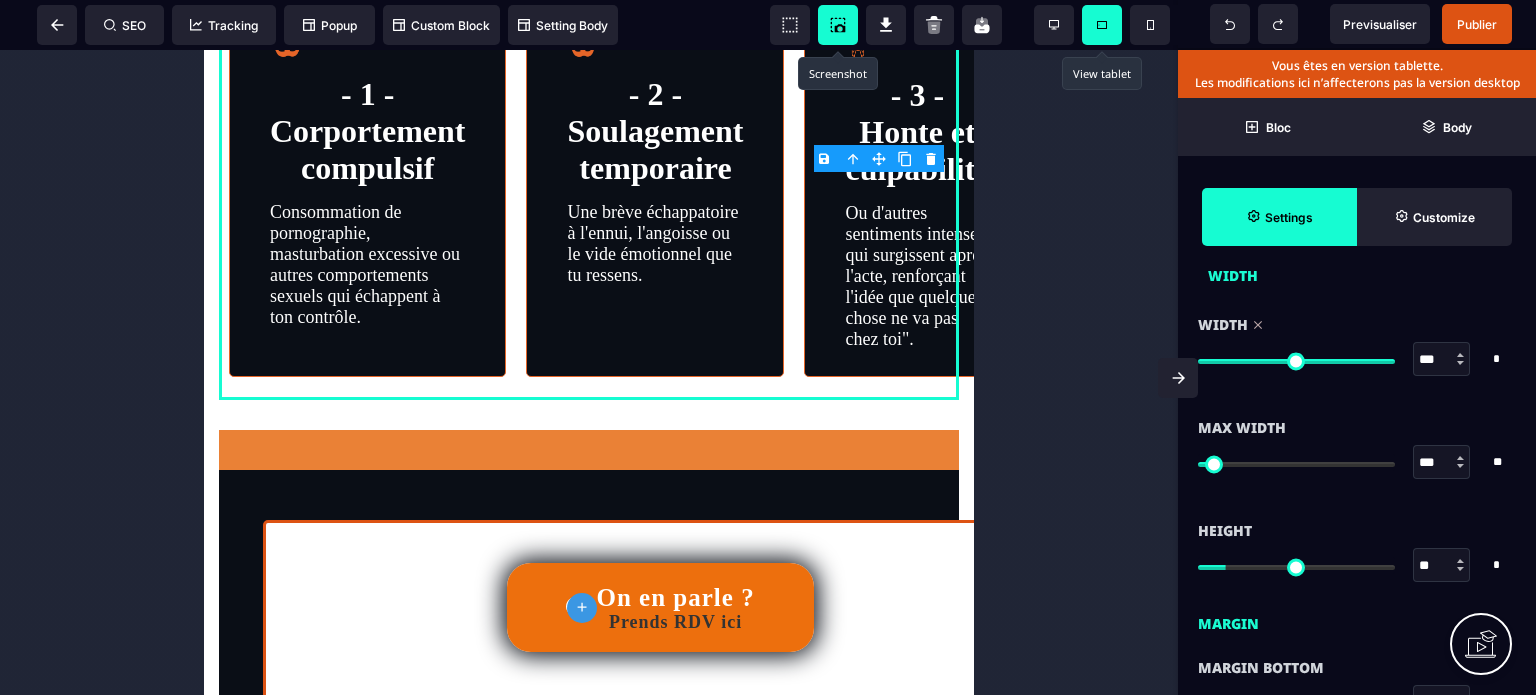 type on "****" 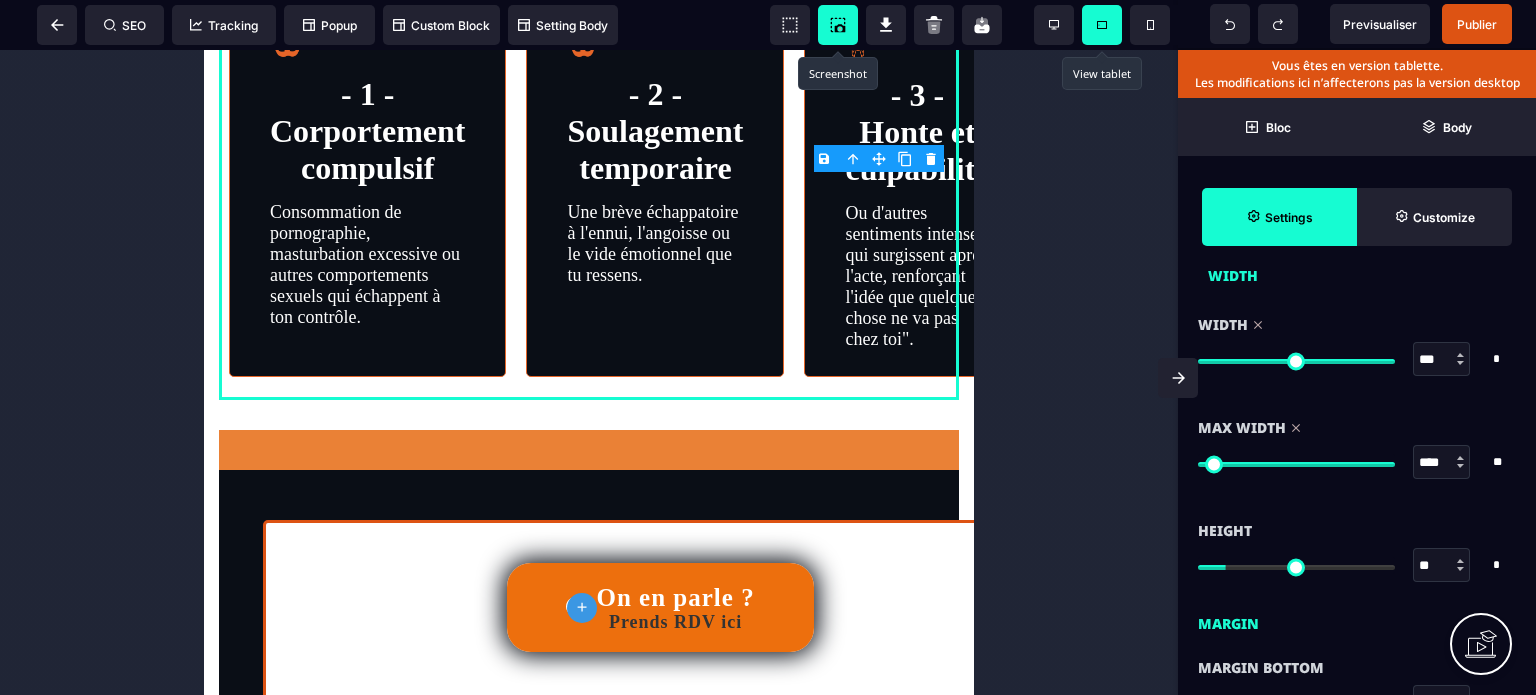 type on "****" 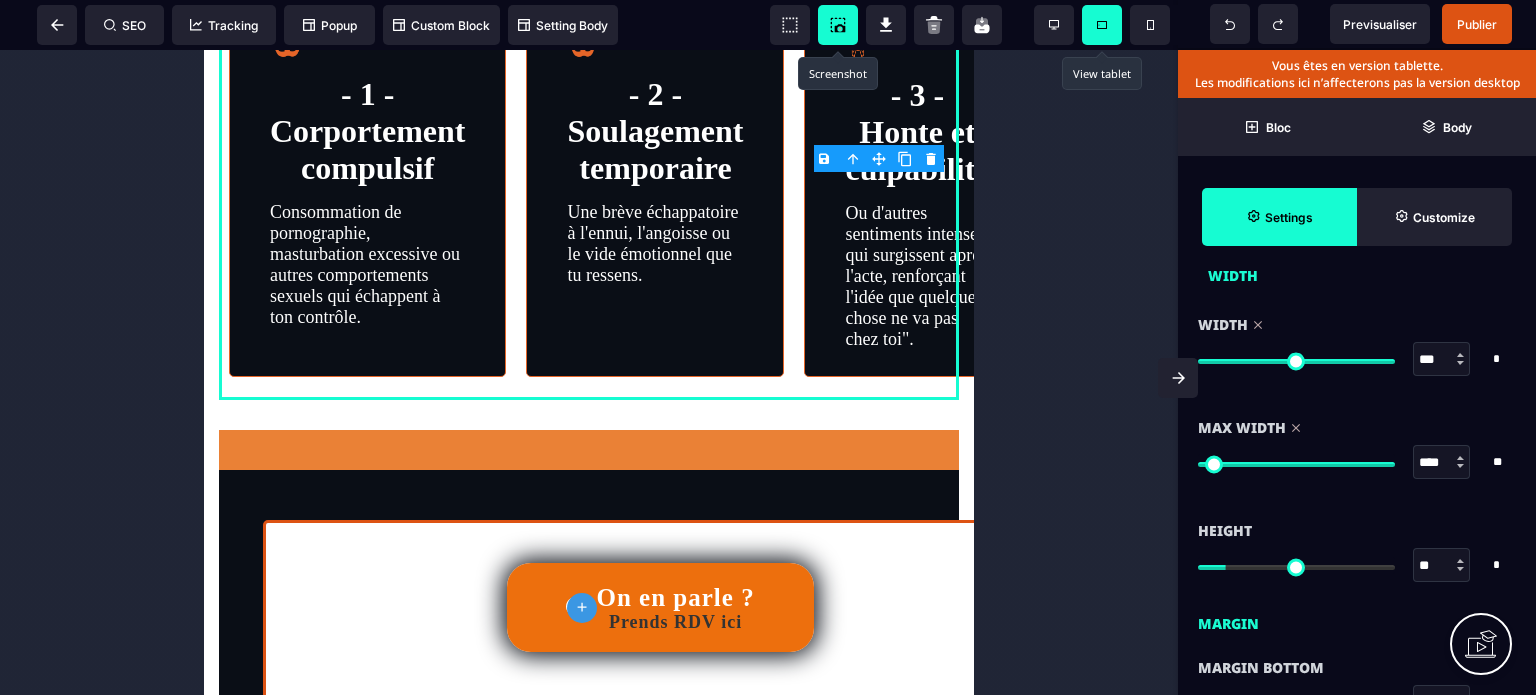 drag, startPoint x: 1209, startPoint y: 463, endPoint x: 1434, endPoint y: 474, distance: 225.26872 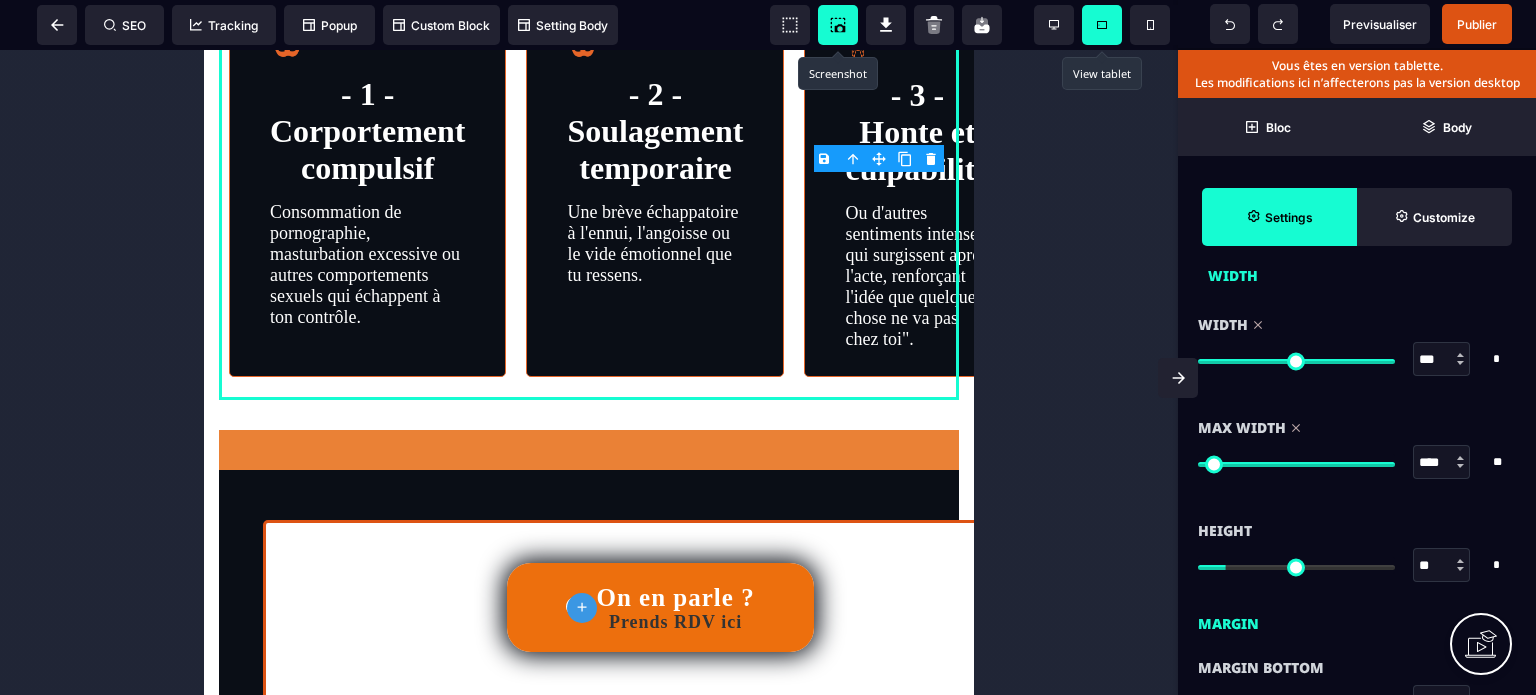 click on "*
* * **" at bounding box center [1502, 462] 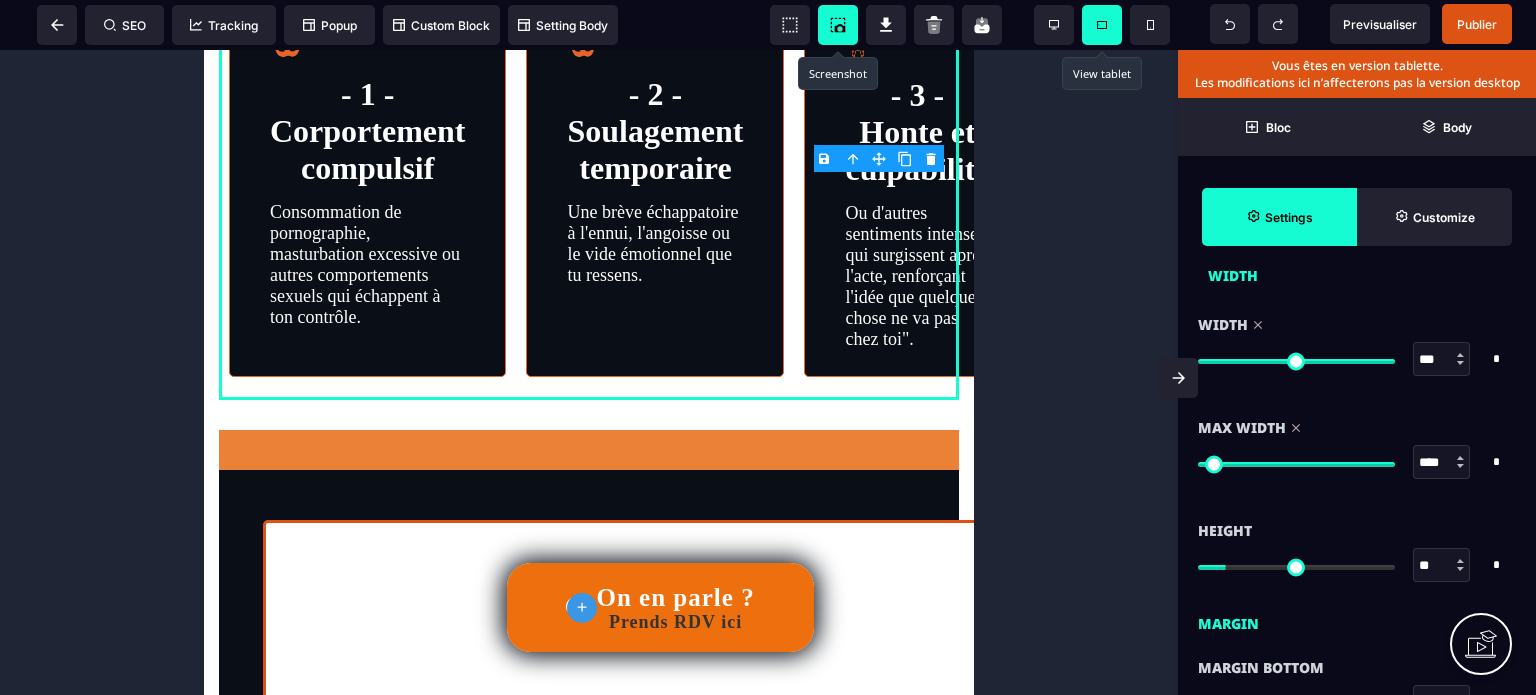 type on "***" 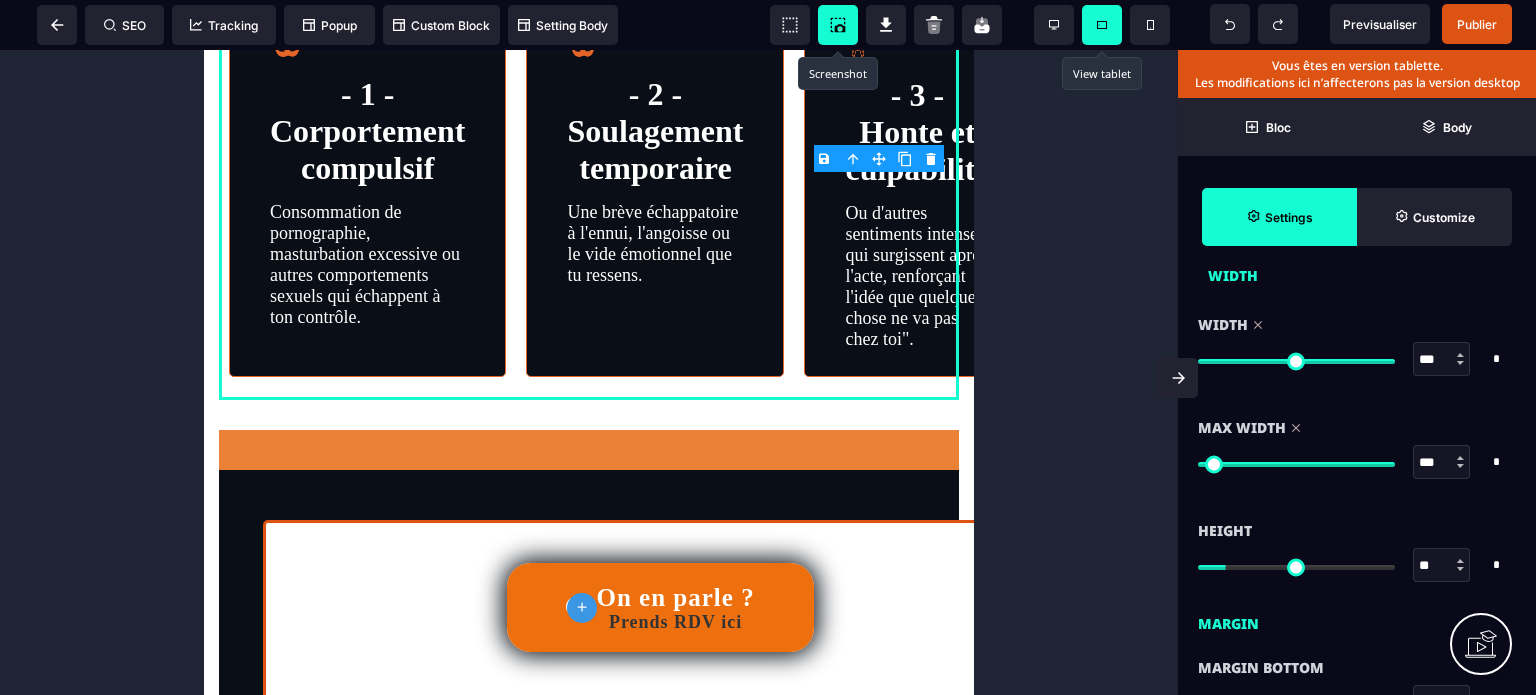 type on "***" 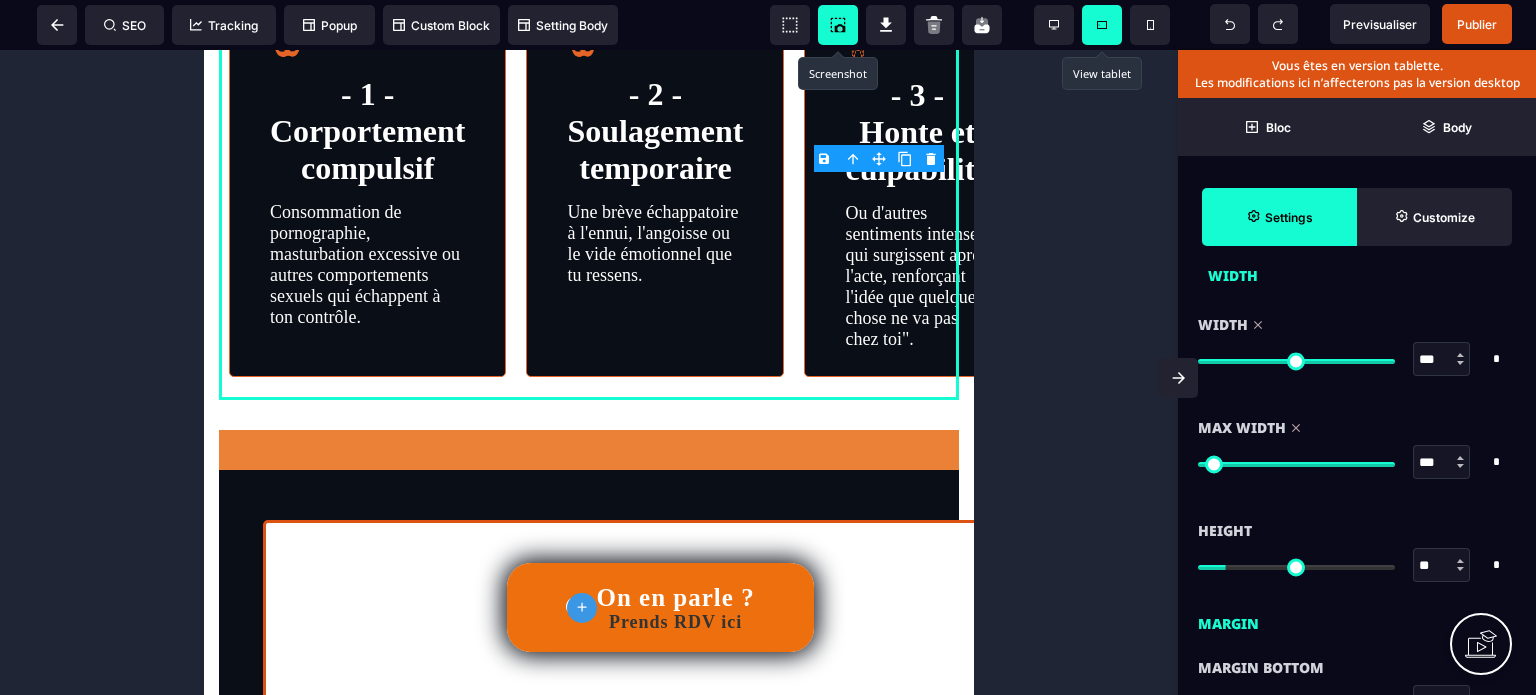 select on "*" 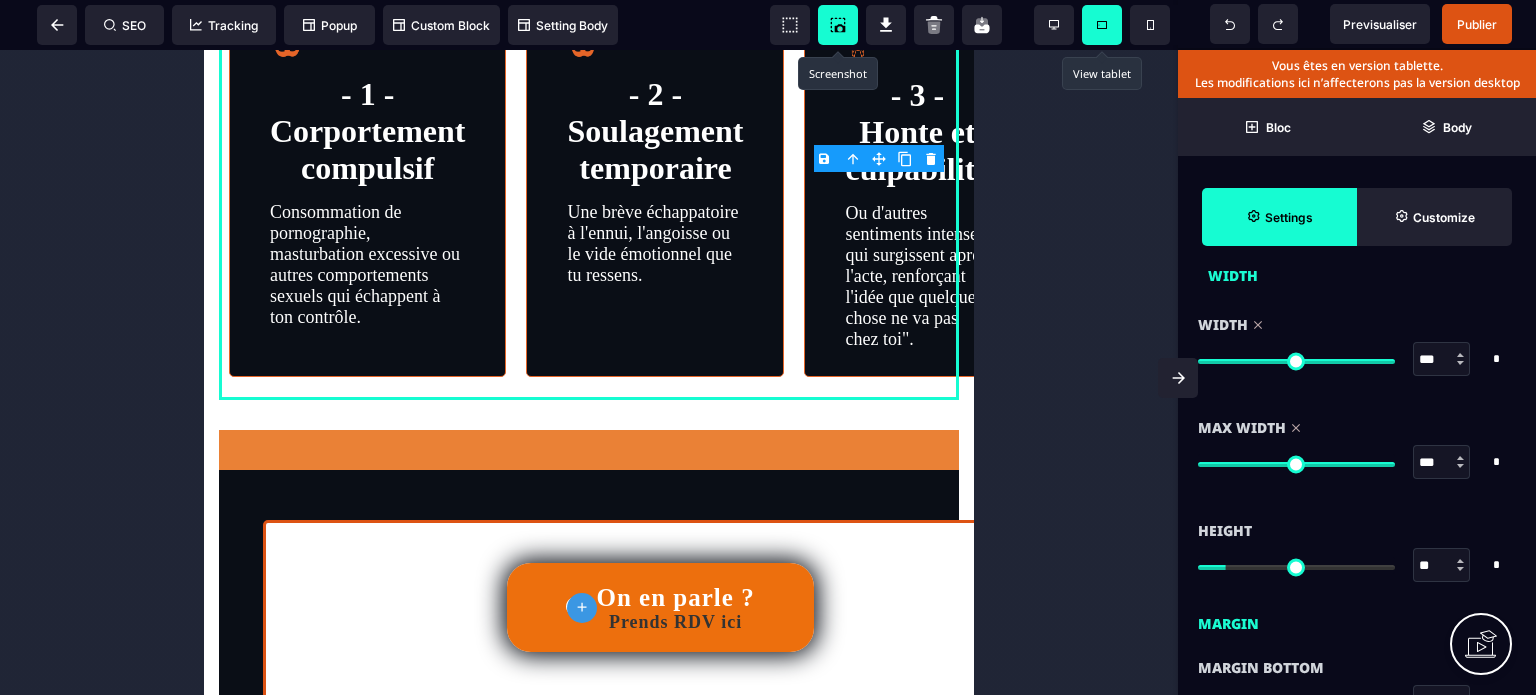 scroll, scrollTop: 0, scrollLeft: 0, axis: both 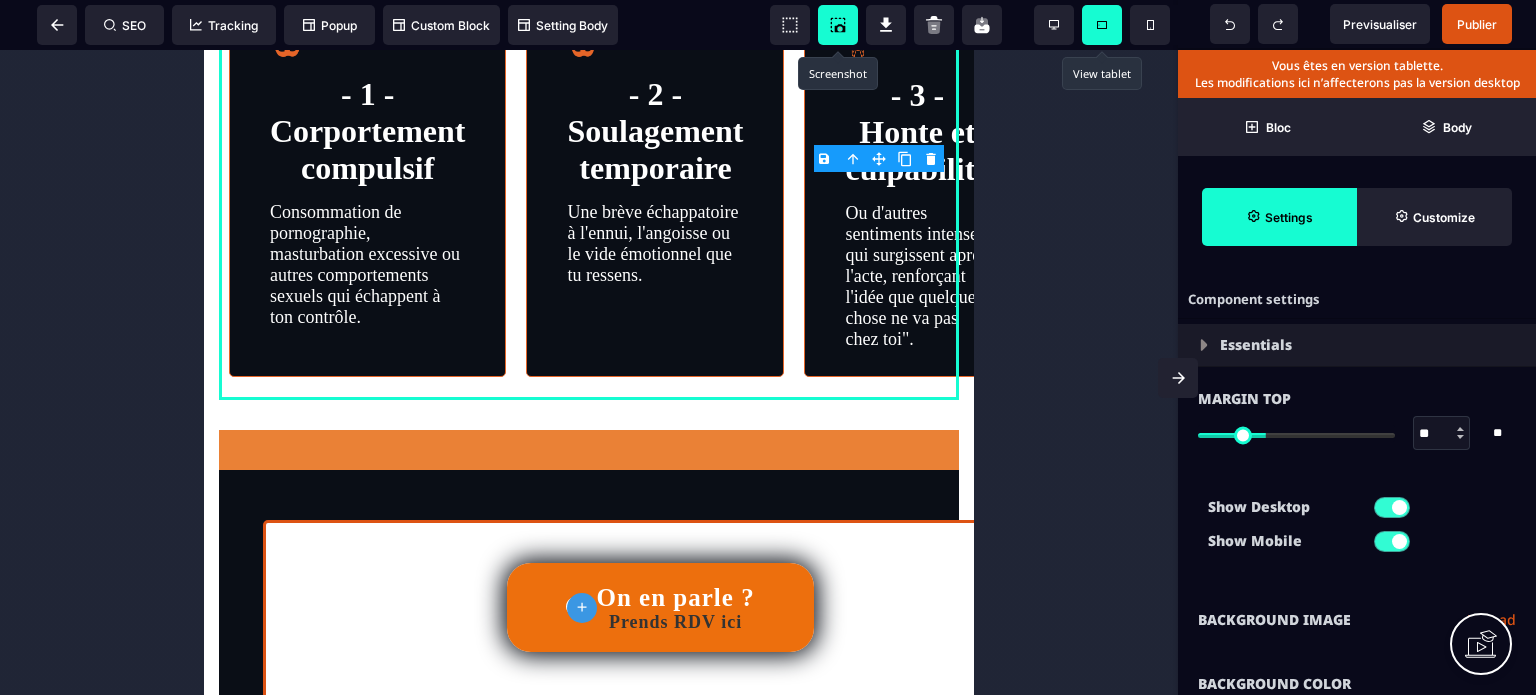 click on "Show Desktop" at bounding box center [1357, 507] 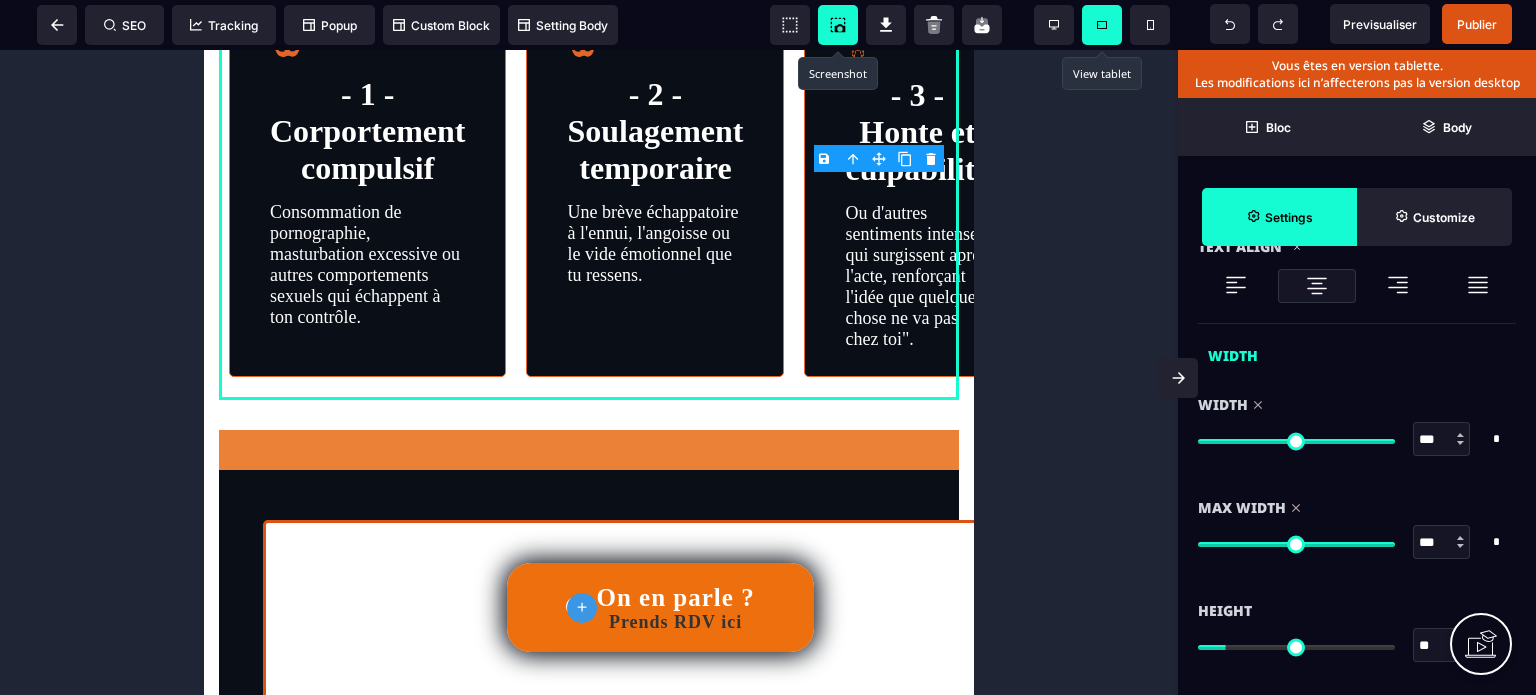 scroll, scrollTop: 1280, scrollLeft: 0, axis: vertical 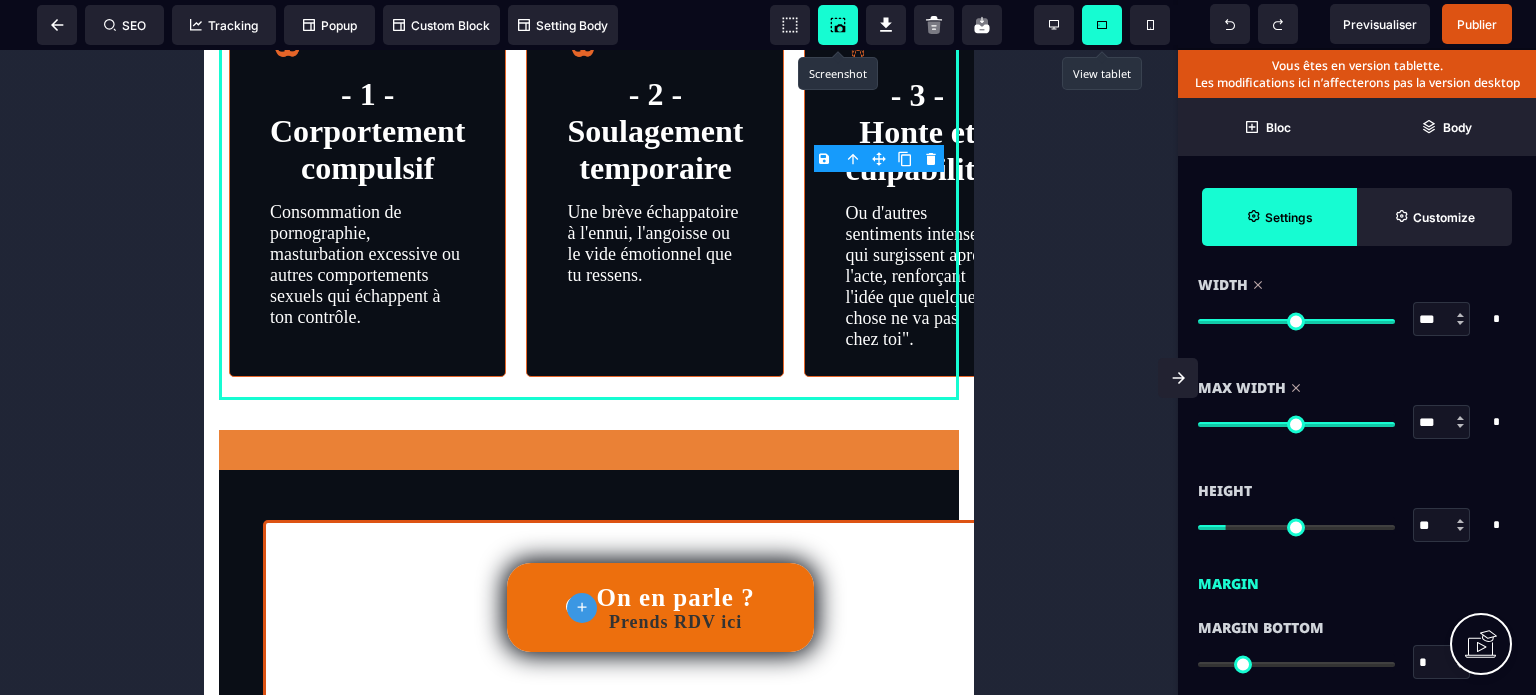 type on "**" 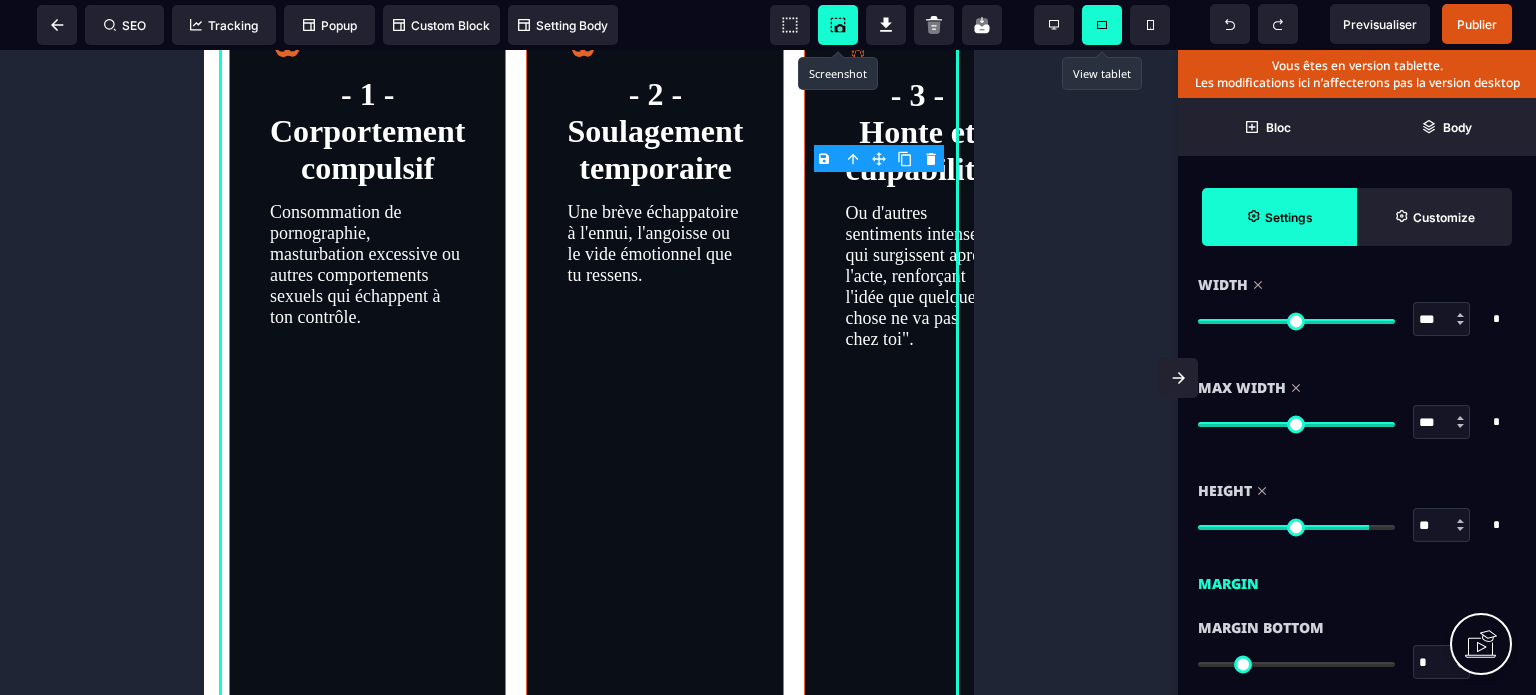 type on "**" 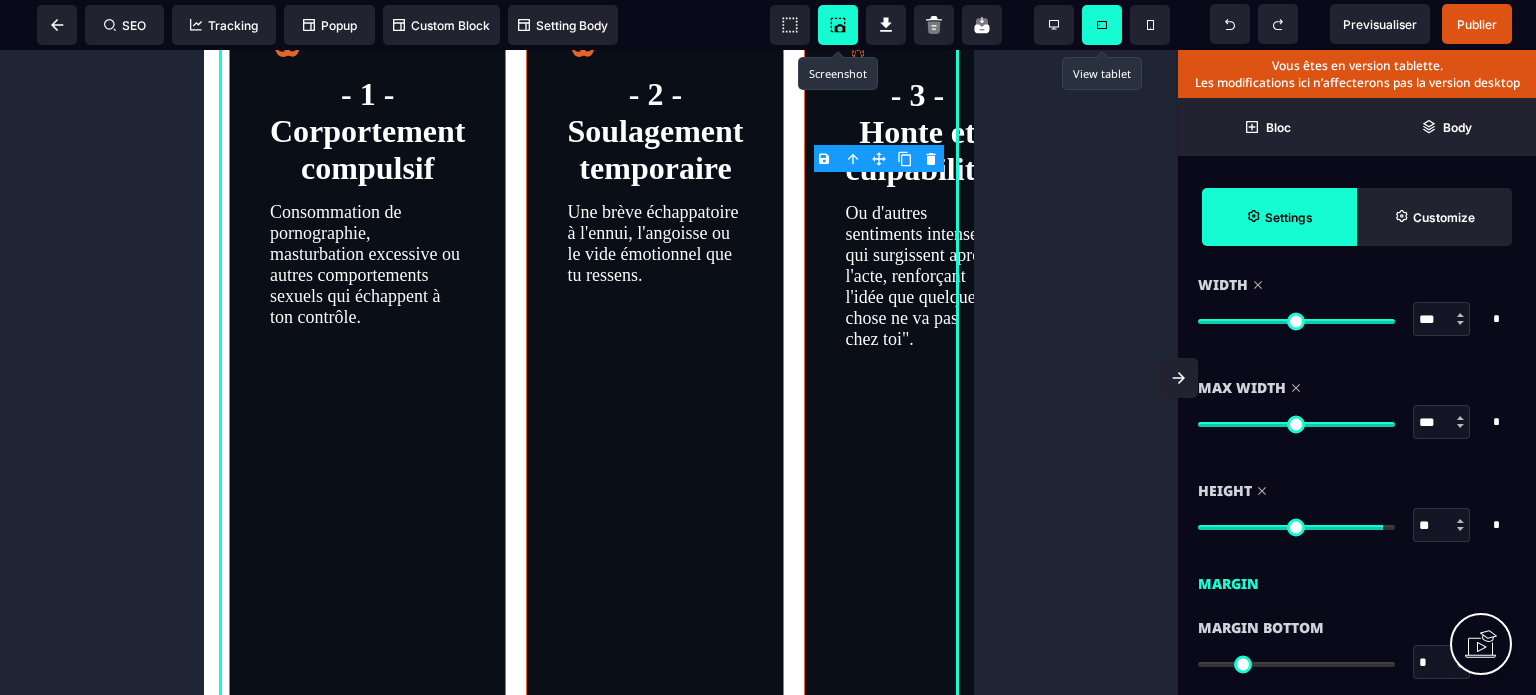 type on "**" 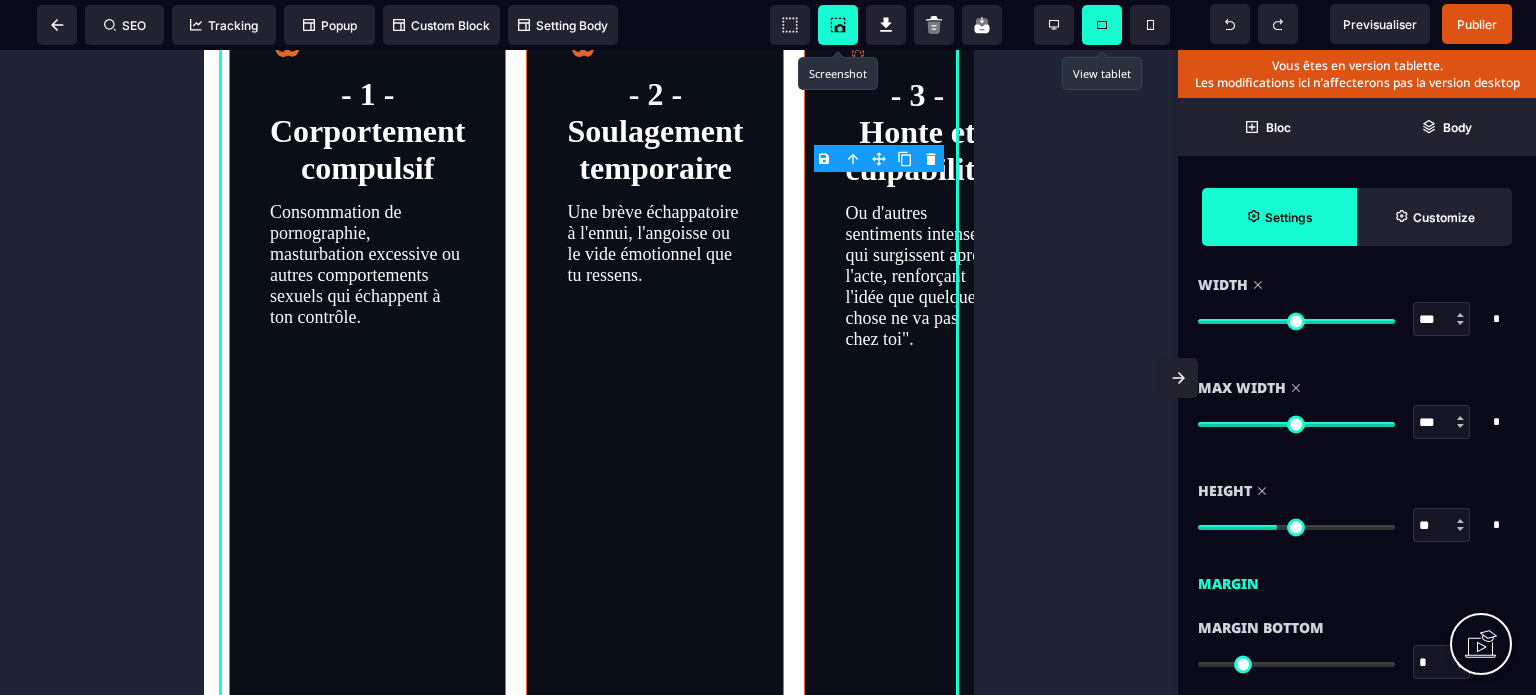 type on "**" 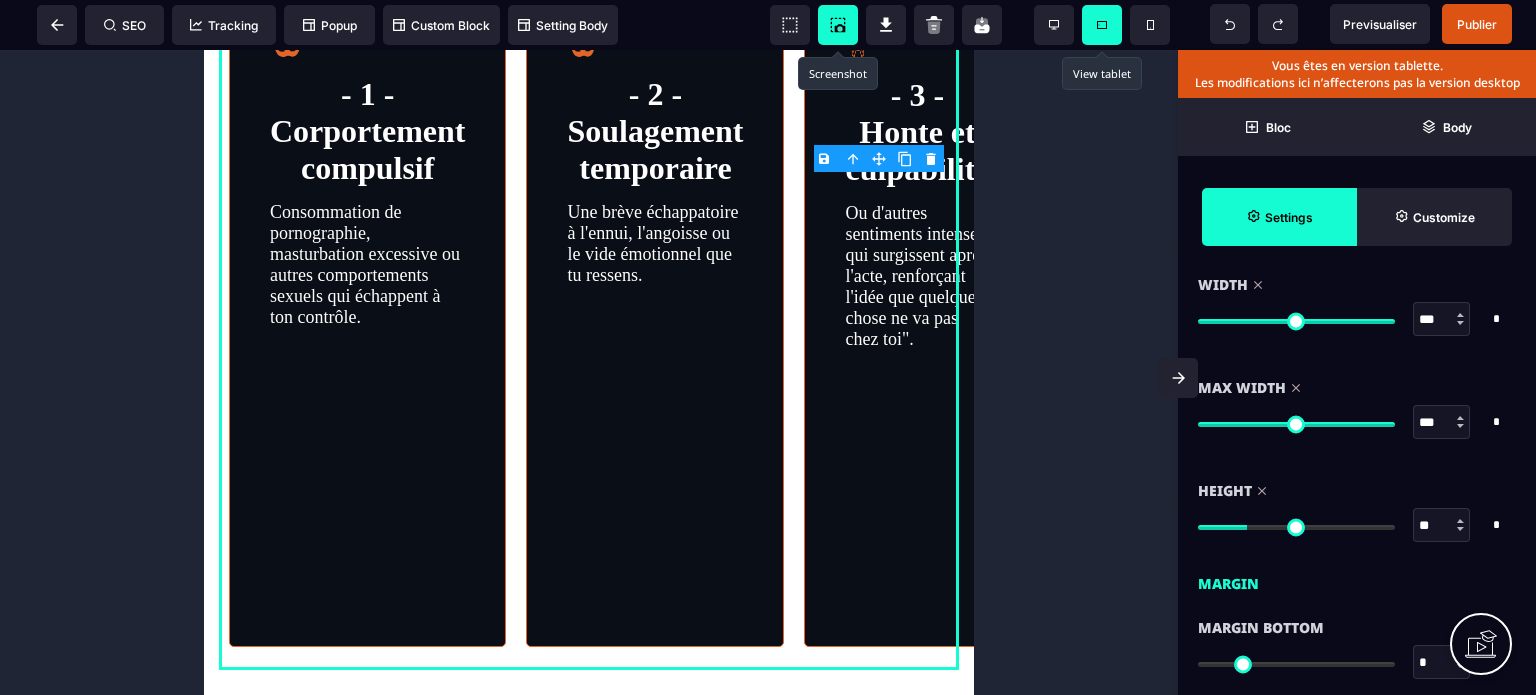 type on "**" 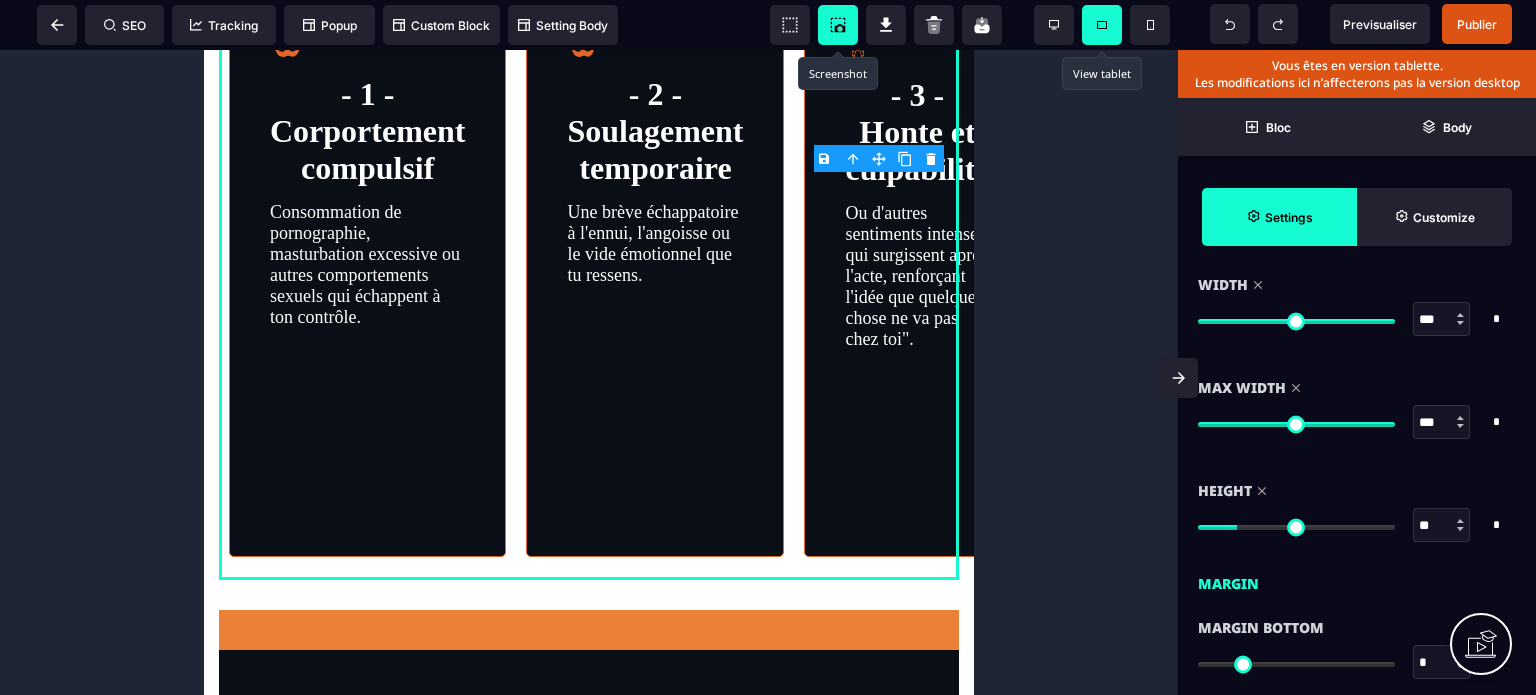 click 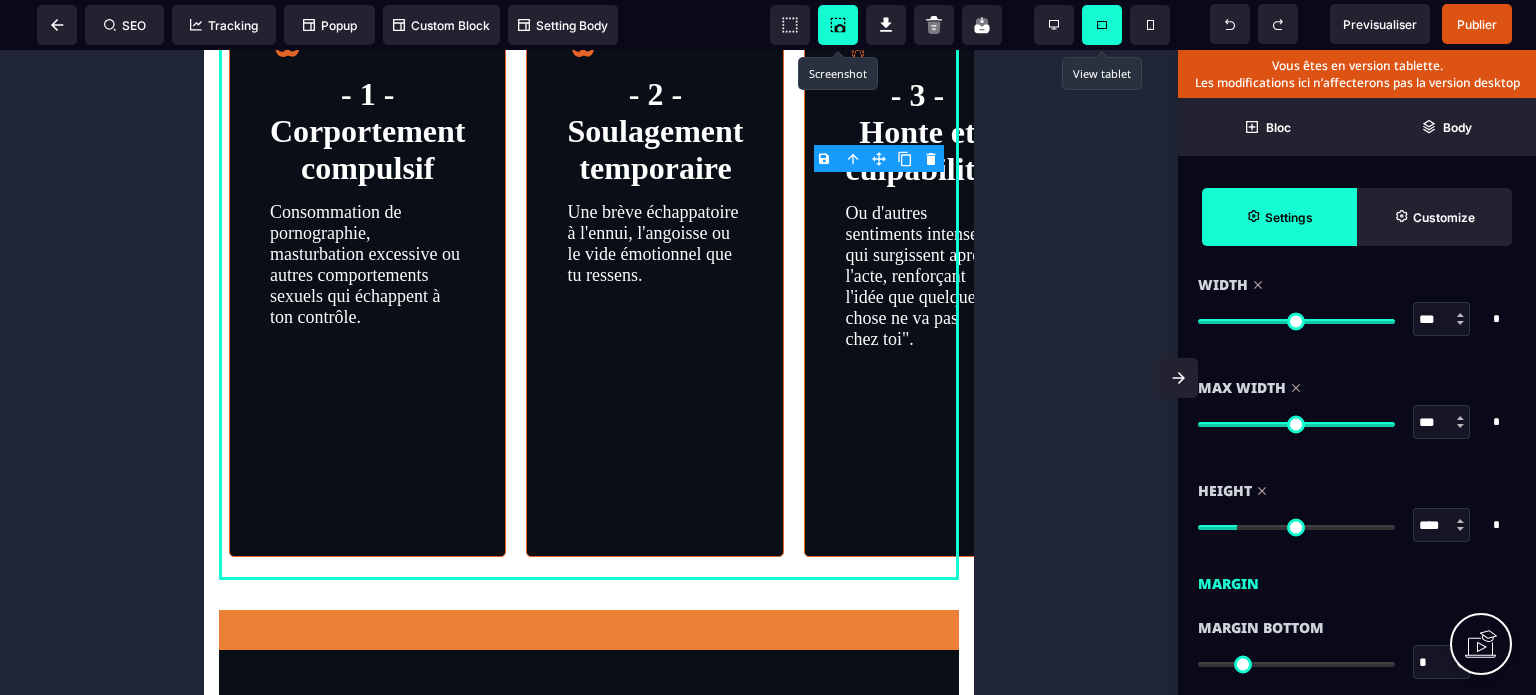 type on "**" 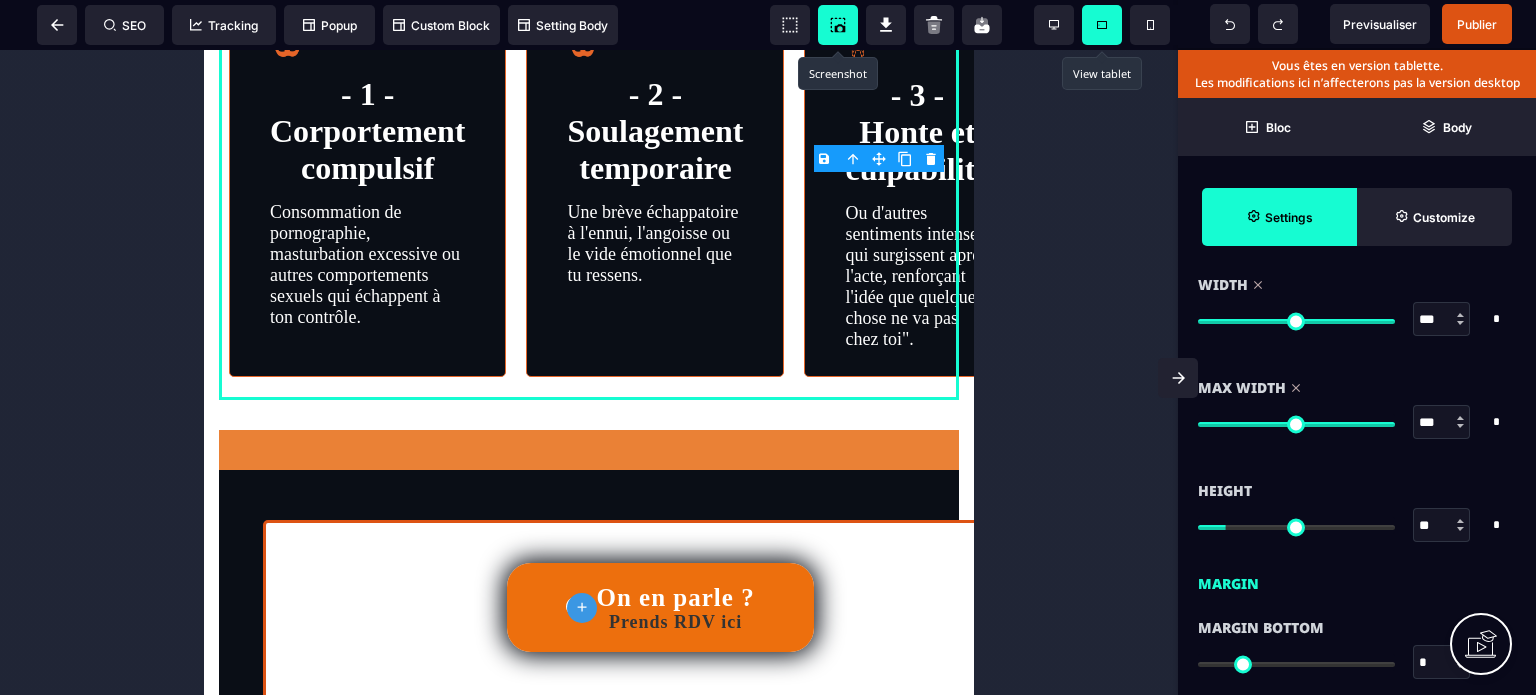 click 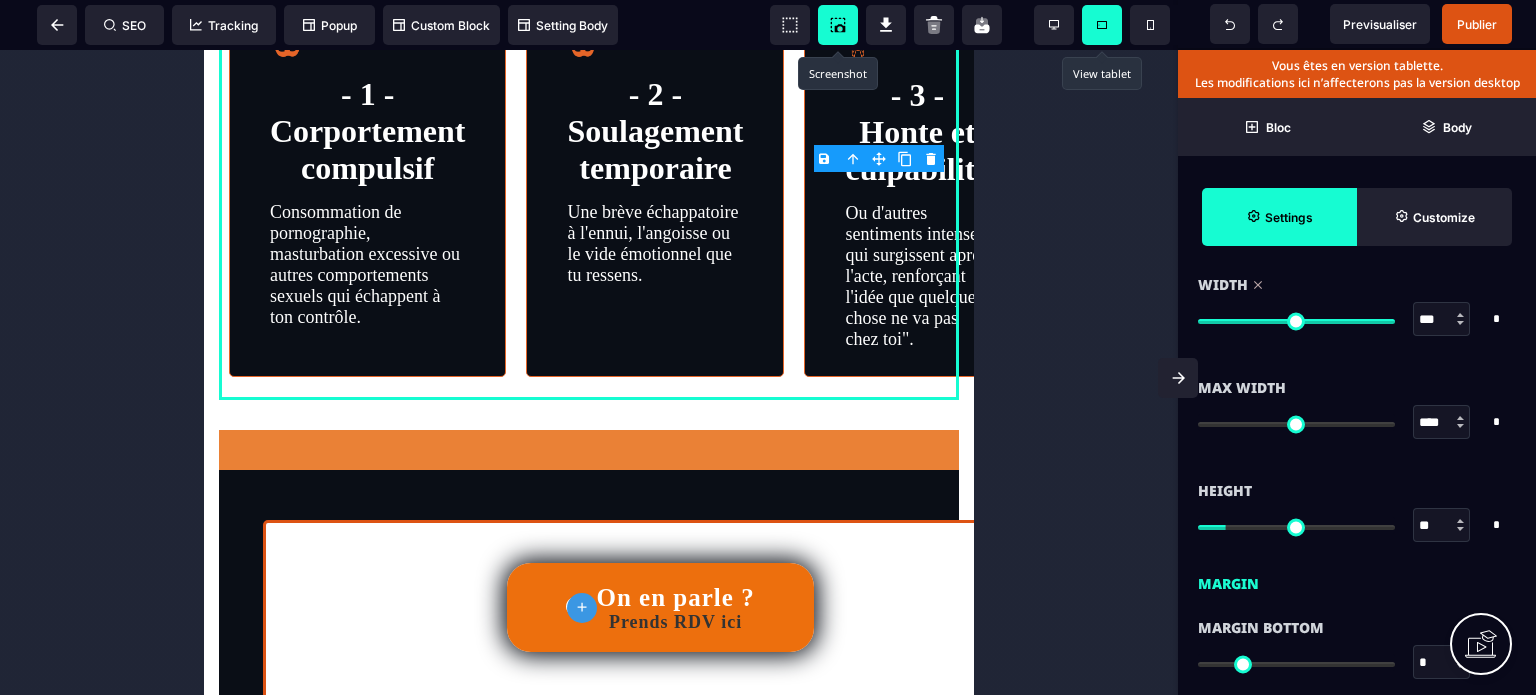 click 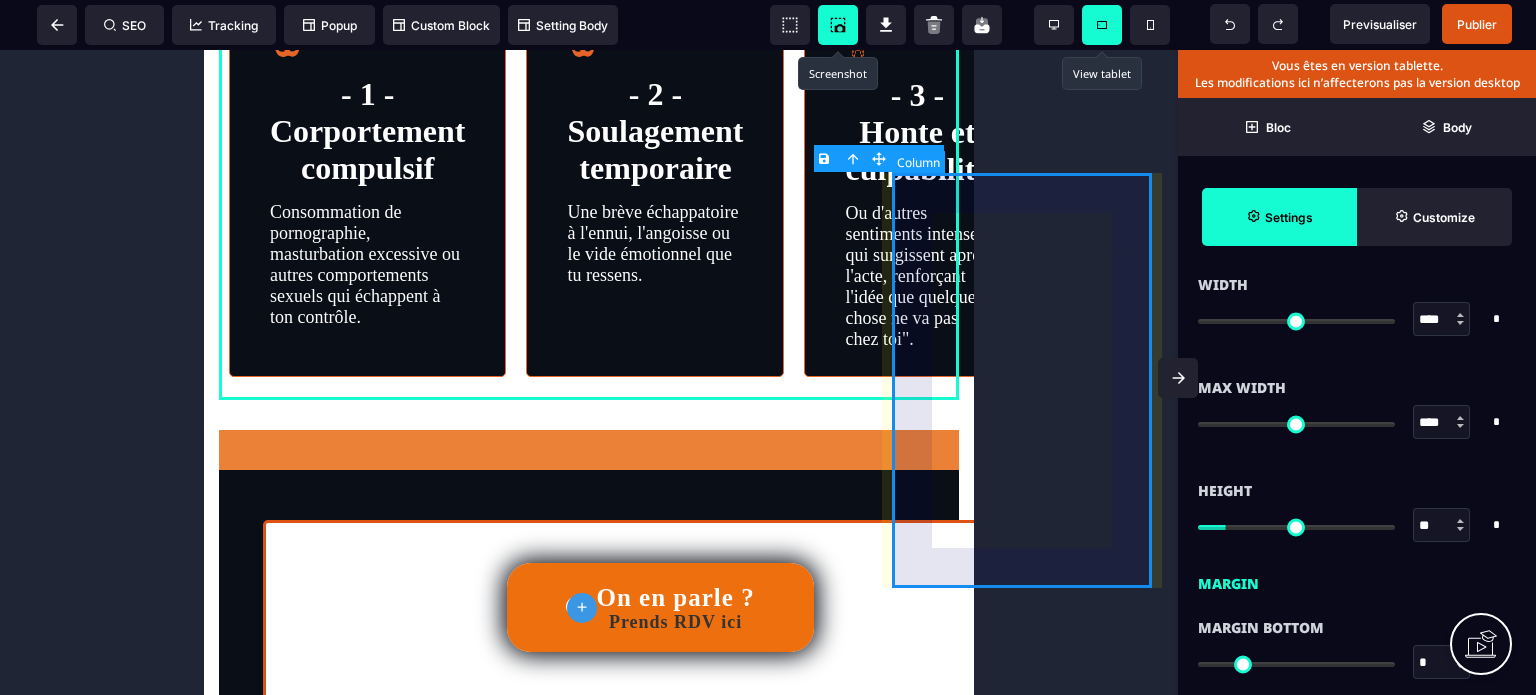 click on "- 3 -
Honte et culpabilité Ou d'autres sentiments intenses qui surgissent après l'acte, renforçant l'idée que quelque chose ne va pas chez toi"." at bounding box center [917, 178] 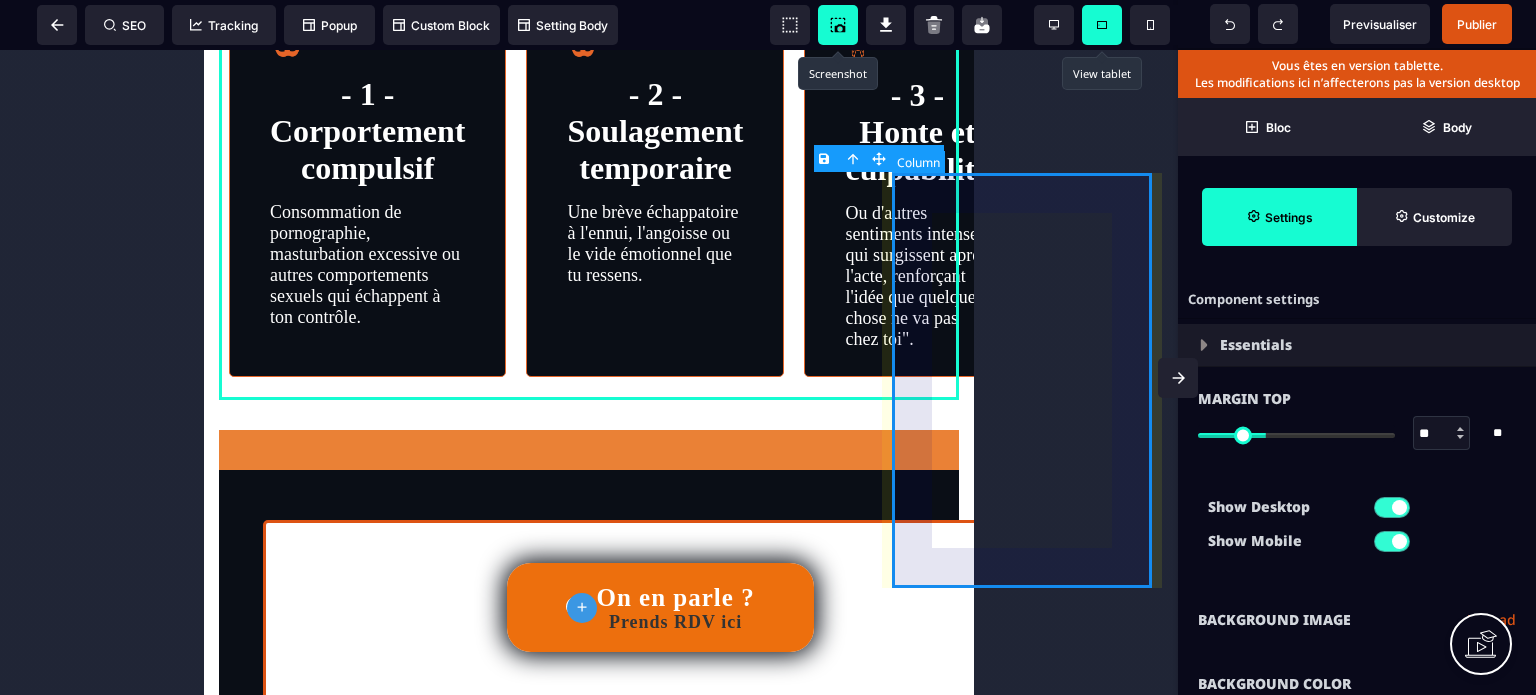 select on "*****" 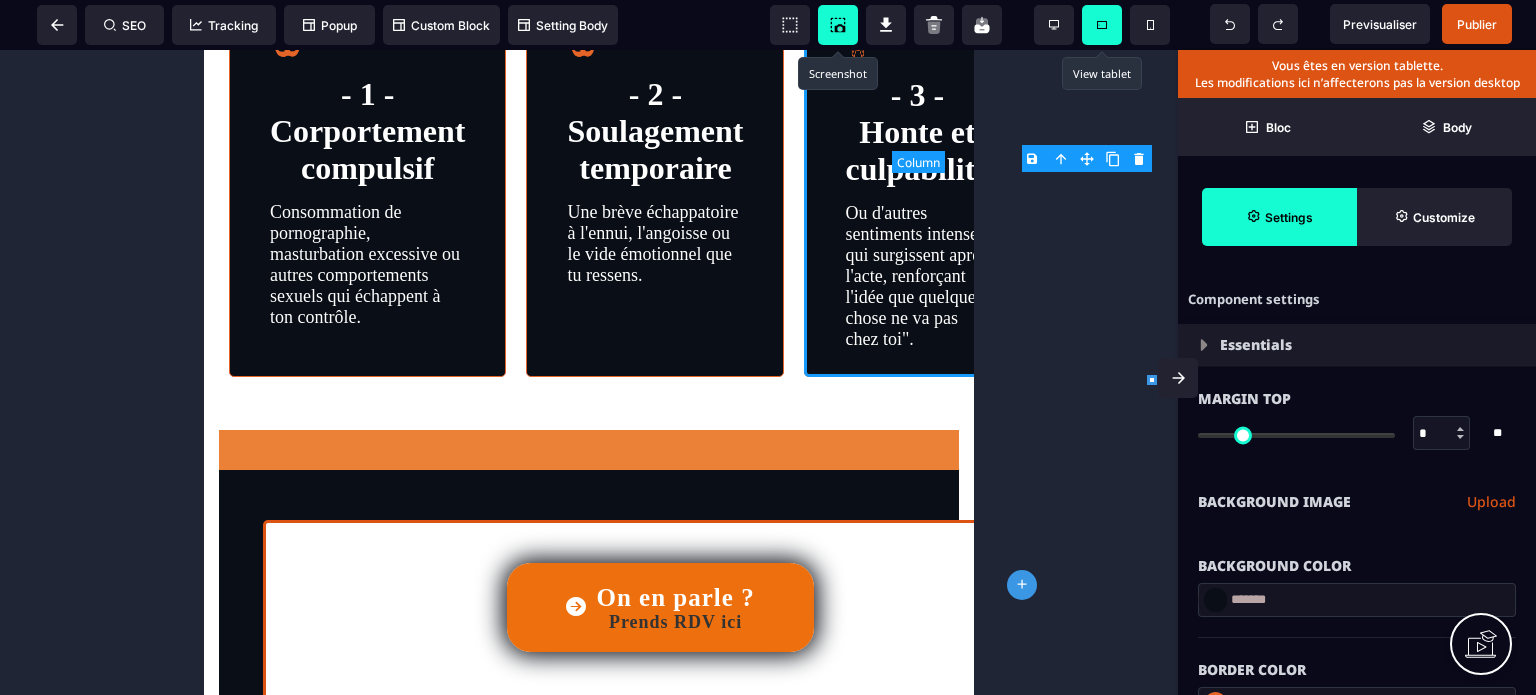 type on "*" 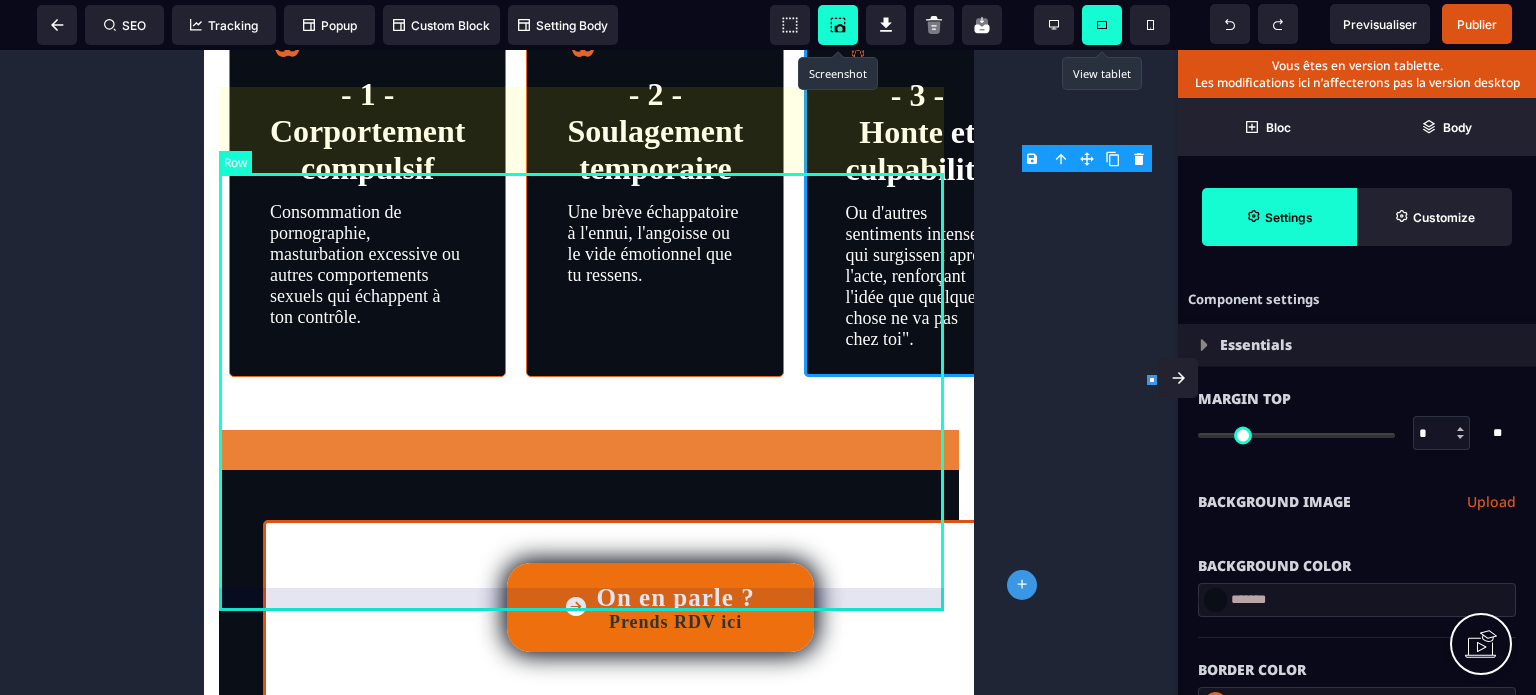 click on "- 1 -Corportement compulsif Consommation de pornographie, masturbation excessive ou autres comportements sexuels qui échappent à ton contrôle. - 2 - Soulagement temporaire Une brève échappatoire à l'ennui, l'angoisse ou le vide émotionnel que tu ressens. - 3 -
Honte et culpabilité Ou d'autres sentiments intenses qui surgissent après l'acte, renforçant l'idée que quelque chose ne va pas chez toi". - 4 -
Isolement profond Tu te retrouves seul(e) avec tes doutes, tes élans et tes peurs, incapable d'en parler par crainte du jugement." at bounding box center (589, 189) 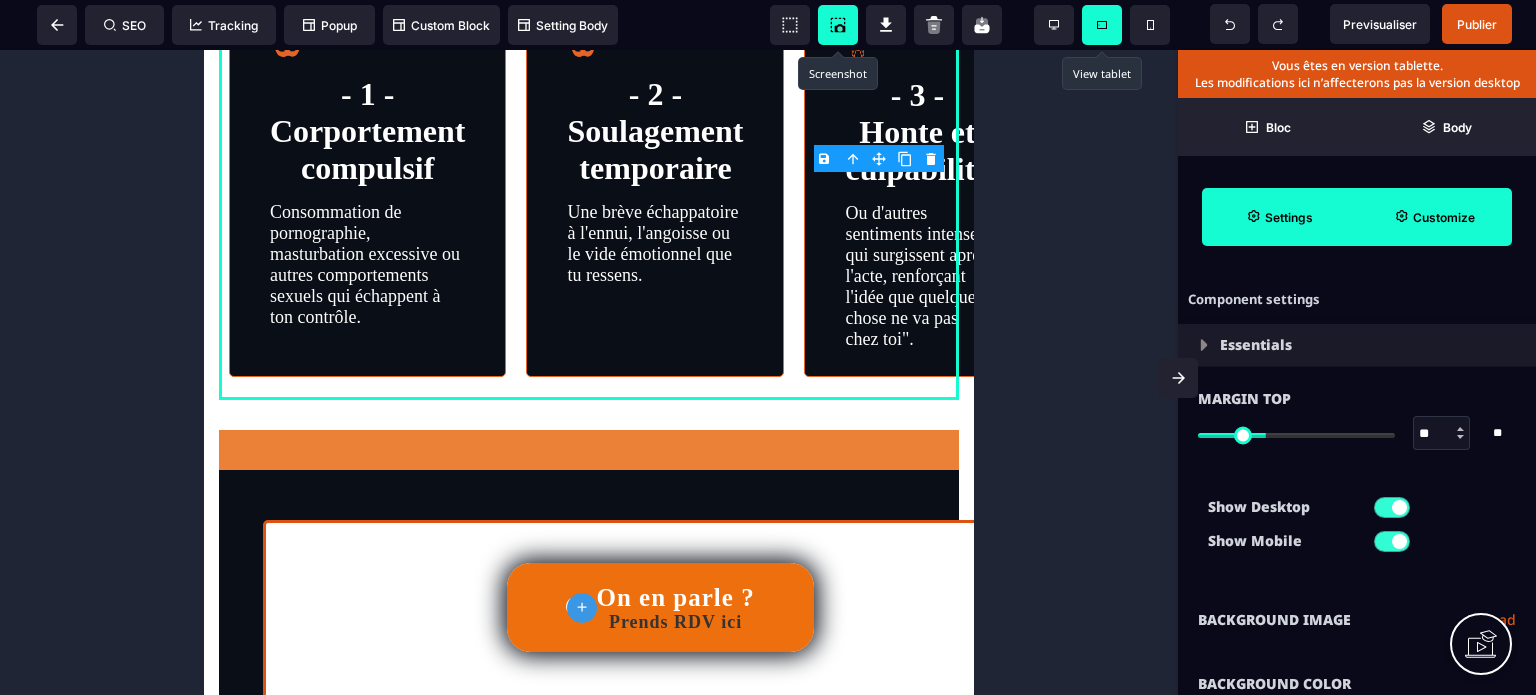 click on "Customize" at bounding box center (1444, 217) 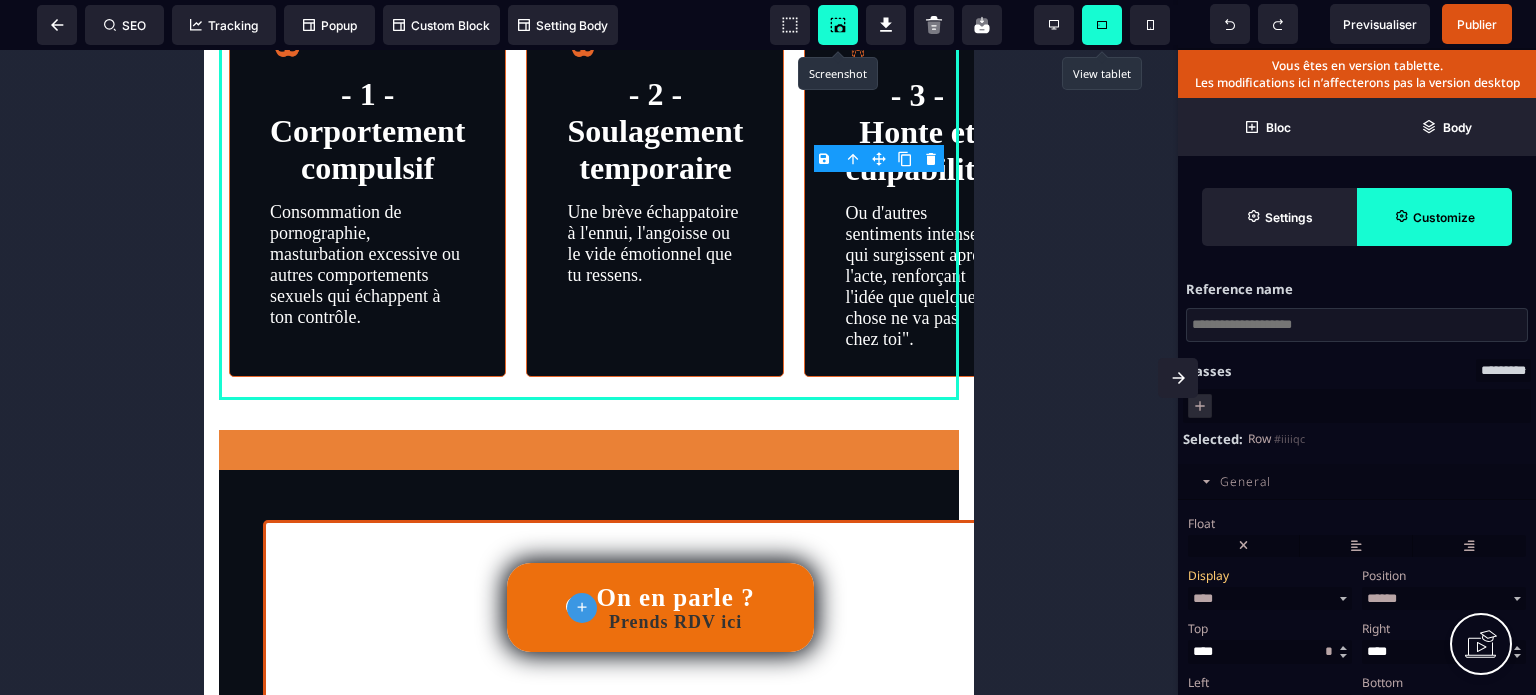 click on "Float" at bounding box center (1354, 523) 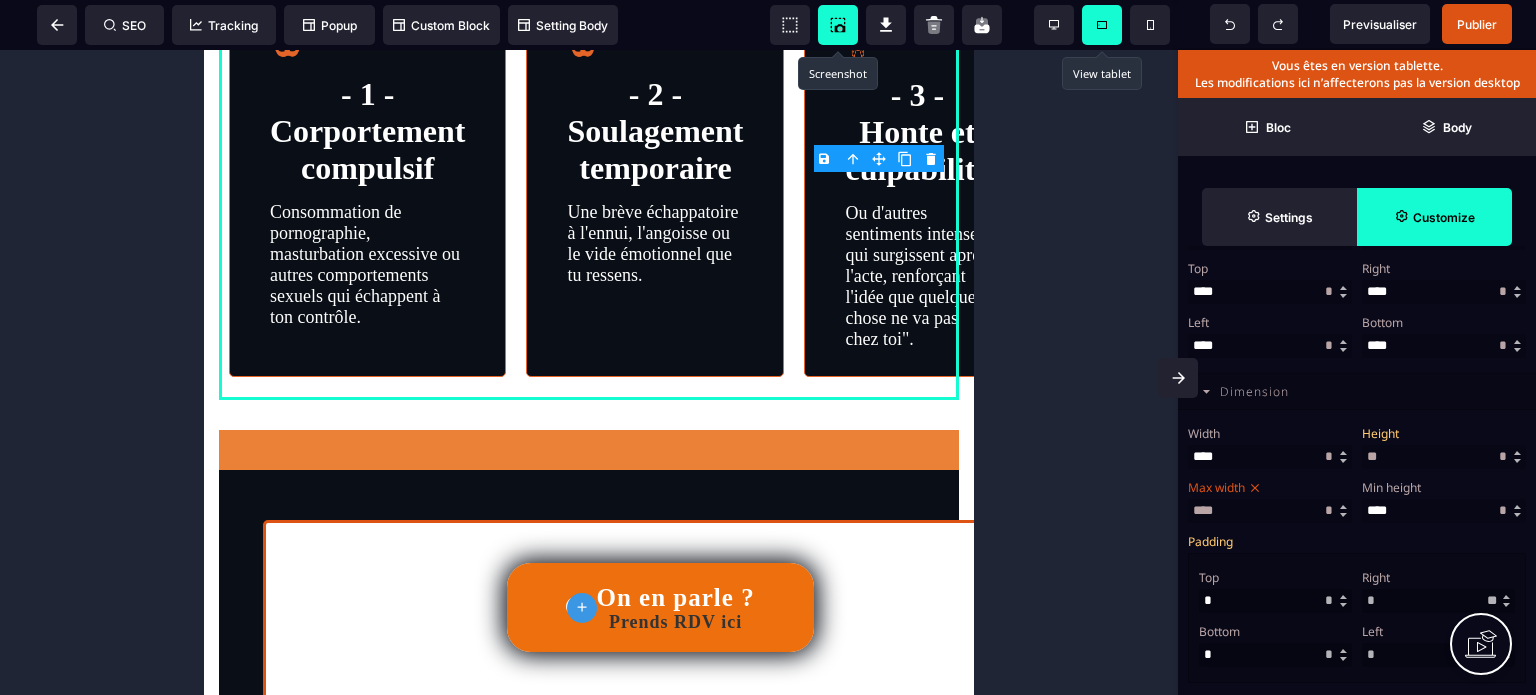 scroll, scrollTop: 400, scrollLeft: 0, axis: vertical 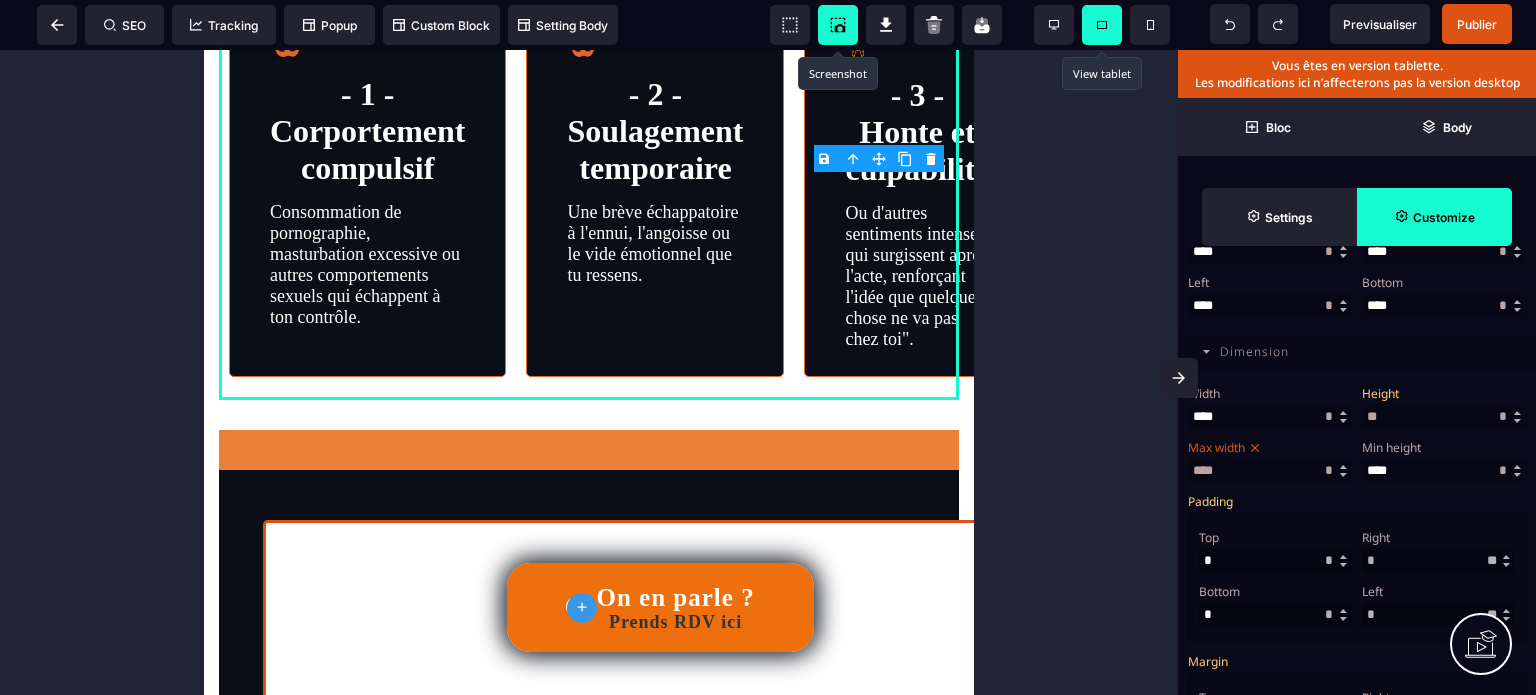 click 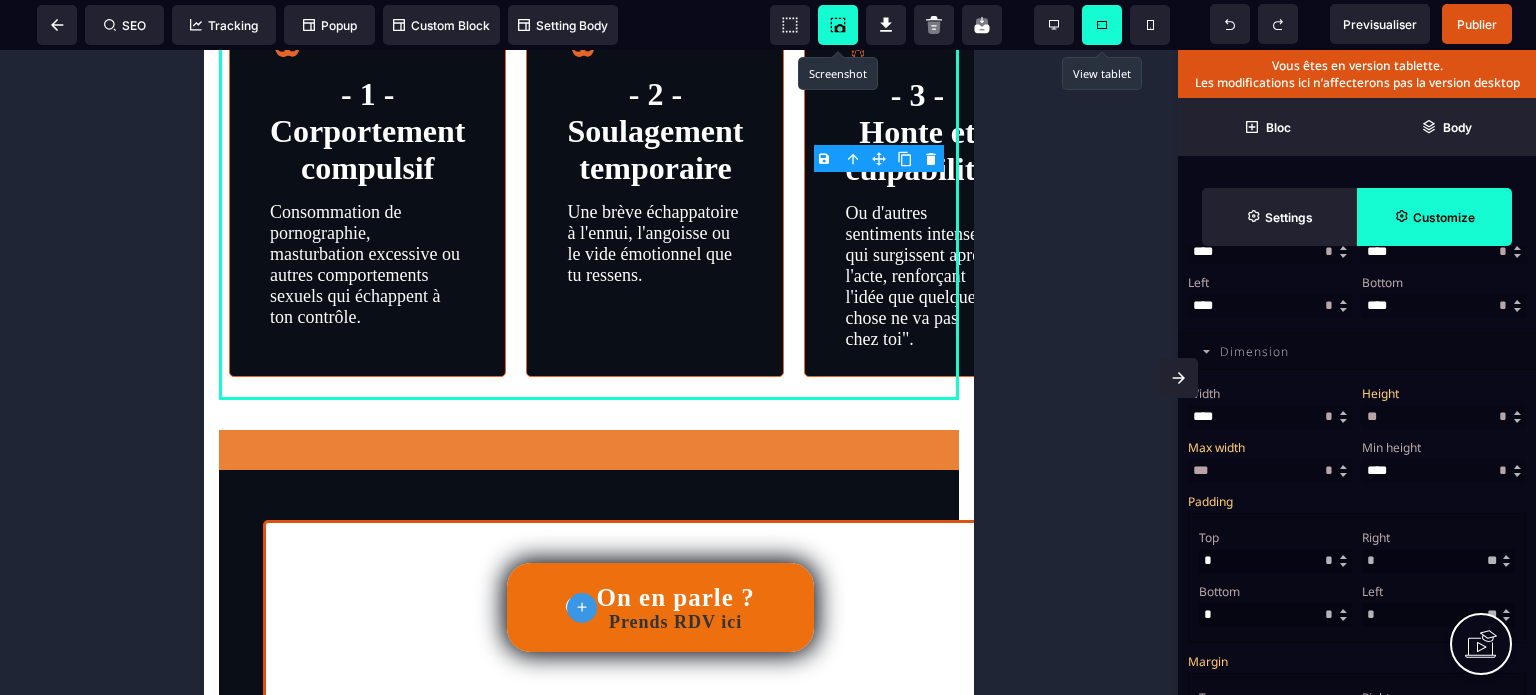 drag, startPoint x: 1405, startPoint y: 431, endPoint x: 1337, endPoint y: 438, distance: 68.359344 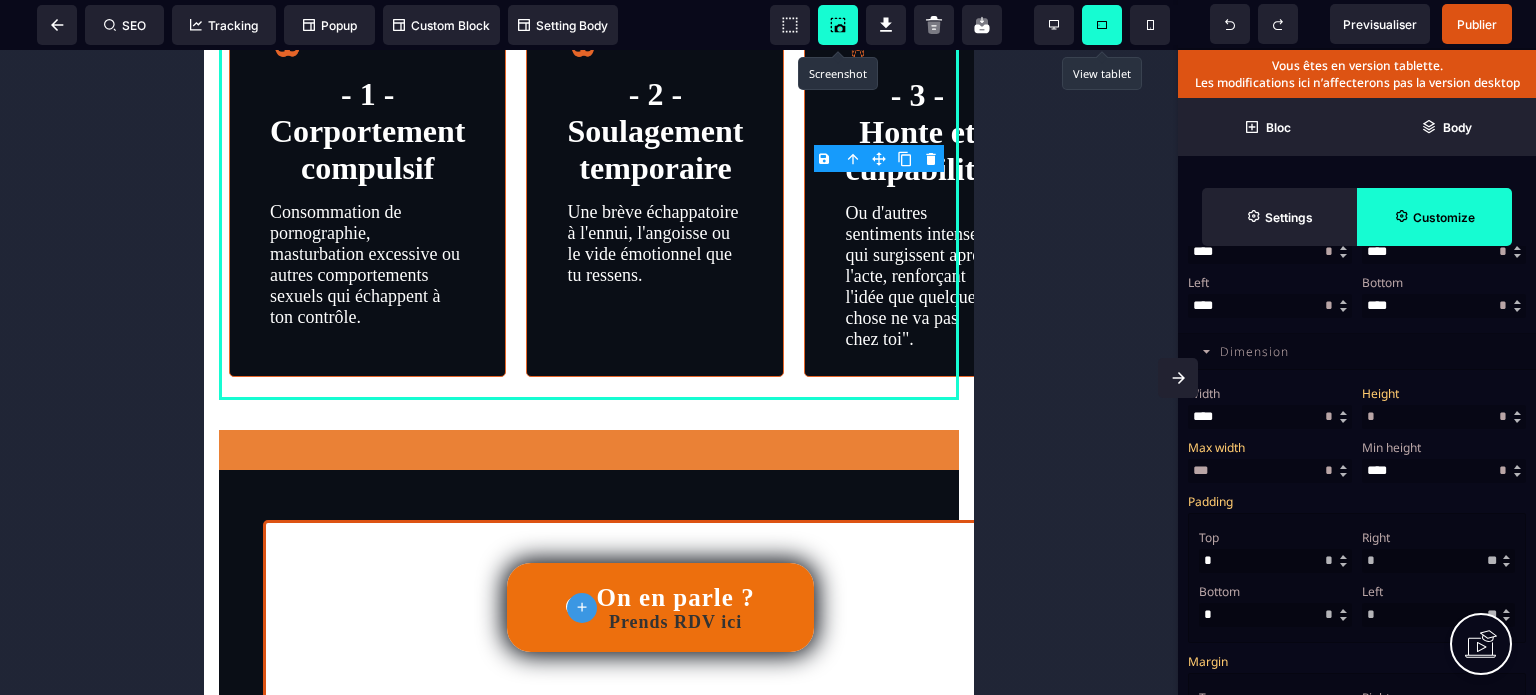 click on "Padding" at bounding box center (1354, 501) 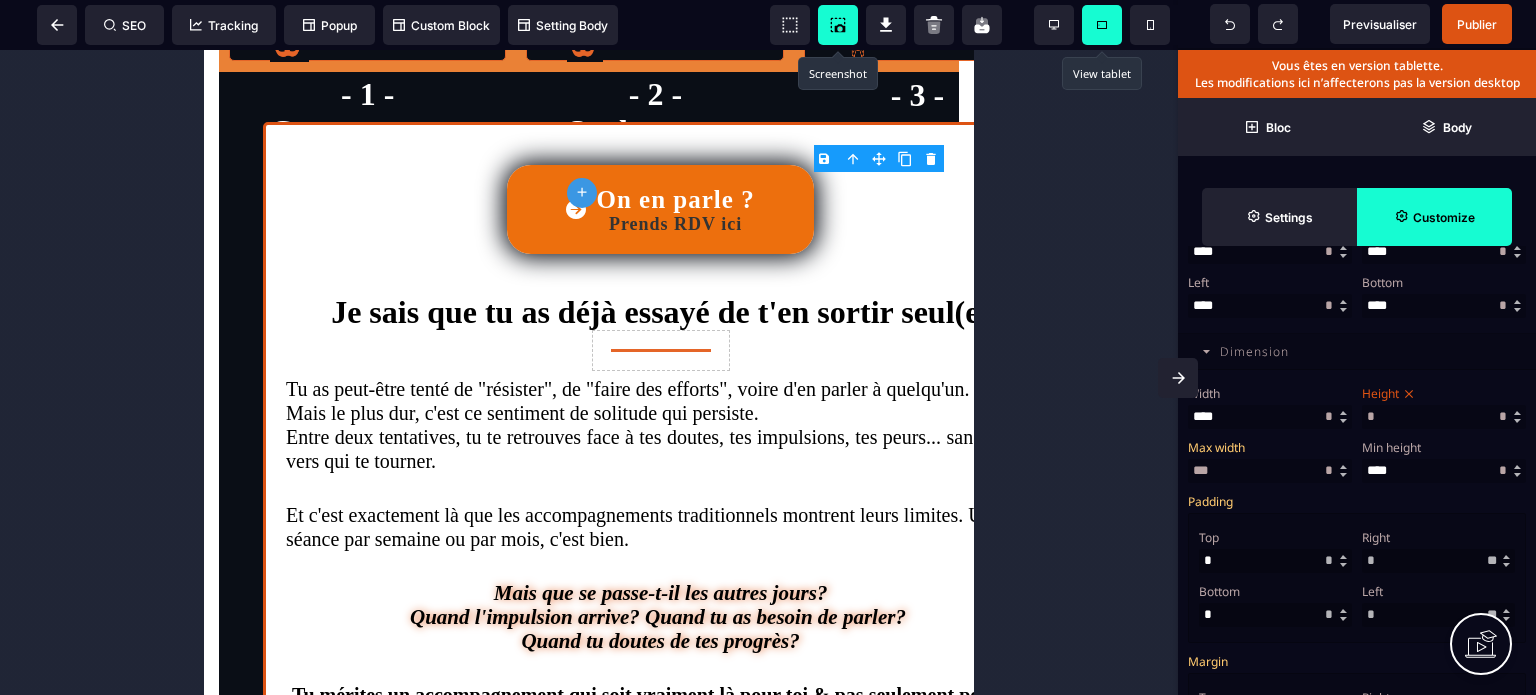 click 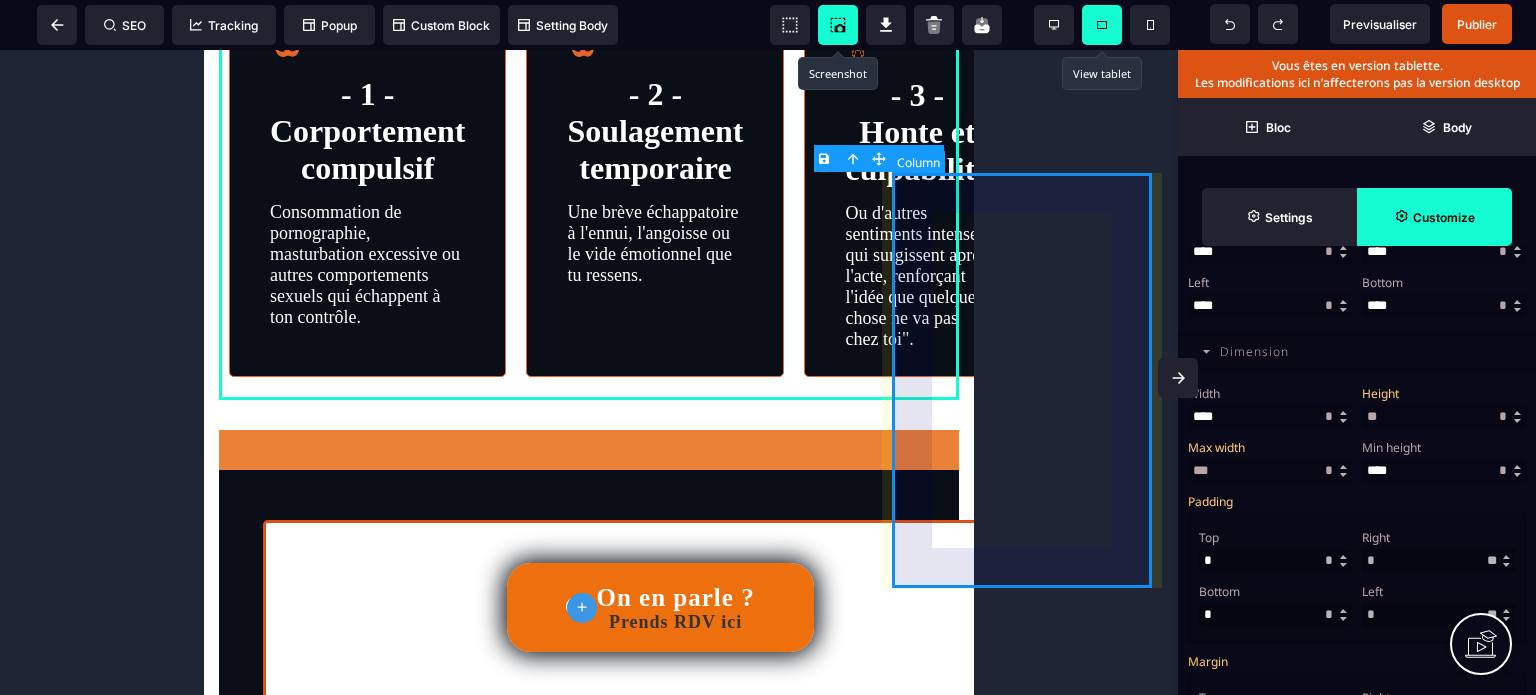 click on "- 3 -
Honte et culpabilité Ou d'autres sentiments intenses qui surgissent après l'acte, renforçant l'idée que quelque chose ne va pas chez toi"." at bounding box center [917, 178] 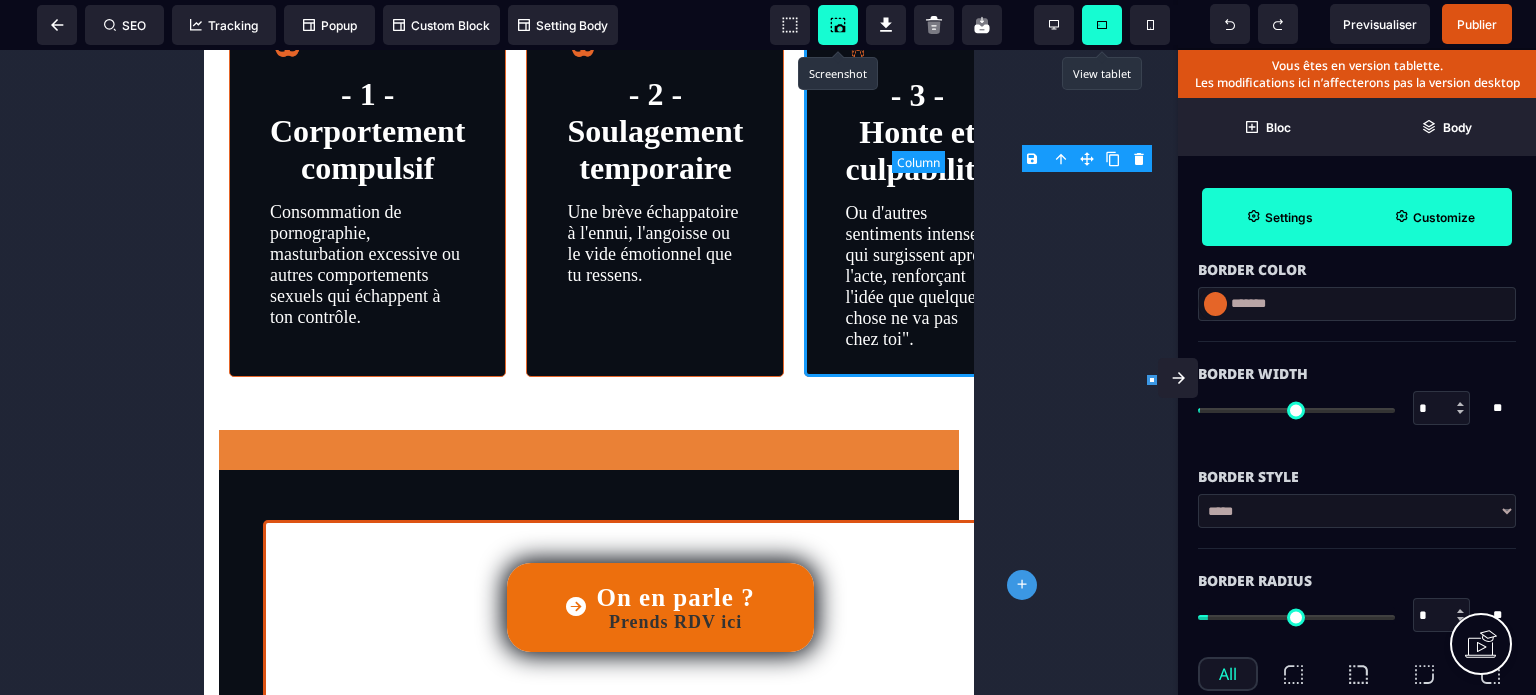 scroll, scrollTop: 0, scrollLeft: 0, axis: both 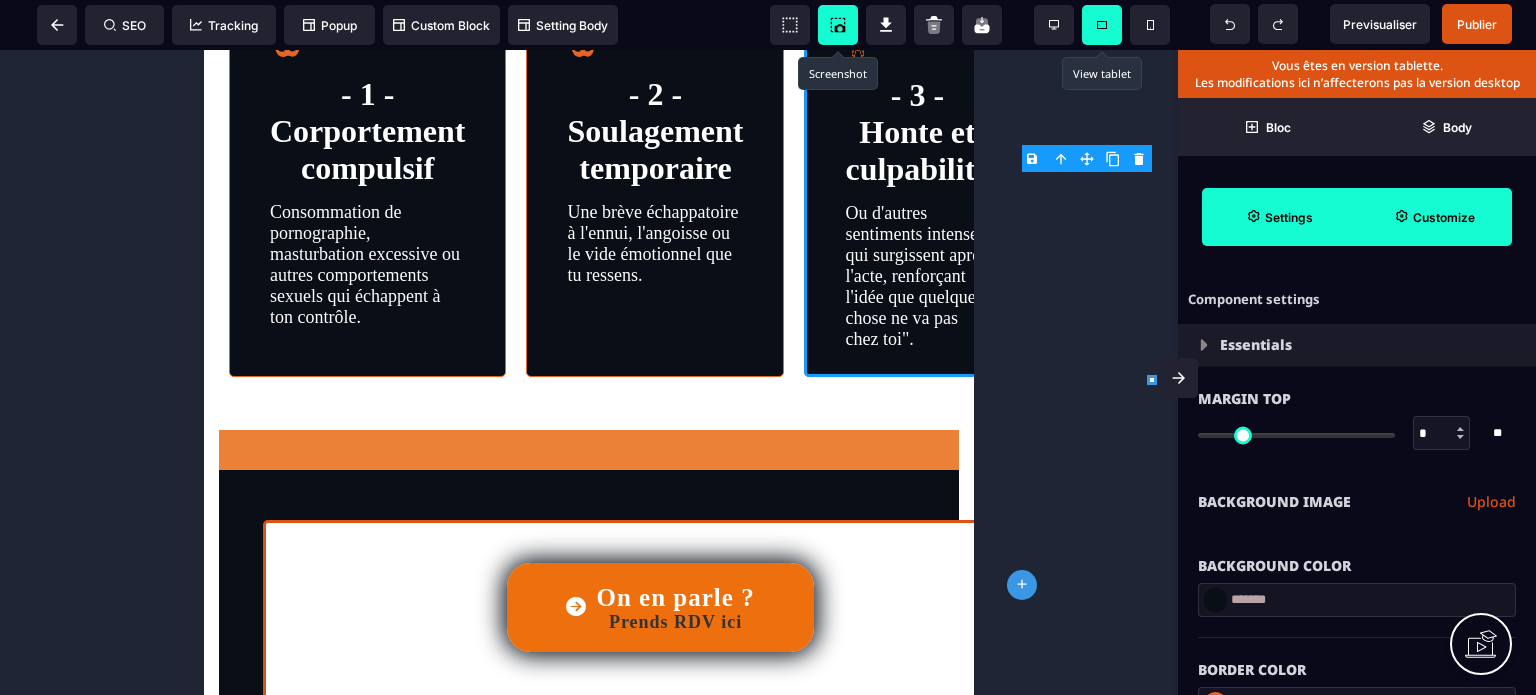 click on "Customize" at bounding box center [1434, 217] 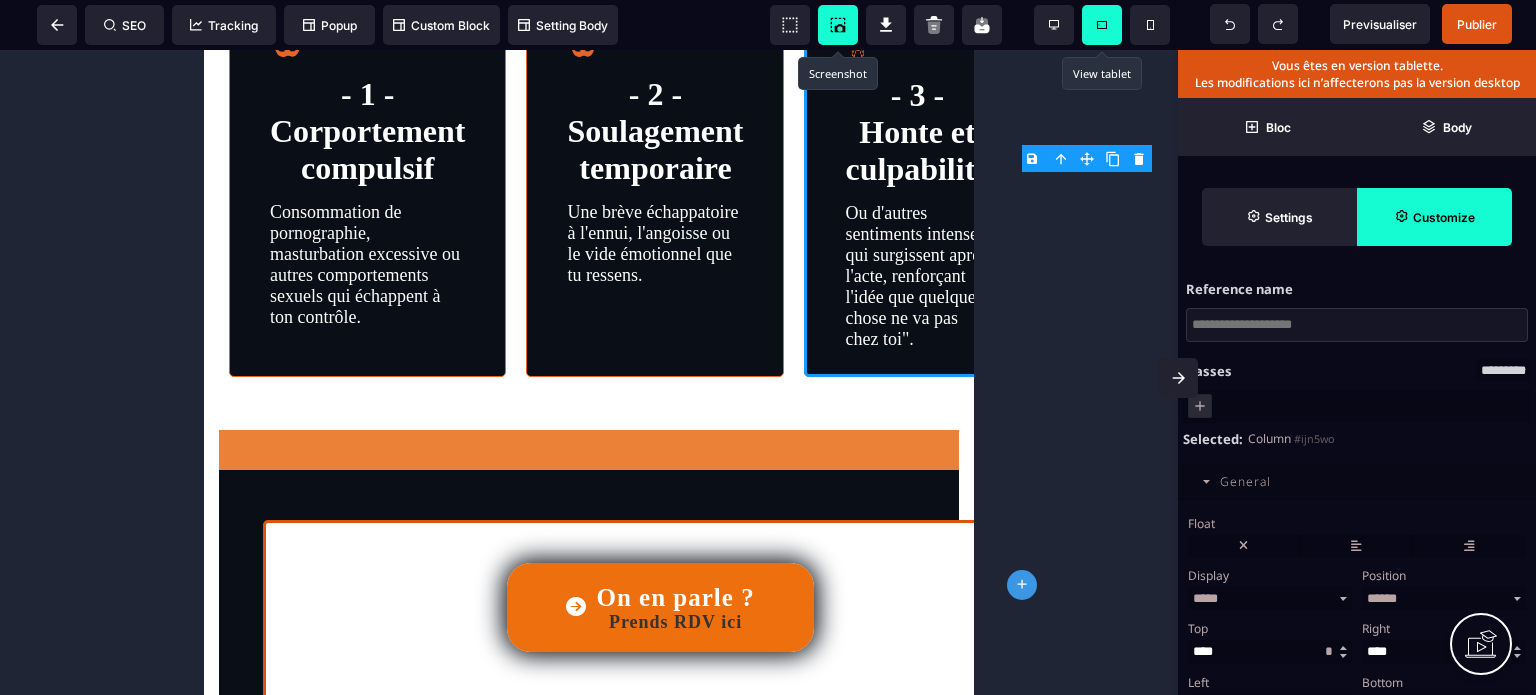 click on "Float" at bounding box center [1354, 523] 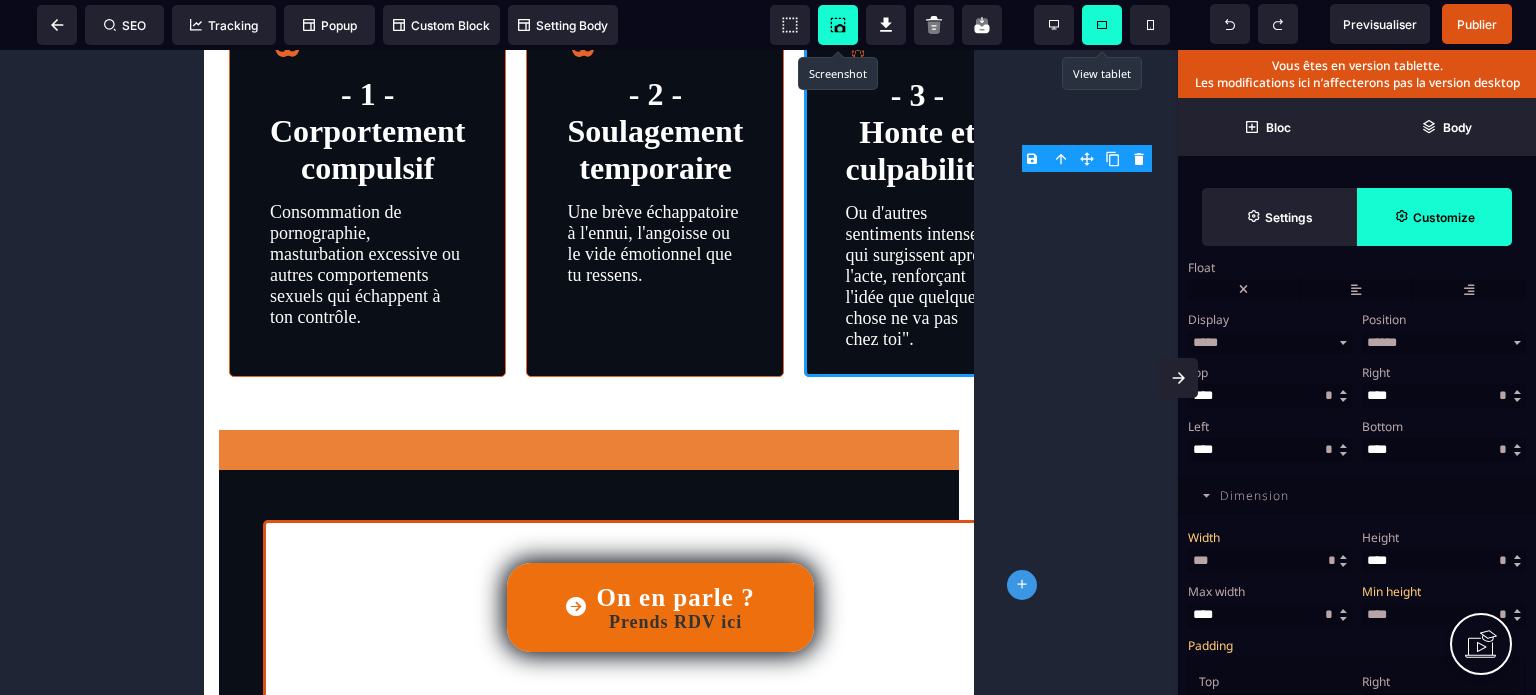 scroll, scrollTop: 360, scrollLeft: 0, axis: vertical 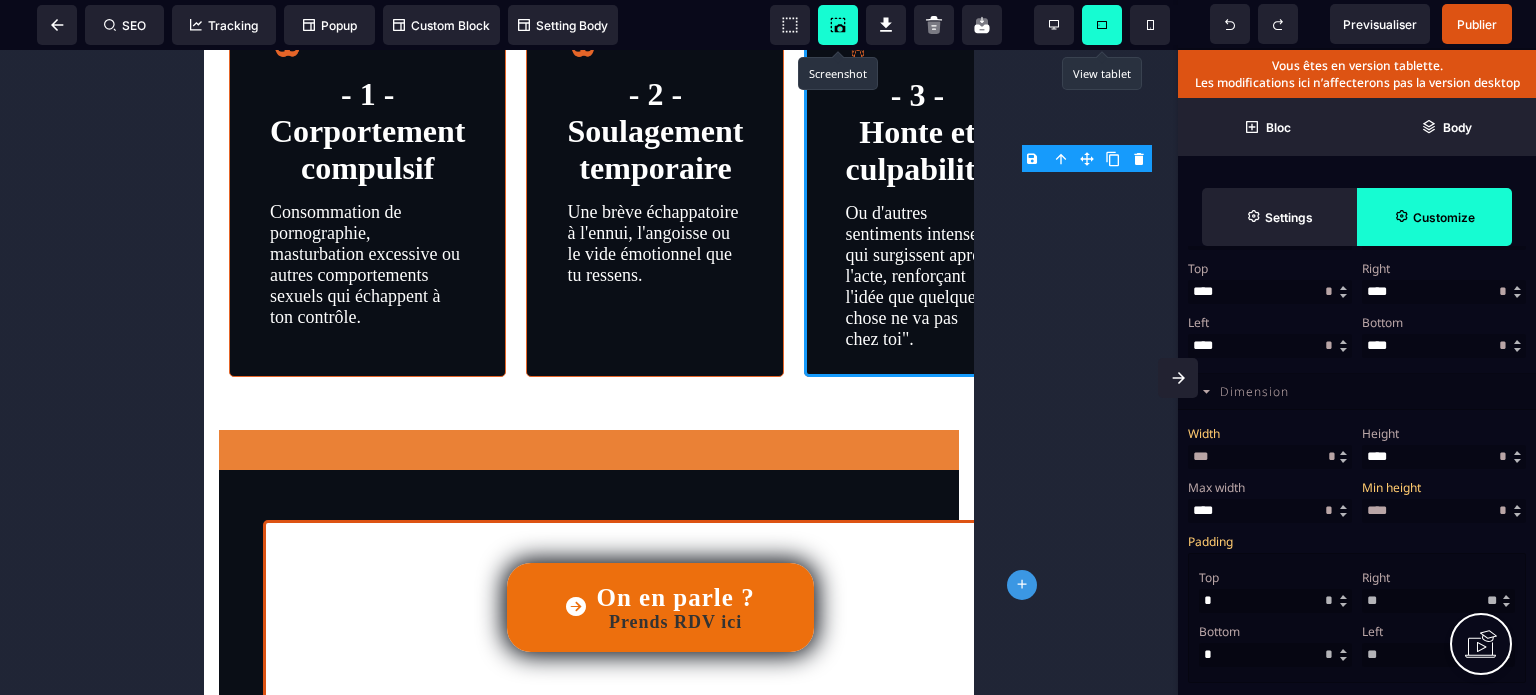 click on "Dimension
Width
* ** * ** *** ** **
Width
***
* ** *
Height
* ** * ** *** ** **
Max width
* ** * ** *** ** **
Min height
****
* ** * ** *** ** **
Padding
Top
* ** * ** *** ** **" at bounding box center [1357, 724] 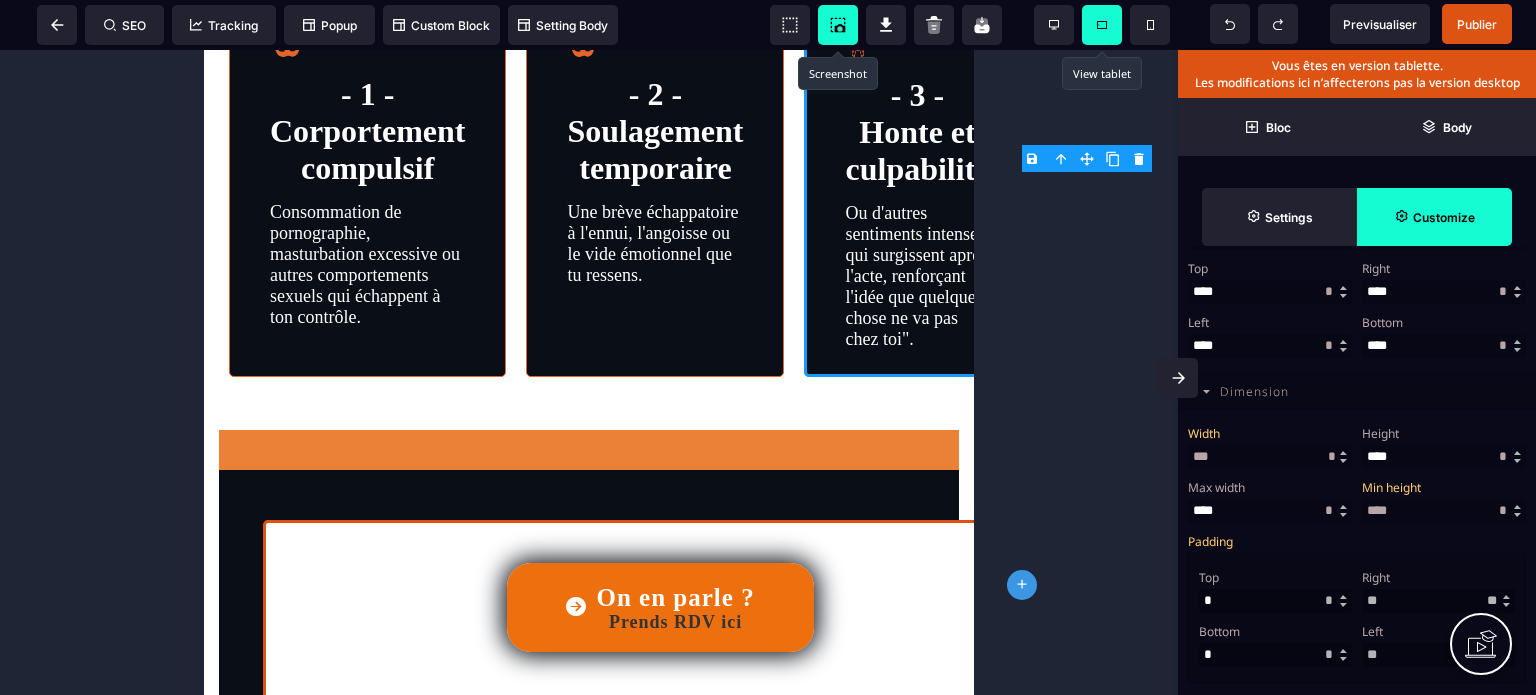 drag, startPoint x: 1244, startPoint y: 463, endPoint x: 1197, endPoint y: 468, distance: 47.26521 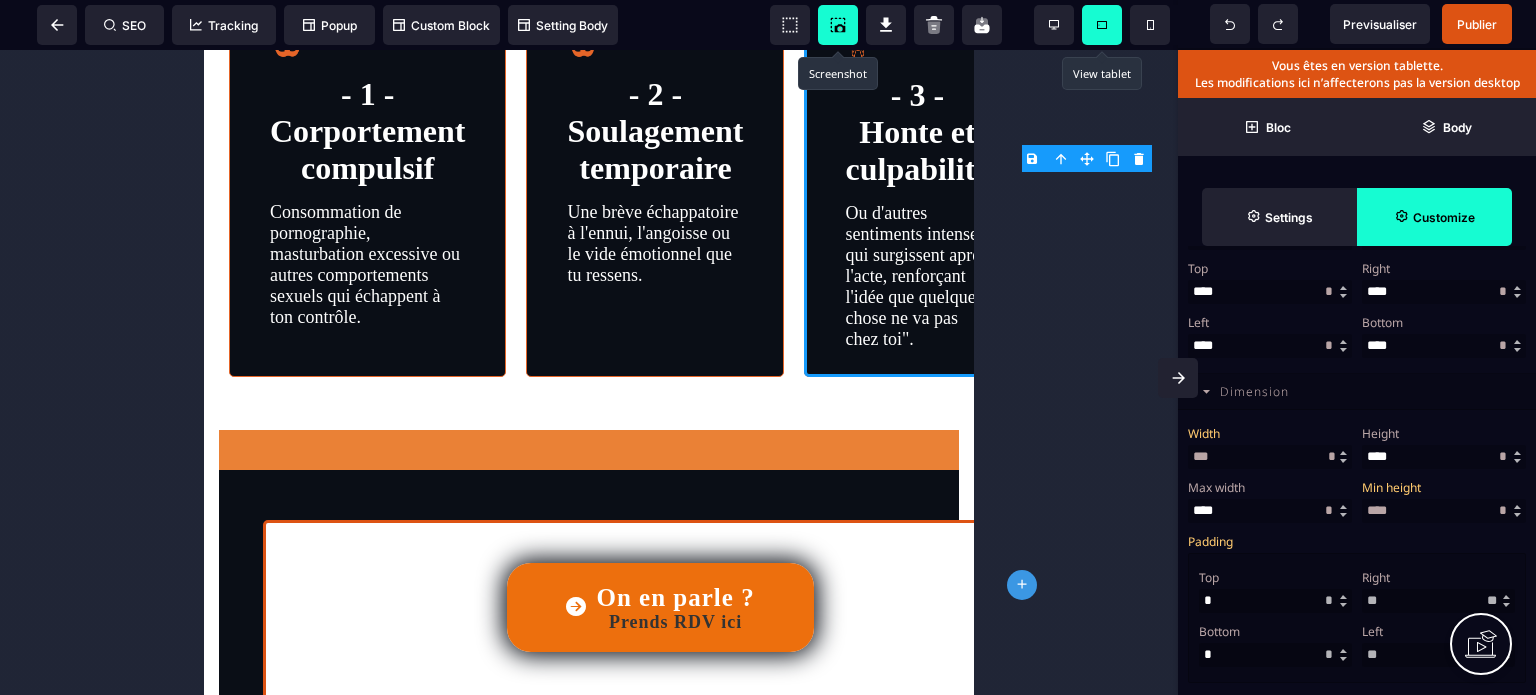 click on "***" at bounding box center [1270, 457] 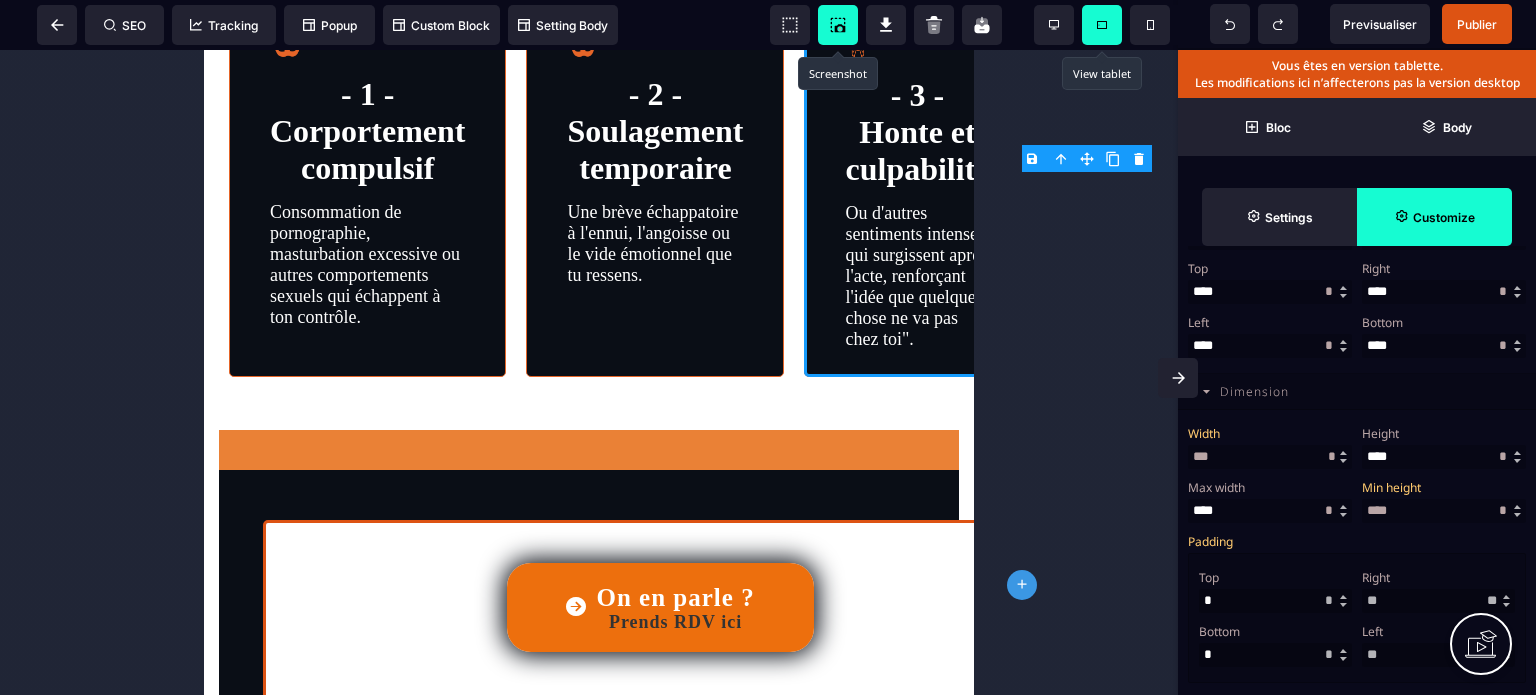 click on "***" at bounding box center (1270, 457) 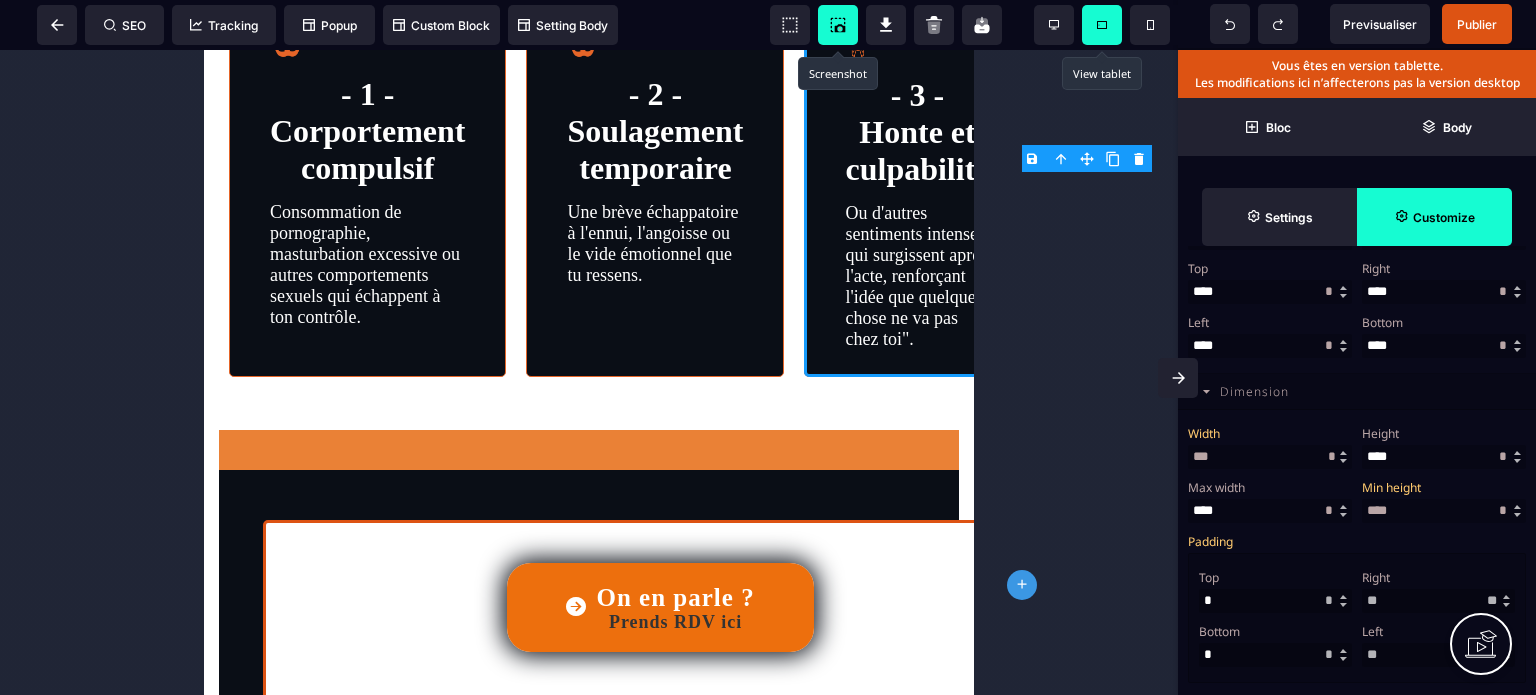 click on "***" at bounding box center [1270, 457] 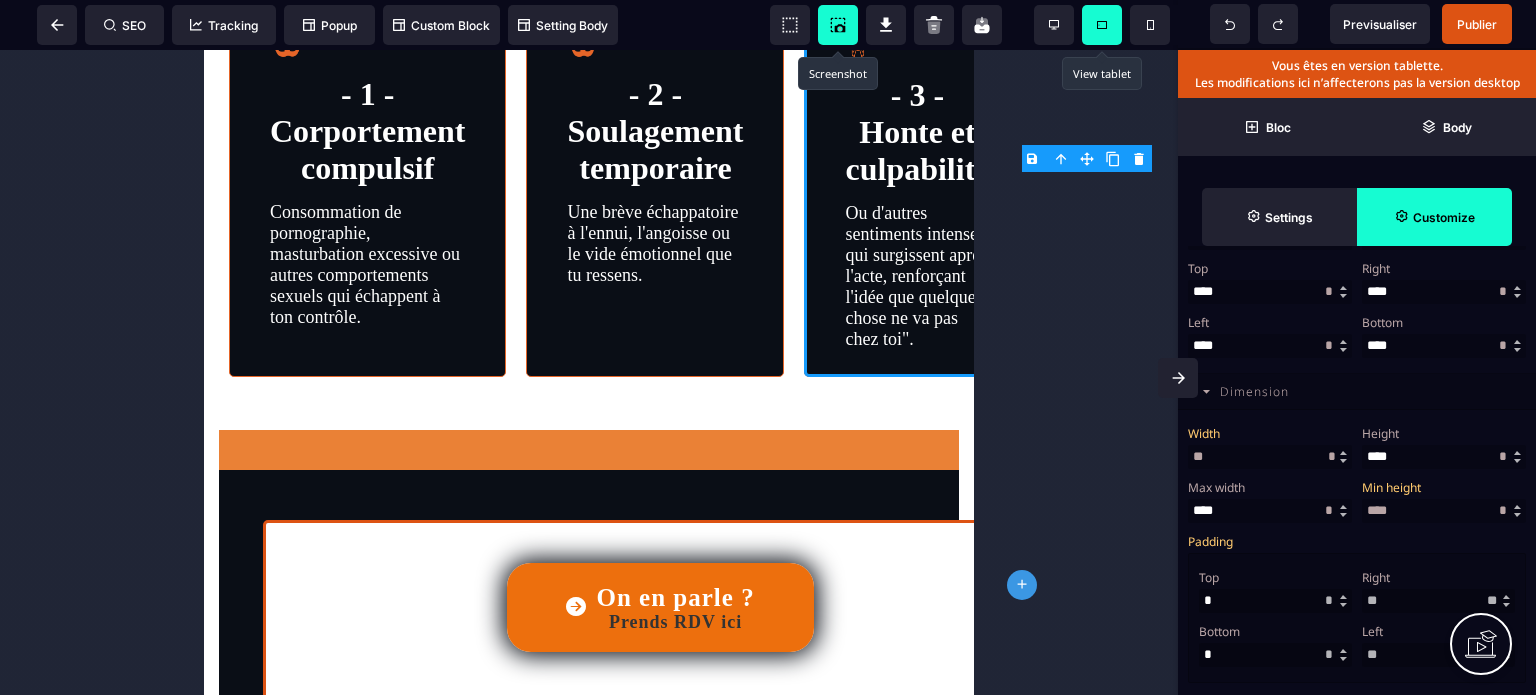 click on "Width
* ** * ** *** ** **
Width
**
* ** *
Height
* ** * ** *** ** **
Max width
* ** * ** *** ** **
Min height
****
* ** * ** *** ** **
Padding
Top
* ** * ** *** ** **
Right
** * ** *" at bounding box center [1357, 742] 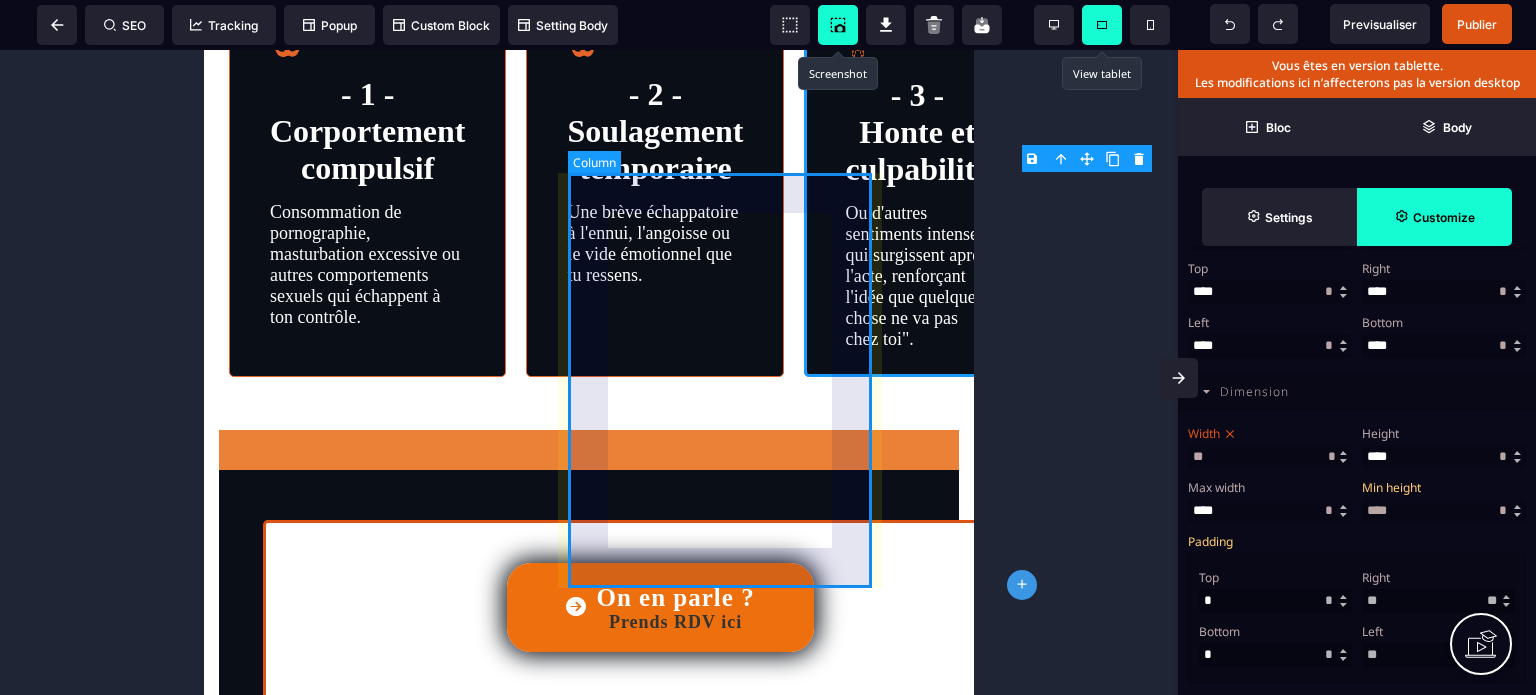click on "- 2 - Soulagement temporaire Une brève échappatoire à l'ennui, l'angoisse ou le vide émotionnel que tu ressens." at bounding box center [655, 178] 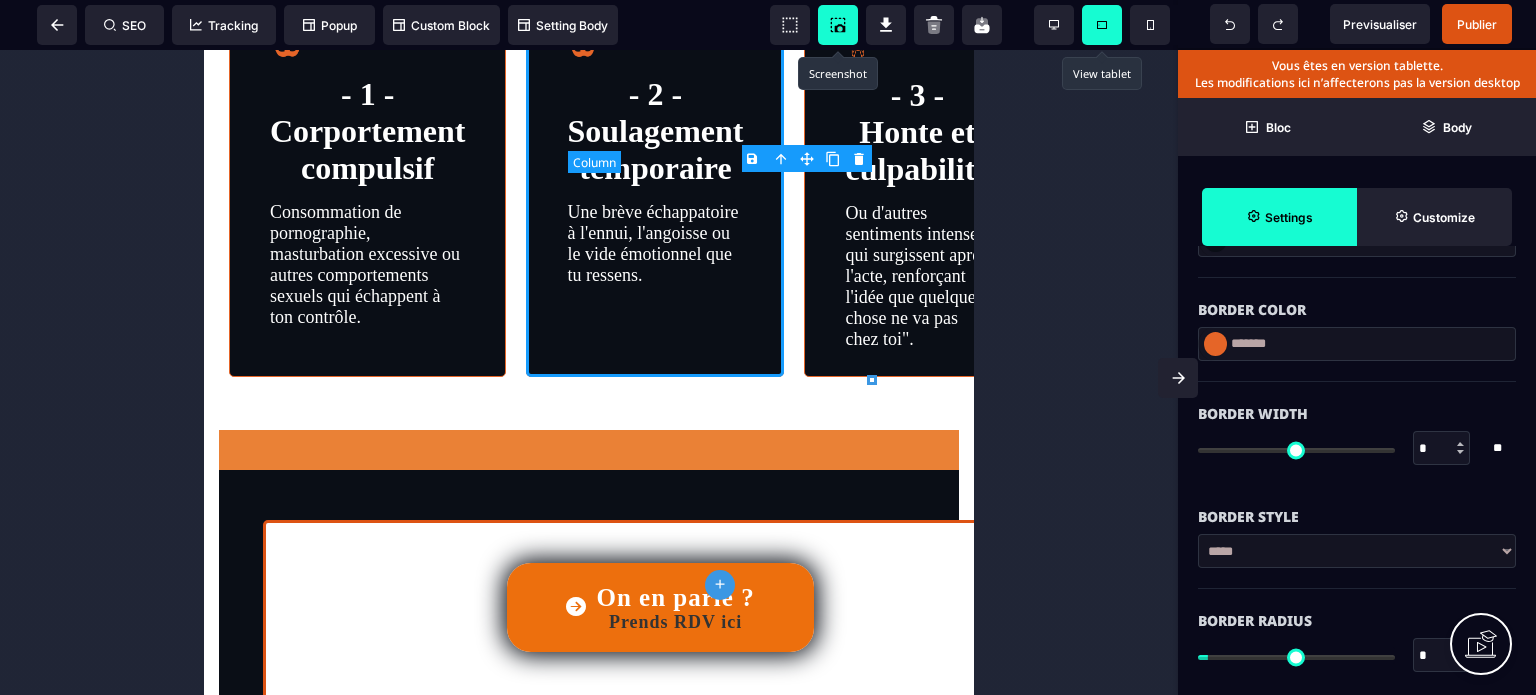 scroll, scrollTop: 0, scrollLeft: 0, axis: both 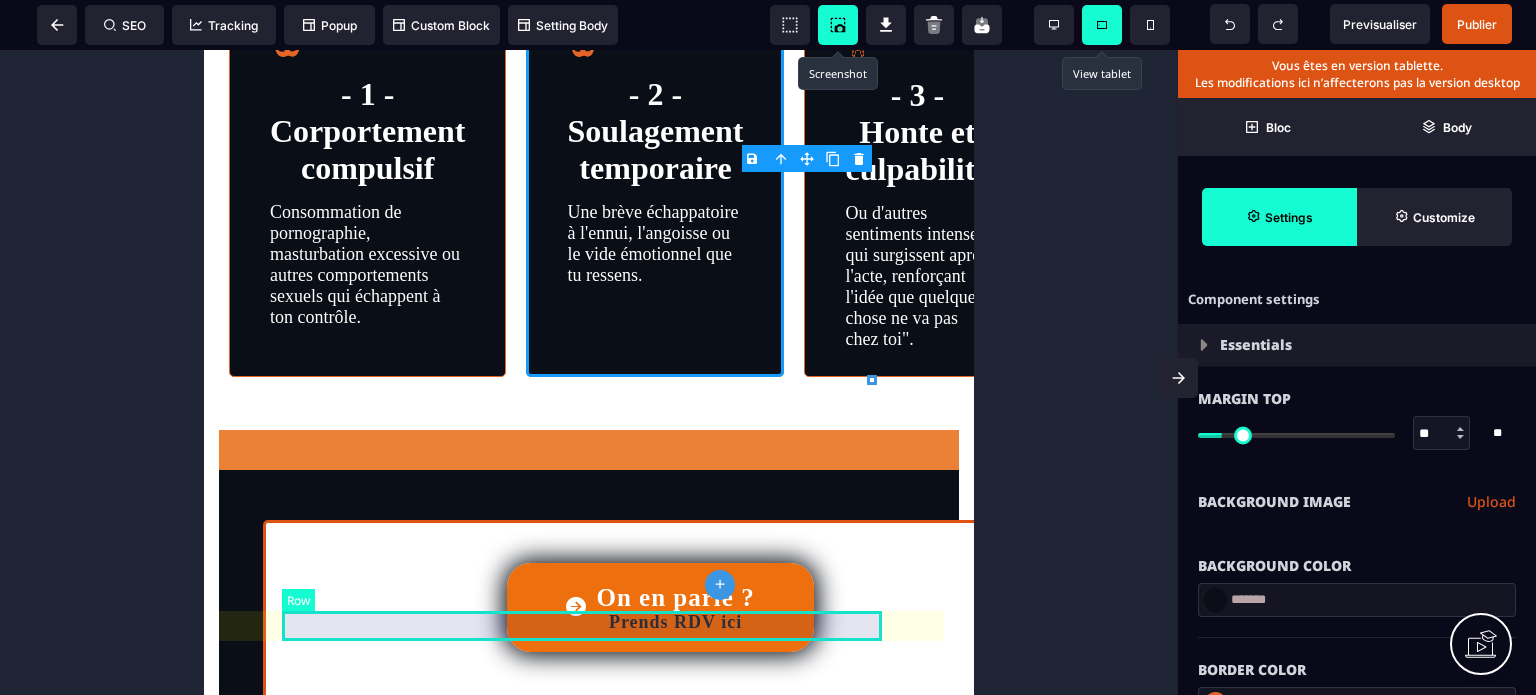 click at bounding box center (589, 415) 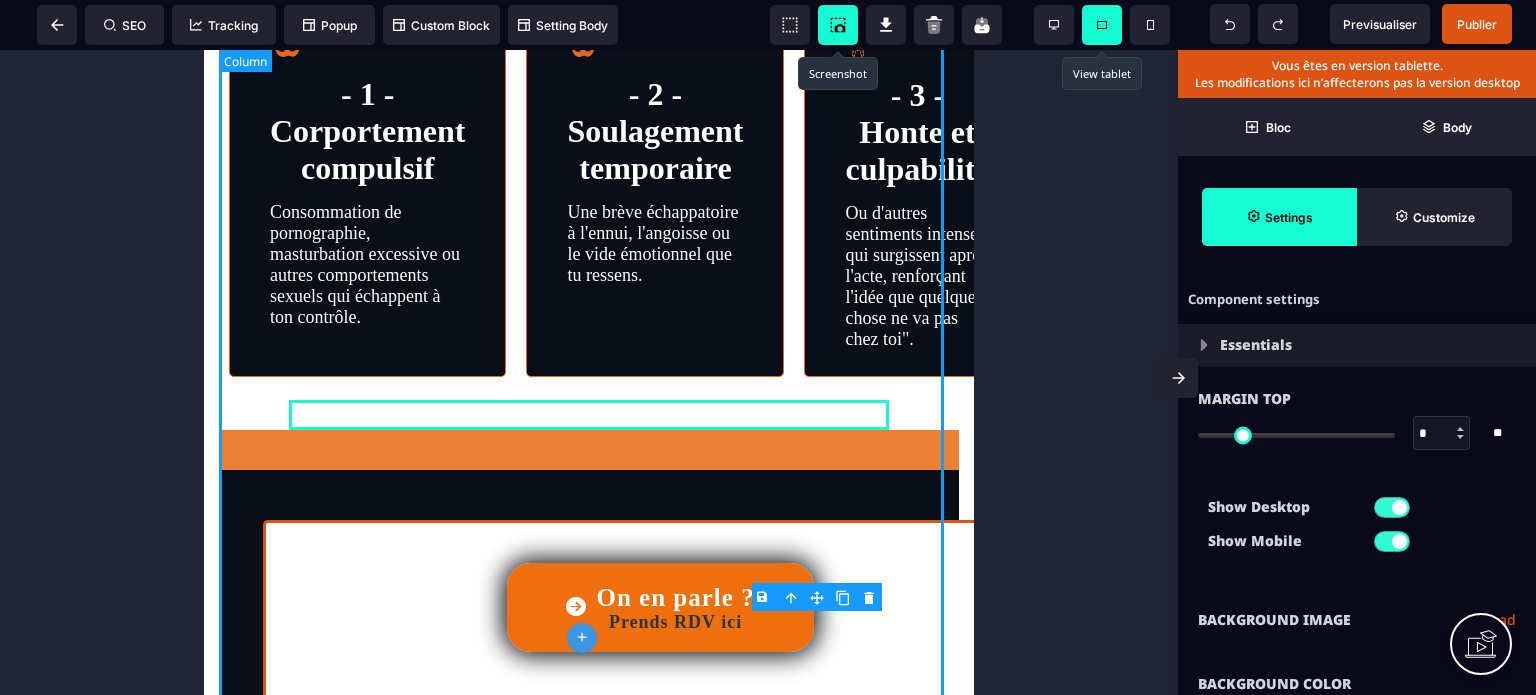 click on "Si tu lis ces lignes, peut-être ressens-tu cette tension intérieure... Tu n'es ni "accro", ni "anormal(e)".
Mais  il y a cette réalité que tu vis en silence :  certains comportements liés à ta sexualité semblent t'échapper.  Cette  consommation de contenus sexuels, ces rencontres sans lendemain, cette masturbation compulsive, ou ces fantasmes envahissants  qui deviennent un refuge contre l'ennui, l'angoisse ou encore ce vide que tu ressens parfois... Tu n'es ni "accro", ni "anormal(e)".
Mais  il y a cette réalité que tu vis en silence :  certains comportements liés à ta sexualité semblent t'échapper.  Cette  consommation de contenus sexuels, ces rencontres sans lendemain, cette masturbation compulsive, ou ces fantasmes envahissants  qui deviennent un refuge contre l'ennui, l'angoisse ou encore ce vide que tu ressens parfois... ...puis, il y a cette spirale émotionnelle que tu connais trop bien
et qui te ramène toujours à la case départ. - 1 -Corportement compulsif - 4 -
Isolement profond" at bounding box center [589, 917] 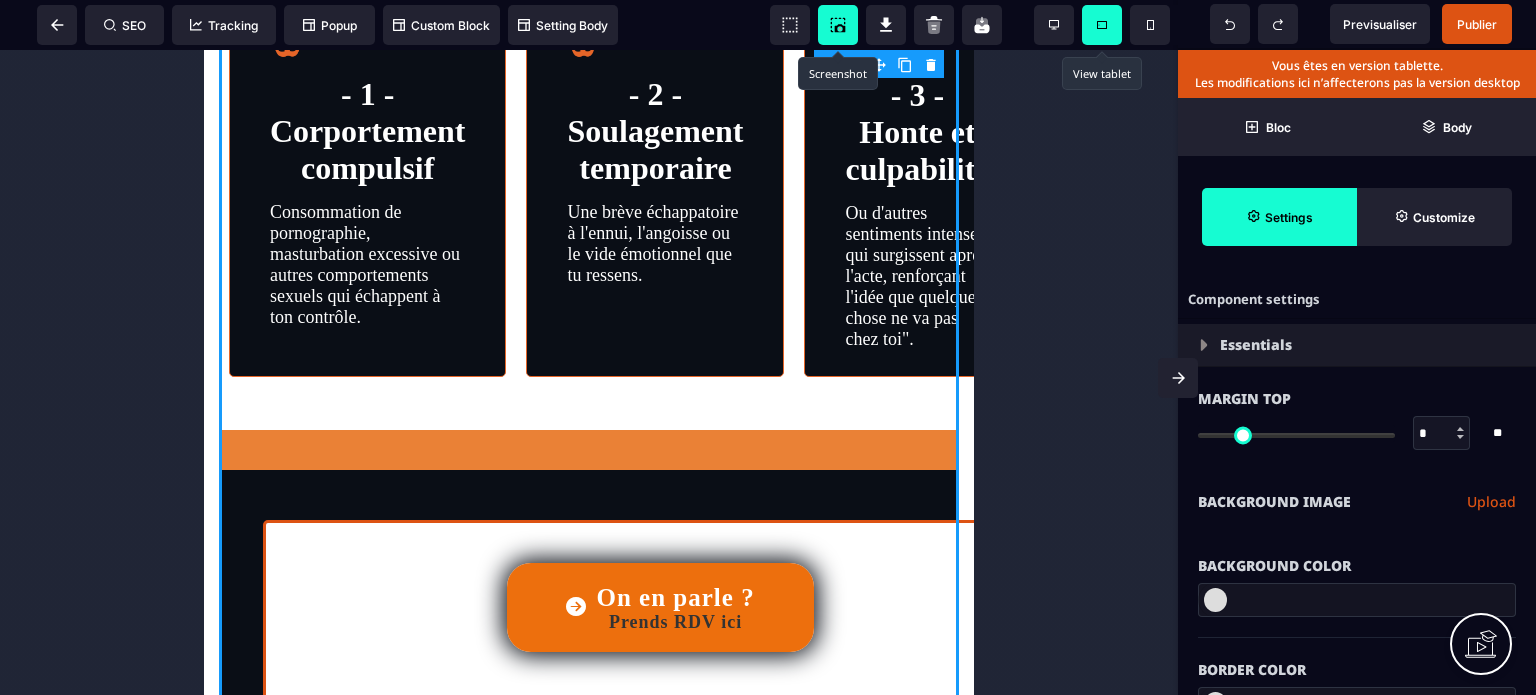 click on "**********" at bounding box center (1357, 502) 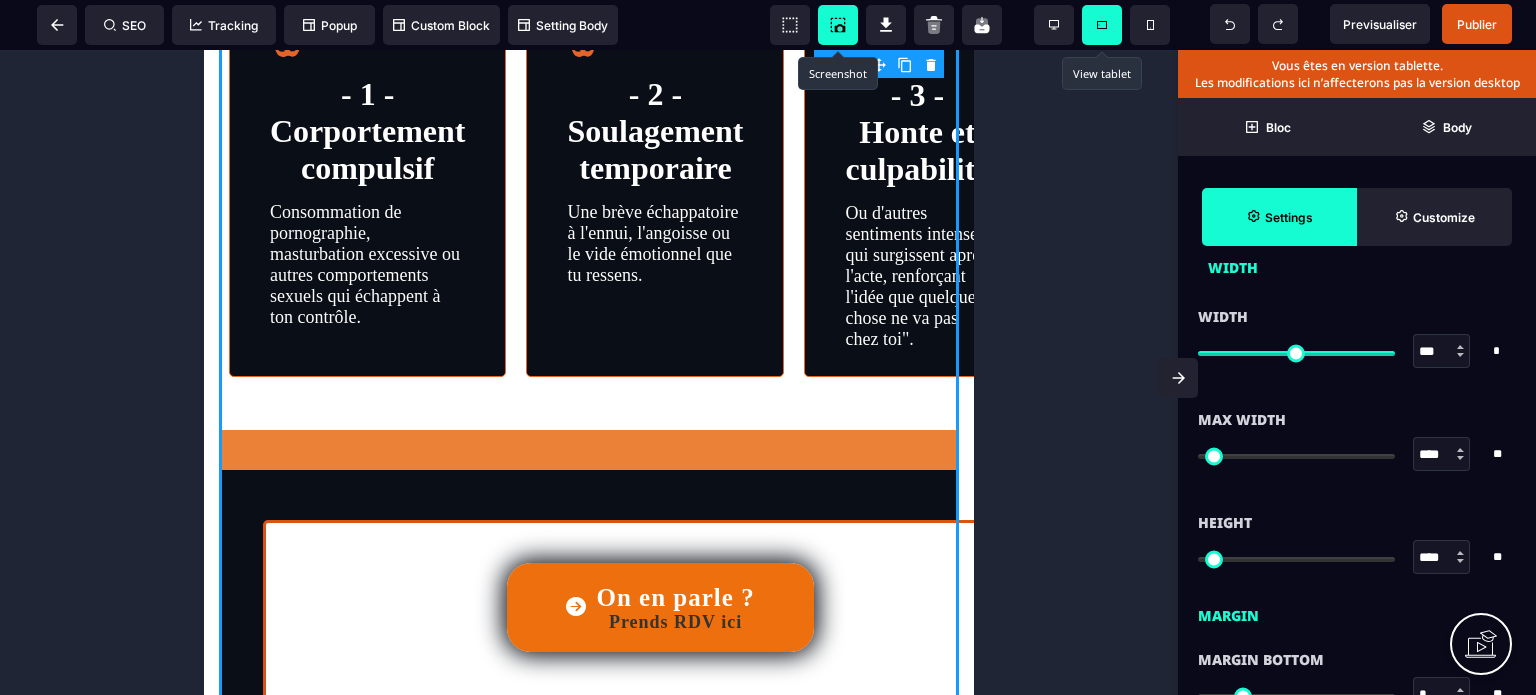 scroll, scrollTop: 1000, scrollLeft: 0, axis: vertical 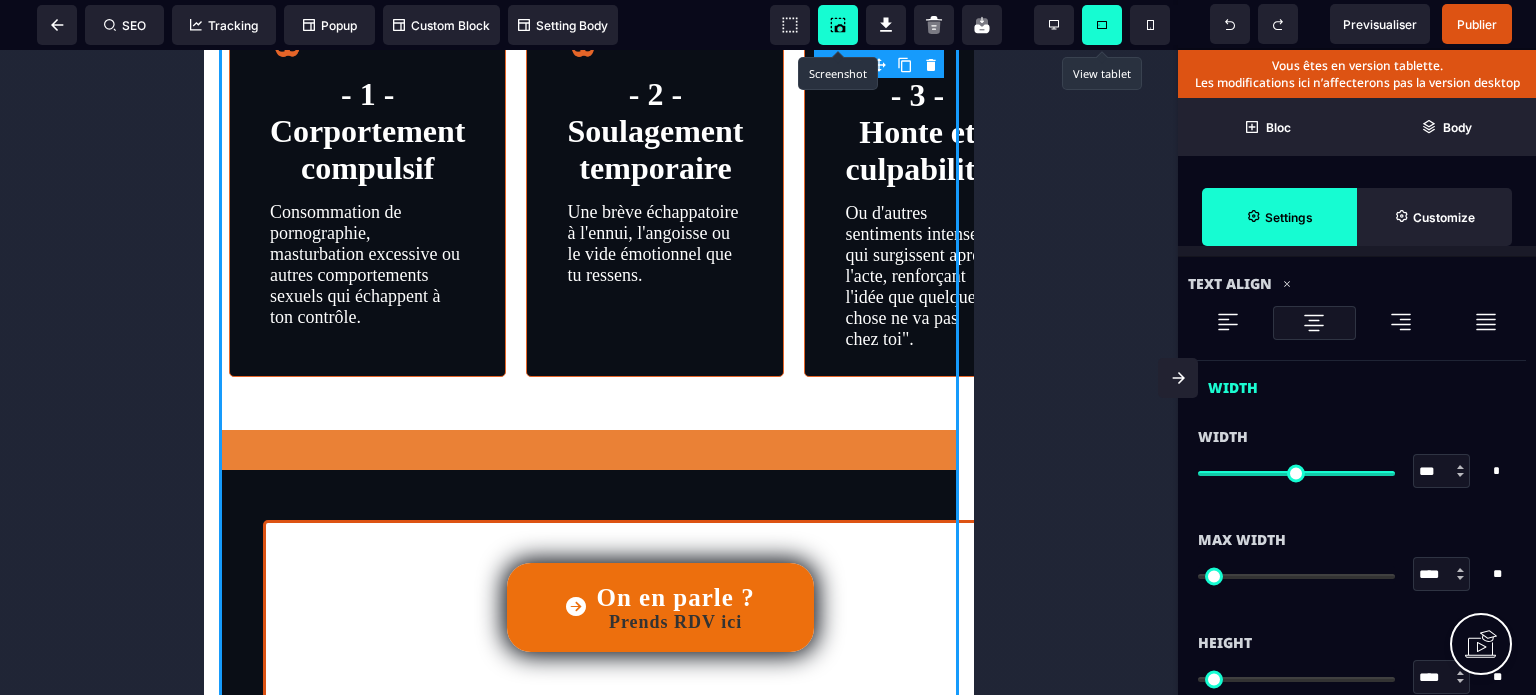click at bounding box center (1296, 574) 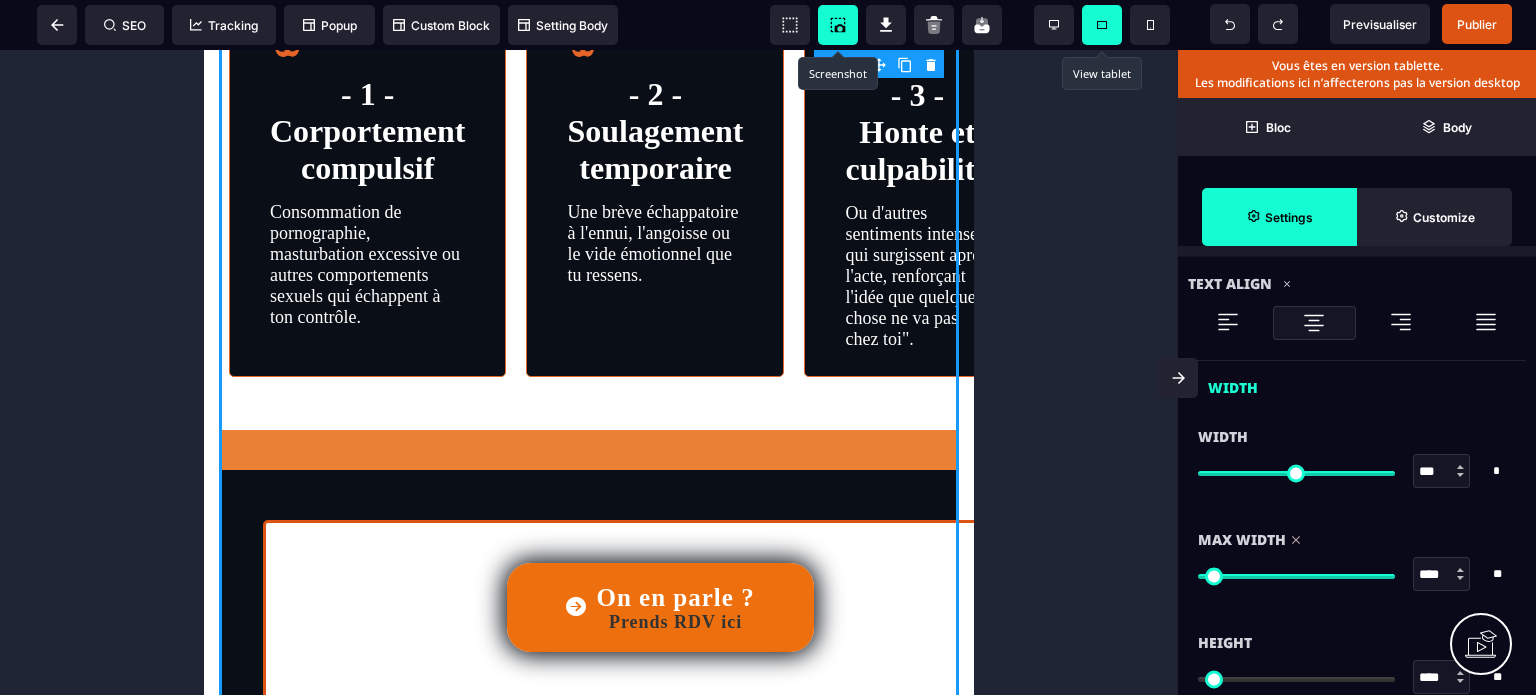 drag, startPoint x: 1212, startPoint y: 571, endPoint x: 1388, endPoint y: 576, distance: 176.07101 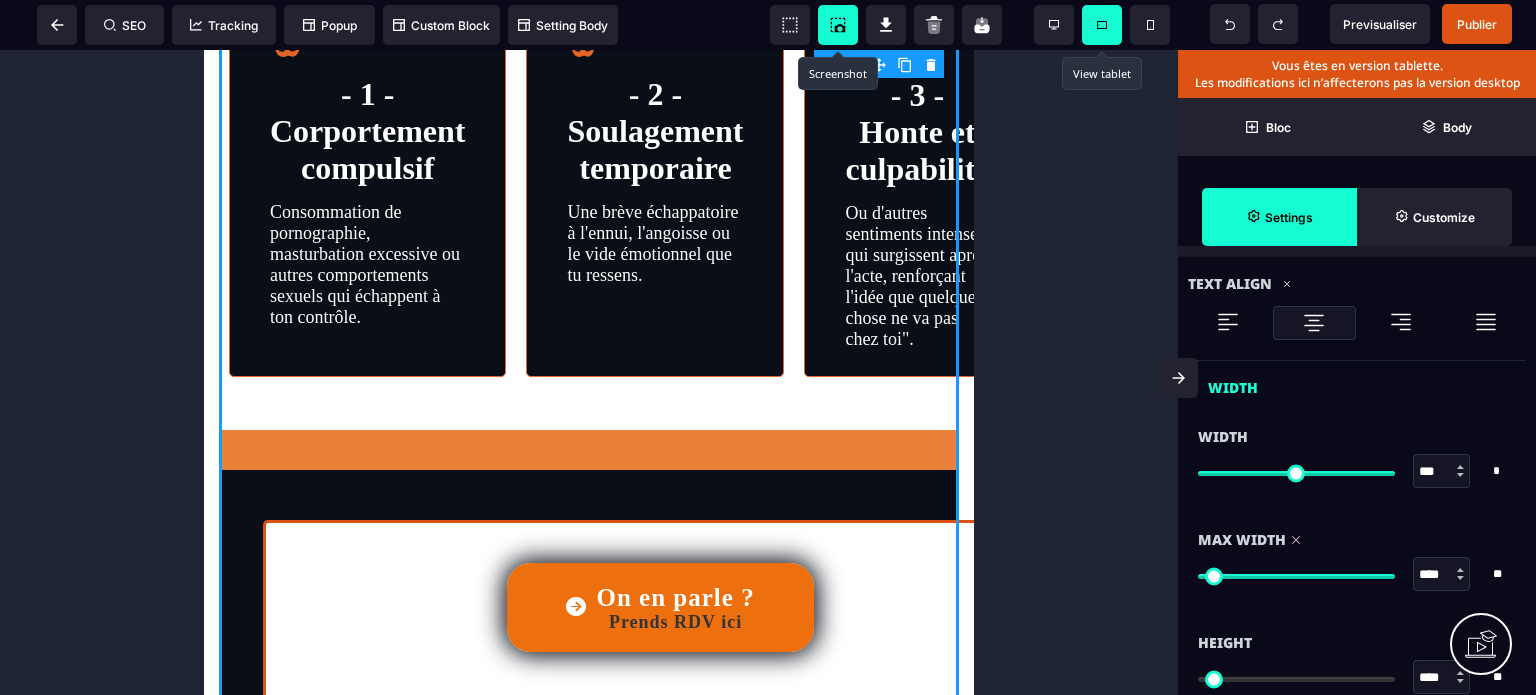 click at bounding box center (1296, 576) 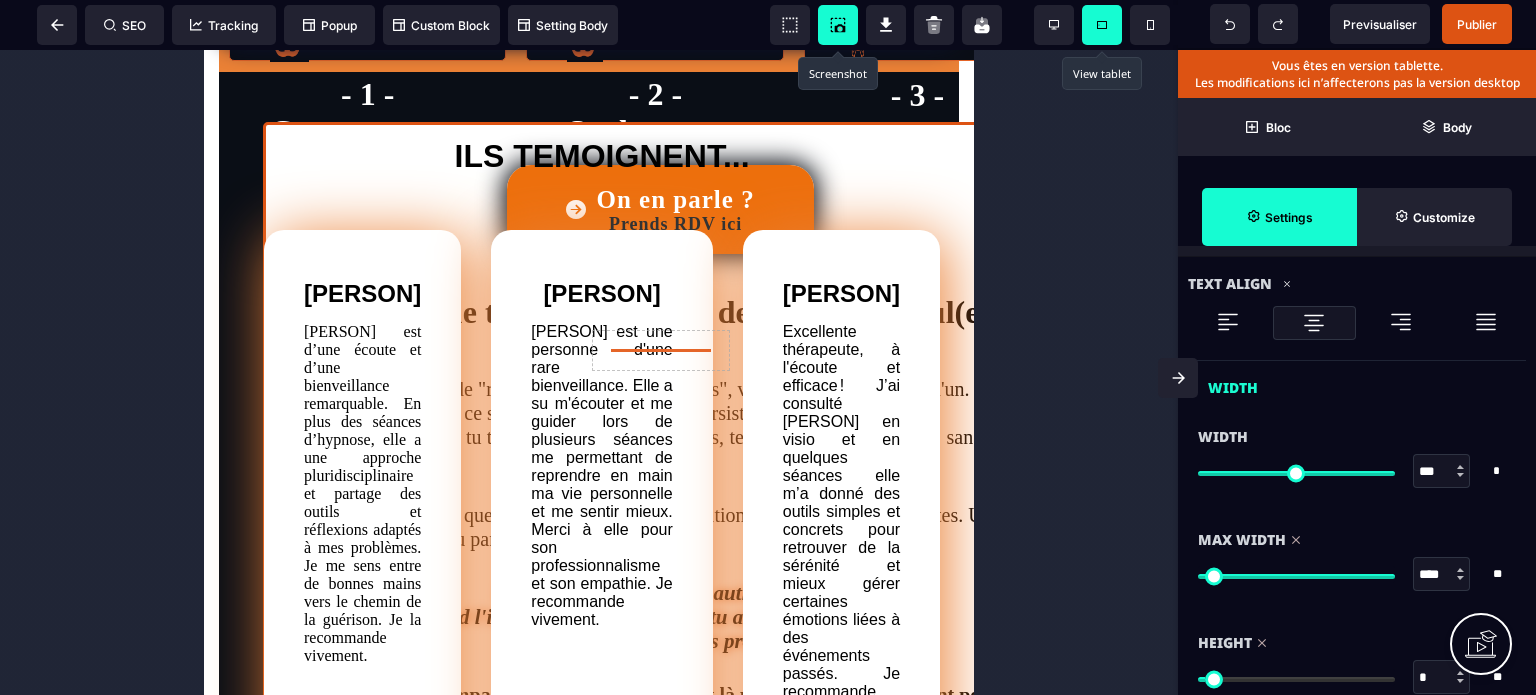 drag, startPoint x: 1212, startPoint y: 676, endPoint x: 1176, endPoint y: 670, distance: 36.496574 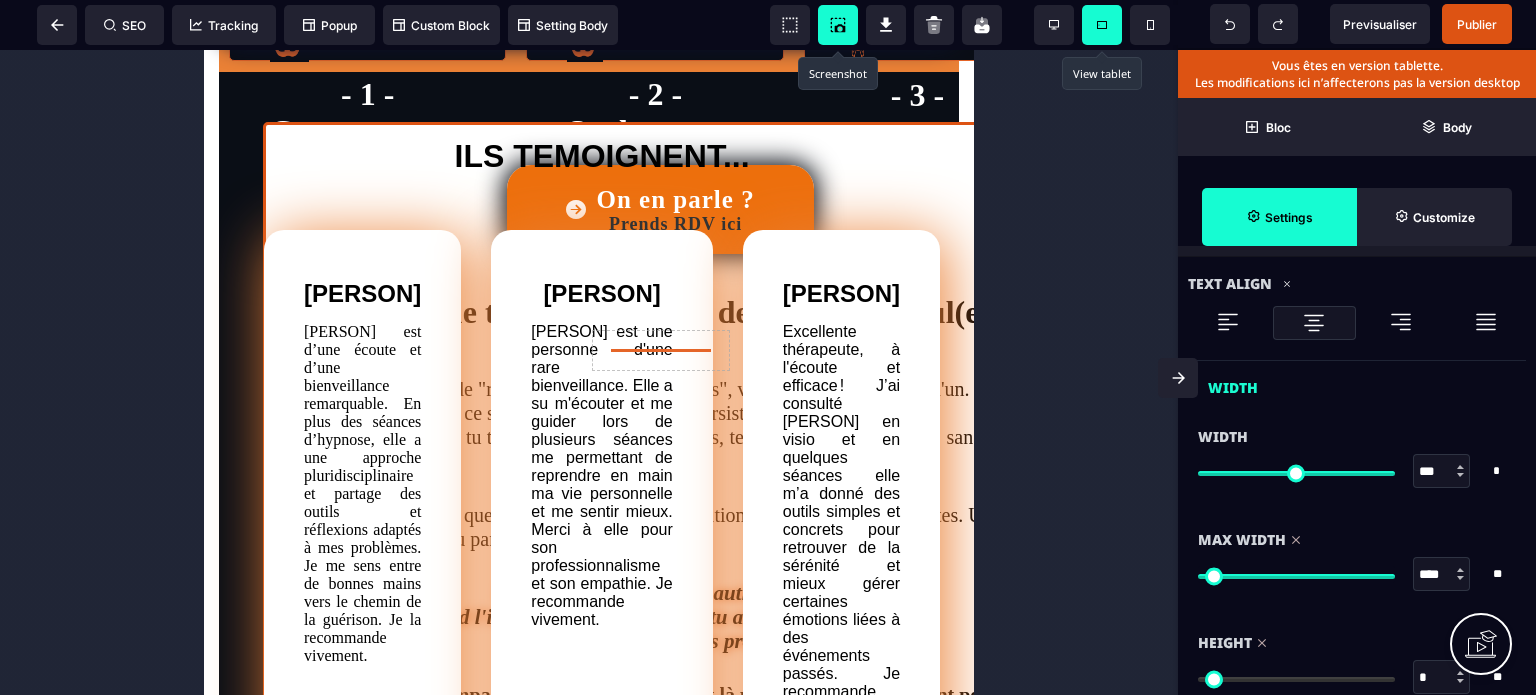 click 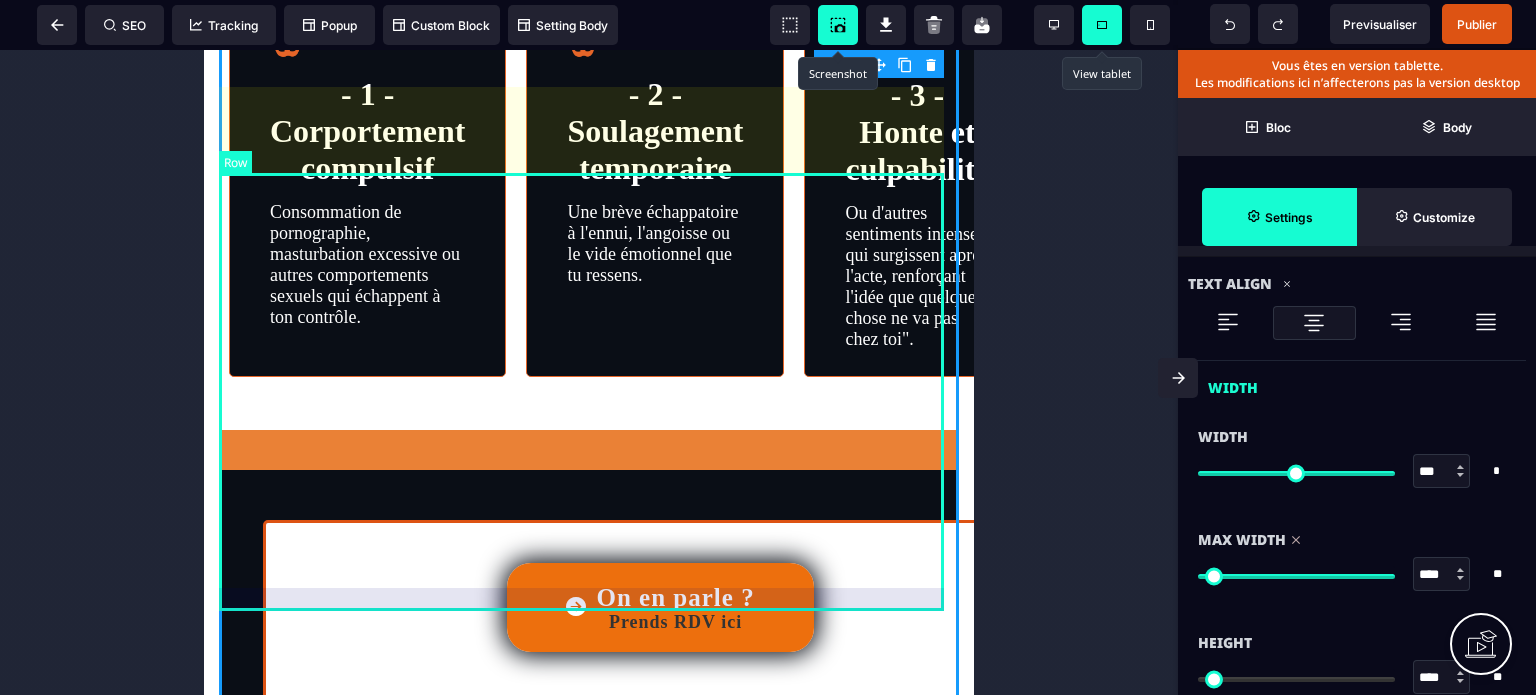 click on "- 1 -Corportement compulsif Consommation de pornographie, masturbation excessive ou autres comportements sexuels qui échappent à ton contrôle. - 2 - Soulagement temporaire Une brève échappatoire à l'ennui, l'angoisse ou le vide émotionnel que tu ressens. - 3 -
Honte et culpabilité Ou d'autres sentiments intenses qui surgissent après l'acte, renforçant l'idée que quelque chose ne va pas chez toi". - 4 -
Isolement profond Tu te retrouves seul(e) avec tes doutes, tes élans et tes peurs, incapable d'en parler par crainte du jugement." at bounding box center [589, 189] 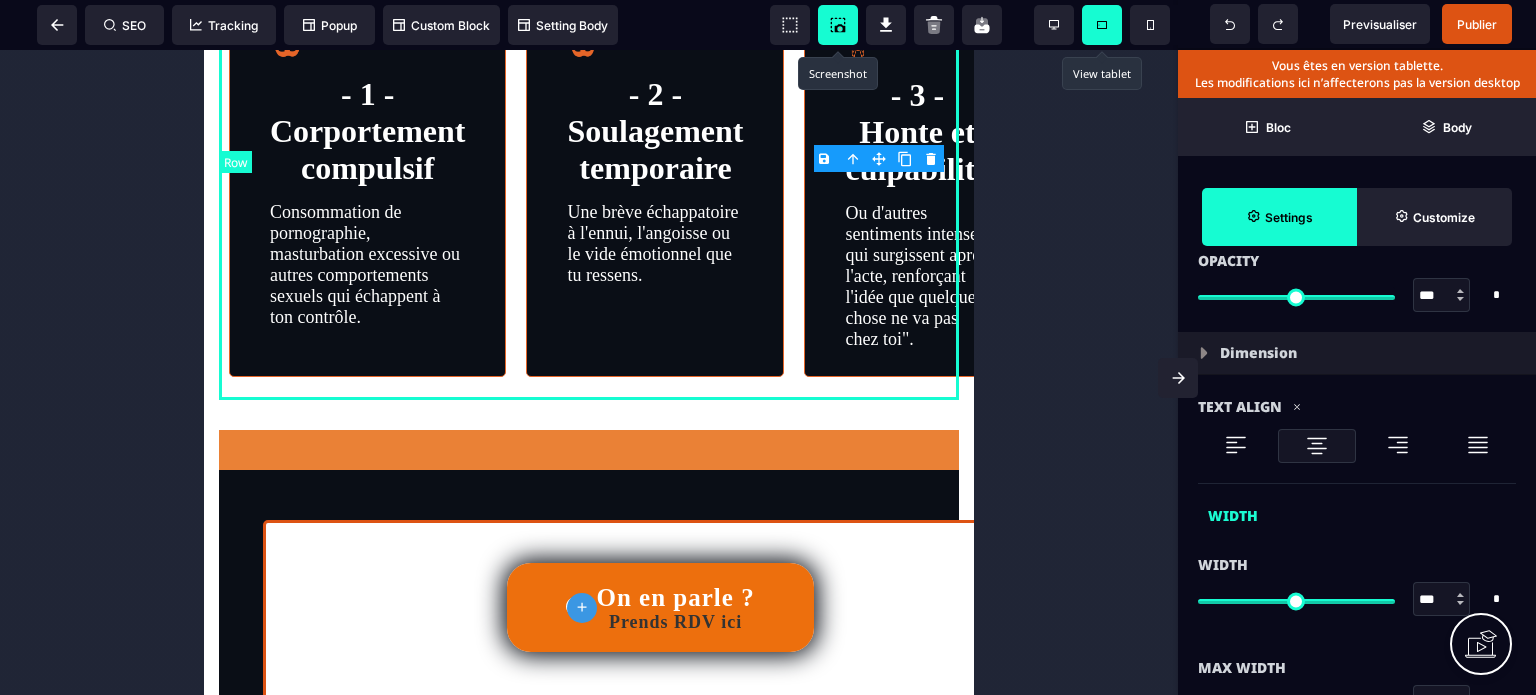scroll, scrollTop: 0, scrollLeft: 0, axis: both 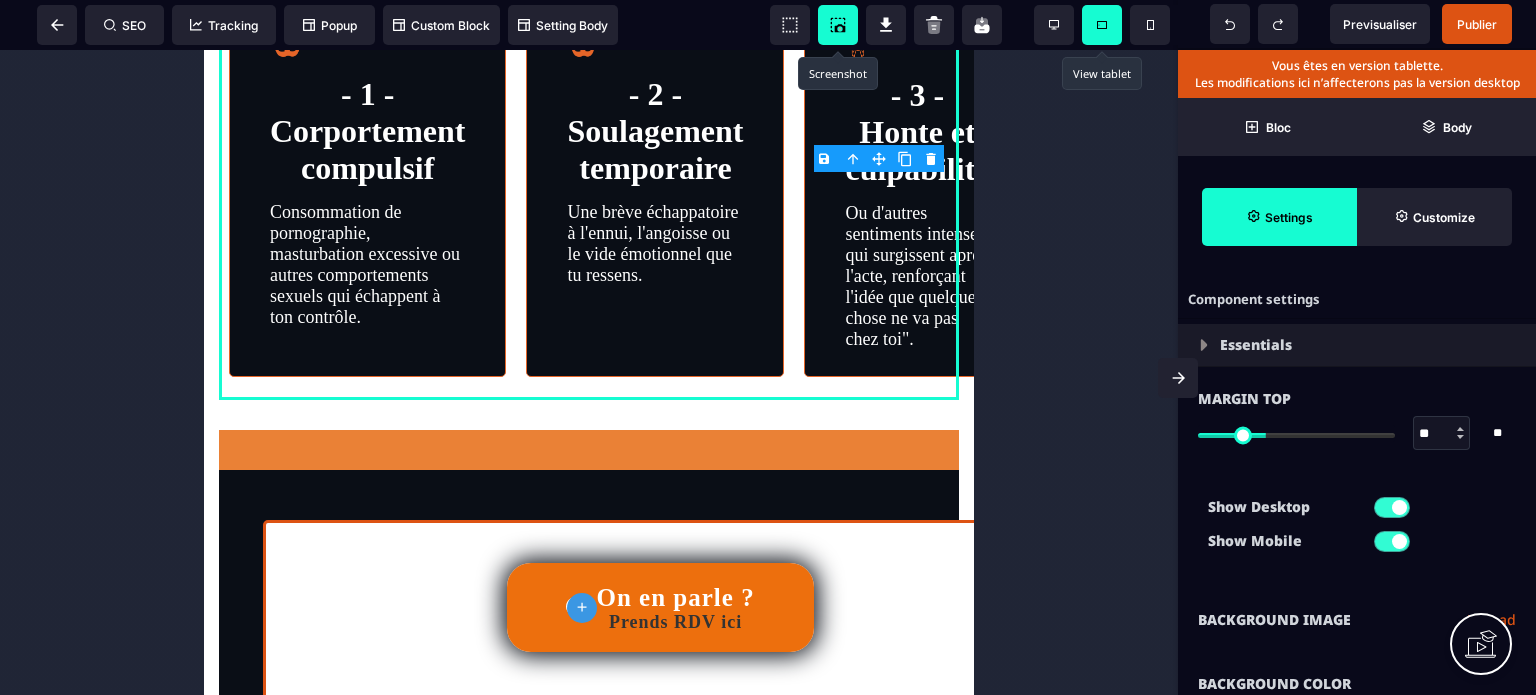 click on "Margin Top
**
*
**
All" at bounding box center [1357, 428] 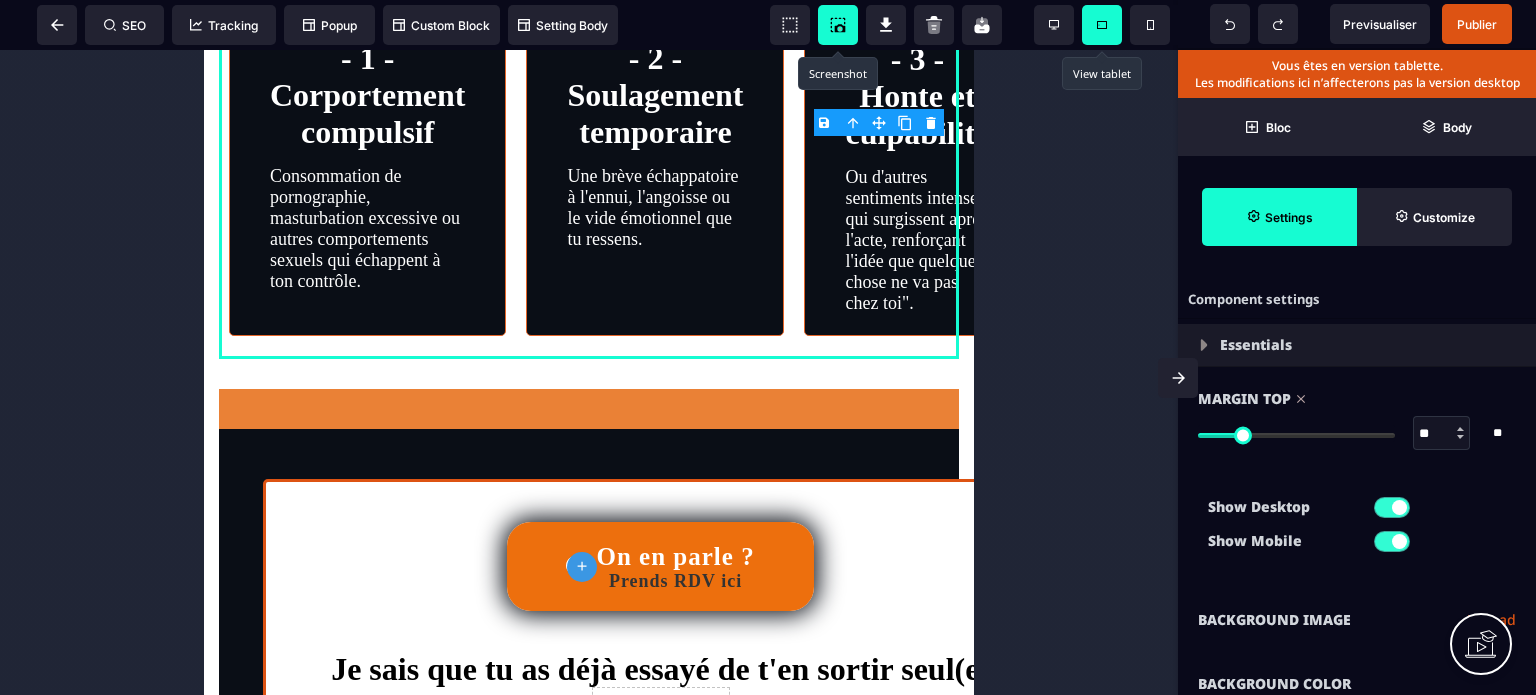 click at bounding box center (1296, 435) 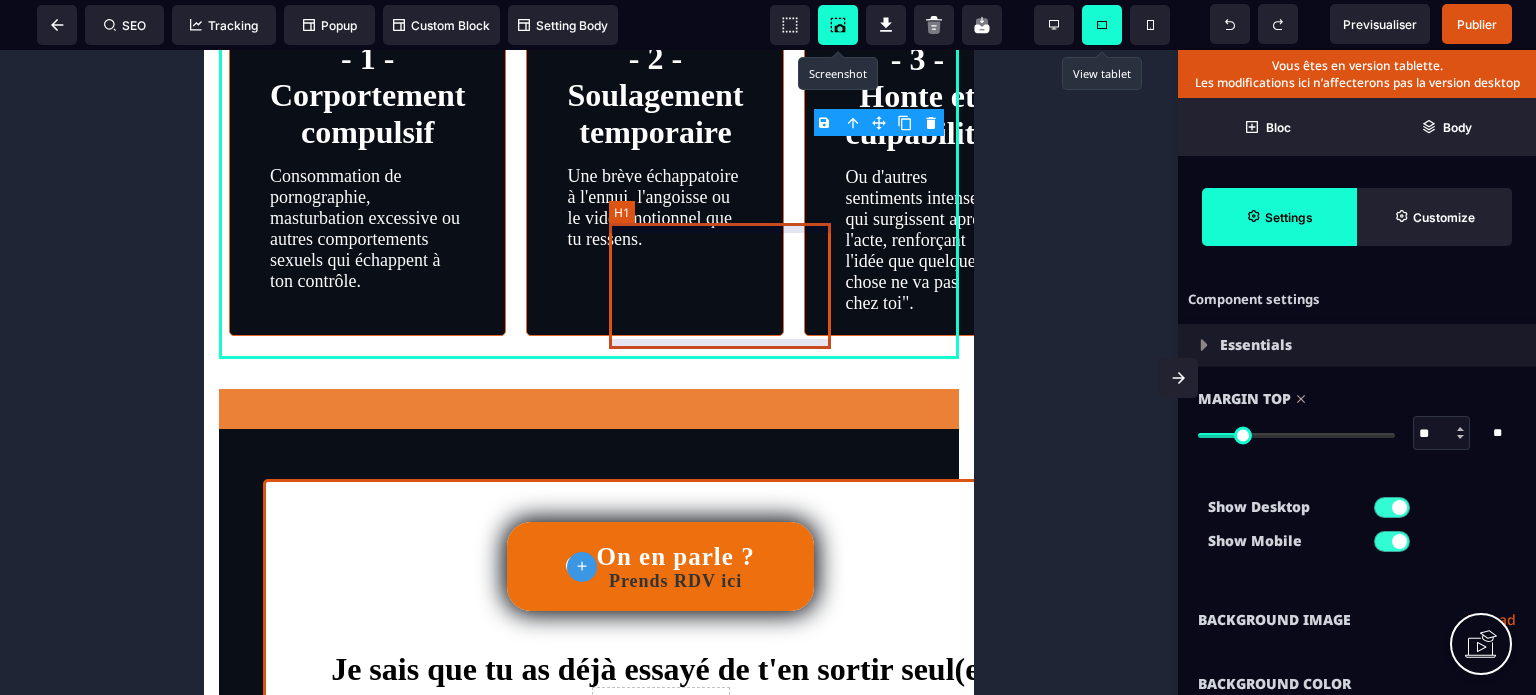 click on "- 2 - Soulagement temporaire" at bounding box center [655, 95] 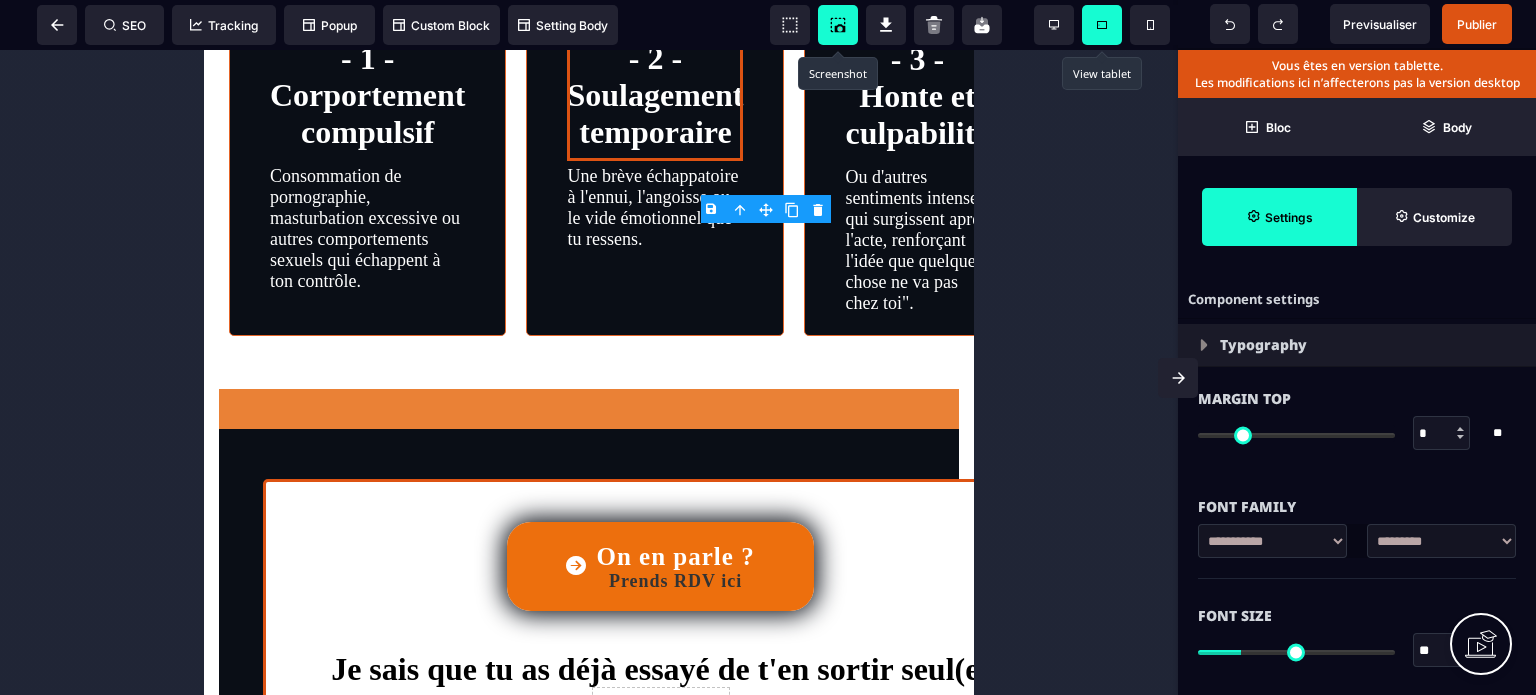 drag, startPoint x: 1429, startPoint y: 653, endPoint x: 1416, endPoint y: 655, distance: 13.152946 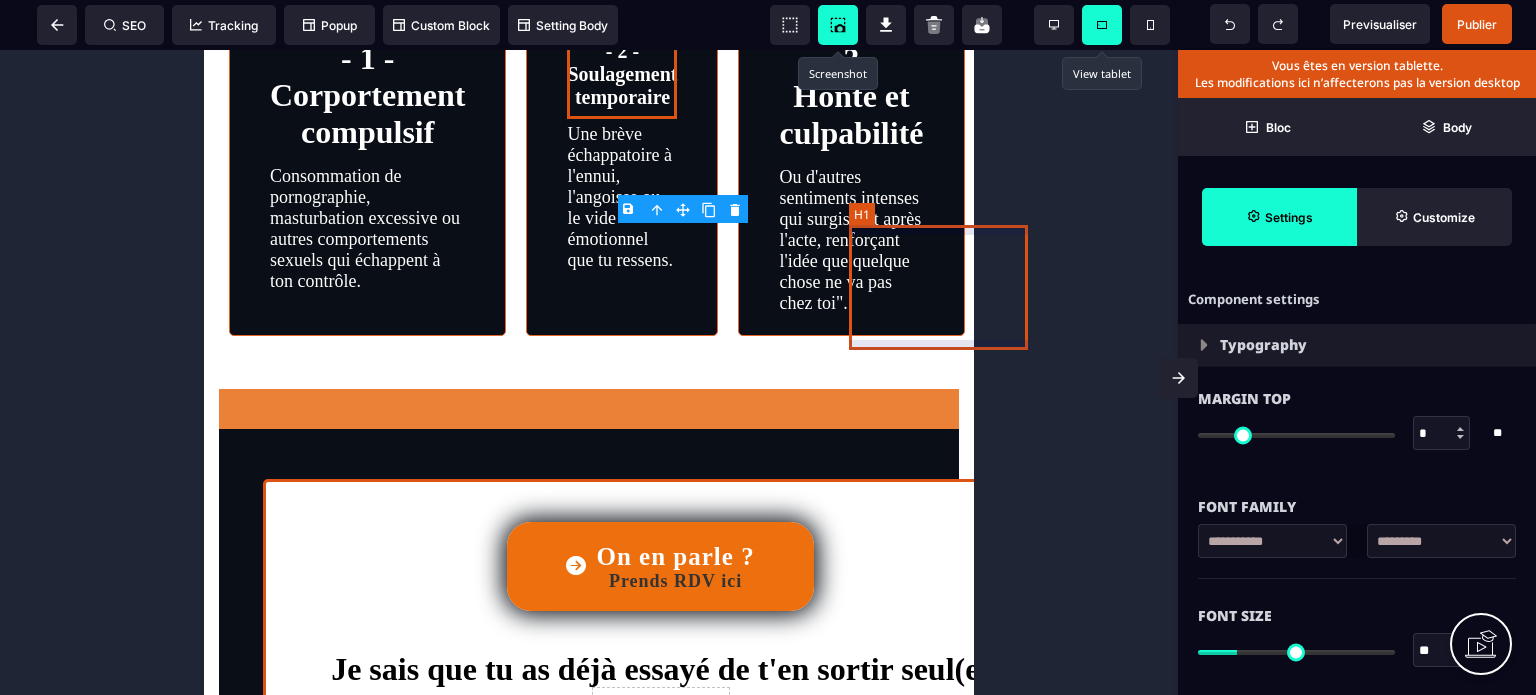 click on "- 3 -
Honte et culpabilité" at bounding box center [851, 96] 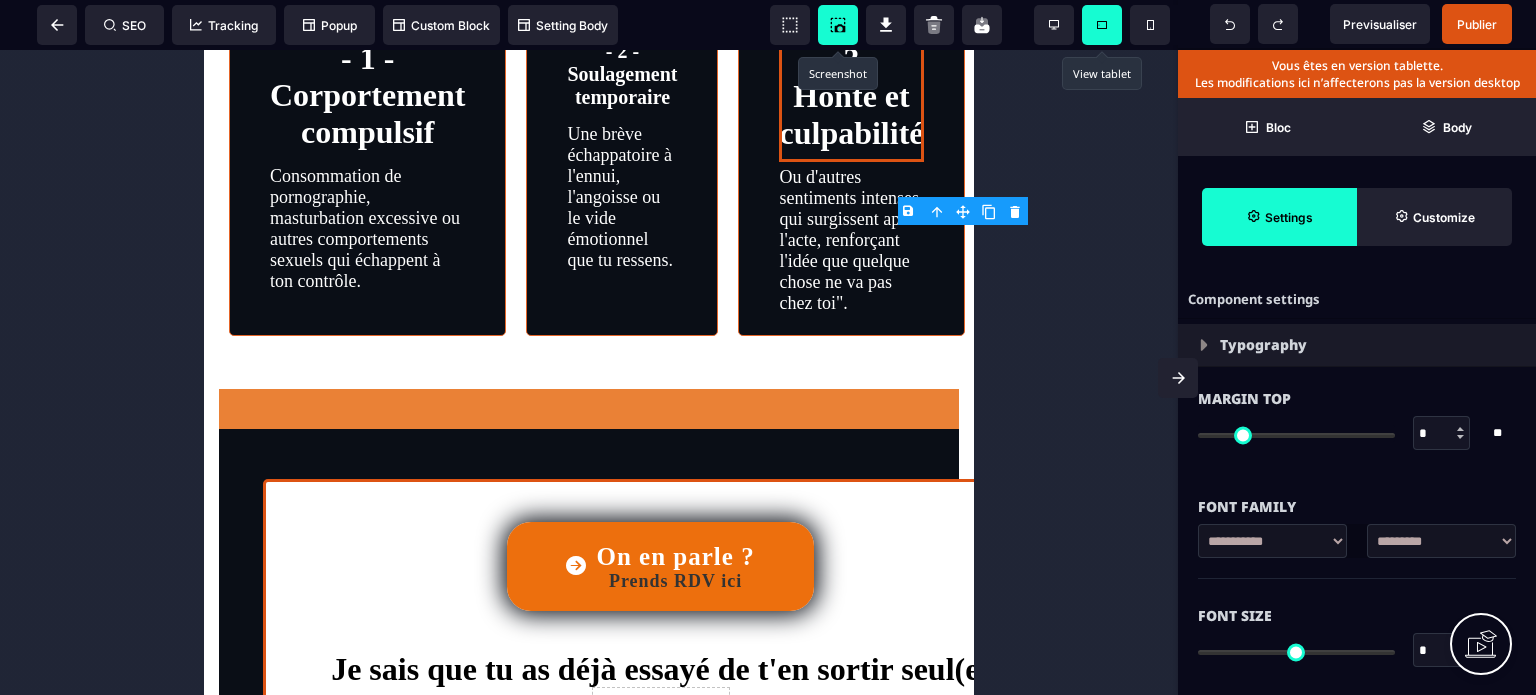 click on "*" at bounding box center [1442, 651] 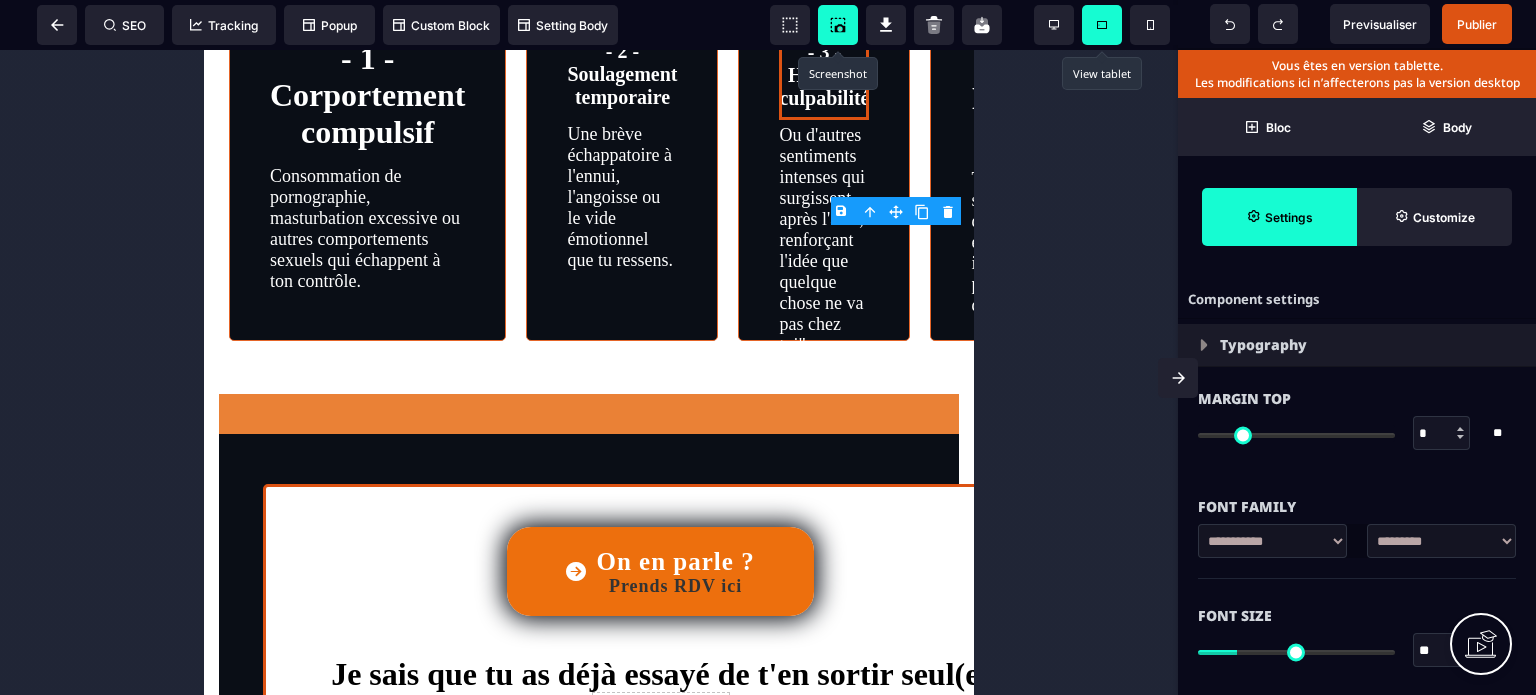click on "Font Size" at bounding box center [1357, 616] 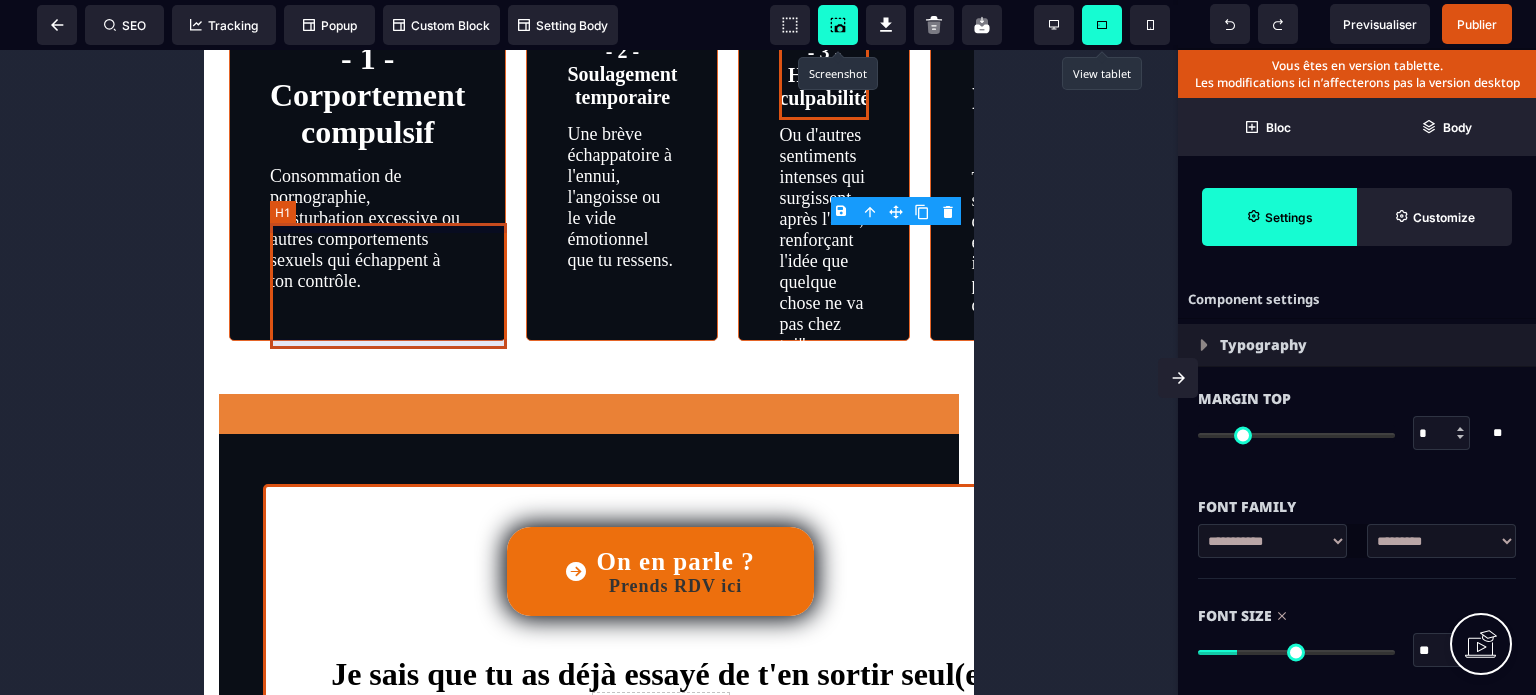 click on "- 1 -Corportement compulsif" at bounding box center [367, 95] 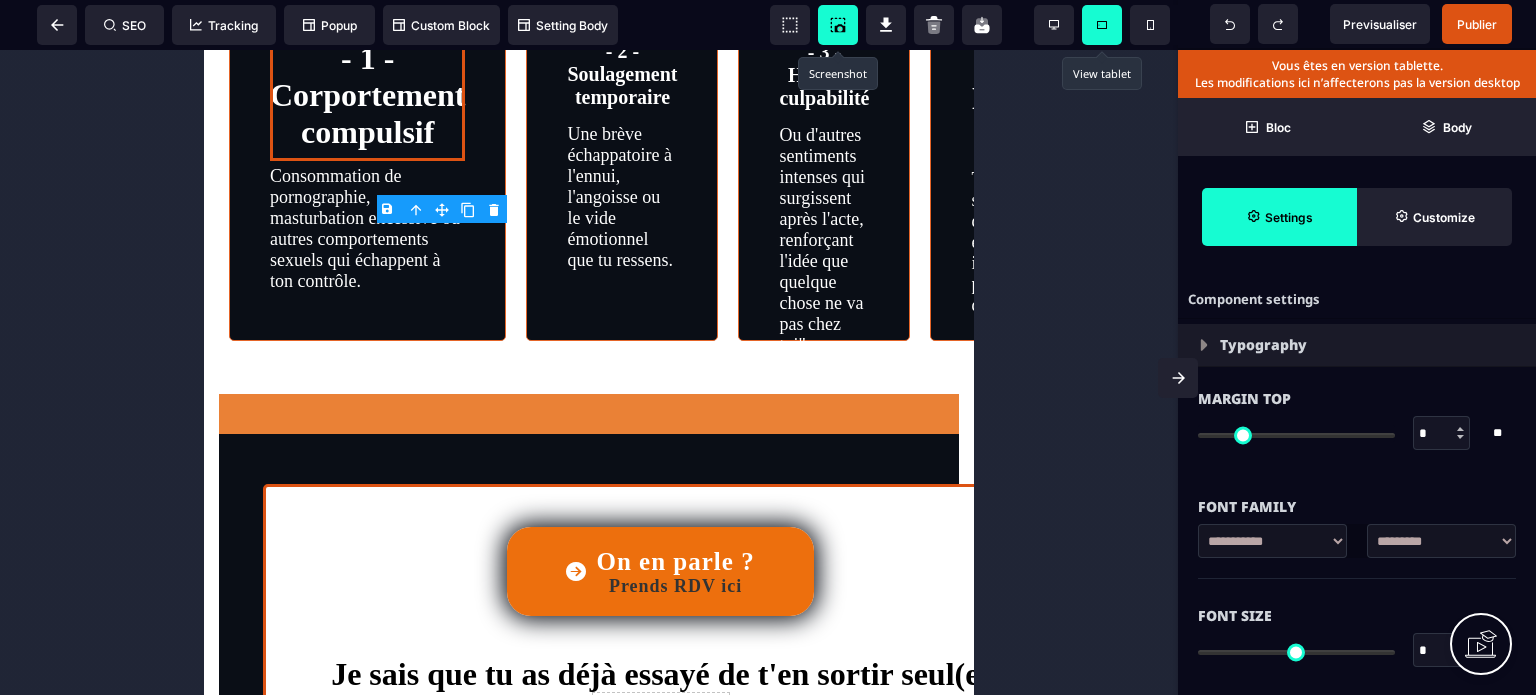 click on "*" at bounding box center (1442, 651) 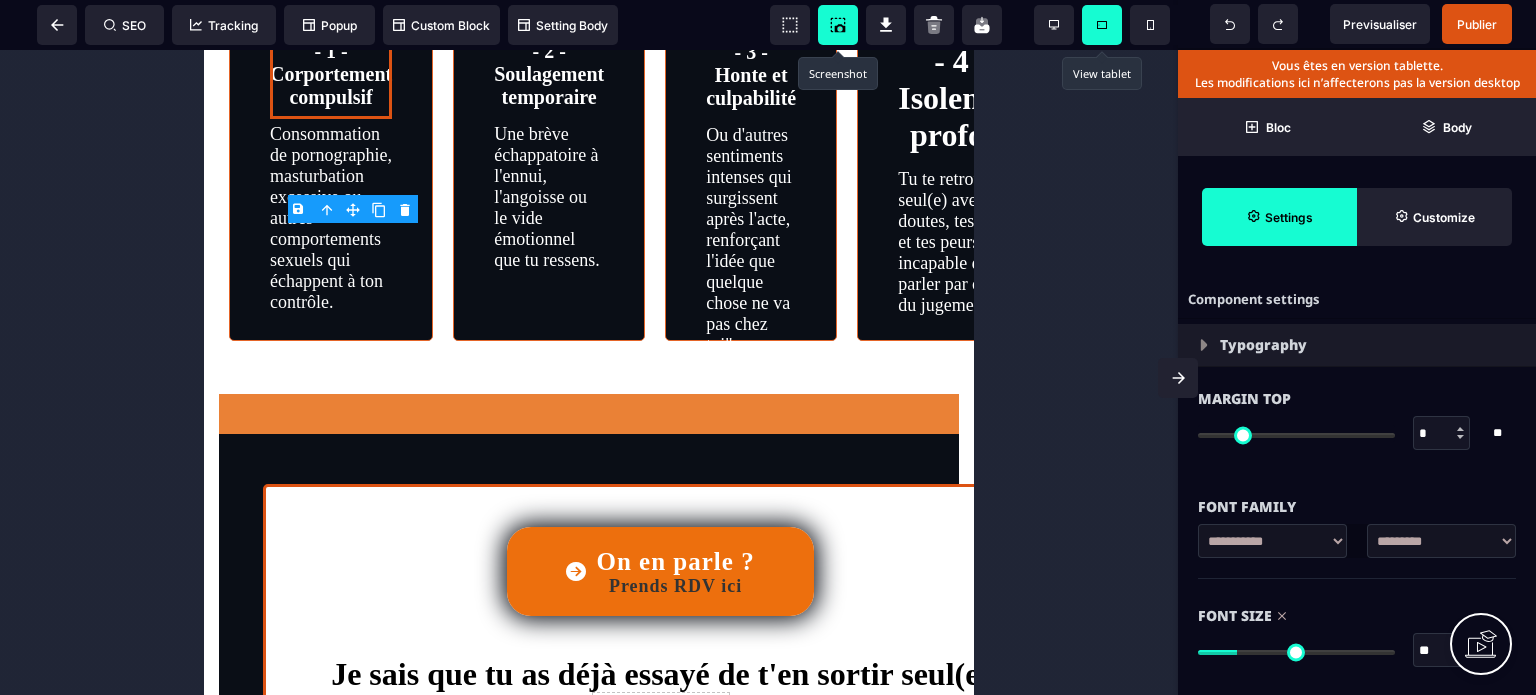 click on "Font Size" at bounding box center [1357, 616] 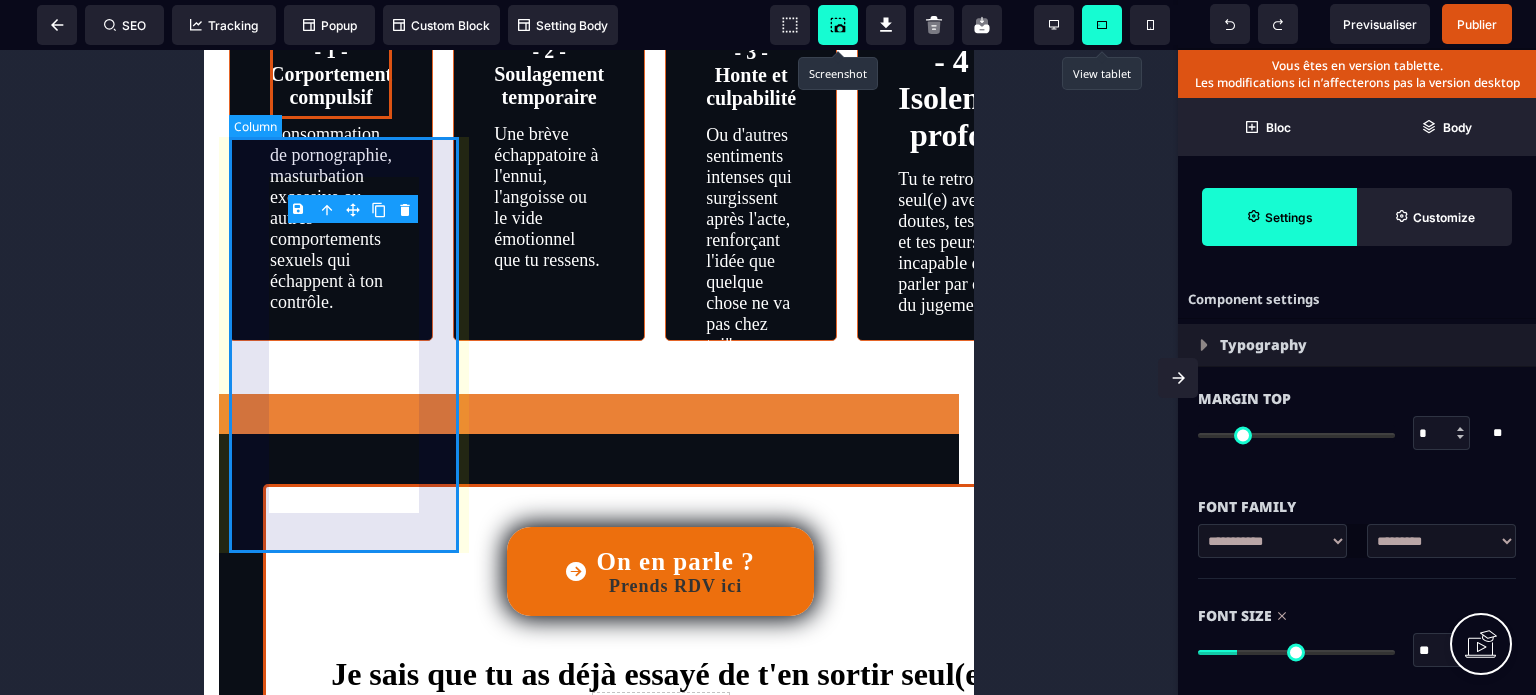 click on "- 1 -Corportement compulsif Consommation de pornographie, masturbation excessive ou autres comportements sexuels qui échappent à ton contrôle." at bounding box center (331, 142) 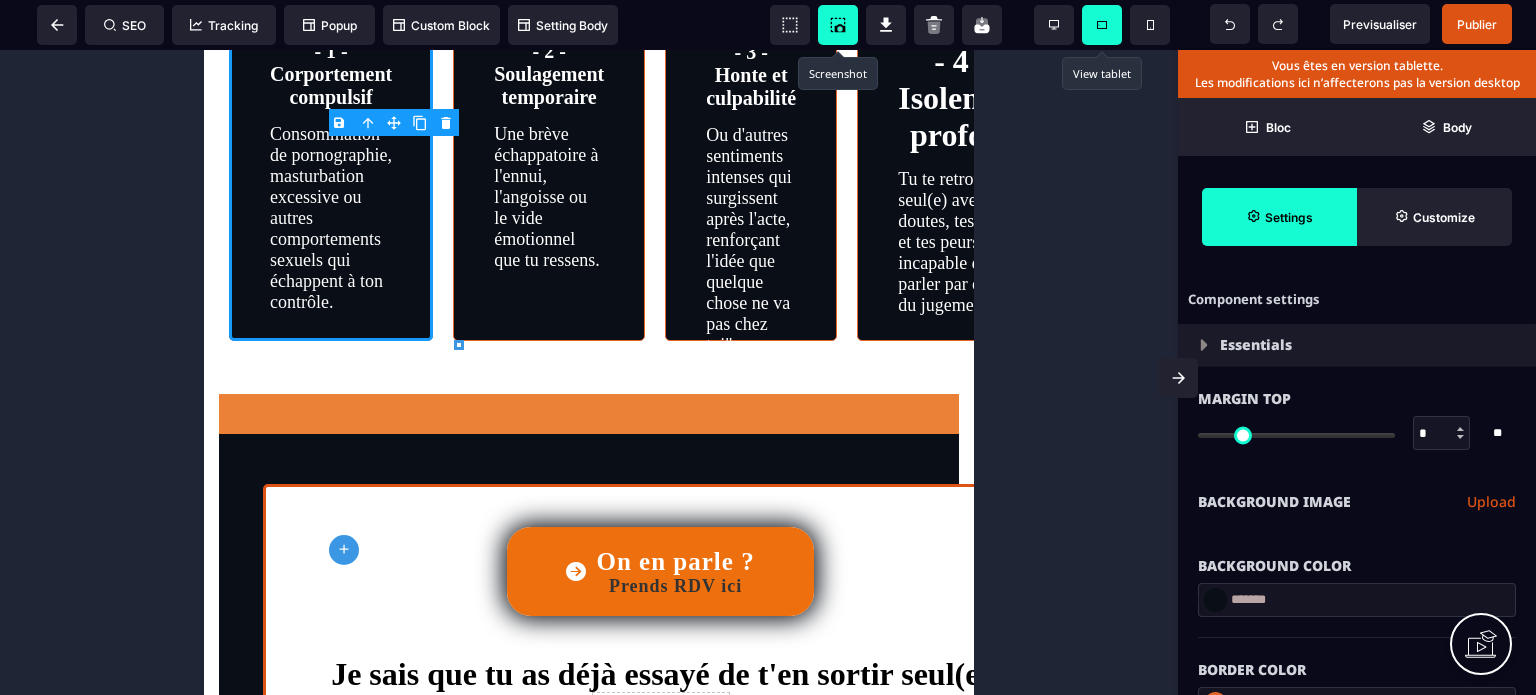 click on "Background Color" at bounding box center (1357, 556) 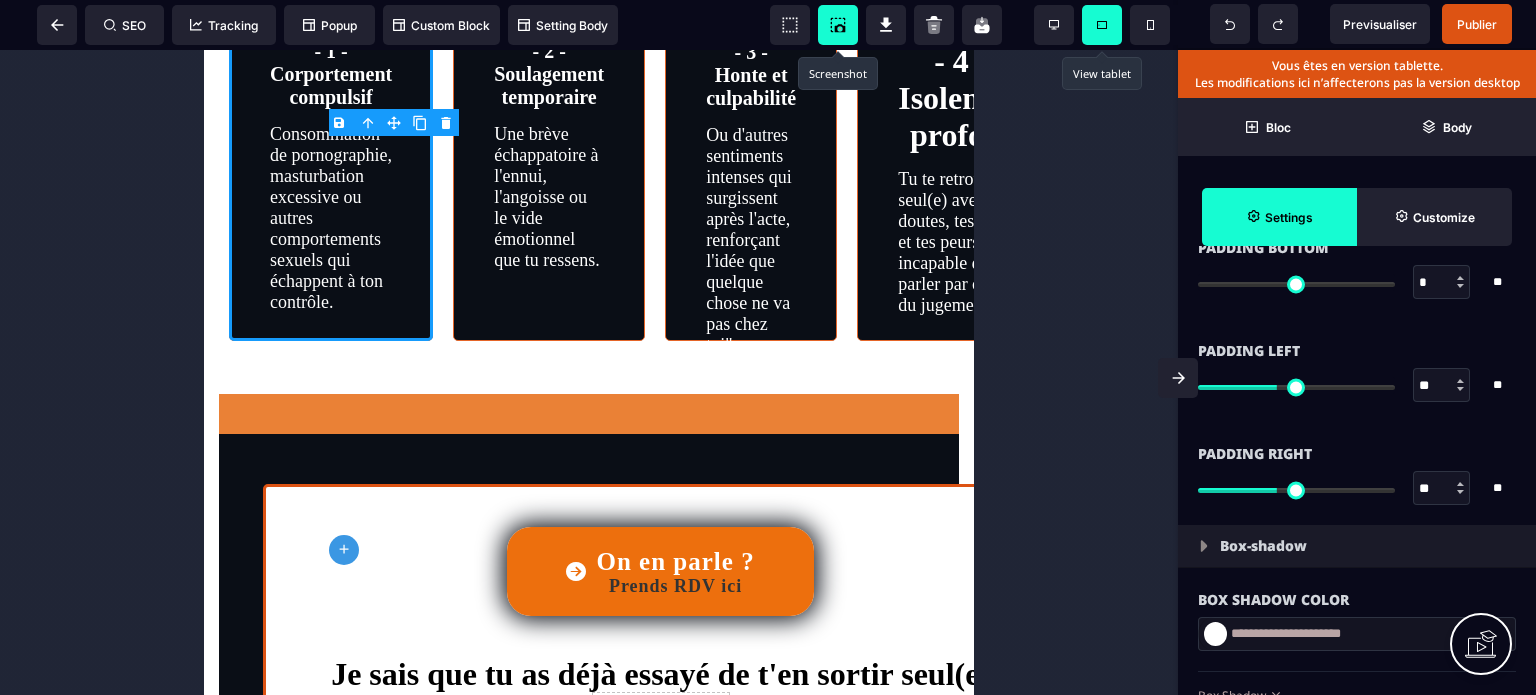 scroll, scrollTop: 1800, scrollLeft: 0, axis: vertical 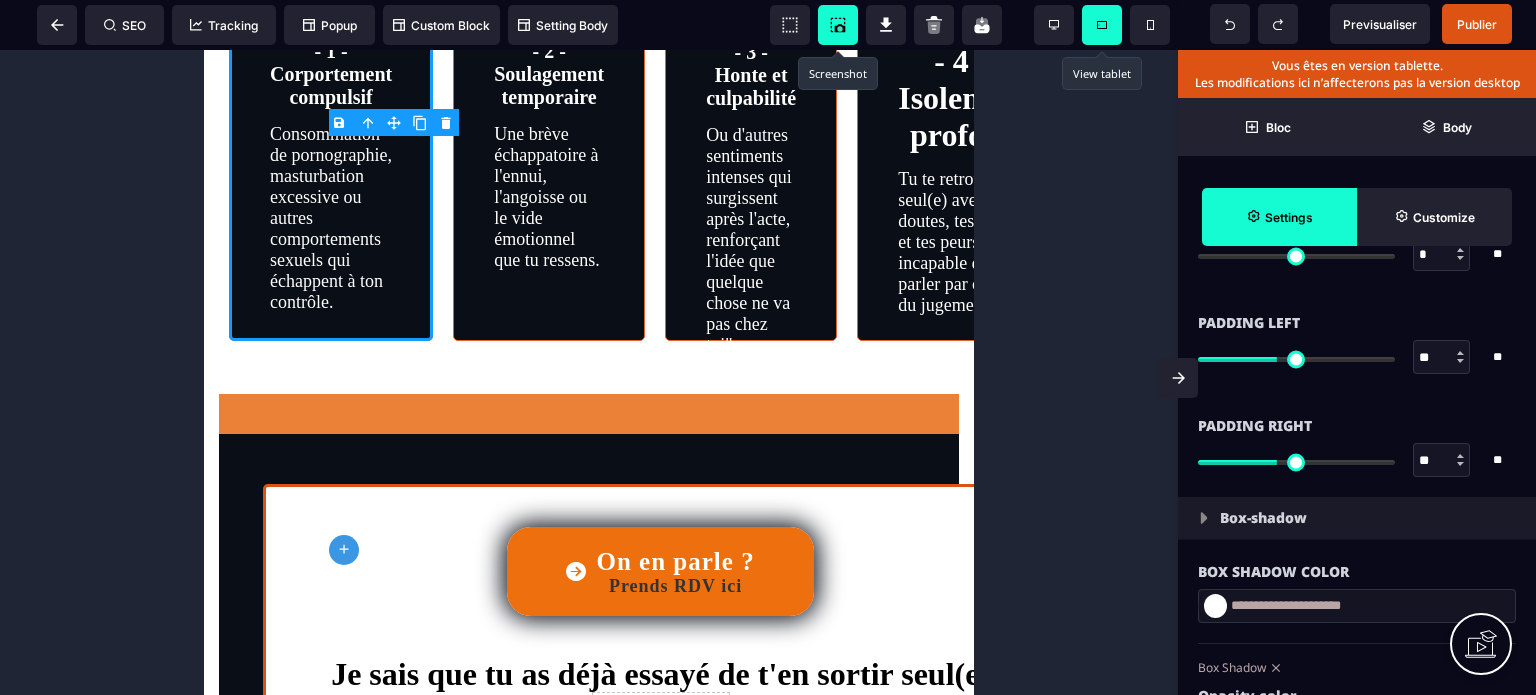 click on "**" at bounding box center (1442, 461) 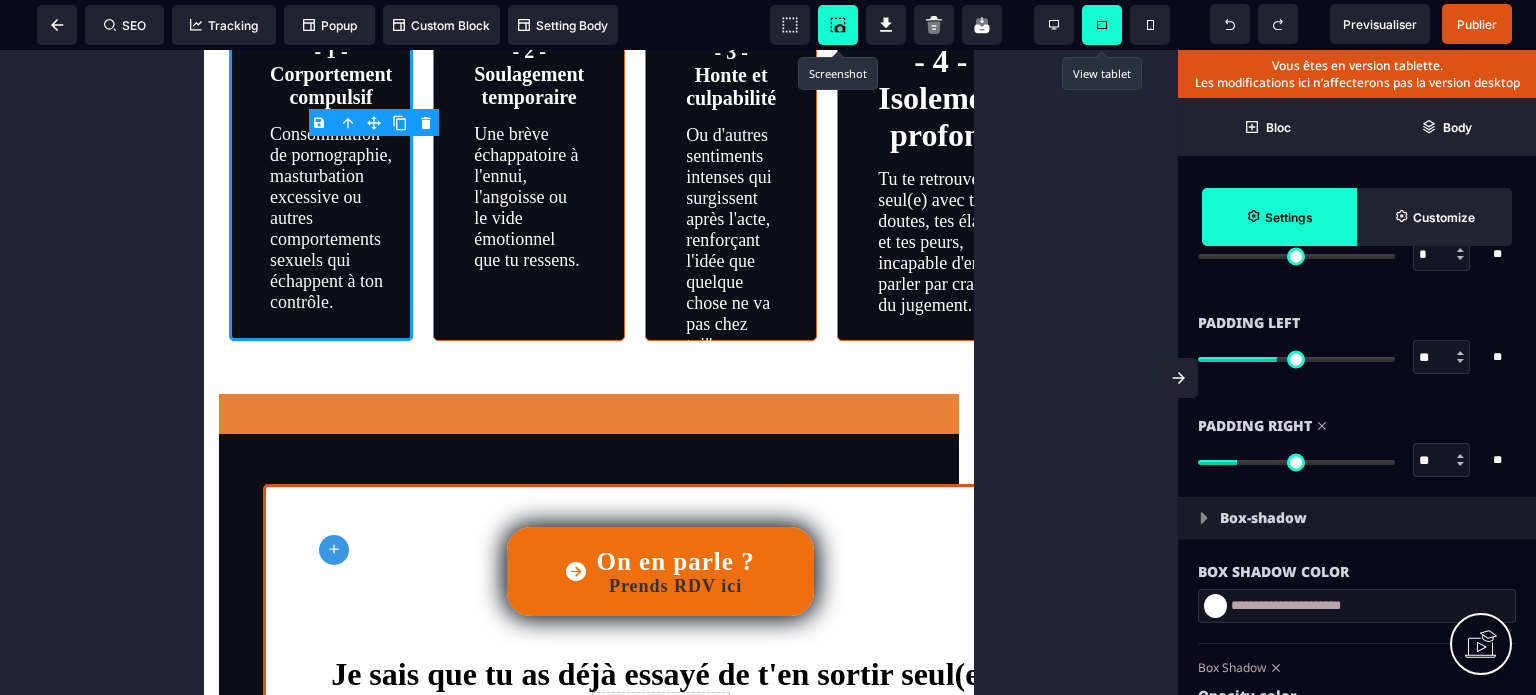 drag, startPoint x: 1426, startPoint y: 354, endPoint x: 1409, endPoint y: 359, distance: 17.720045 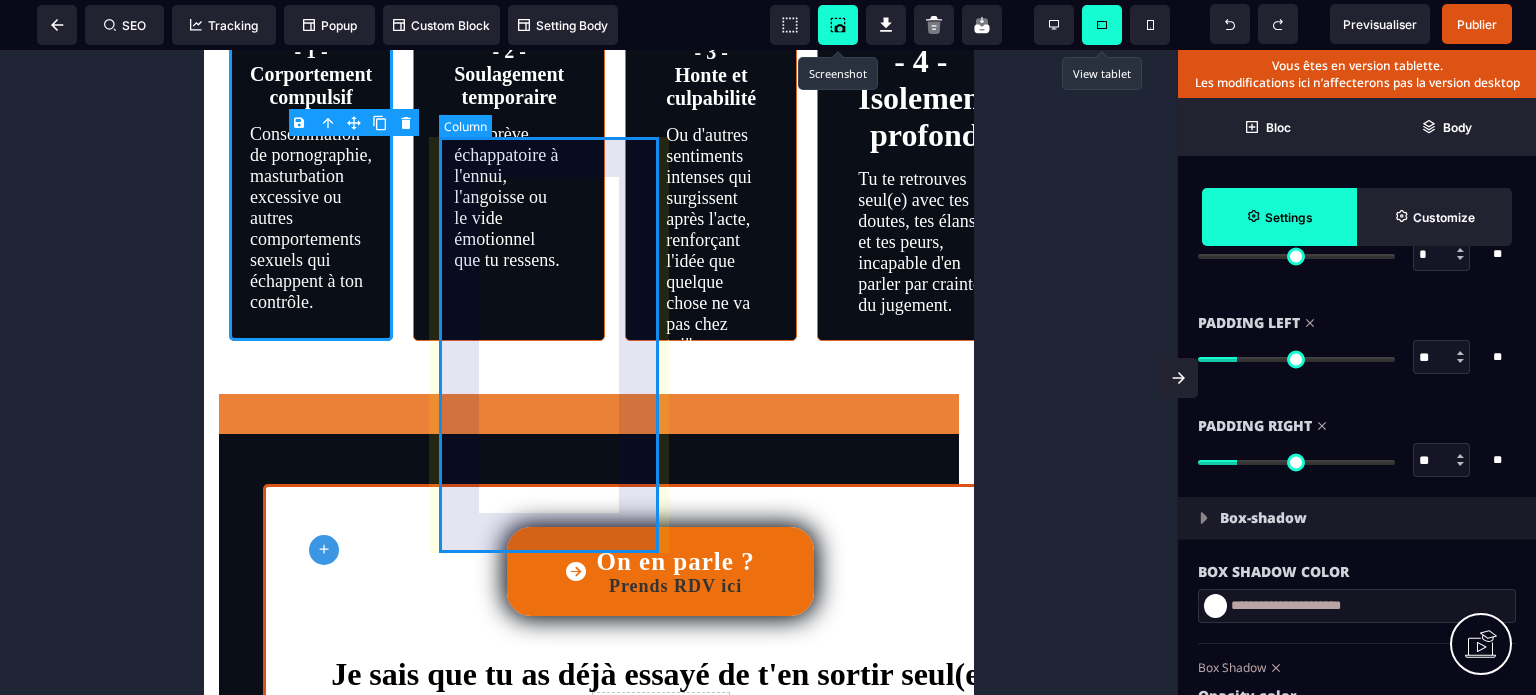 click on "- 2 - Soulagement temporaire Une brève échappatoire à l'ennui, l'angoisse ou le vide émotionnel que tu ressens." at bounding box center (509, 142) 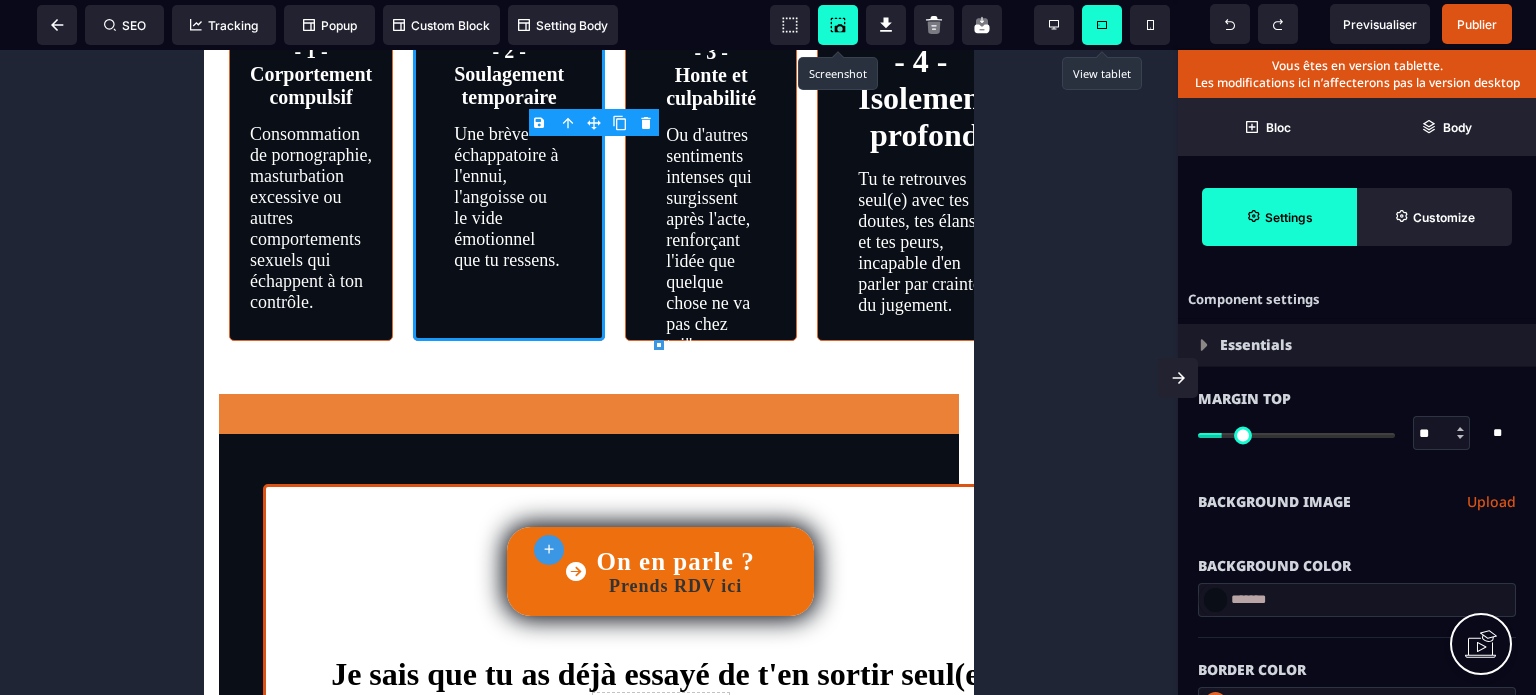 click on "Background Color" at bounding box center [1357, 556] 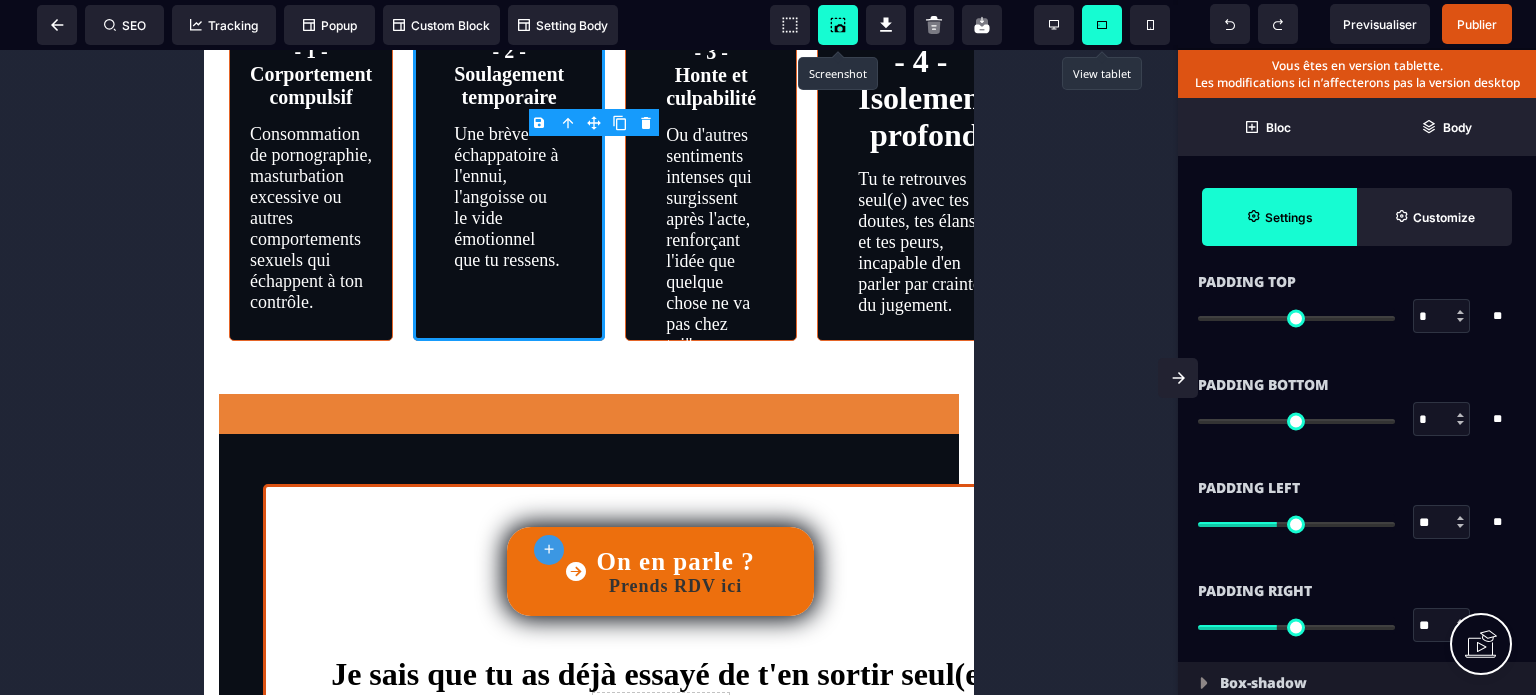 scroll, scrollTop: 1640, scrollLeft: 0, axis: vertical 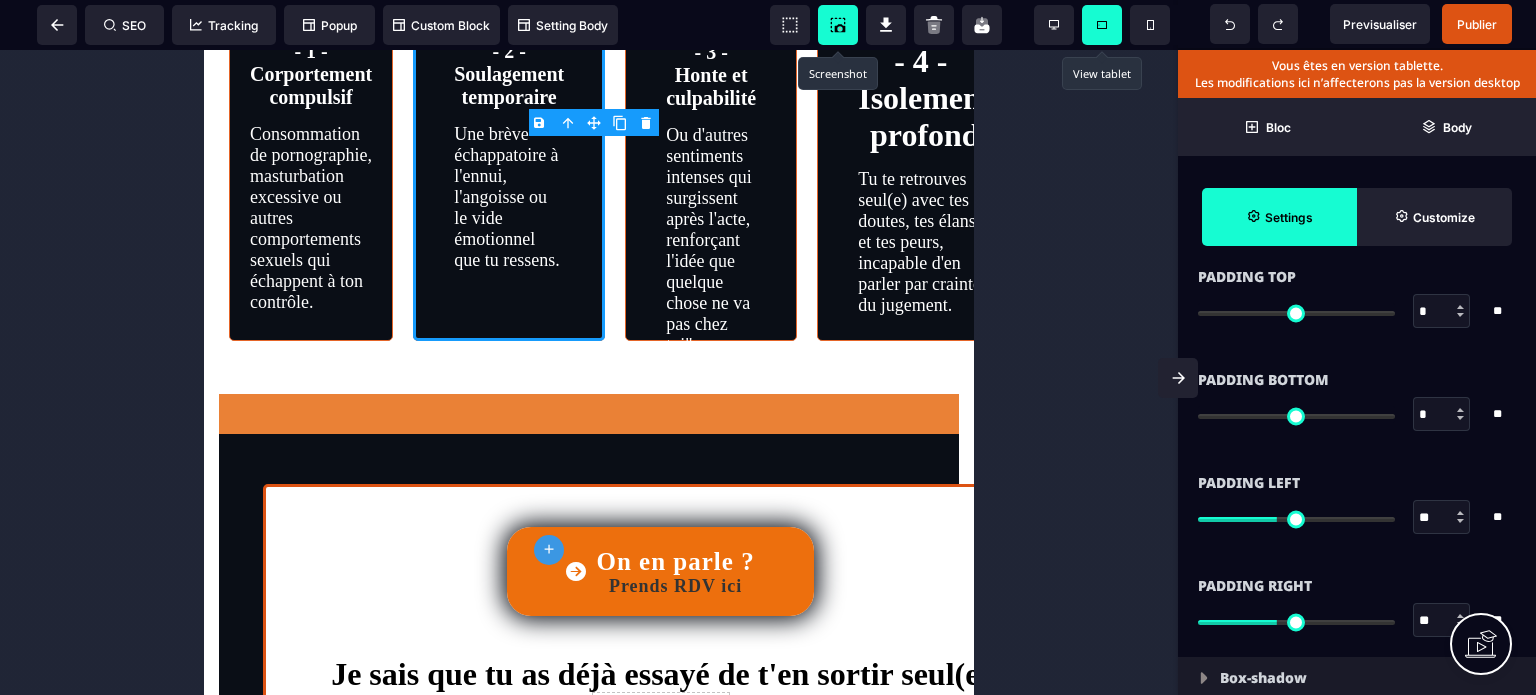 click on "**" at bounding box center (1442, 518) 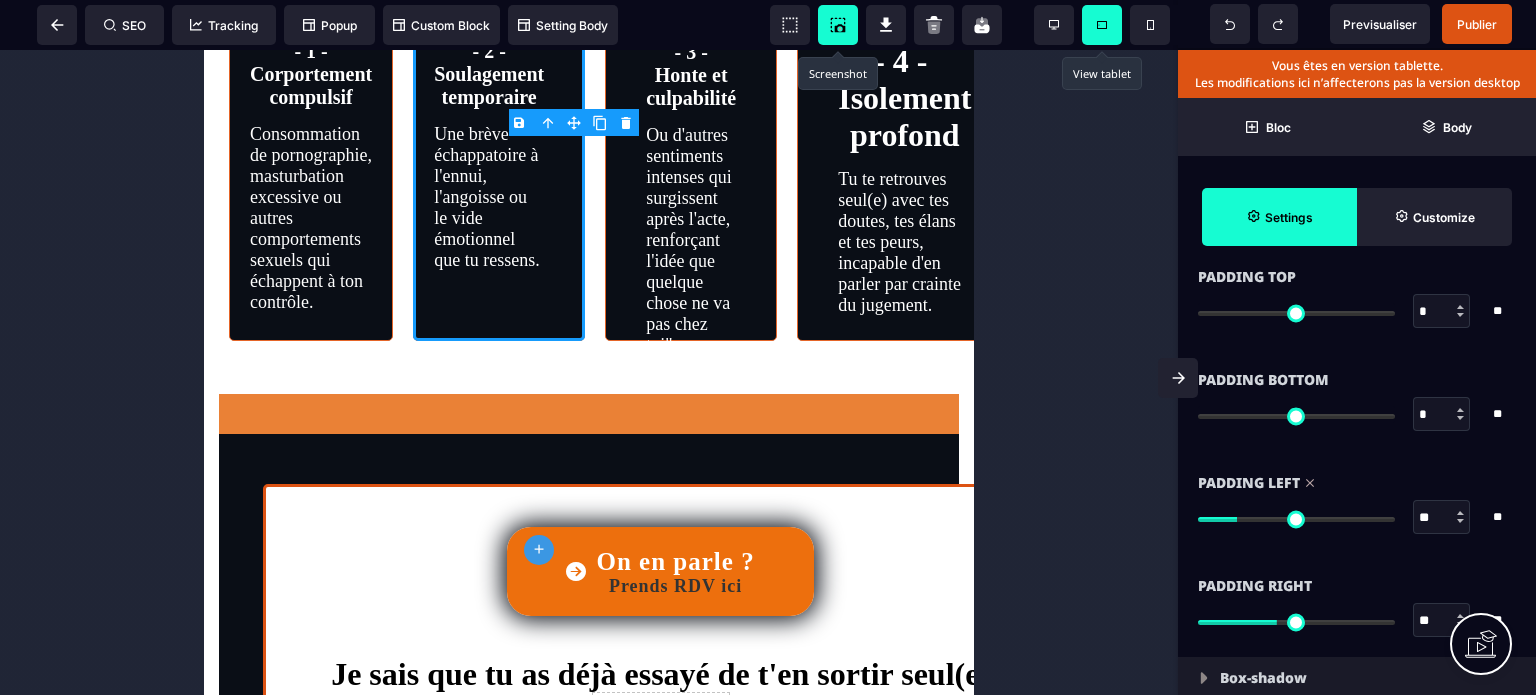 click on "**" at bounding box center [1442, 621] 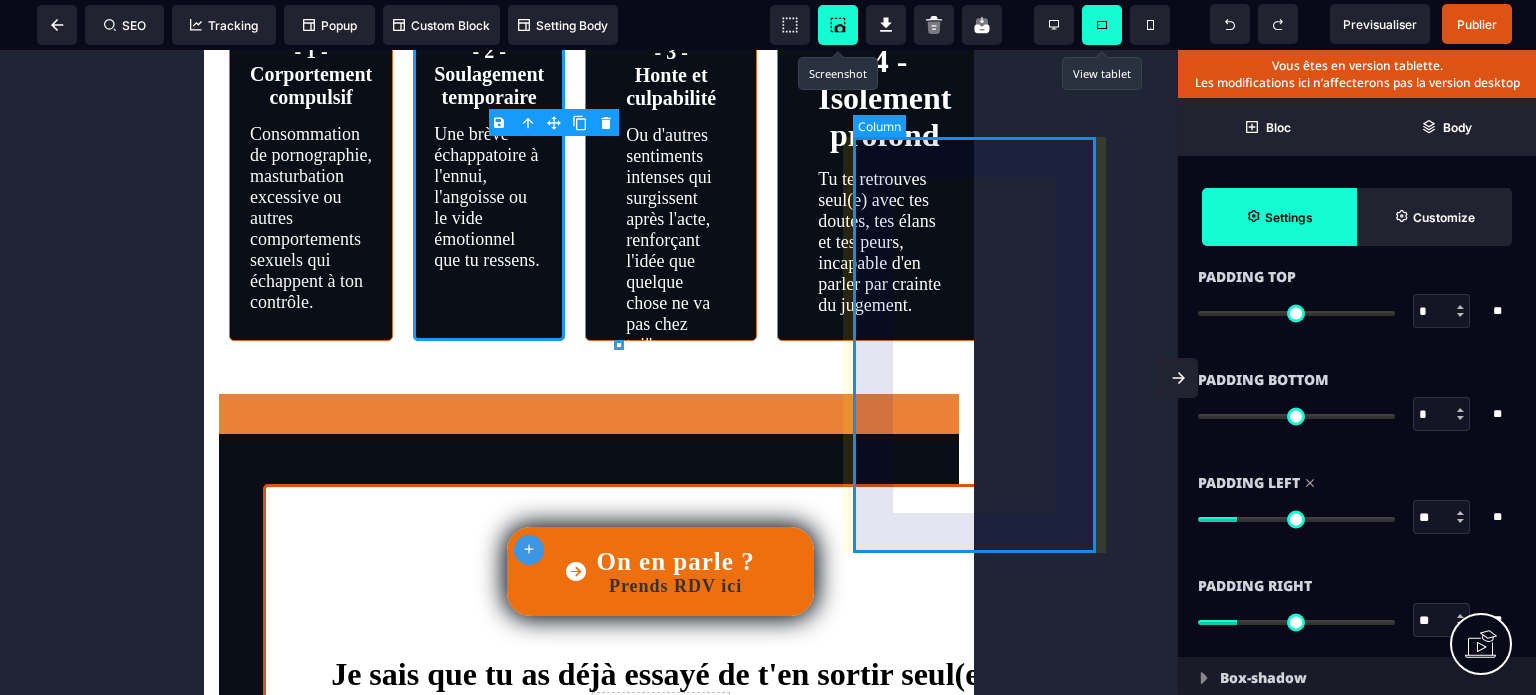 click on "- 4 -
Isolement profond Tu te retrouves seul(e) avec tes doutes, tes élans et tes peurs, incapable d'en parler par crainte du jugement." at bounding box center (884, 142) 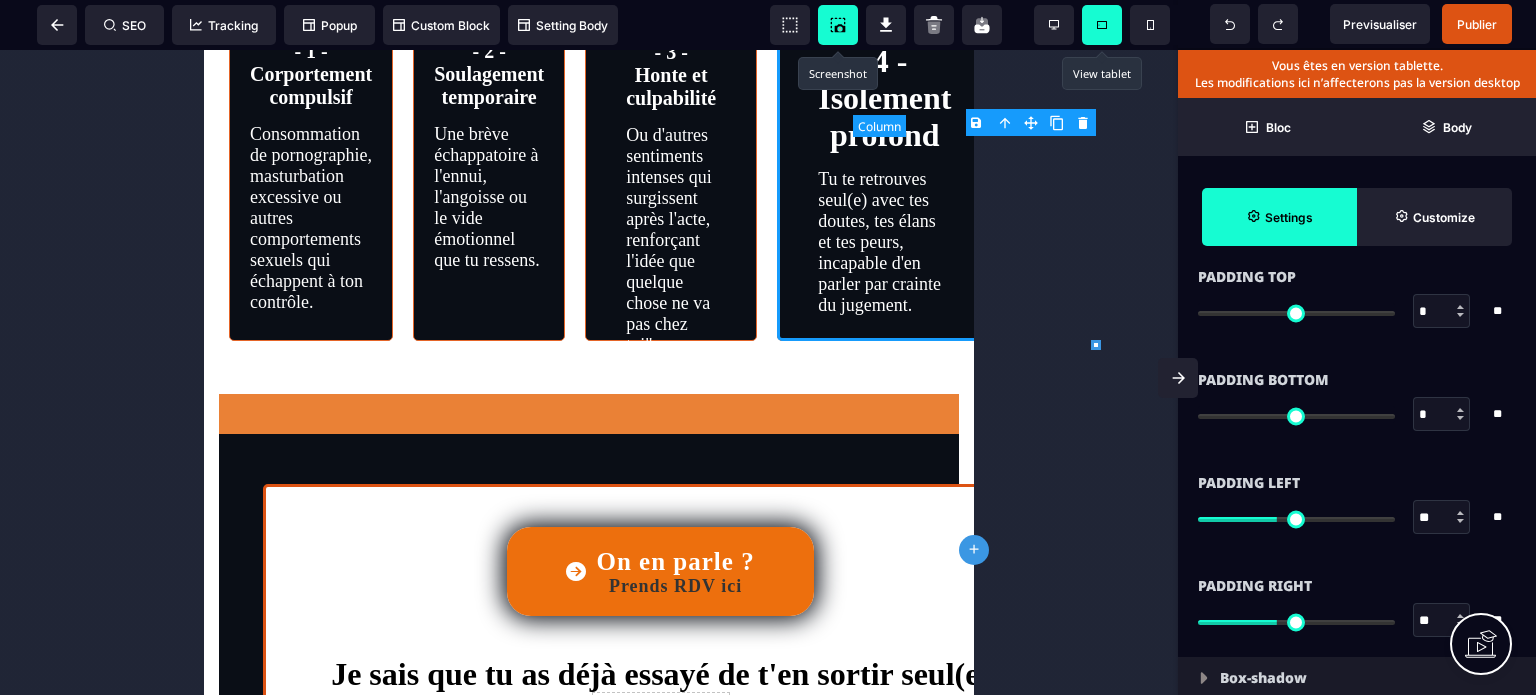 scroll, scrollTop: 0, scrollLeft: 0, axis: both 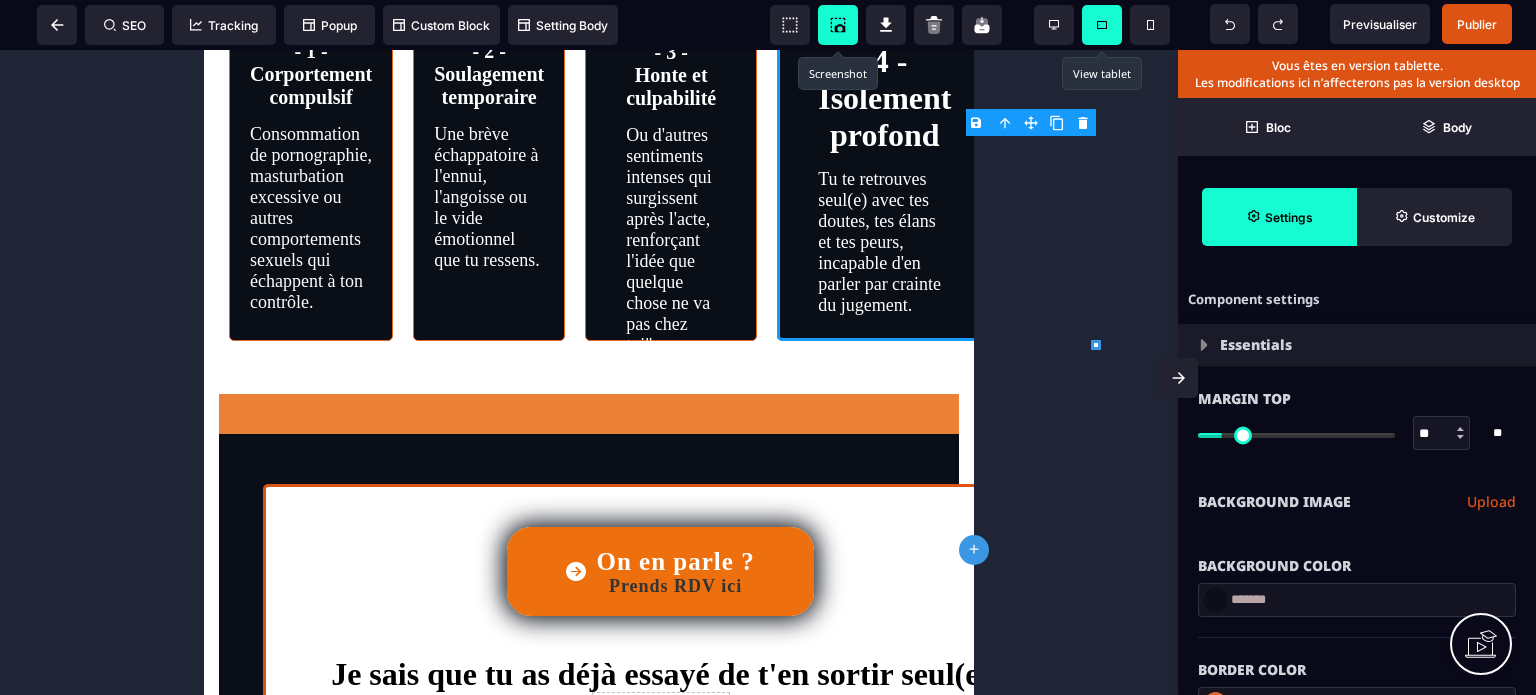 click on "Background Color" at bounding box center [1357, 556] 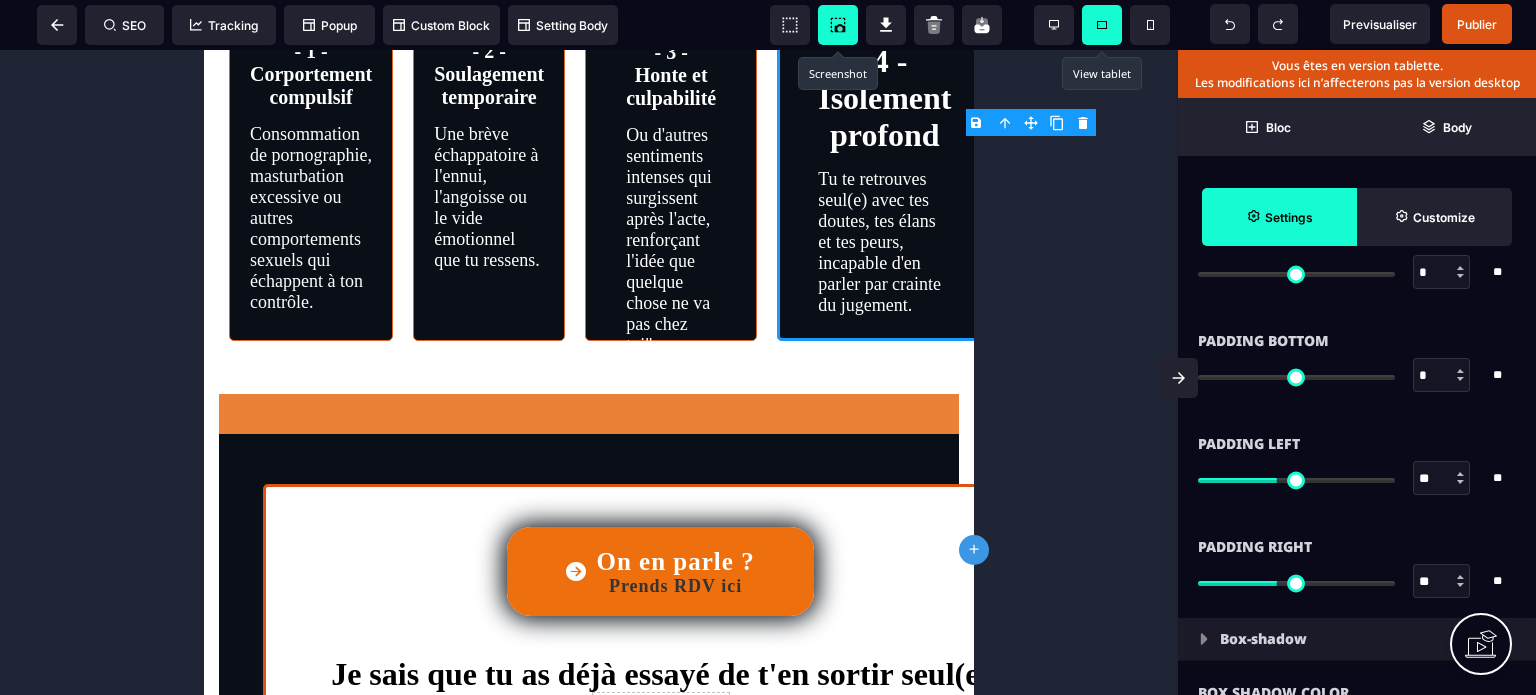scroll, scrollTop: 1680, scrollLeft: 0, axis: vertical 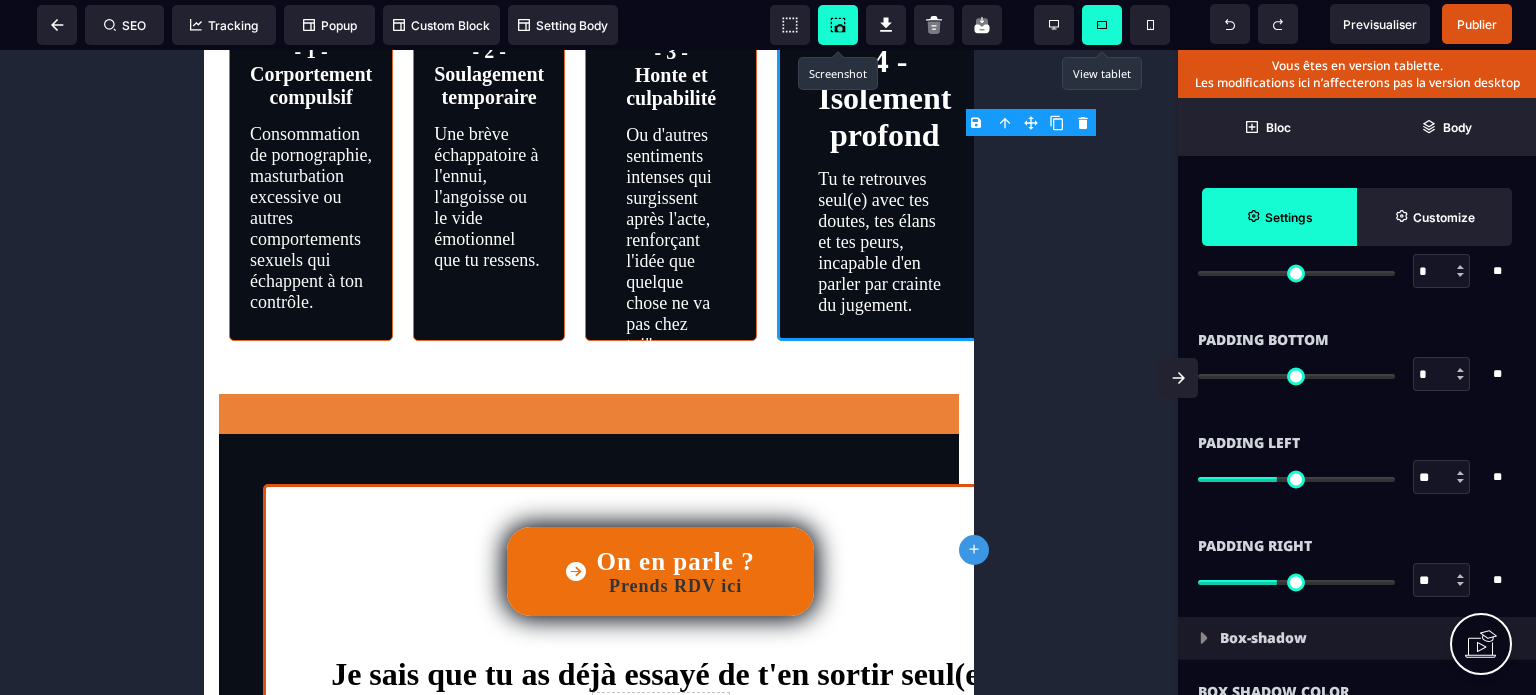 click on "**" at bounding box center (1442, 581) 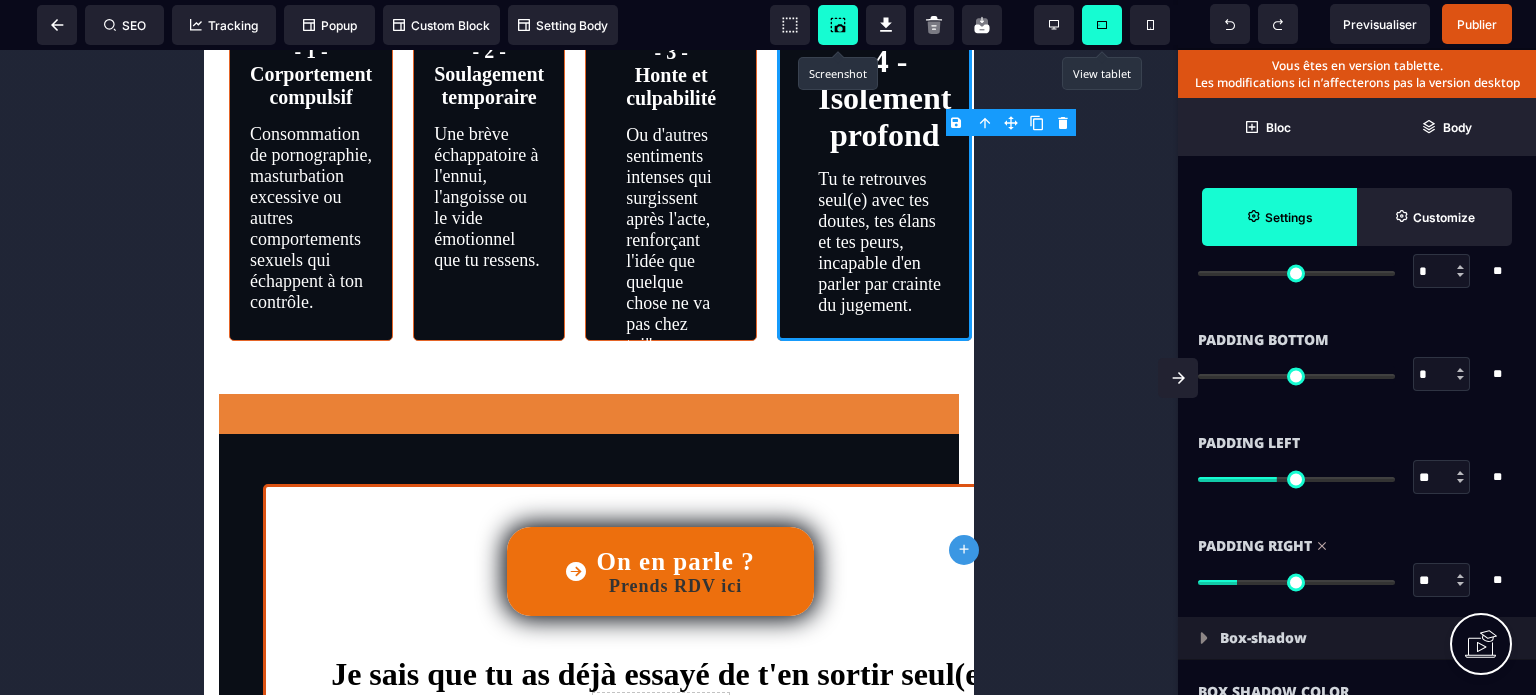 drag, startPoint x: 1423, startPoint y: 481, endPoint x: 1411, endPoint y: 483, distance: 12.165525 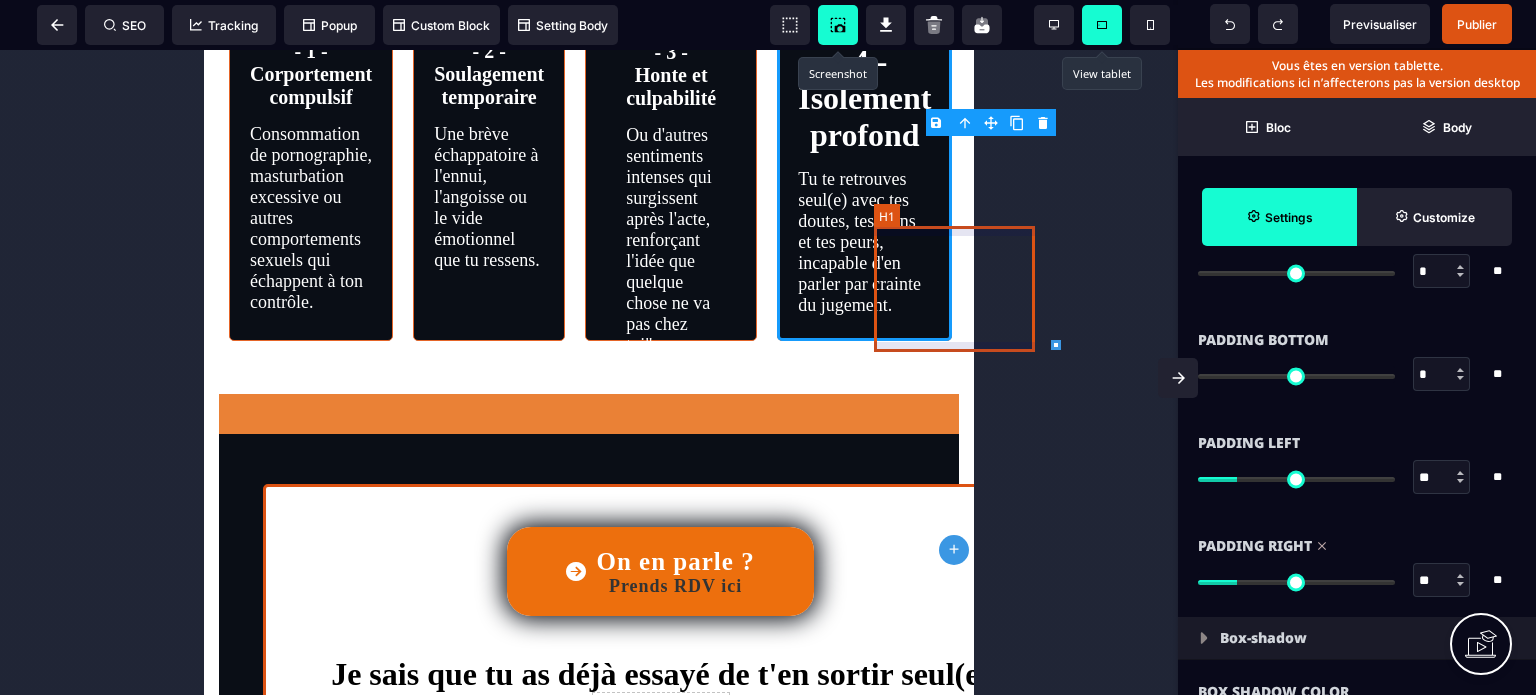 click on "- 4 -
Isolement profond" at bounding box center (864, 98) 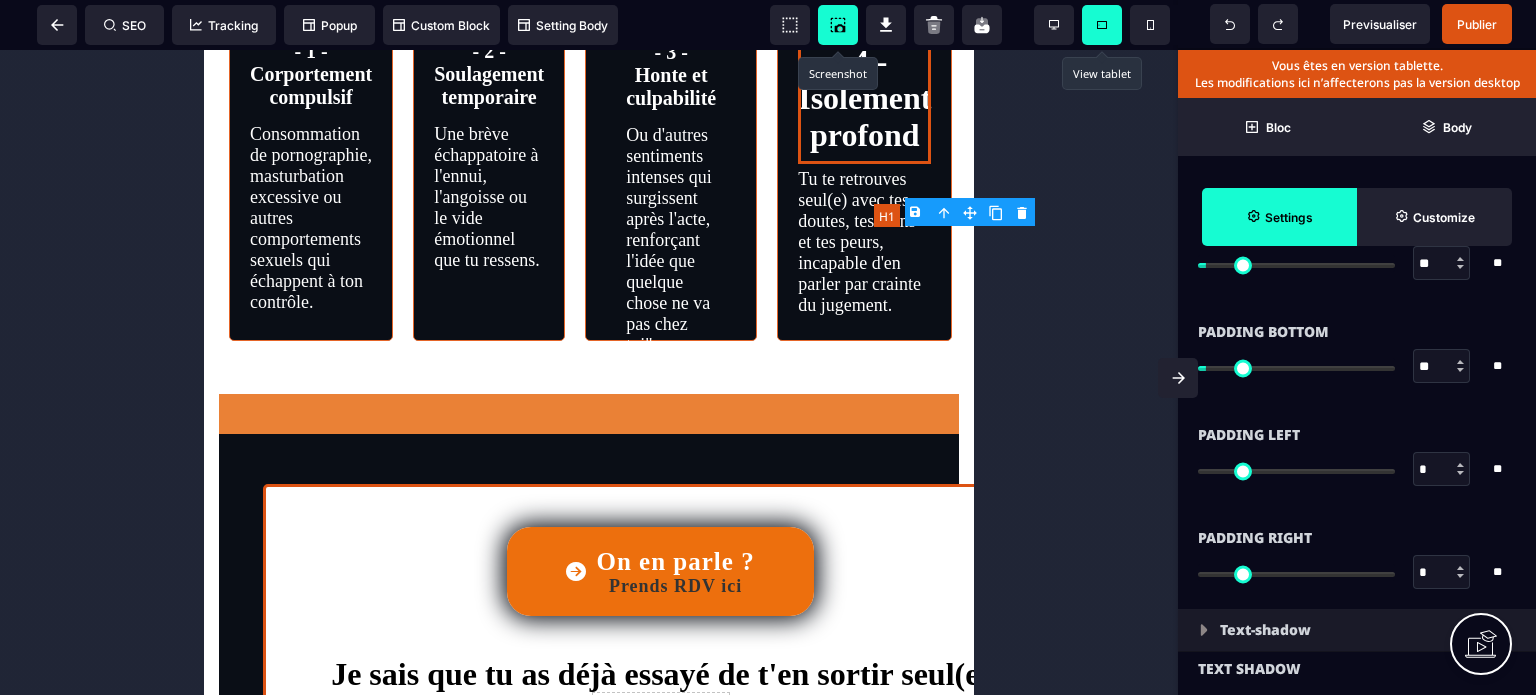 scroll, scrollTop: 0, scrollLeft: 0, axis: both 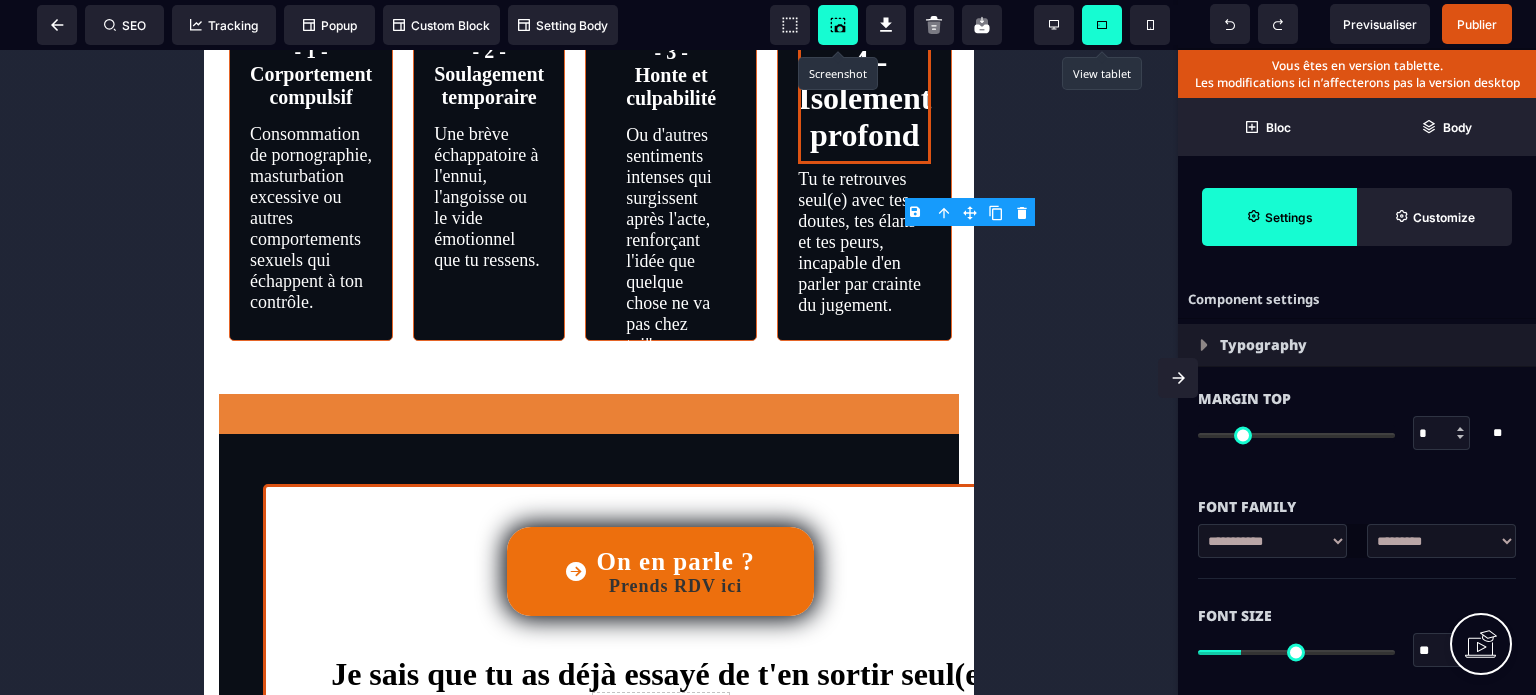 drag, startPoint x: 1434, startPoint y: 640, endPoint x: 1429, endPoint y: 651, distance: 12.083046 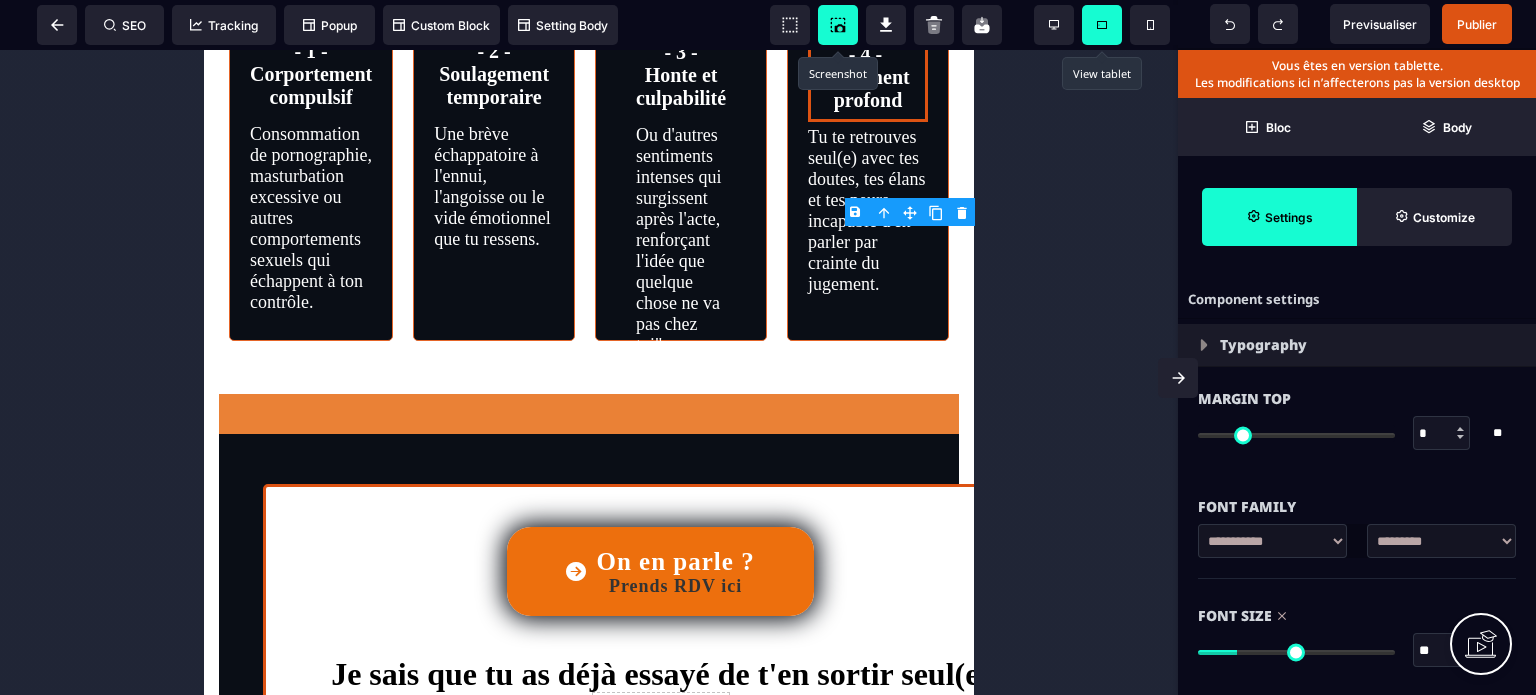 click on "Font Size" at bounding box center [1357, 616] 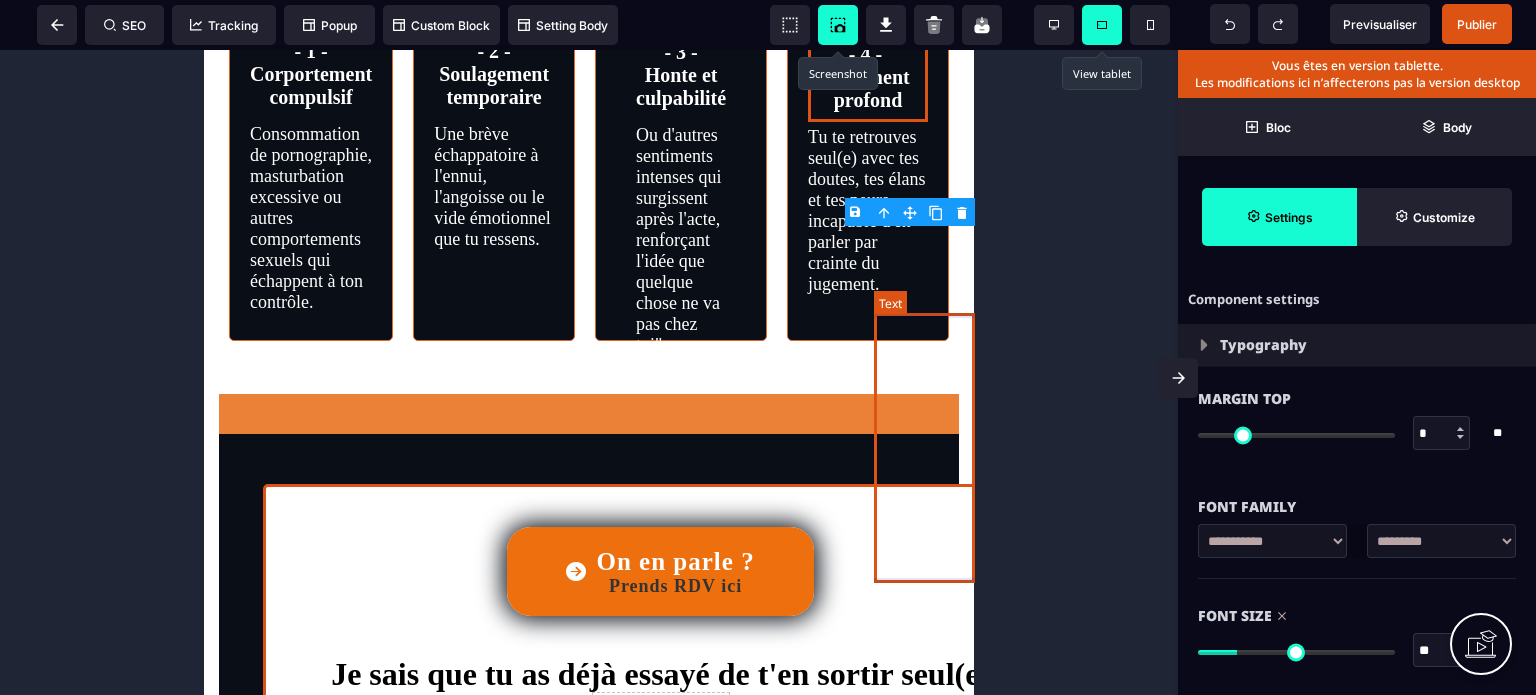 click on "Tu te retrouves seul(e) avec tes doutes, tes élans et tes peurs, incapable d'en parler par crainte du jugement." at bounding box center [868, 211] 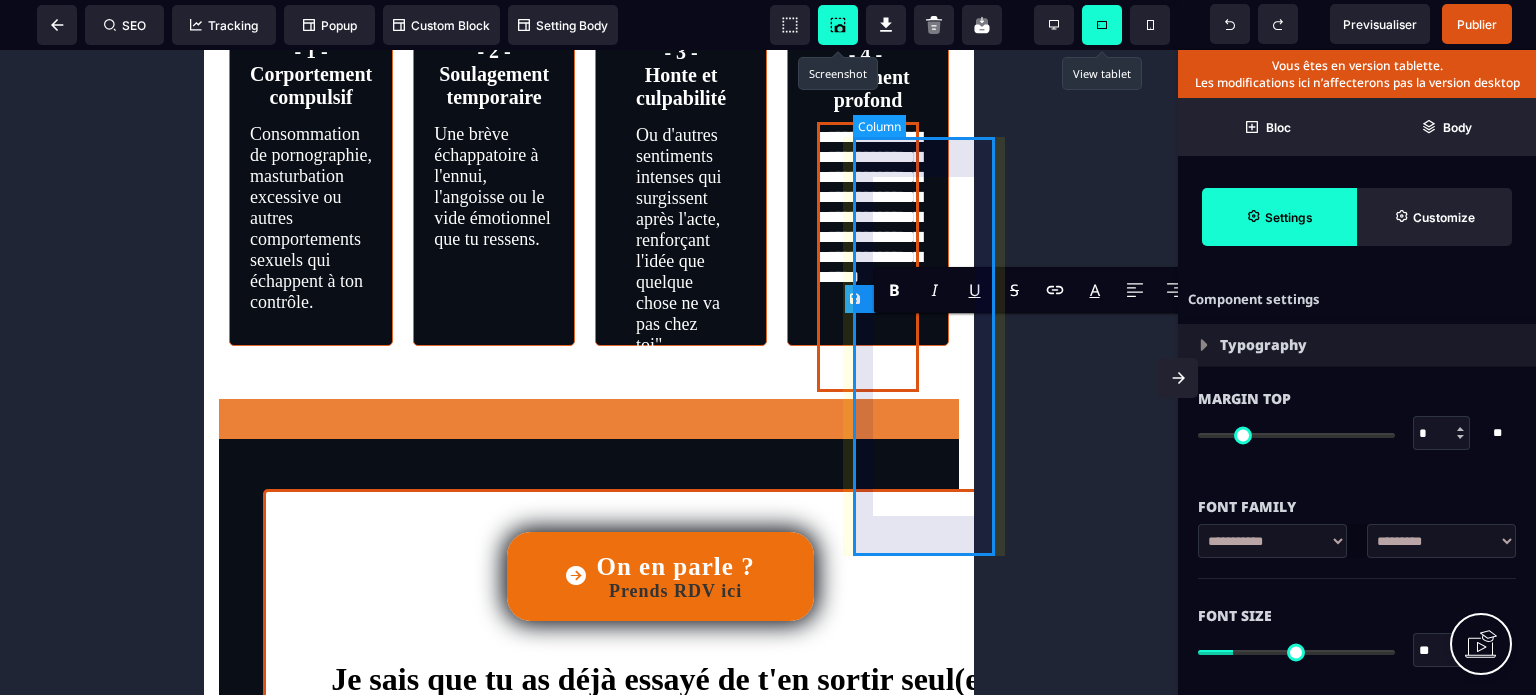 click on "**********" at bounding box center (868, 144) 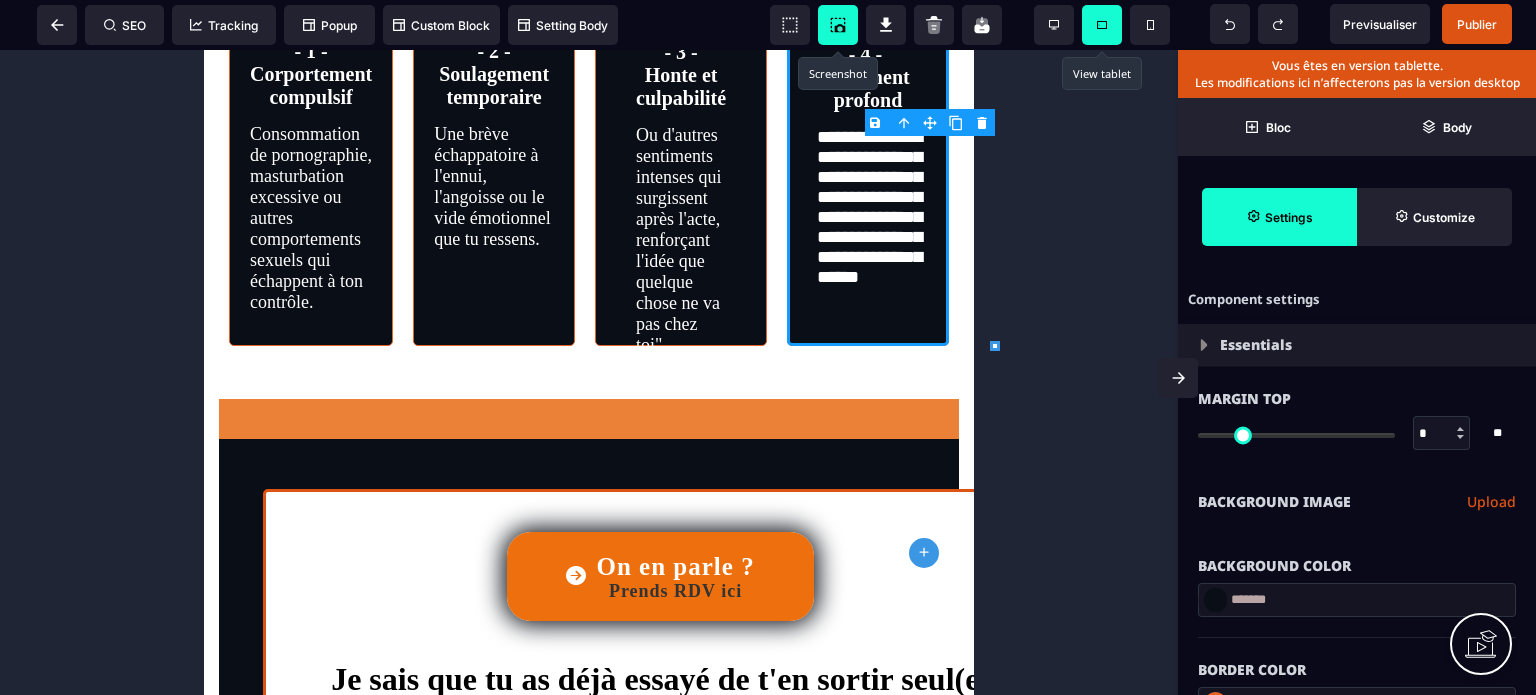click on "Background Color" at bounding box center [1357, 566] 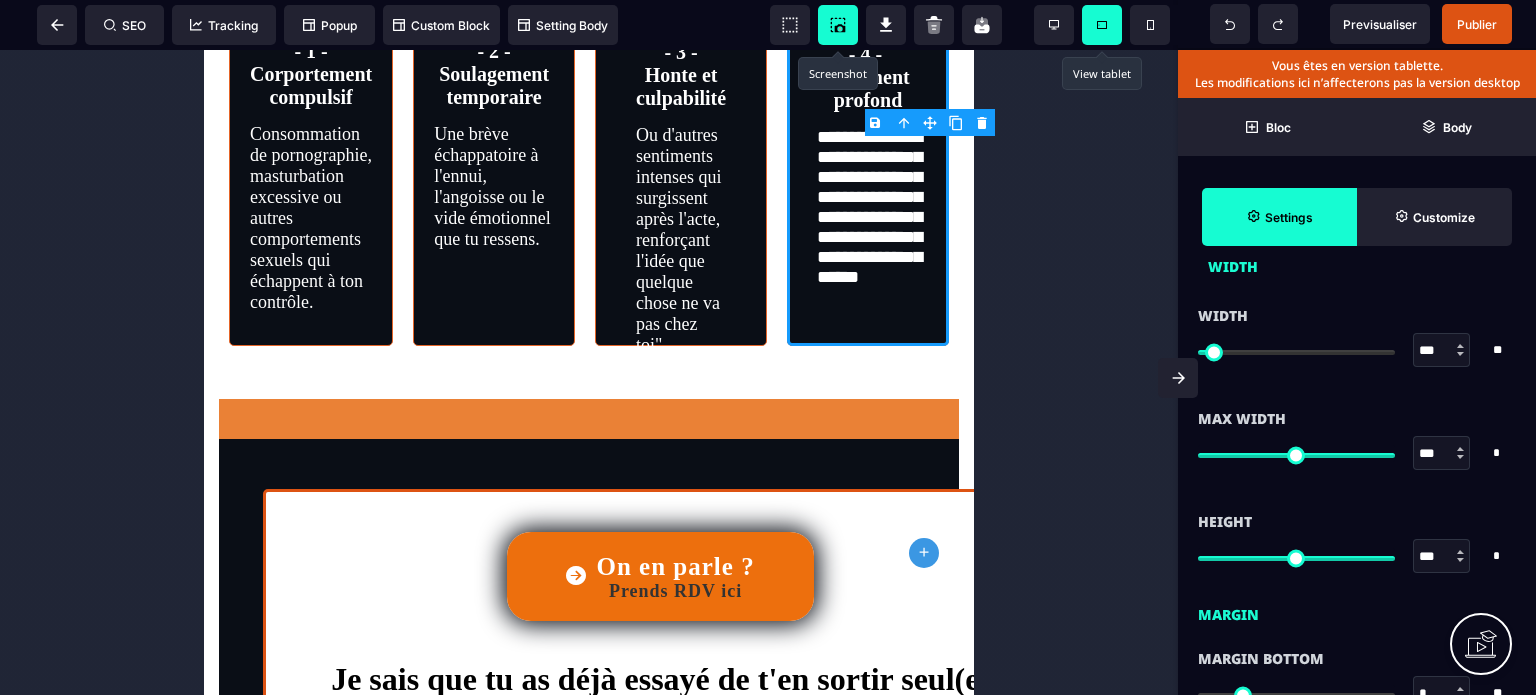 scroll, scrollTop: 1120, scrollLeft: 0, axis: vertical 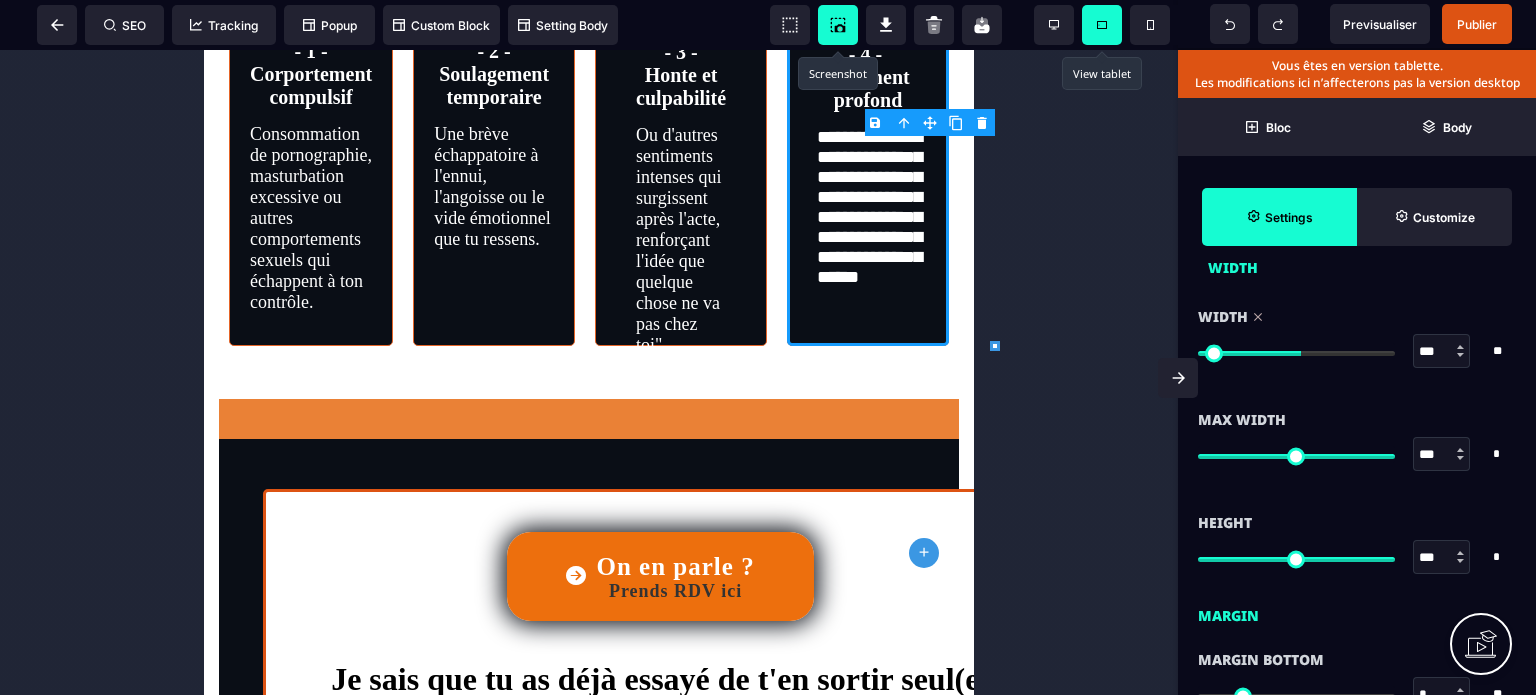 drag, startPoint x: 1227, startPoint y: 349, endPoint x: 1328, endPoint y: 349, distance: 101 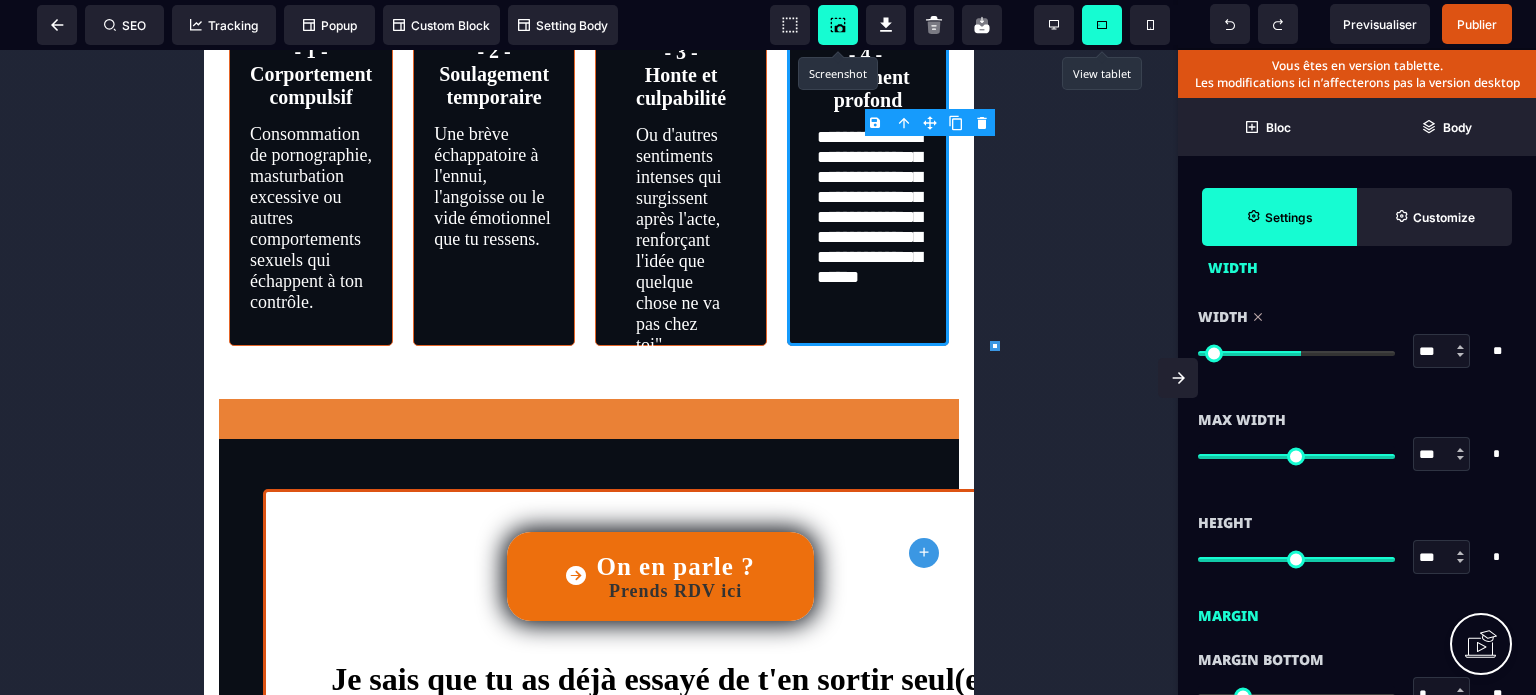 click at bounding box center (1296, 353) 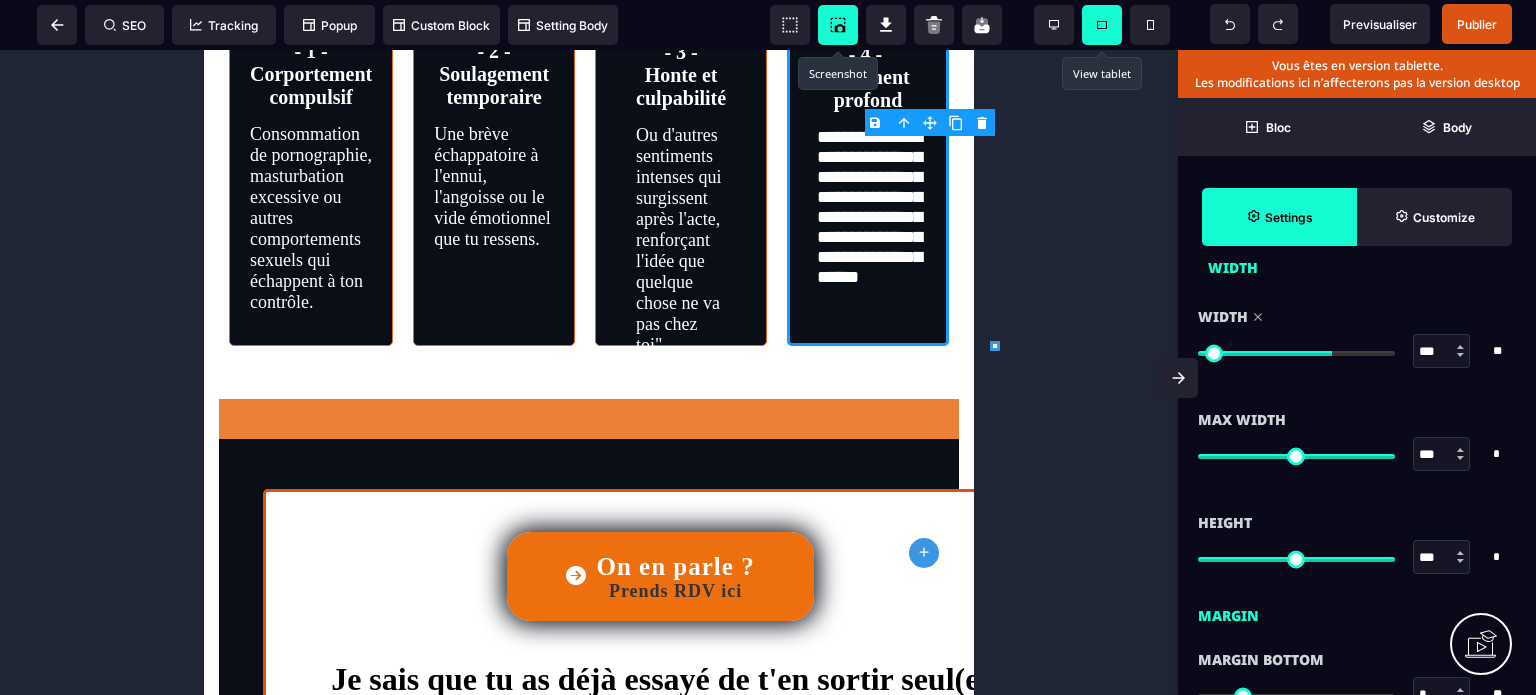 click 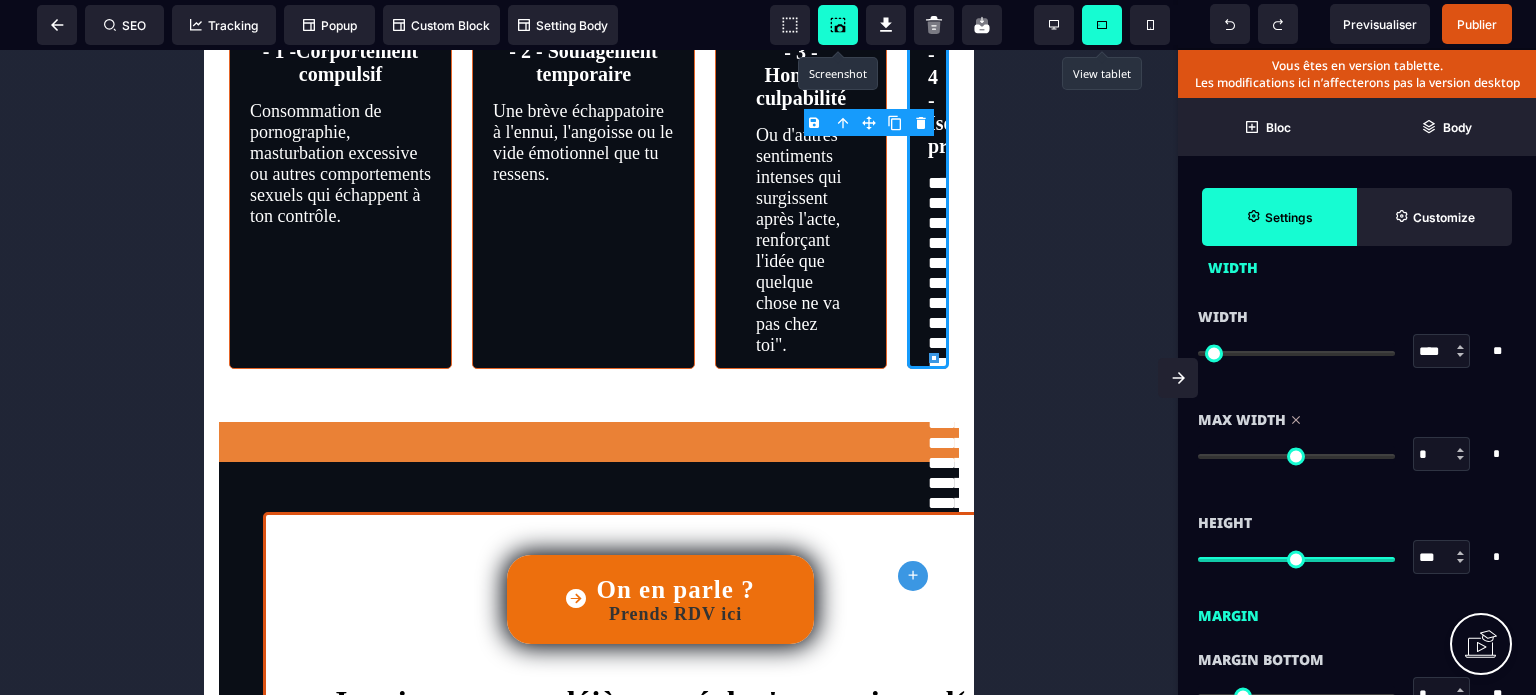 drag, startPoint x: 1379, startPoint y: 454, endPoint x: 1200, endPoint y: 474, distance: 180.11385 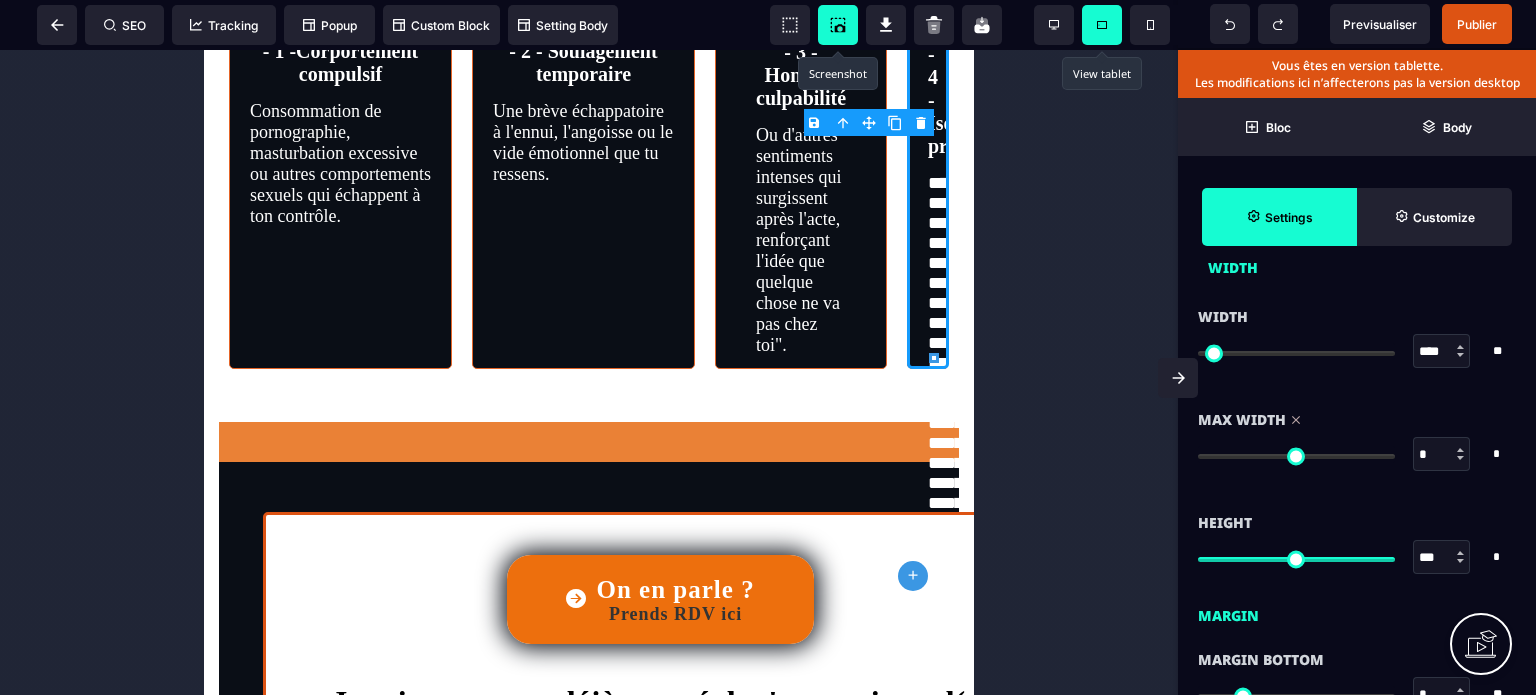 click at bounding box center (1296, 456) 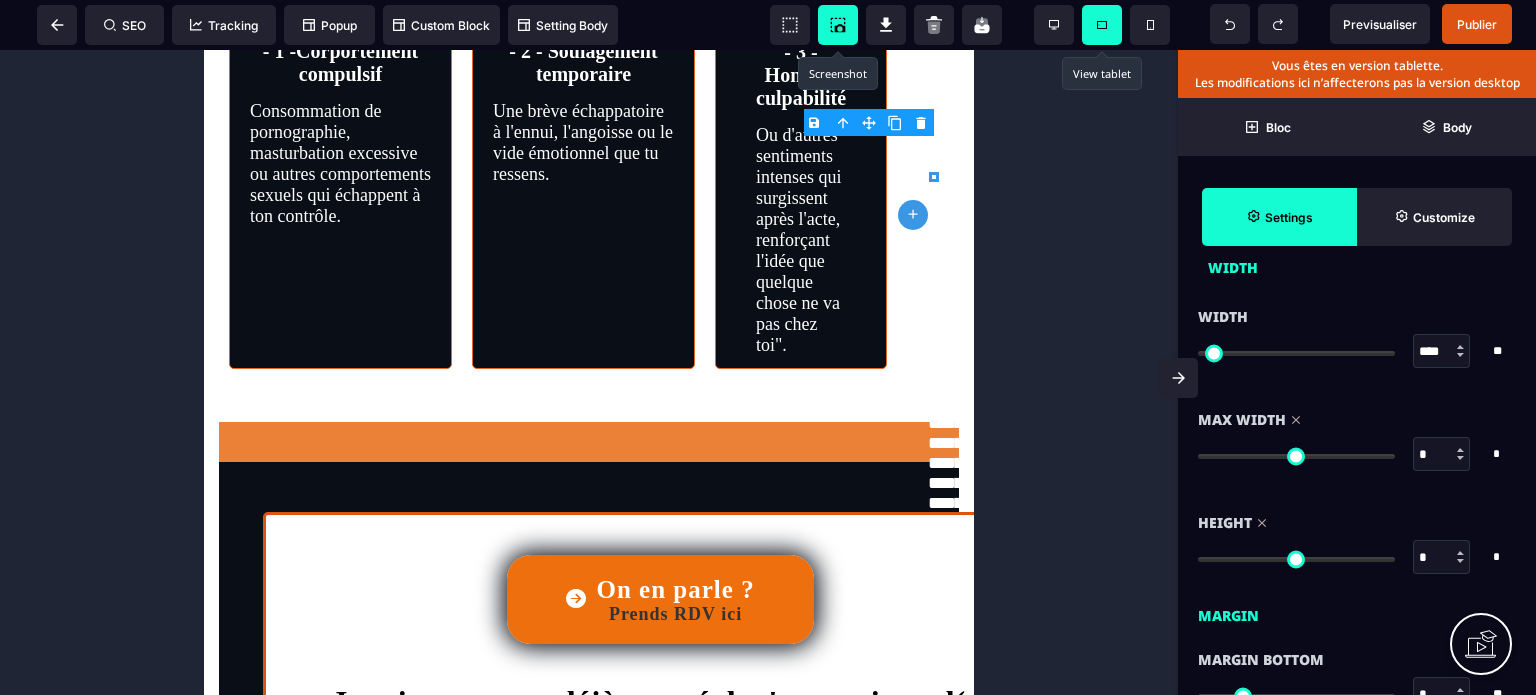 drag, startPoint x: 1383, startPoint y: 556, endPoint x: 1132, endPoint y: 563, distance: 251.0976 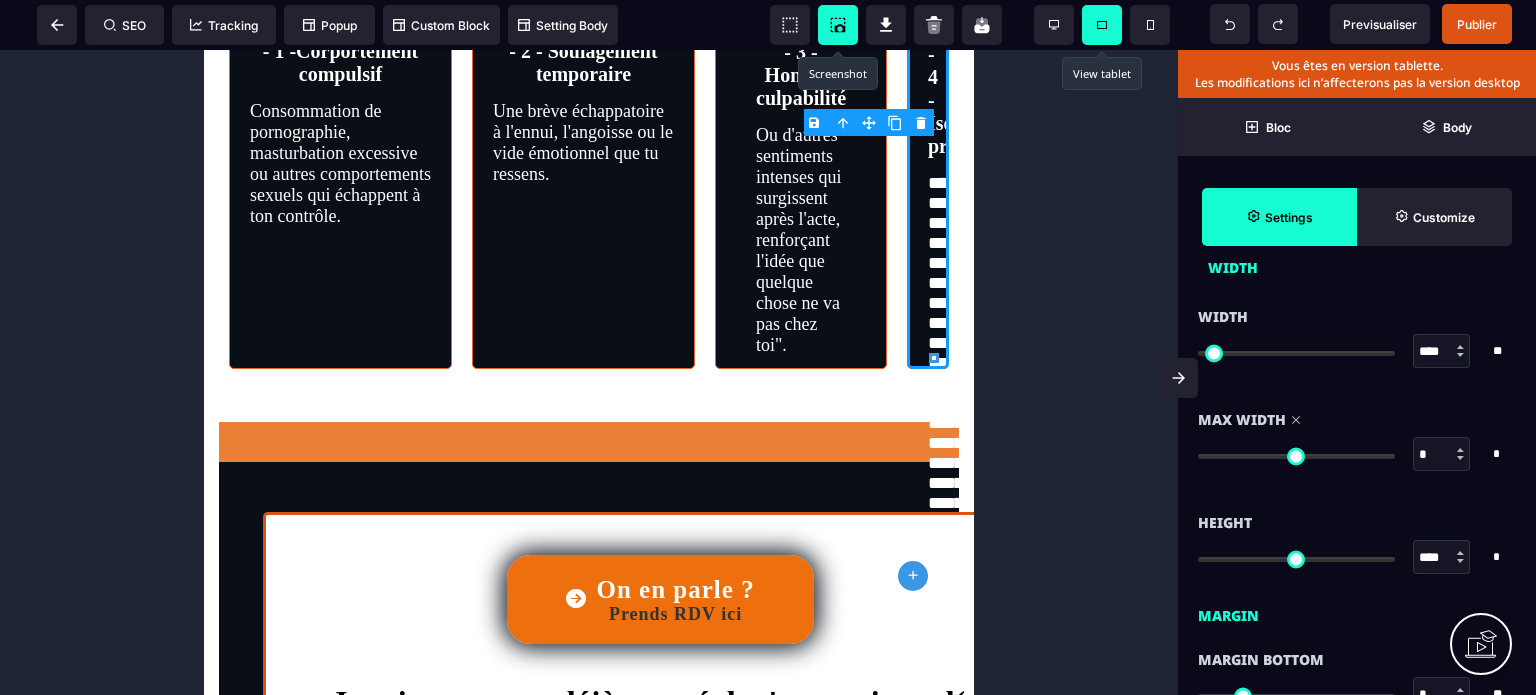 click on "Max Width
*
*
* * **
All" at bounding box center [1357, 439] 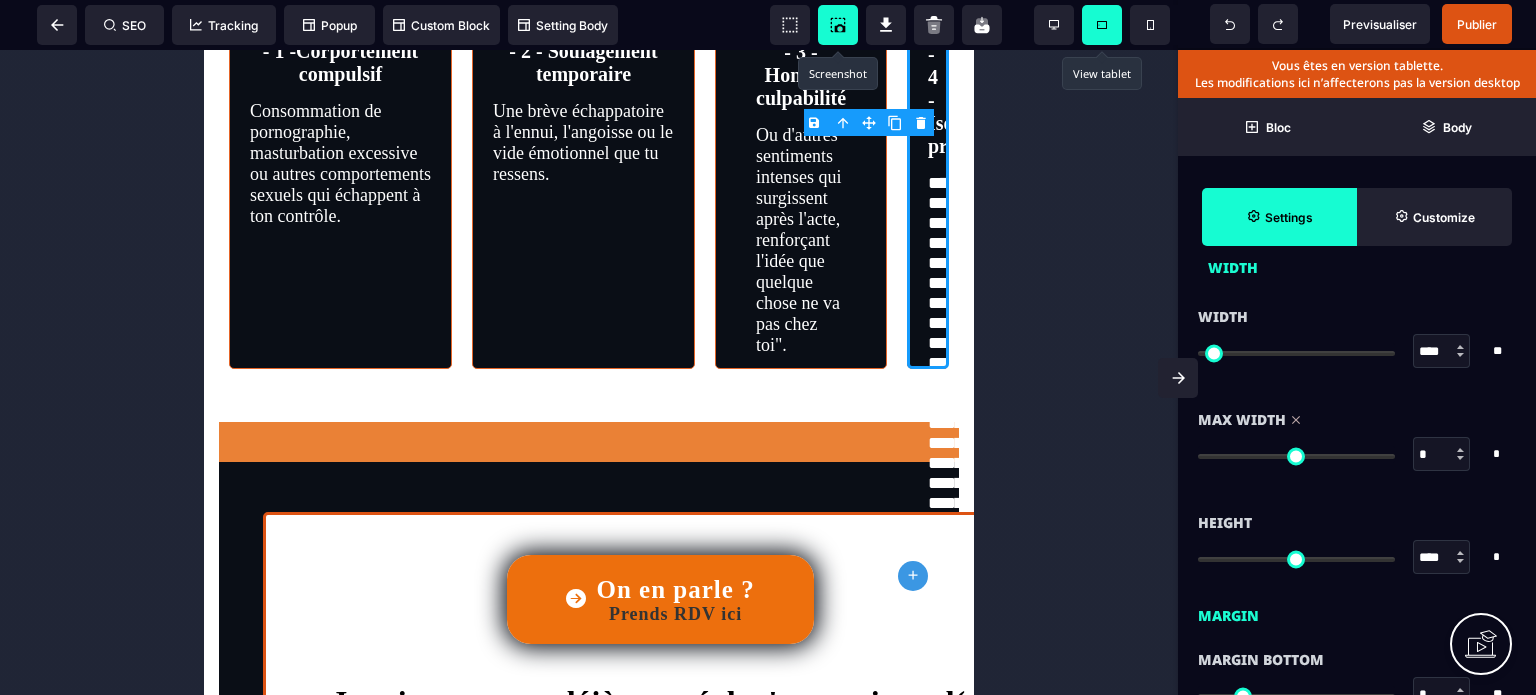 click 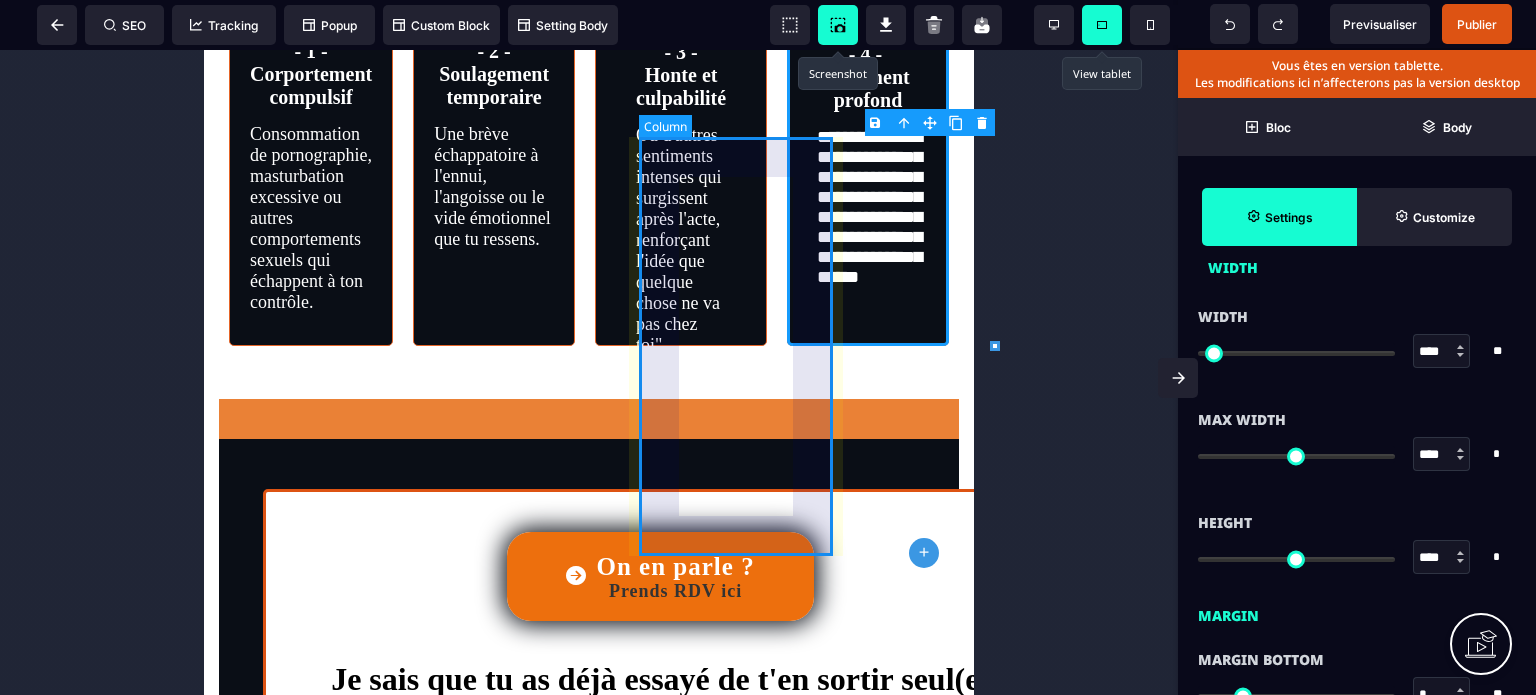 click on "- 3 -
Honte et culpabilité Ou d'autres sentiments intenses qui surgissent après l'acte, renforçant l'idée que quelque chose ne va pas chez toi"." at bounding box center [681, 144] 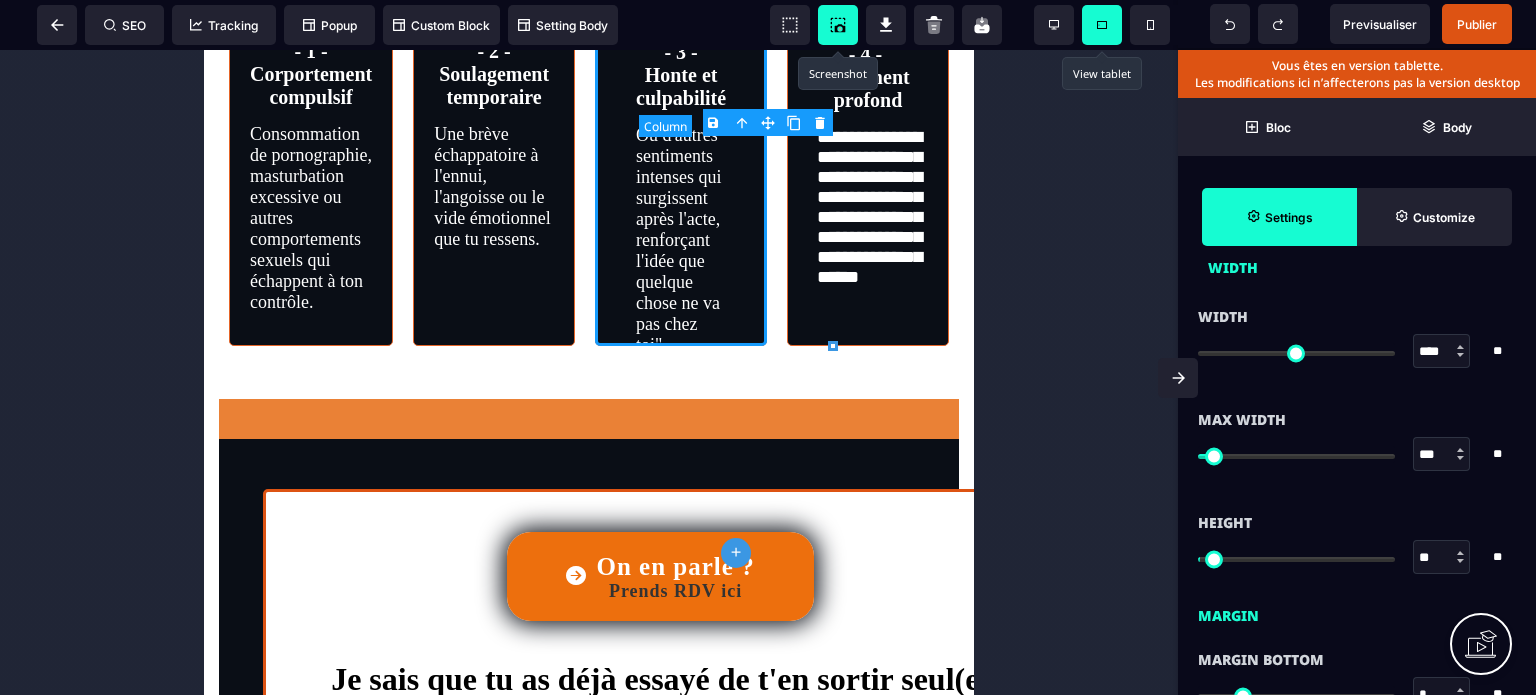 scroll, scrollTop: 0, scrollLeft: 0, axis: both 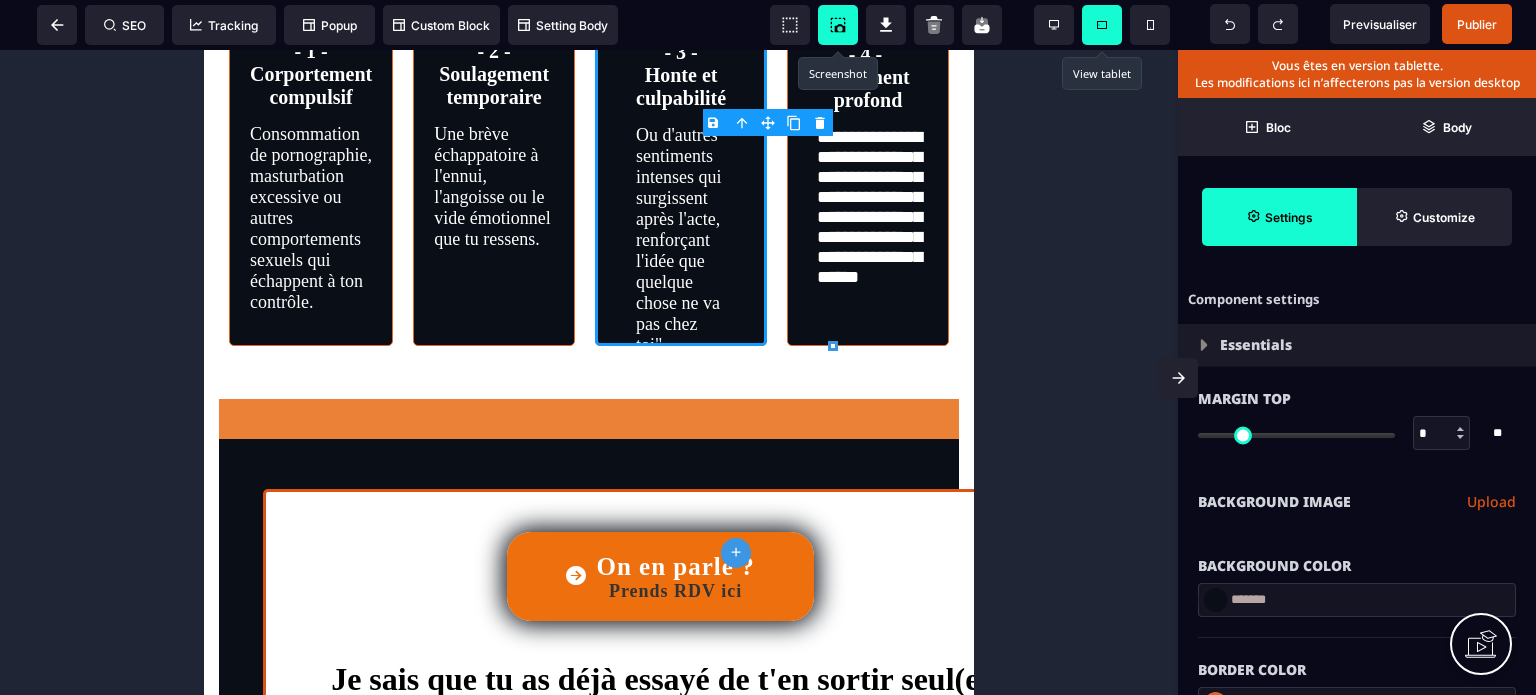 click on "**********" at bounding box center [1357, 502] 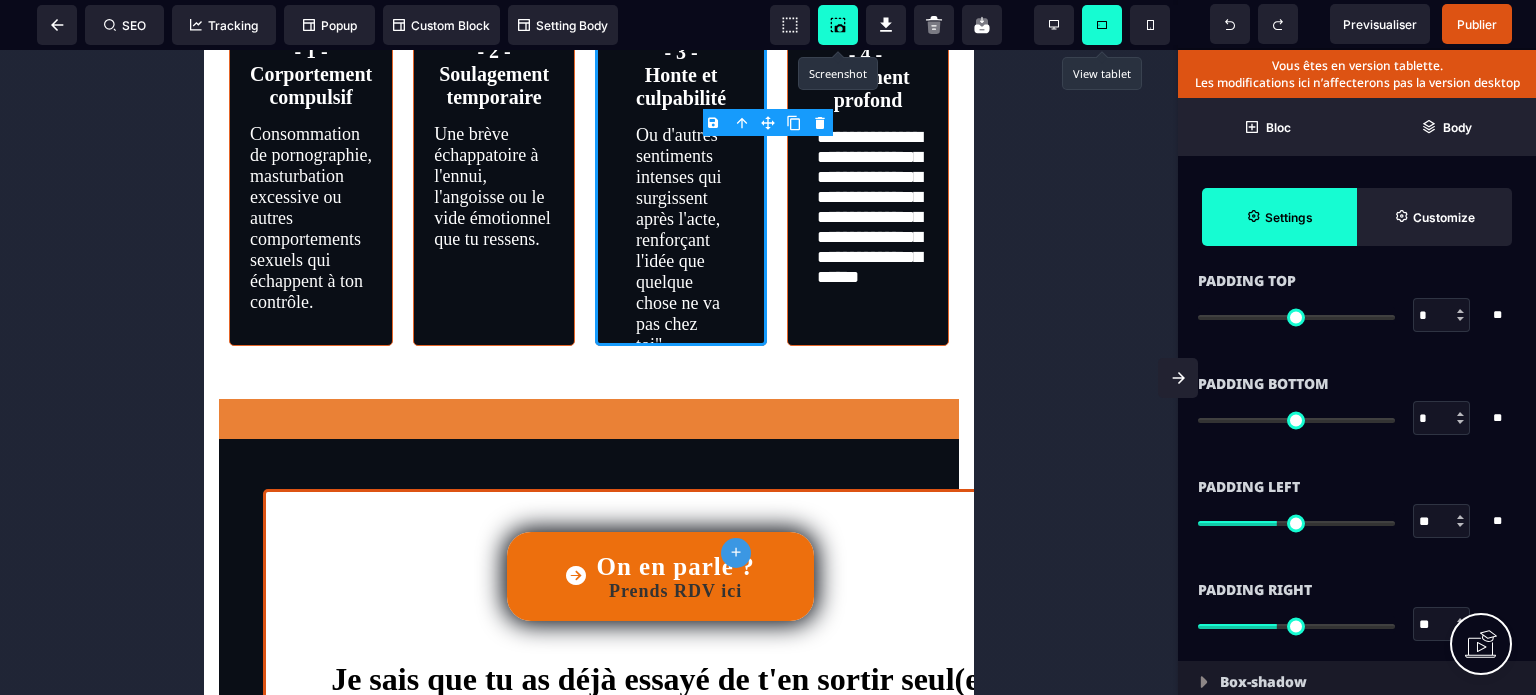 scroll, scrollTop: 1880, scrollLeft: 0, axis: vertical 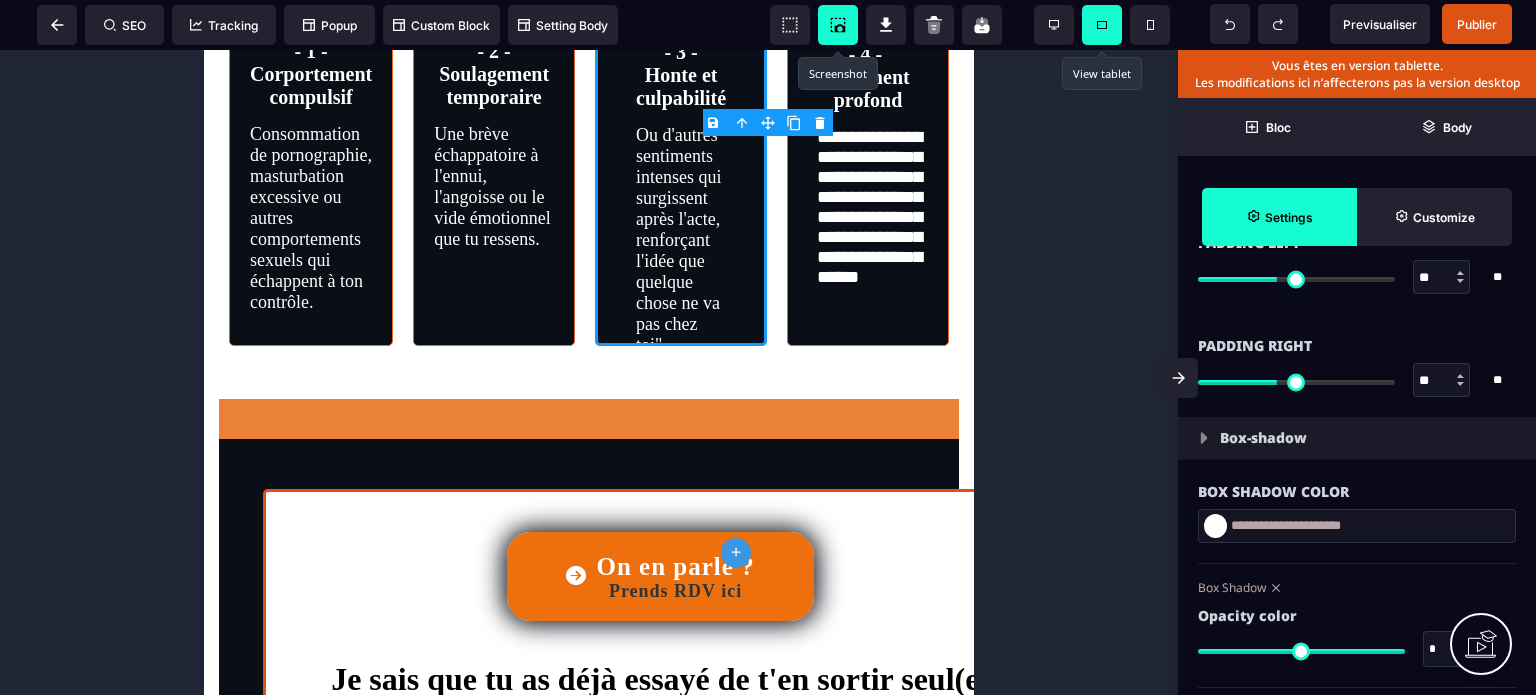 drag, startPoint x: 1424, startPoint y: 371, endPoint x: 1405, endPoint y: 374, distance: 19.235384 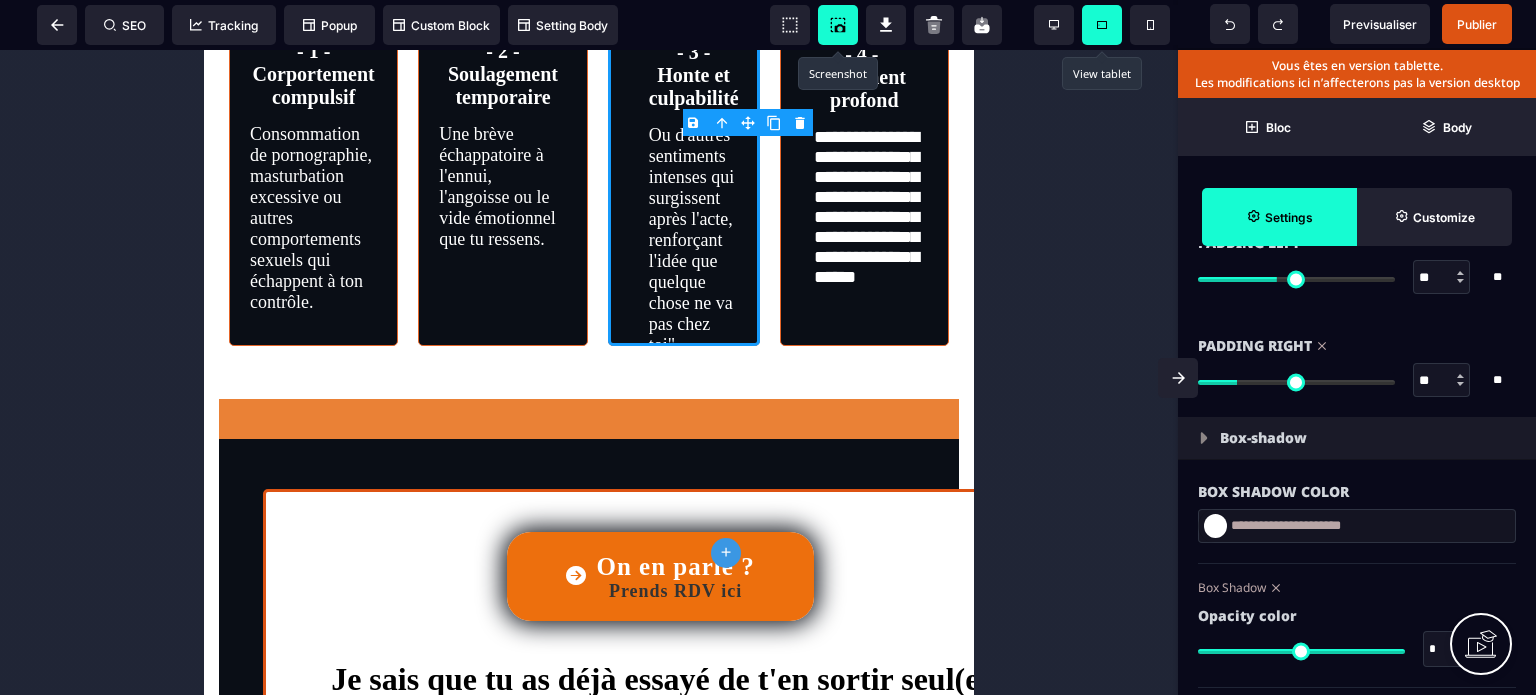drag, startPoint x: 1426, startPoint y: 278, endPoint x: 1402, endPoint y: 281, distance: 24.186773 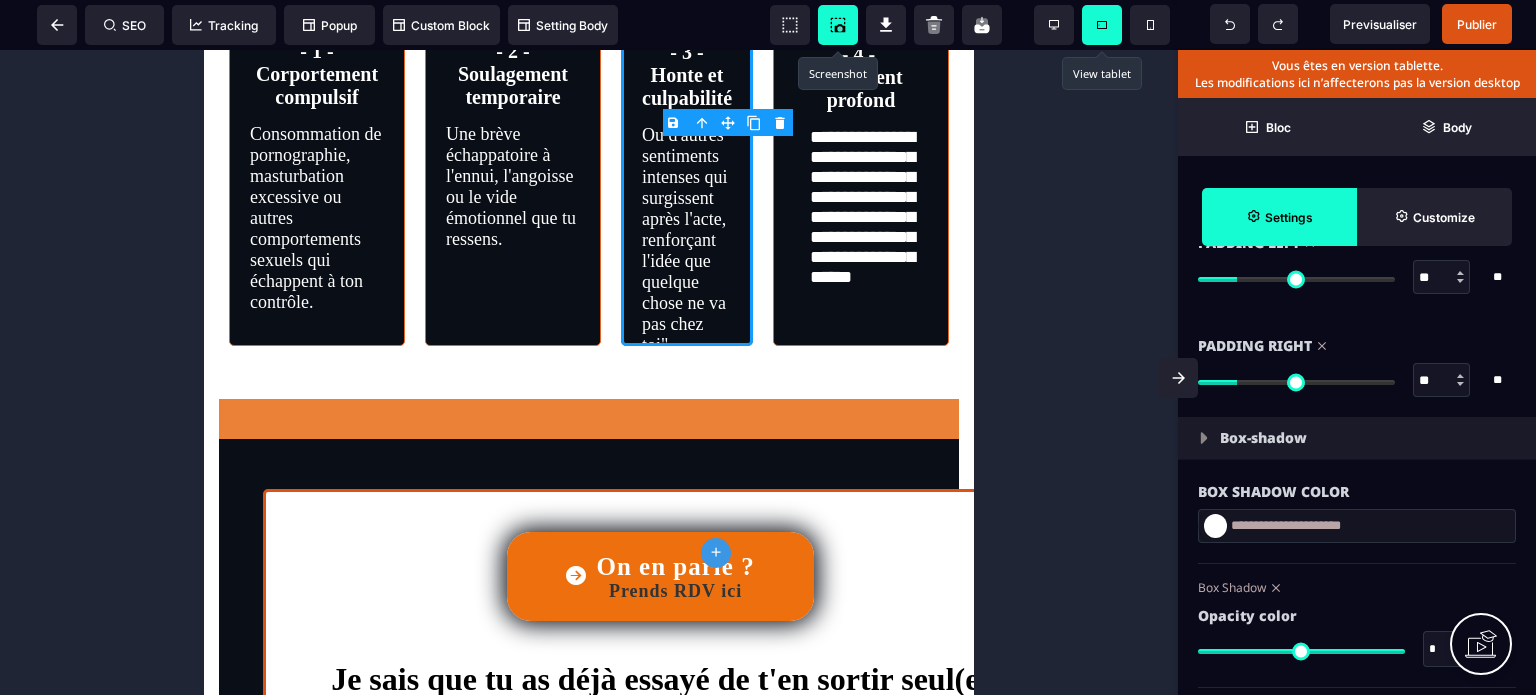 click on "Padding Right" at bounding box center [1357, 346] 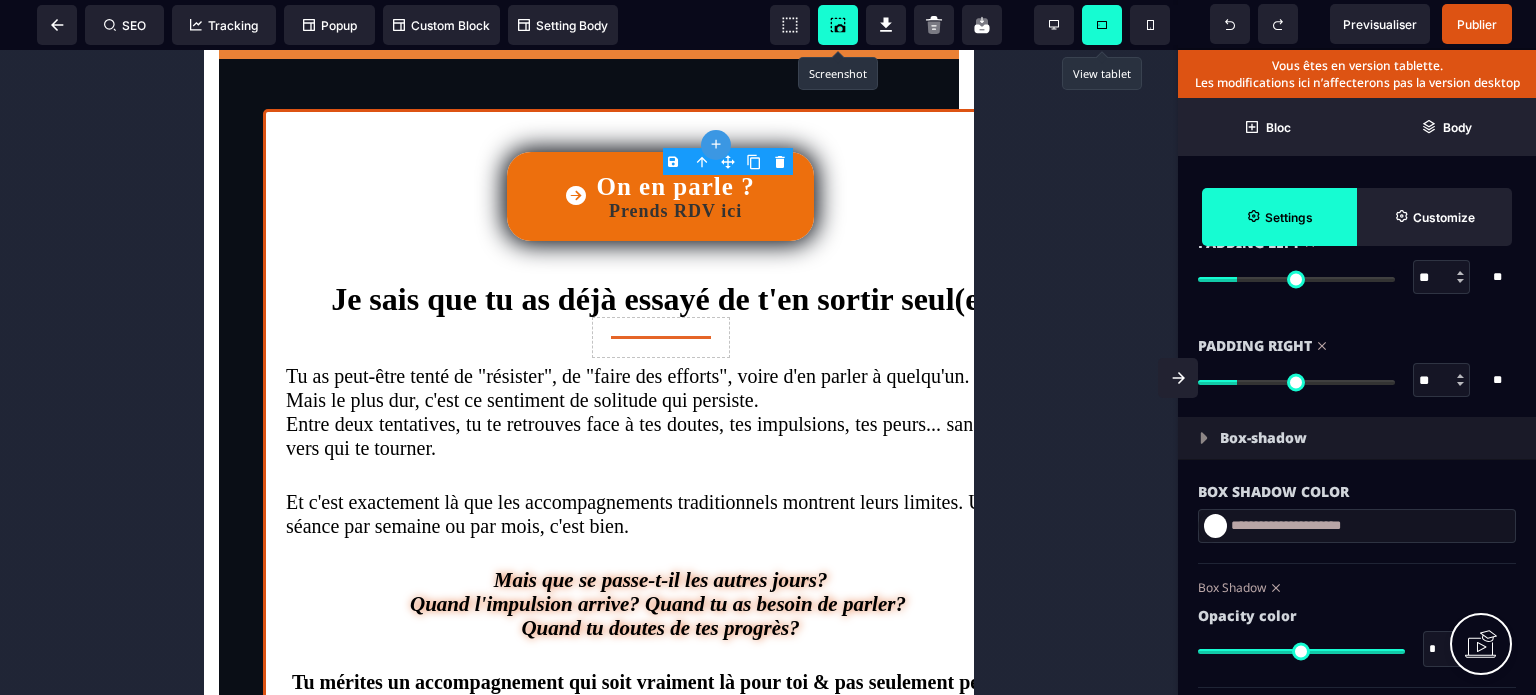 scroll, scrollTop: 1756, scrollLeft: 0, axis: vertical 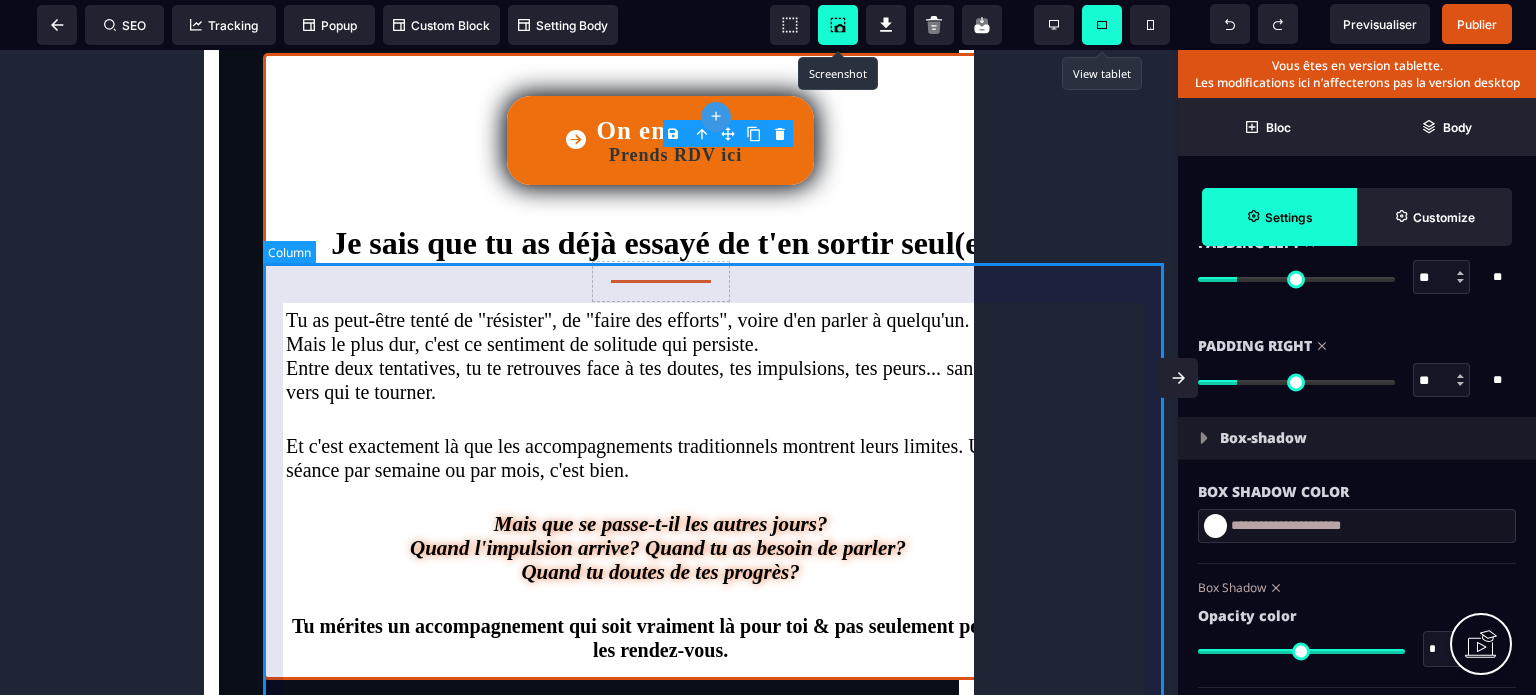 click on "On en parle ? Prends RDV ici Je sais que tu as déjà essayé de t'en sortir seul(e) Tu as peut-être tenté de "résister", de "faire des efforts", voire d'en parler à quelqu'un. Mais le plus dur, c'est ce sentiment de solitude qui persiste.  Entre deux tentatives, tu te retrouves face à tes doutes, tes impulsions, tes peurs... sans savoir vers qui te tourner. Et c'est exactement là que les accompagnements traditionnels montrent leurs limites. Une séance par semaine ou par mois, c'est bien.  Mais que se passe-t-il les autres jours?  Quand l'impulsion arrive? Quand tu as besoin de parler?
Quand tu doutes de tes progrès? Tu mérites un accompagnement qui soit vraiment là pour toi & pas seulement pendant les rendez-vous." at bounding box center [660, 366] 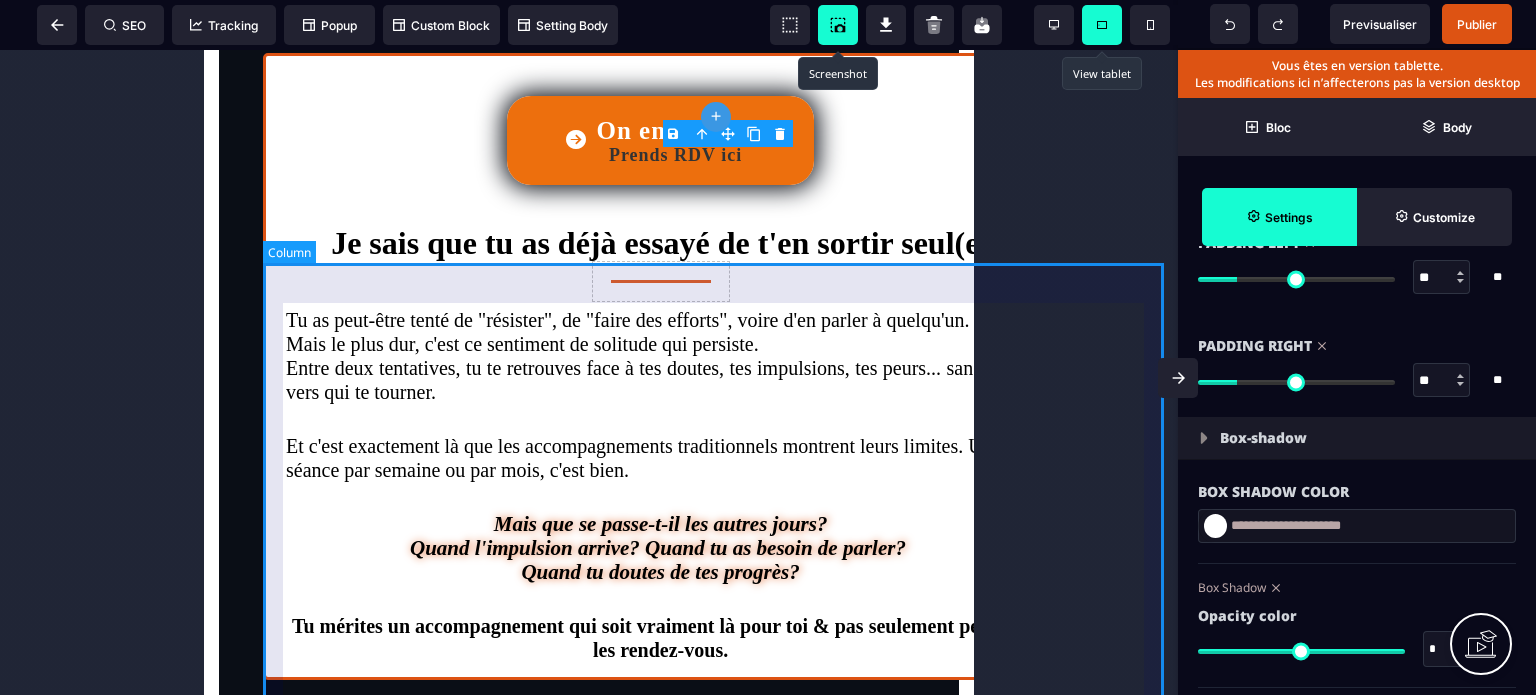 scroll, scrollTop: 0, scrollLeft: 0, axis: both 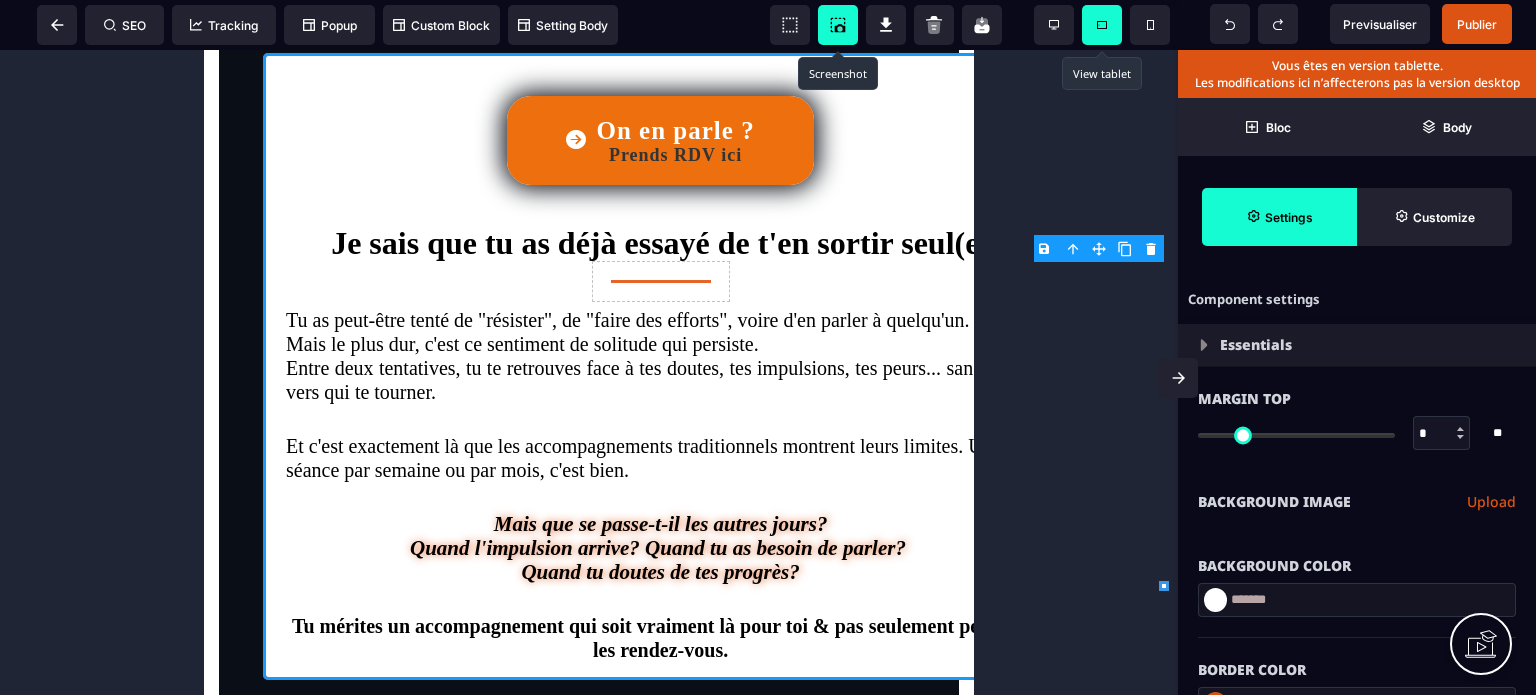 click on "**********" at bounding box center (1357, 502) 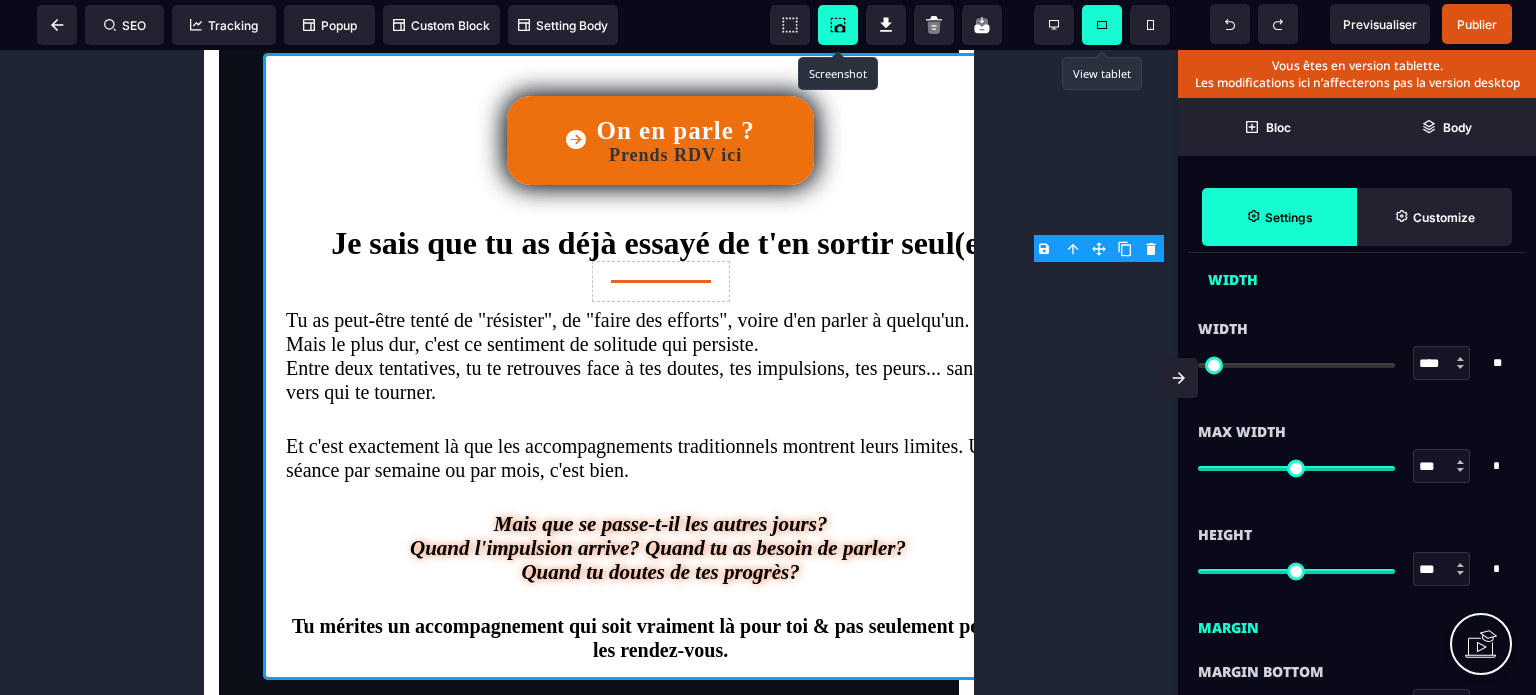 scroll, scrollTop: 1120, scrollLeft: 0, axis: vertical 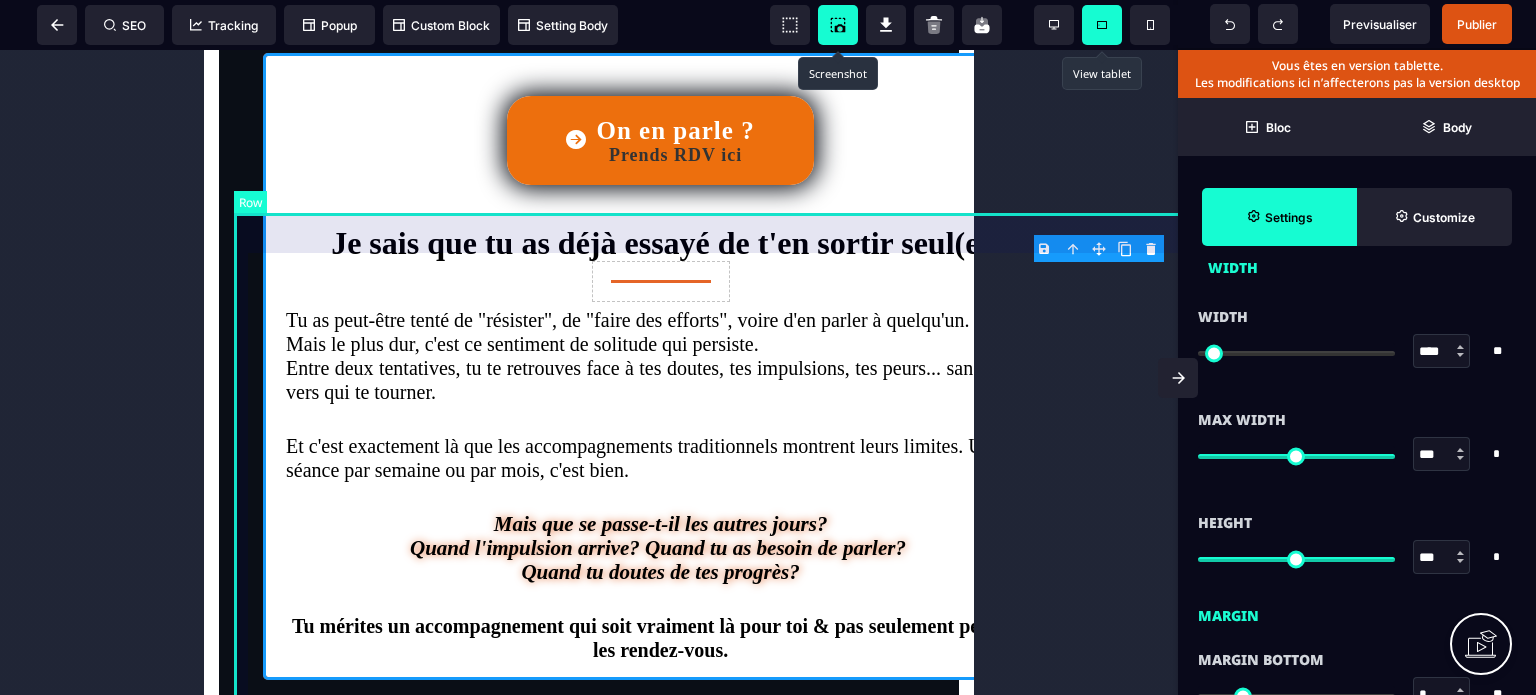 click on "On en parle ? Prends RDV ici Je sais que tu as déjà essayé de t'en sortir seul(e) Tu as peut-être tenté de "résister", de "faire des efforts", voire d'en parler à quelqu'un. Mais le plus dur, c'est ce sentiment de solitude qui persiste.  Entre deux tentatives, tu te retrouves face à tes doutes, tes impulsions, tes peurs... sans savoir vers qui te tourner. Et c'est exactement là que les accompagnements traditionnels montrent leurs limites. Une séance par semaine ou par mois, c'est bien.  Mais que se passe-t-il les autres jours?  Quand l'impulsion arrive? Quand tu as besoin de parler?
Quand tu doutes de tes progrès? Tu mérites un accompagnement qui soit vraiment là pour toi & pas seulement pendant les rendez-vous. Voici pourquoi   ma méthode est différente Je ne te propose pas une énième thérapie qui te laisse seul(e) entre les séances.  Mon accompagnement est continu. Tu n'es plus jamais seul(e) dans ton processus de libération. Ce que tu vas retrouver 1 2 3 4" at bounding box center (661, 945) 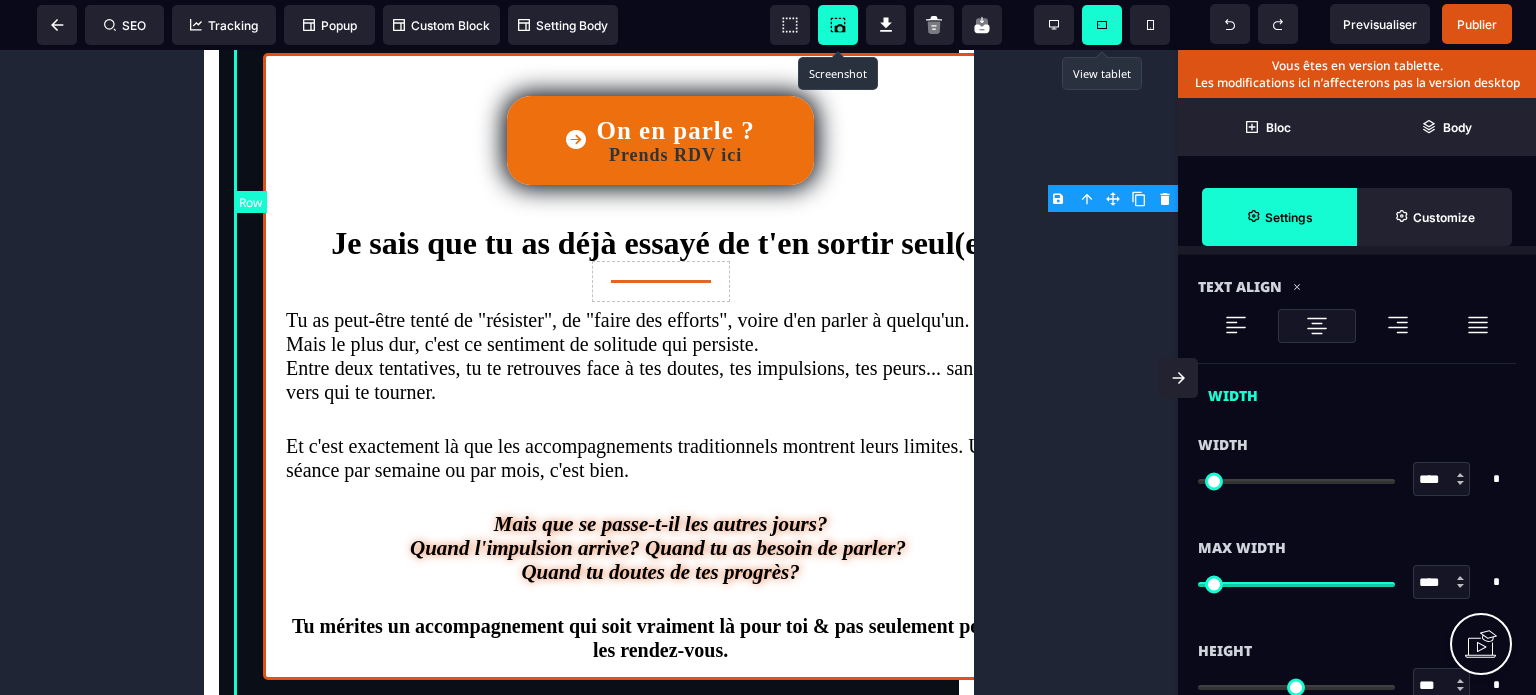 scroll, scrollTop: 0, scrollLeft: 0, axis: both 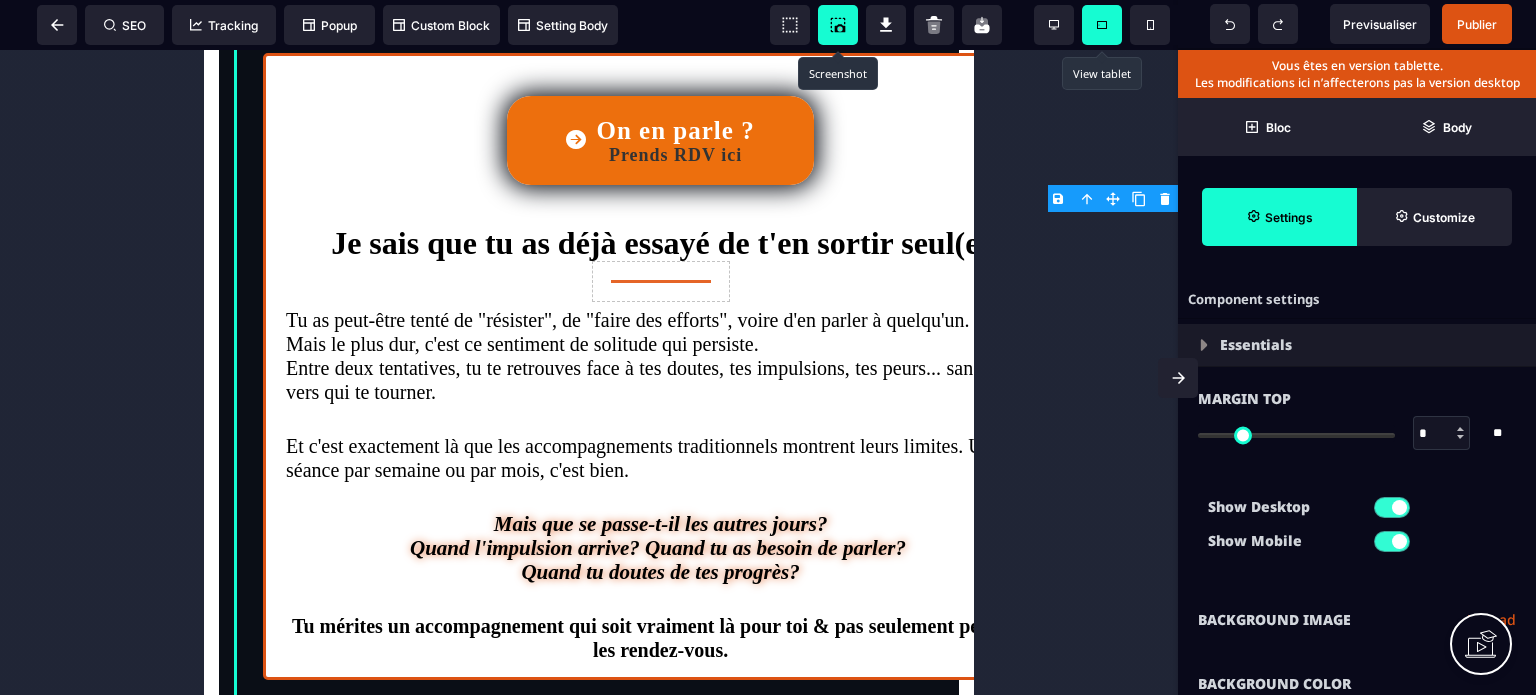 click on "Margin Top
*
*
**
All" at bounding box center [1357, 418] 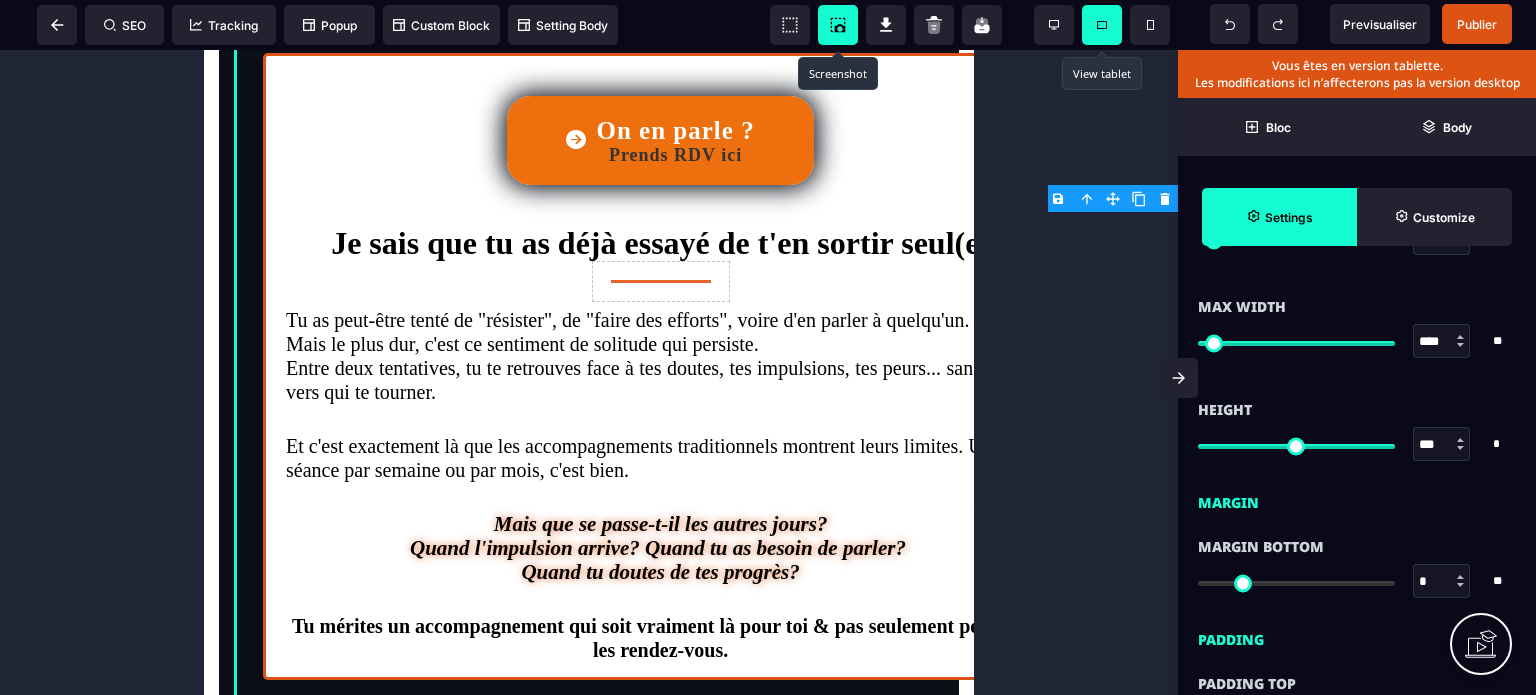 scroll, scrollTop: 1360, scrollLeft: 0, axis: vertical 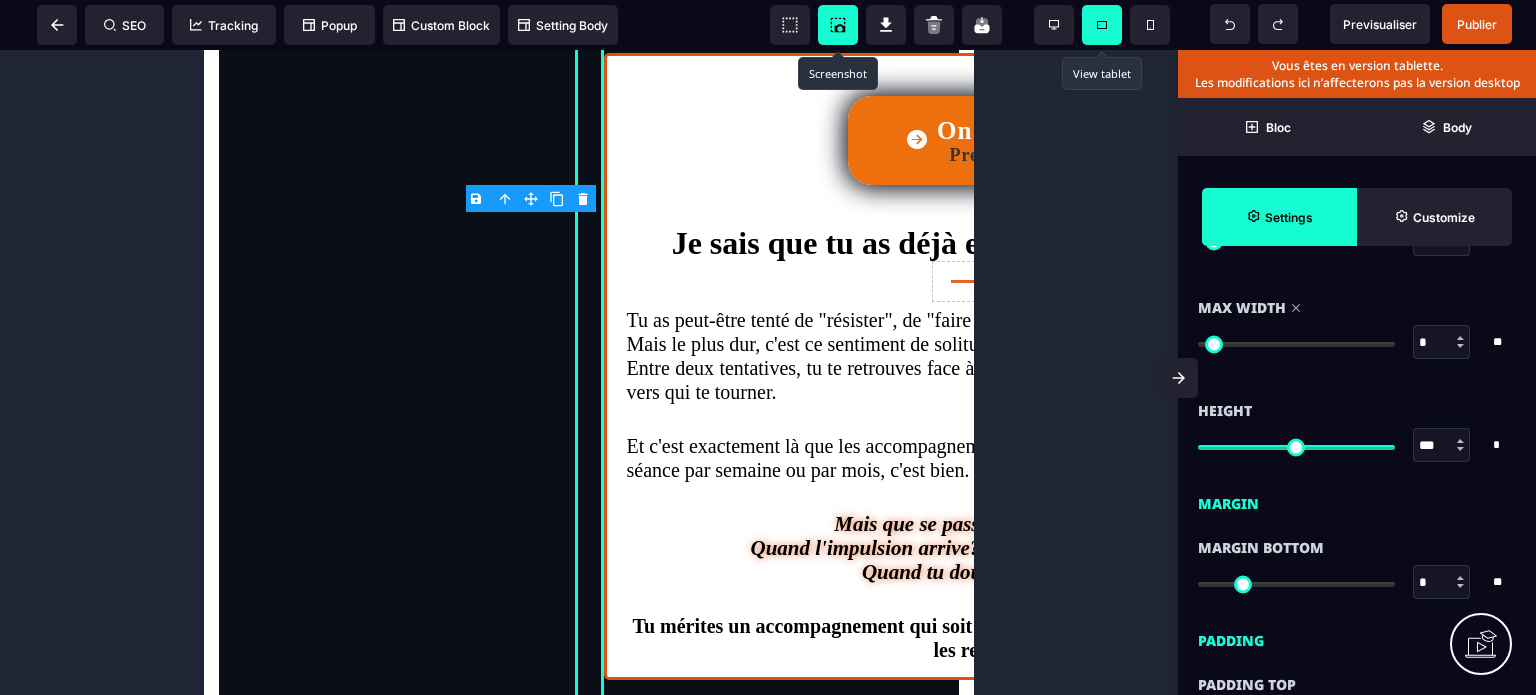 drag, startPoint x: 1384, startPoint y: 339, endPoint x: 1162, endPoint y: 369, distance: 224.01785 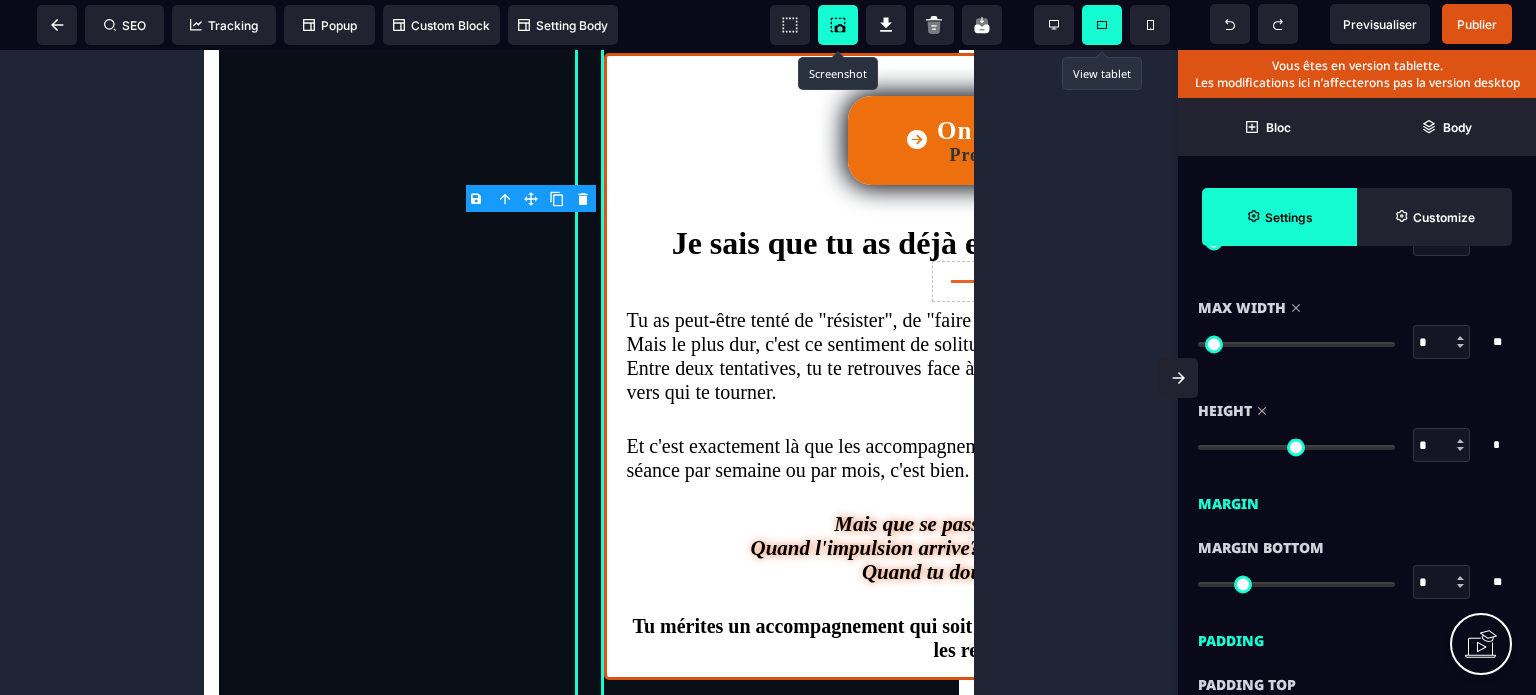 drag, startPoint x: 1385, startPoint y: 443, endPoint x: 1136, endPoint y: 449, distance: 249.07228 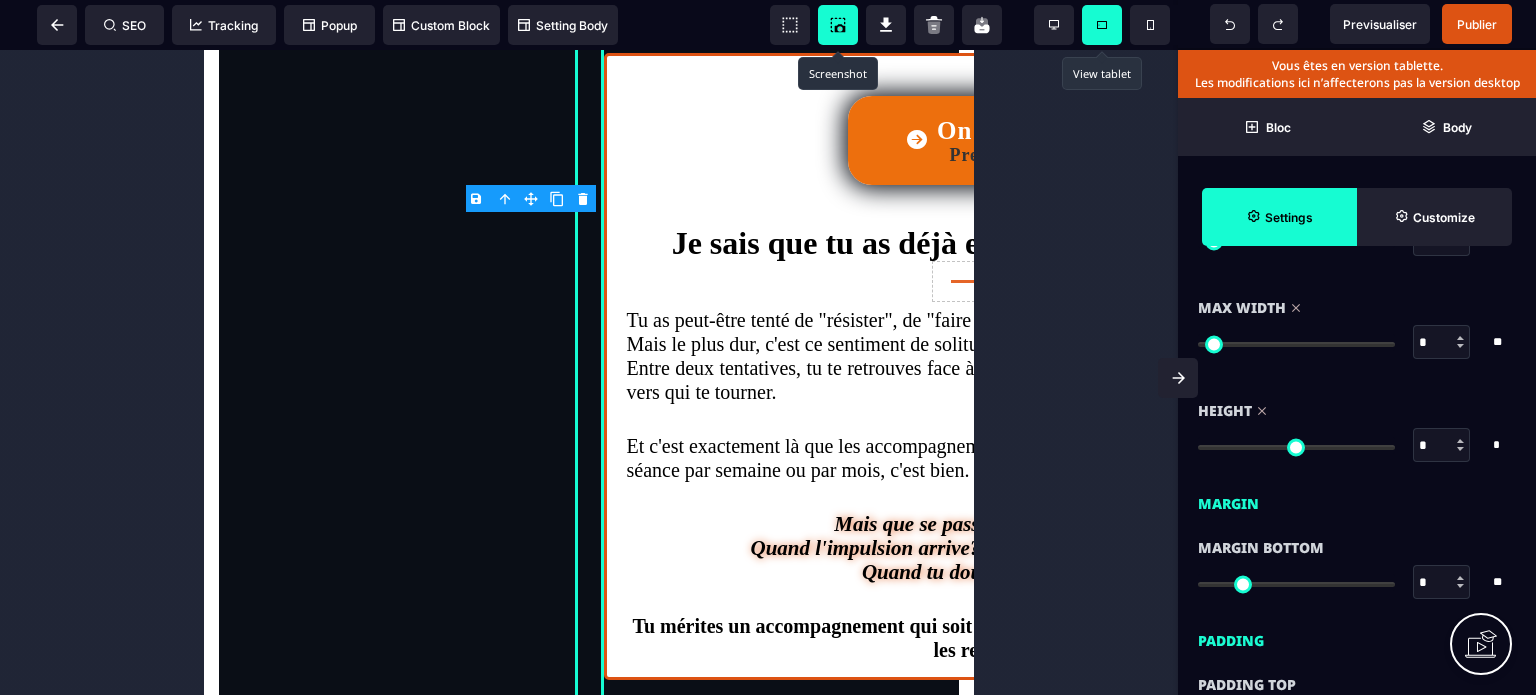 click 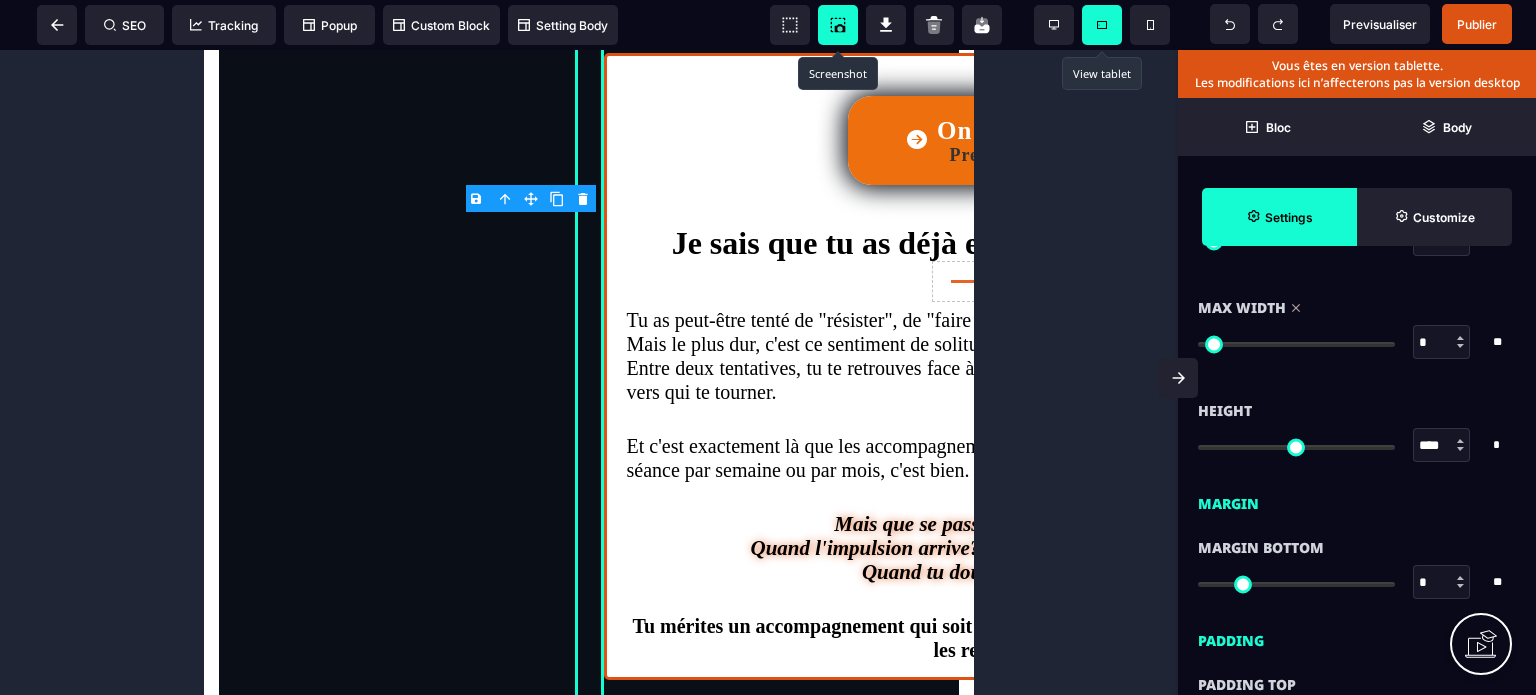 click 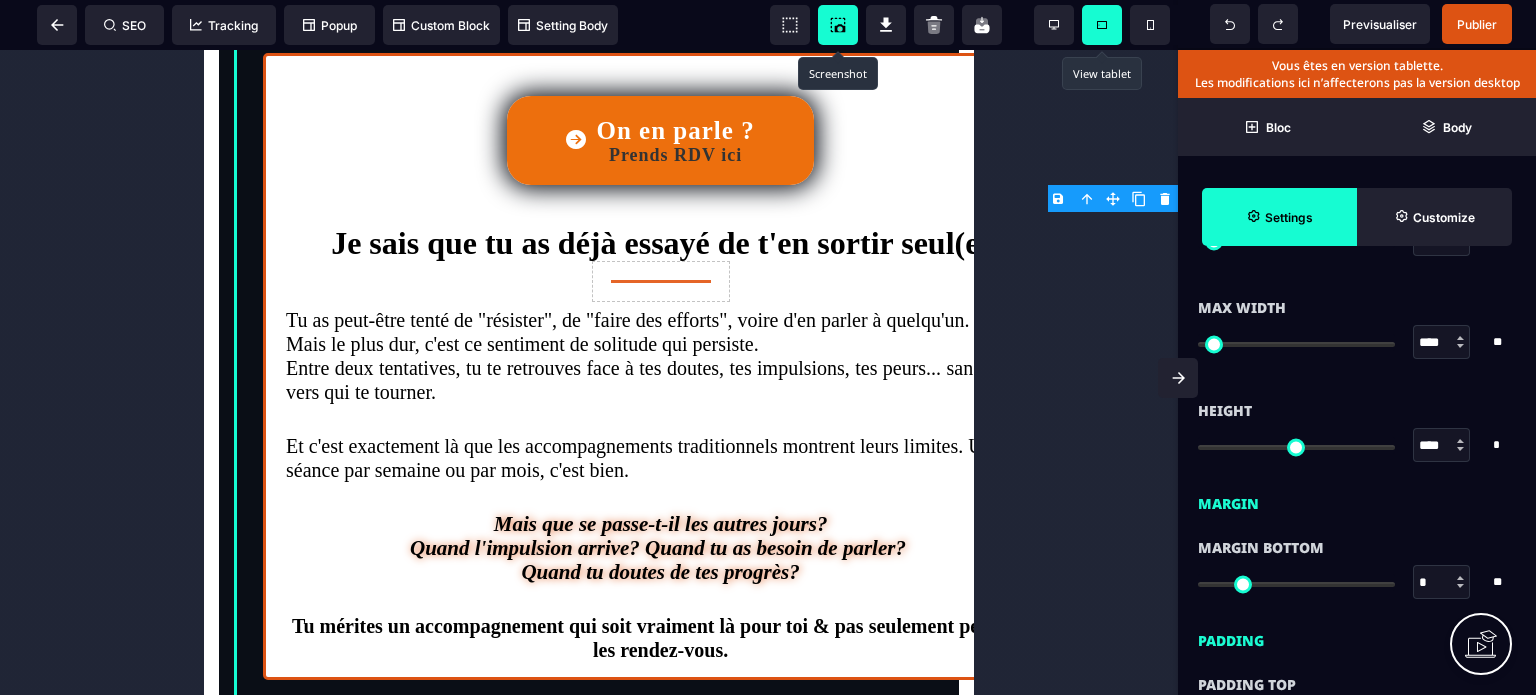 click on "Height" at bounding box center (1357, 411) 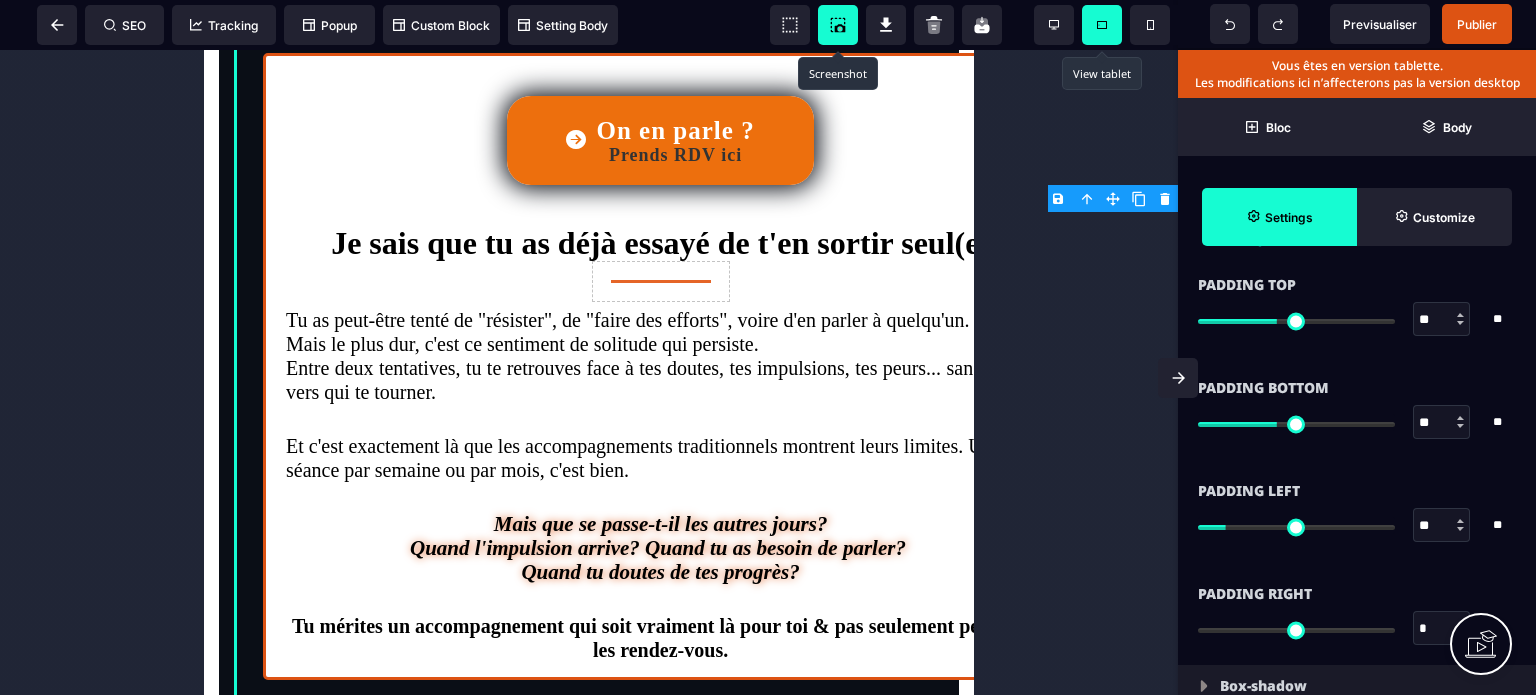scroll, scrollTop: 1840, scrollLeft: 0, axis: vertical 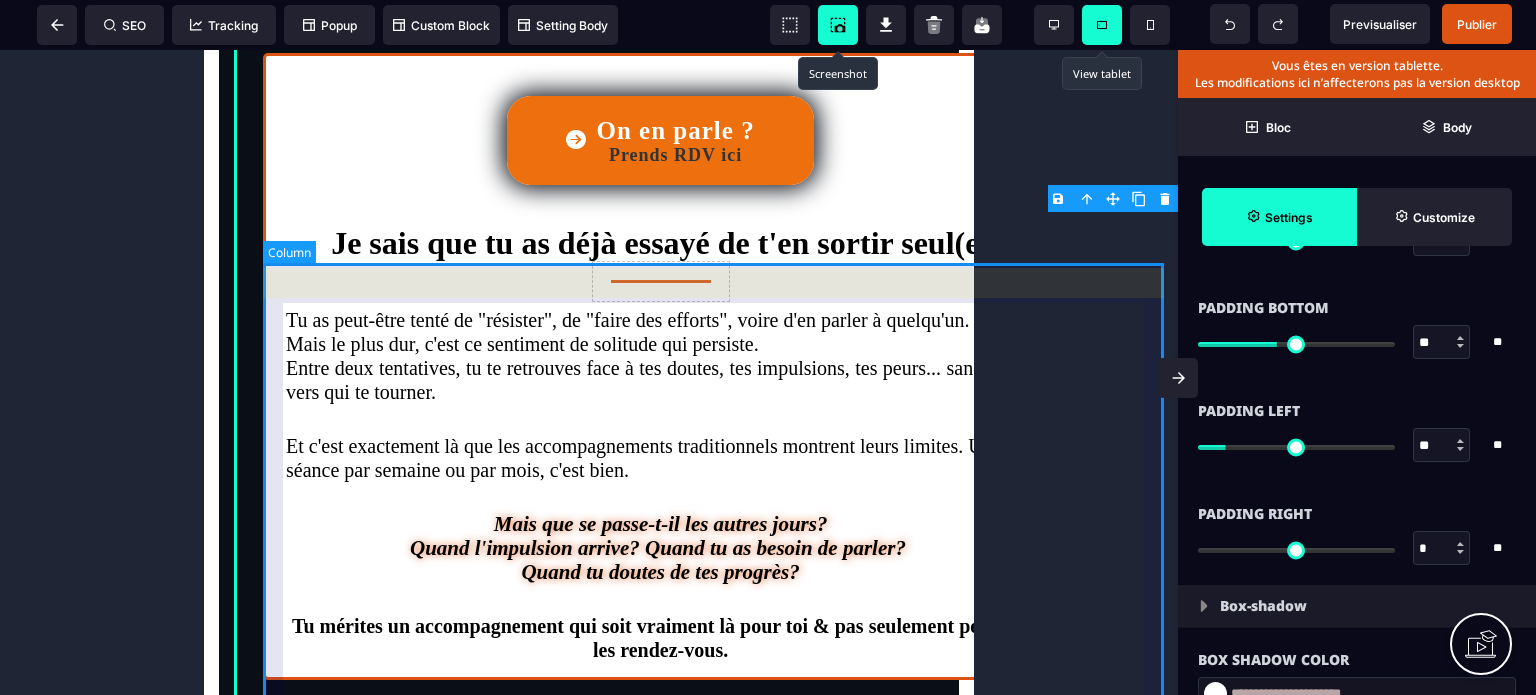 click on "On en parle ? Prends RDV ici Je sais que tu as déjà essayé de t'en sortir seul(e) Tu as peut-être tenté de "résister", de "faire des efforts", voire d'en parler à quelqu'un. Mais le plus dur, c'est ce sentiment de solitude qui persiste.  Entre deux tentatives, tu te retrouves face à tes doutes, tes impulsions, tes peurs... sans savoir vers qui te tourner. Et c'est exactement là que les accompagnements traditionnels montrent leurs limites. Une séance par semaine ou par mois, c'est bien.  Mais que se passe-t-il les autres jours?  Quand l'impulsion arrive? Quand tu as besoin de parler?
Quand tu doutes de tes progrès? Tu mérites un accompagnement qui soit vraiment là pour toi & pas seulement pendant les rendez-vous." at bounding box center (660, 366) 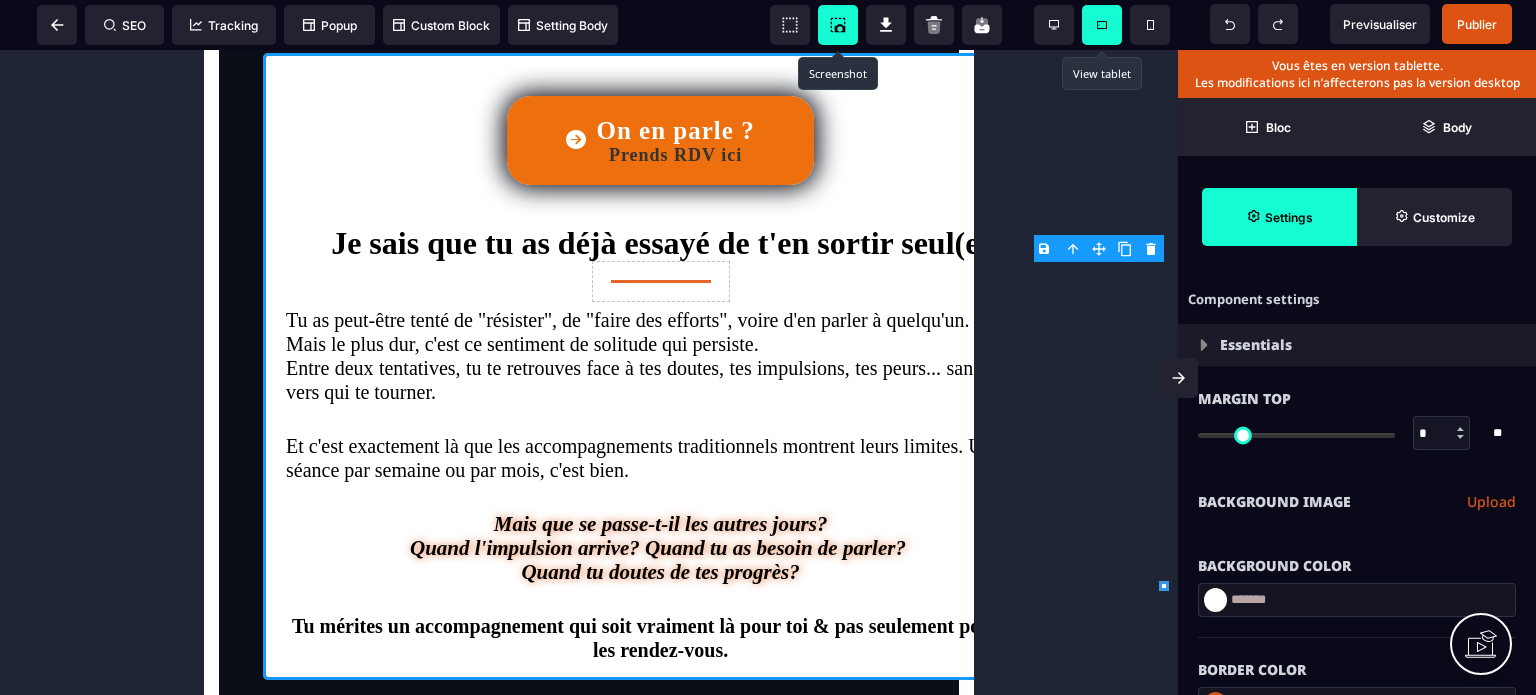 click on "Background Image" at bounding box center (1274, 502) 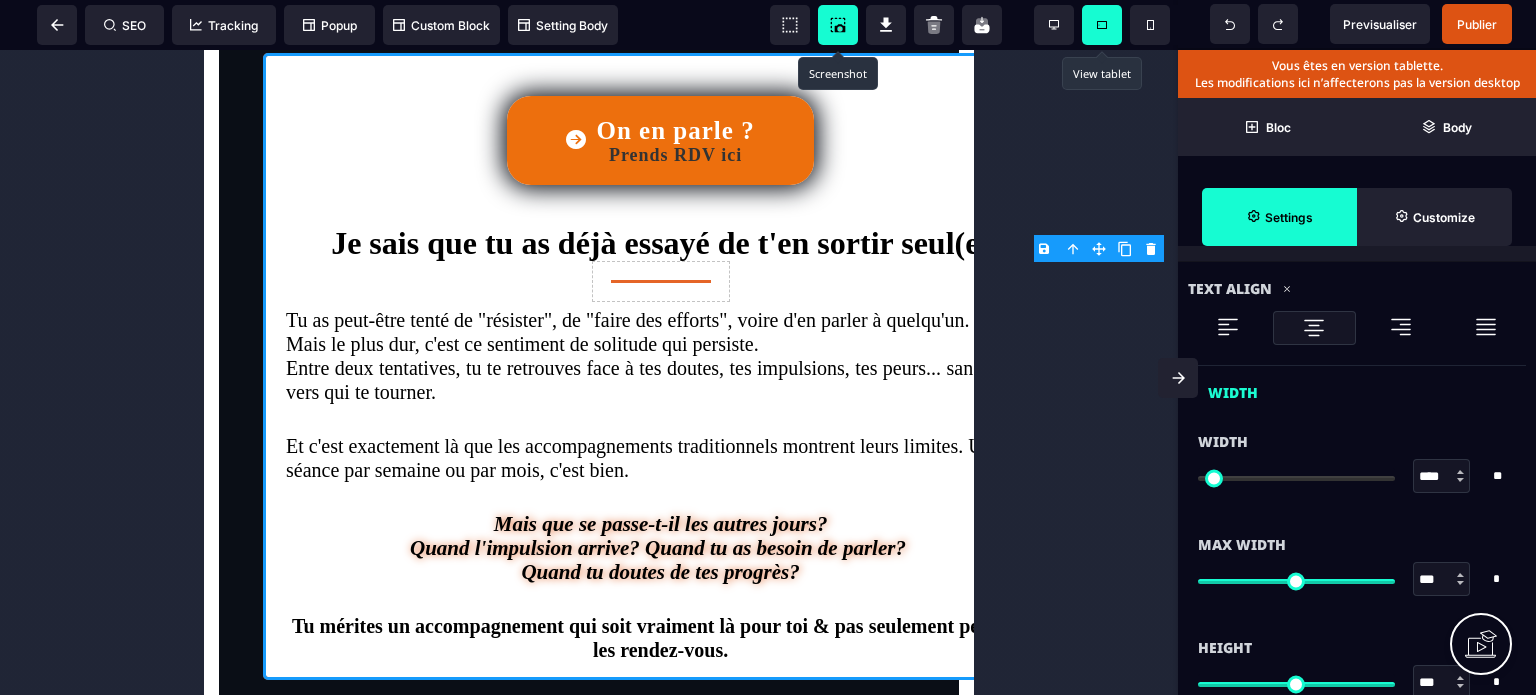 scroll, scrollTop: 1000, scrollLeft: 0, axis: vertical 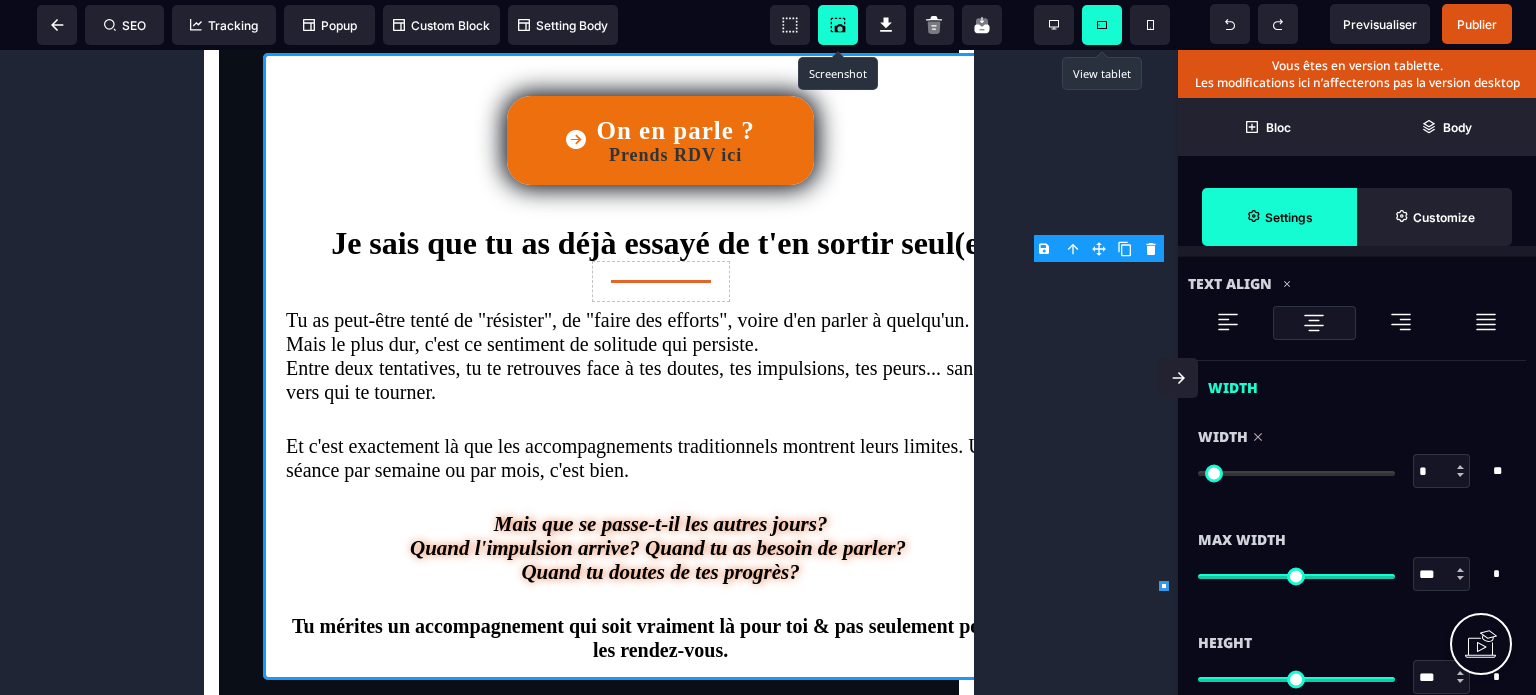 drag, startPoint x: 1210, startPoint y: 466, endPoint x: 1164, endPoint y: 466, distance: 46 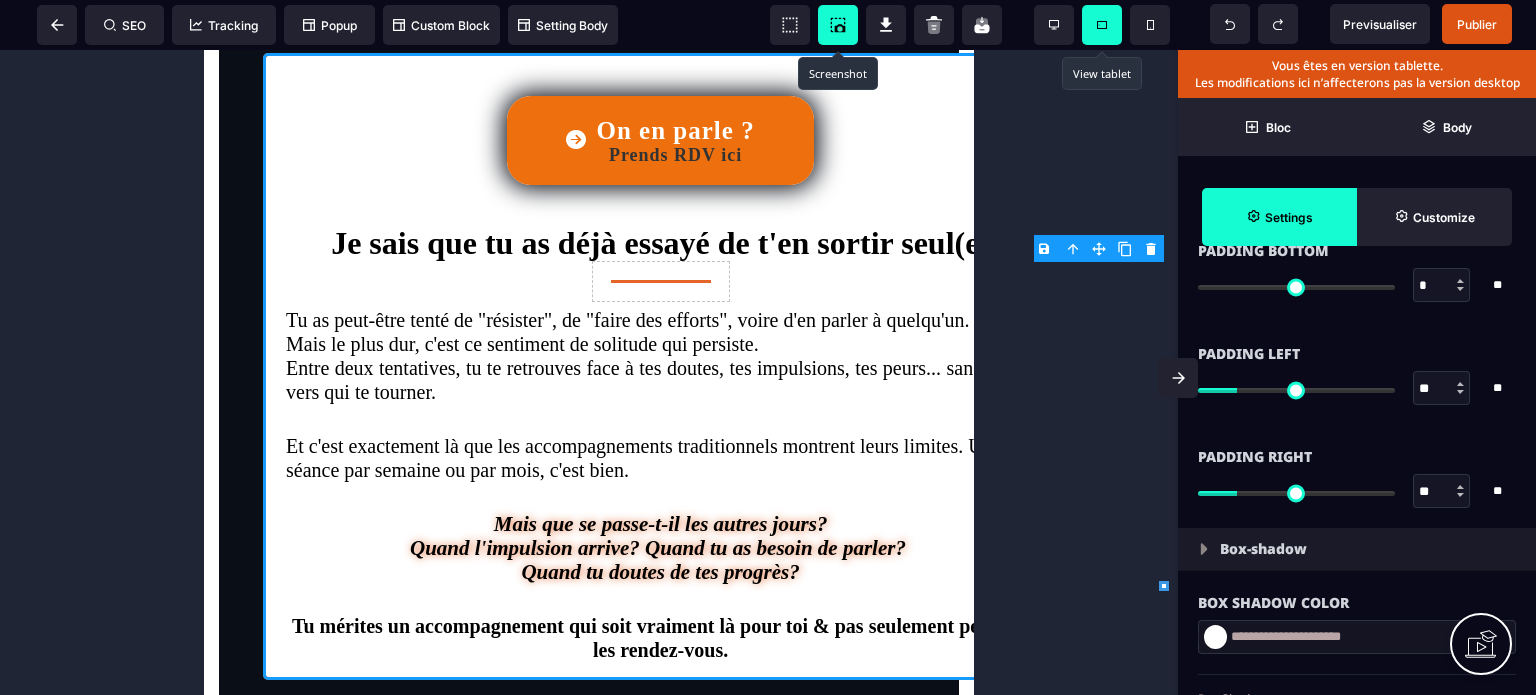 scroll, scrollTop: 1800, scrollLeft: 0, axis: vertical 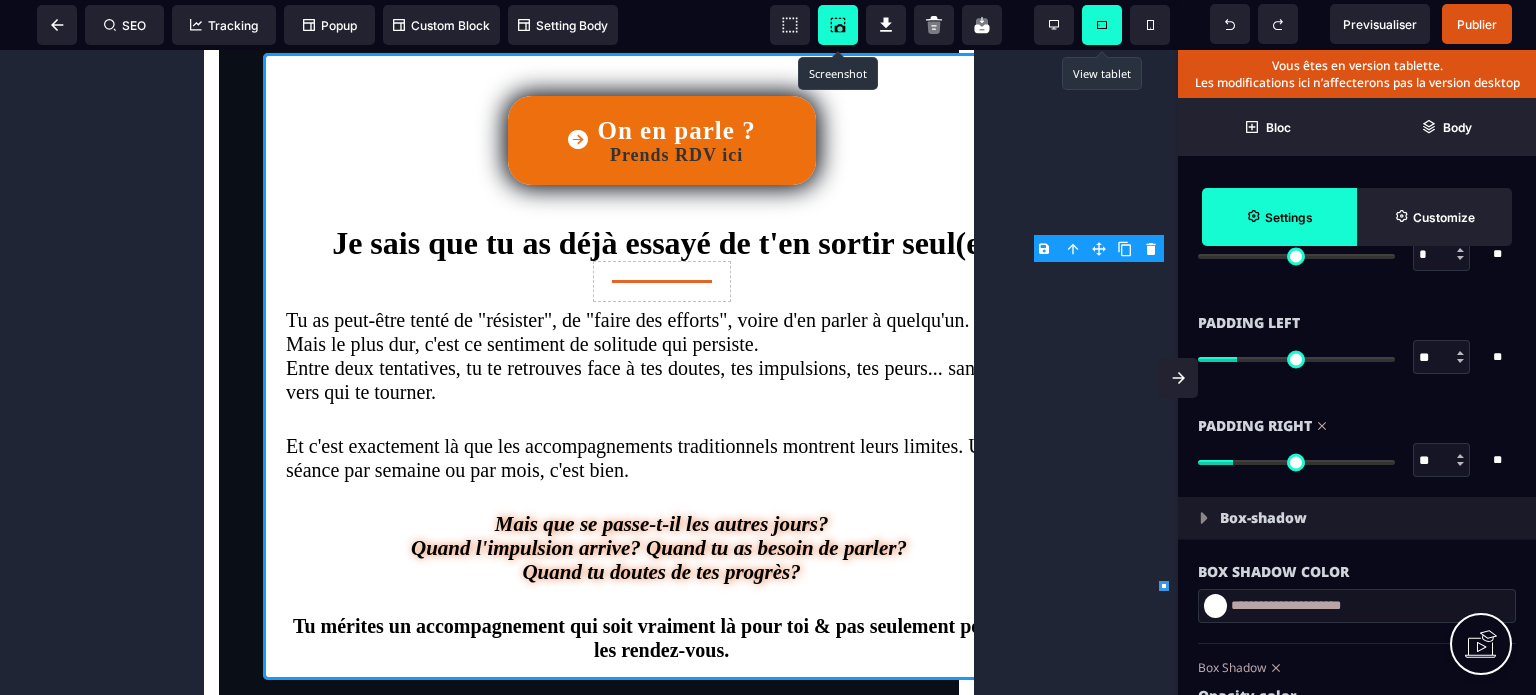 click at bounding box center (1296, 462) 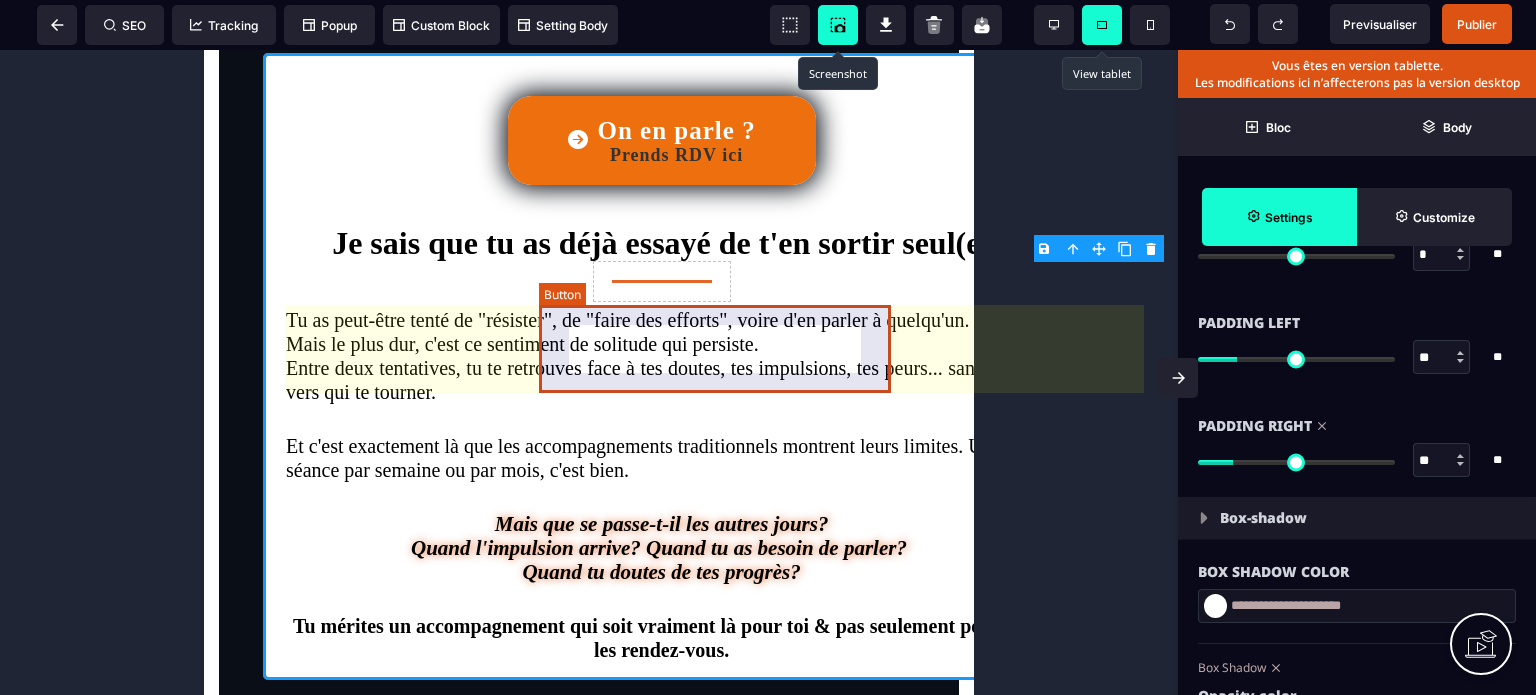 click on "On en parle ? Prends RDV ici" at bounding box center [662, 140] 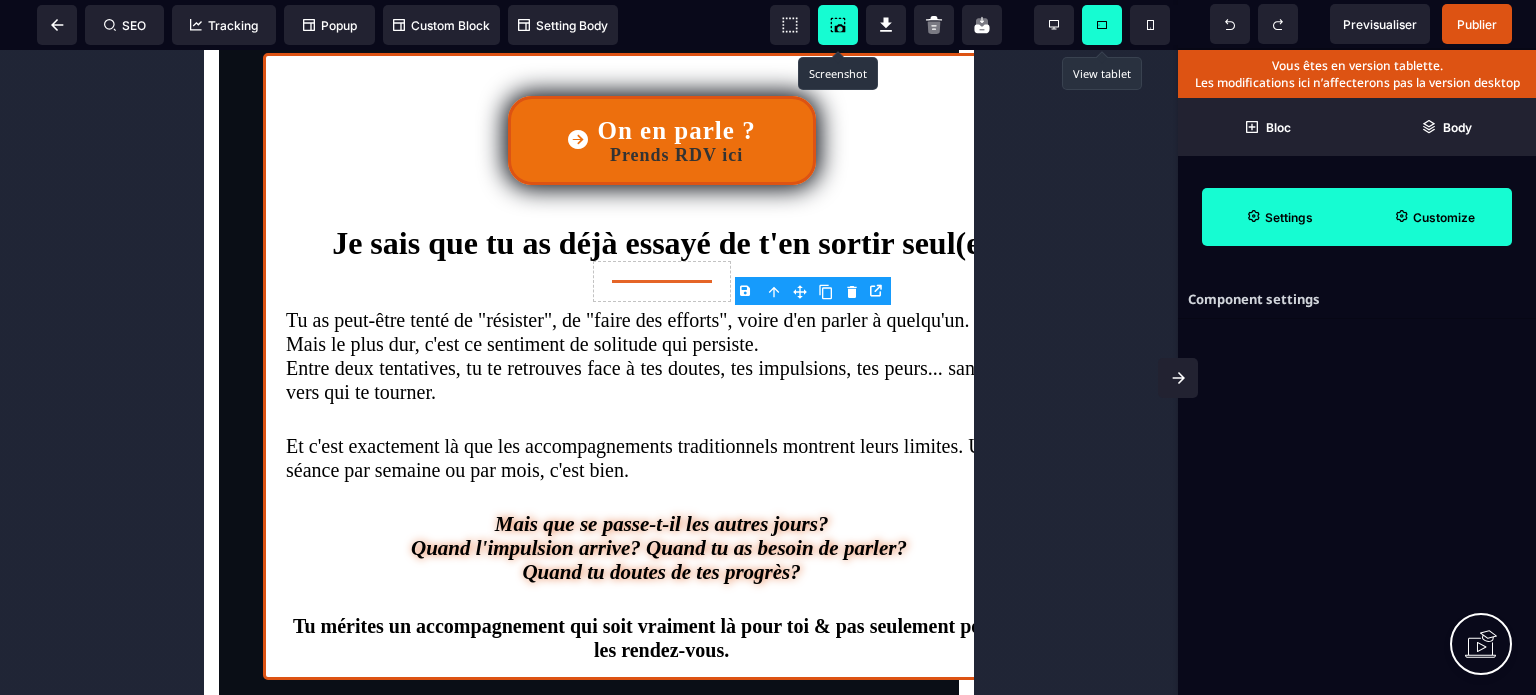 click on "Customize" at bounding box center [1444, 217] 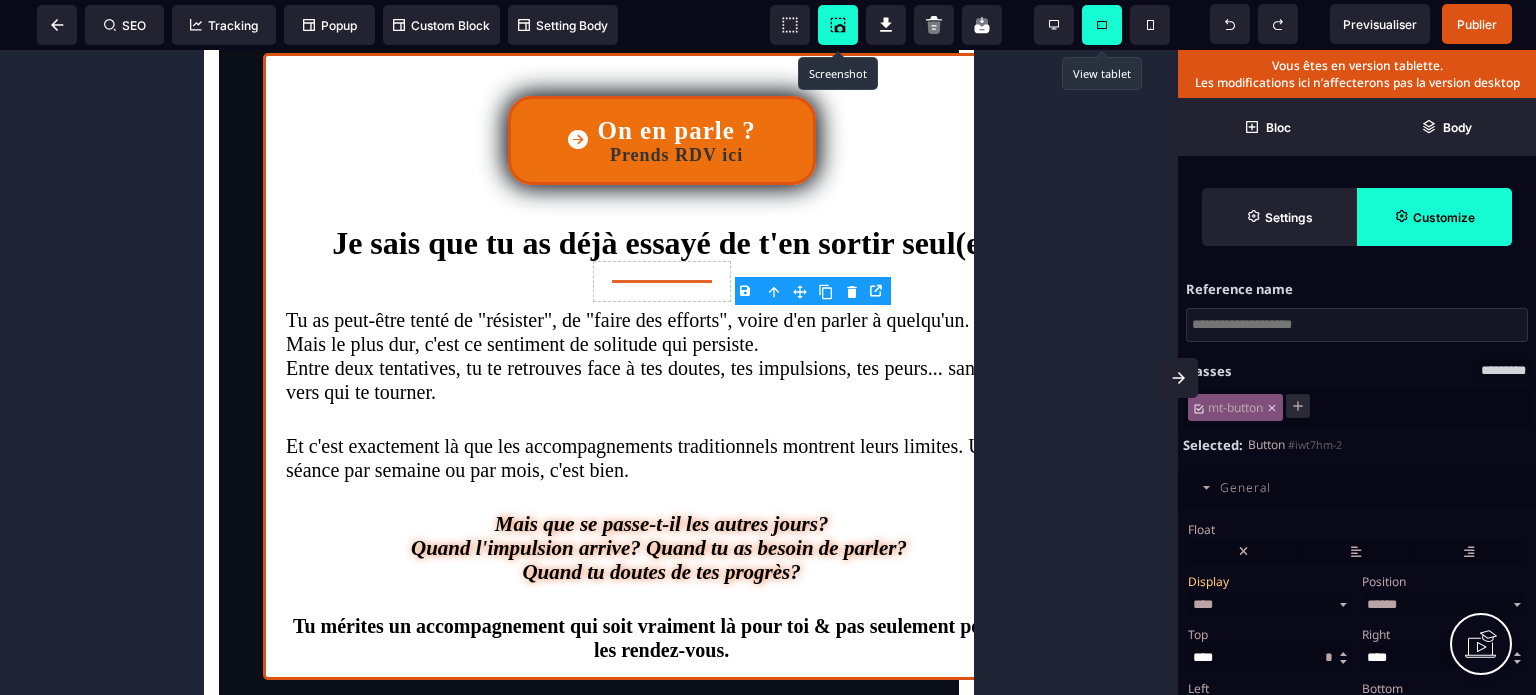 click on "**********" at bounding box center [1357, 622] 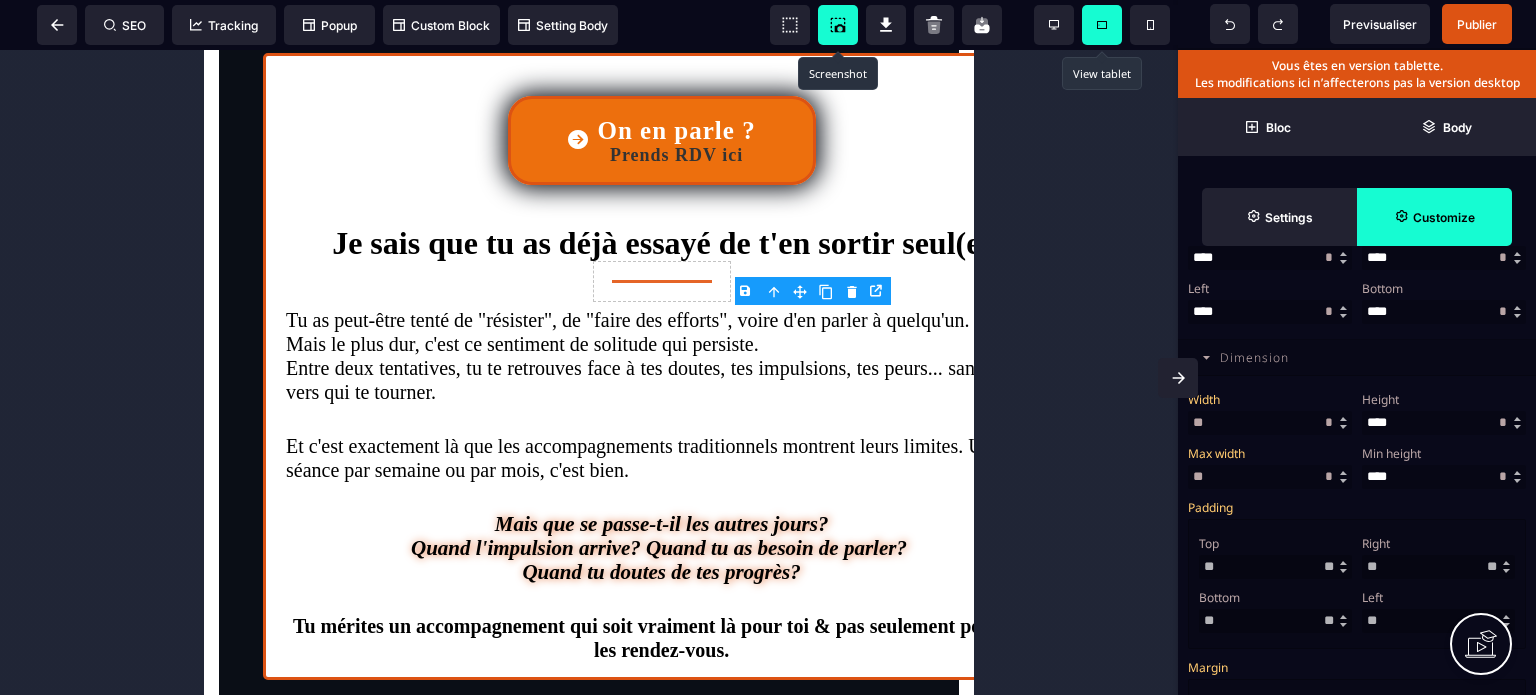 scroll, scrollTop: 360, scrollLeft: 0, axis: vertical 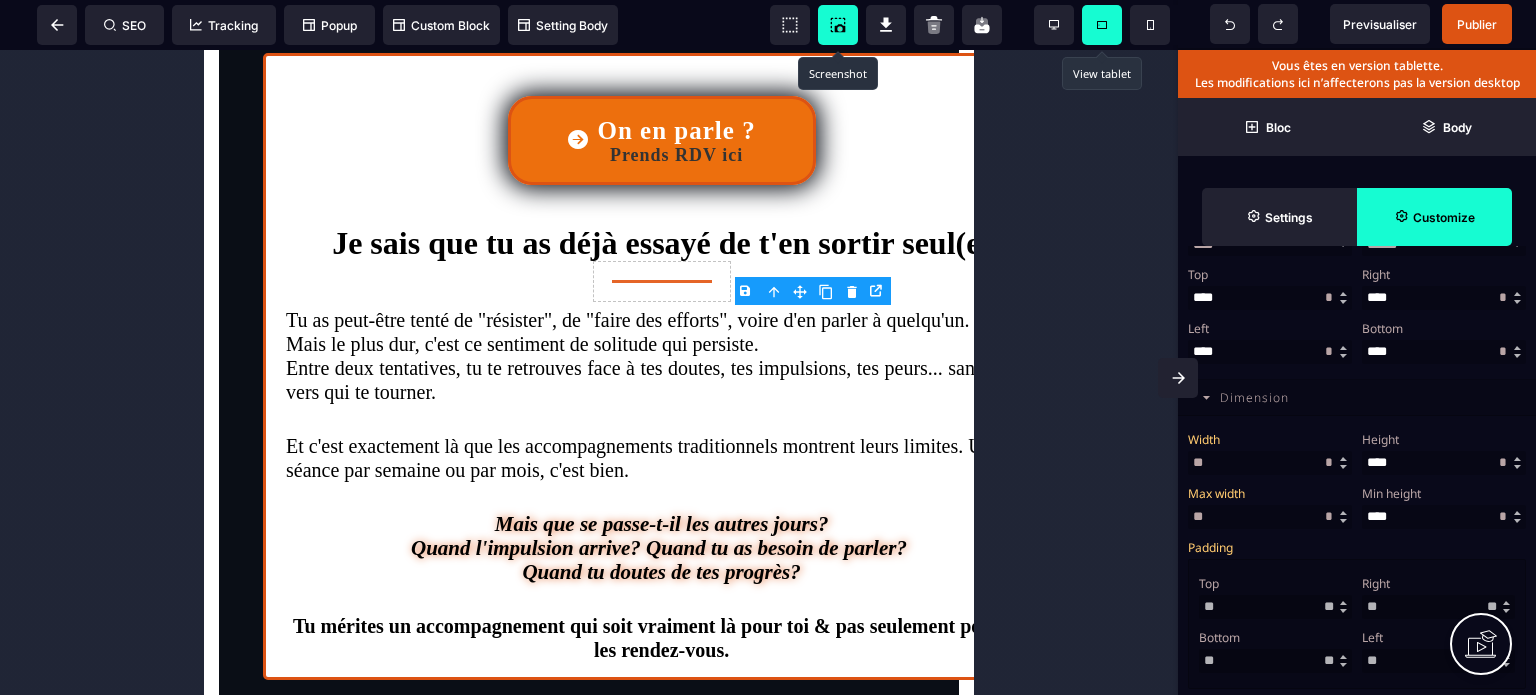 drag, startPoint x: 1261, startPoint y: 534, endPoint x: 1194, endPoint y: 527, distance: 67.36468 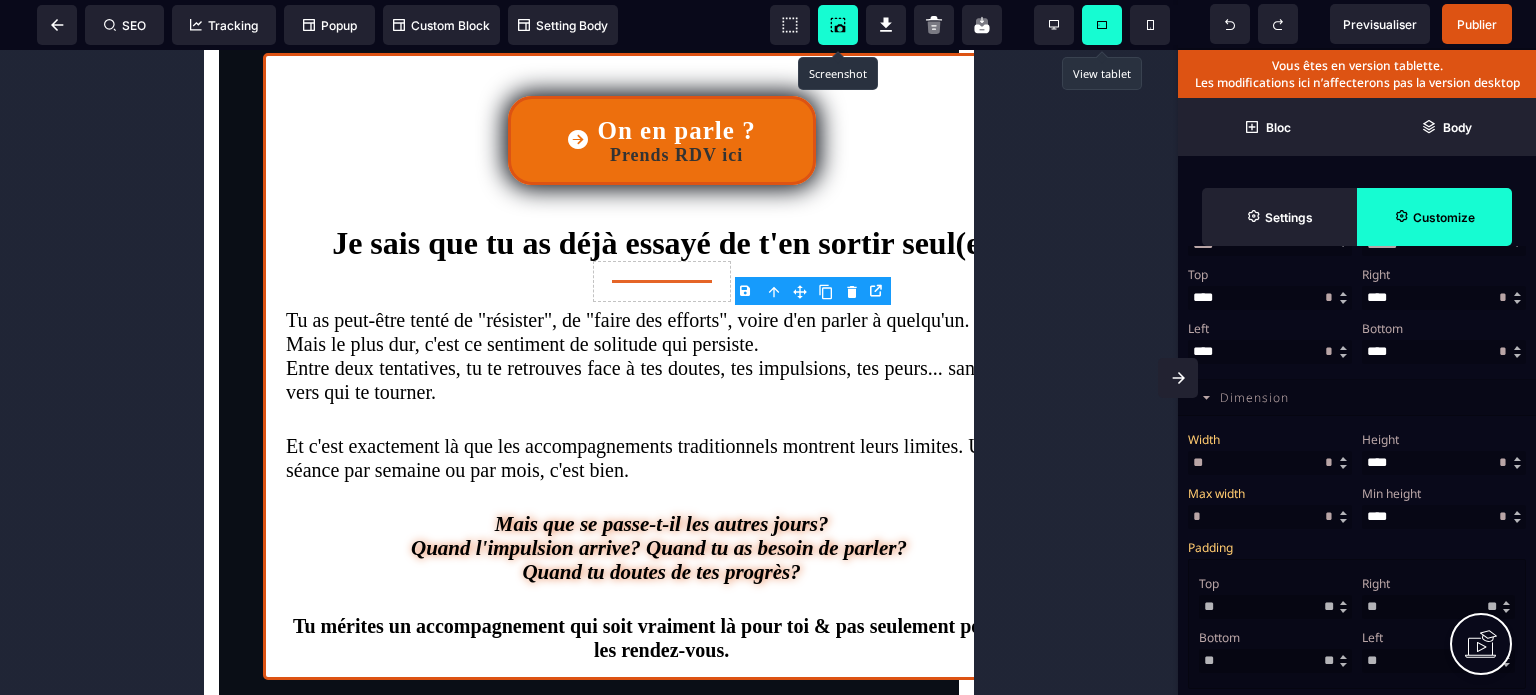 click on "Max width" at bounding box center [1267, 493] 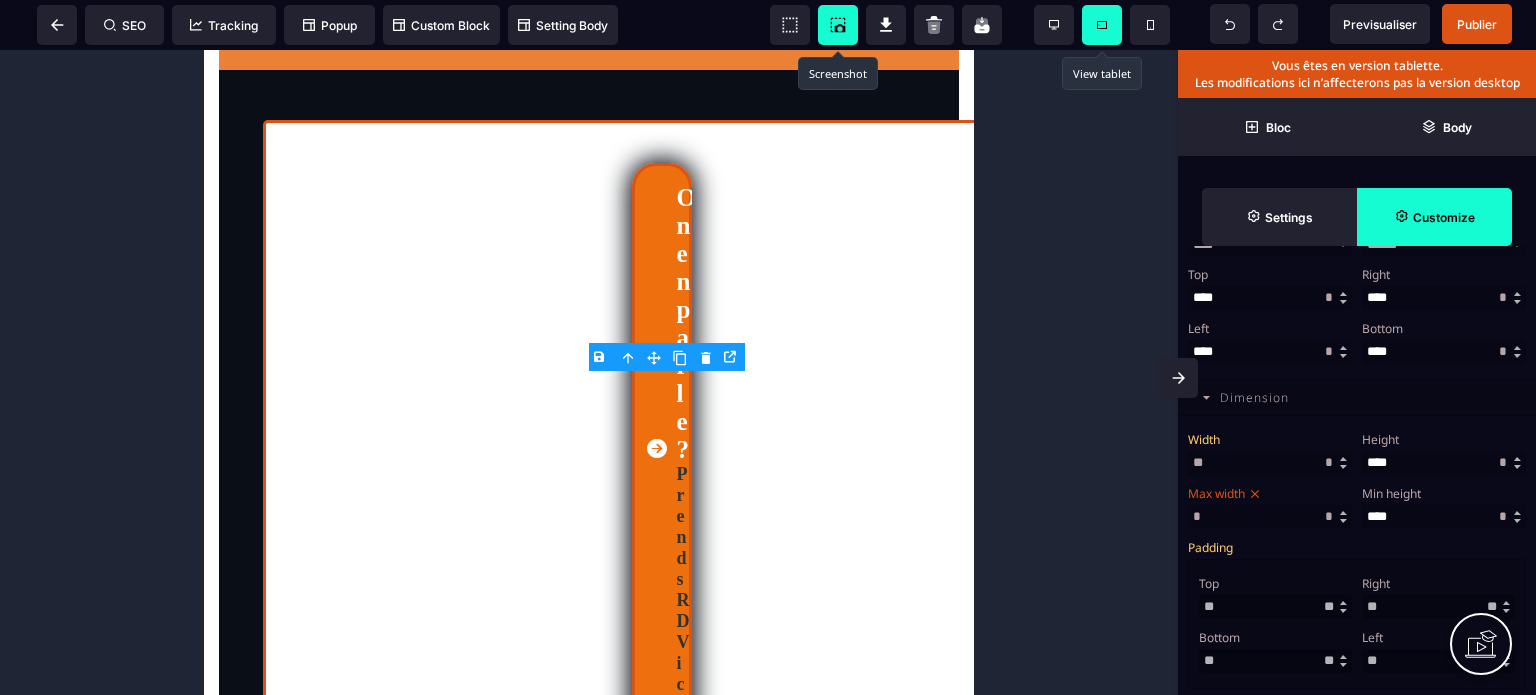 drag, startPoint x: 1232, startPoint y: 467, endPoint x: 1193, endPoint y: 475, distance: 39.812057 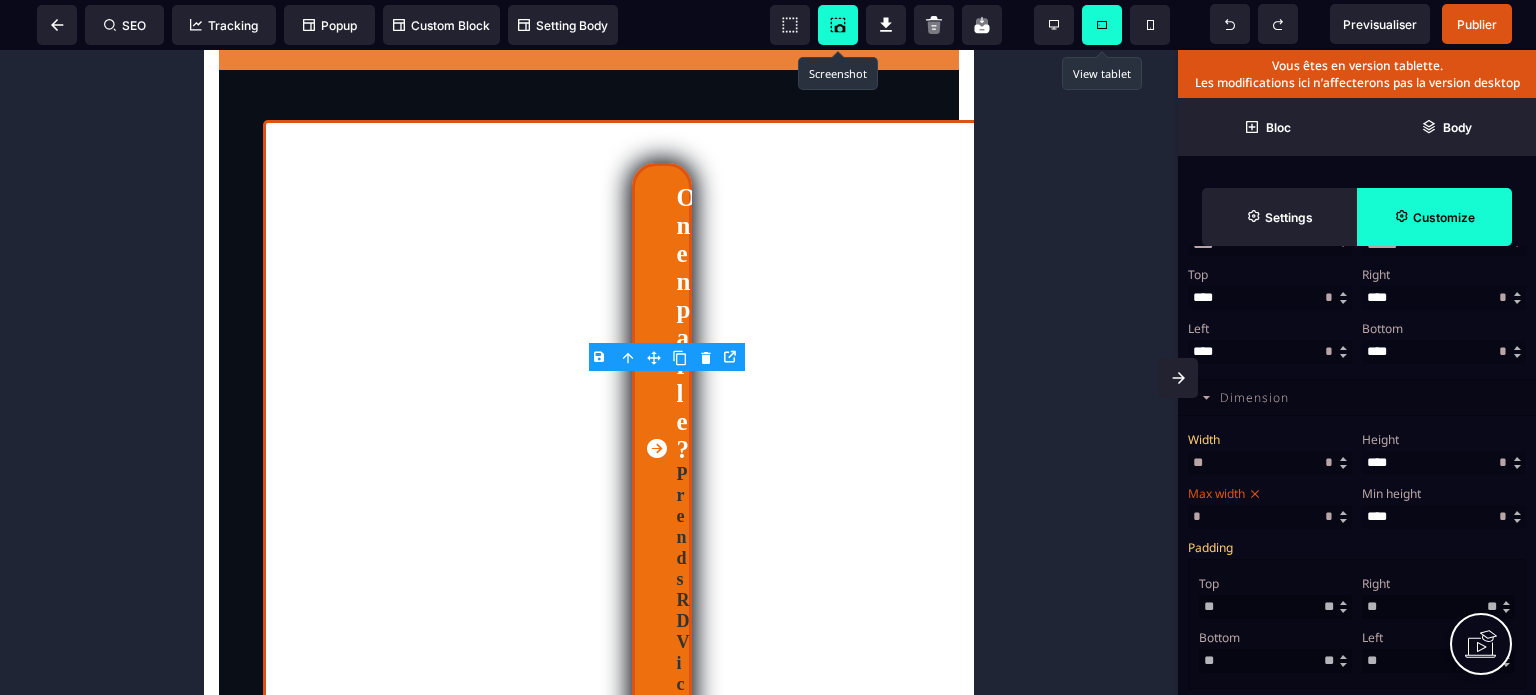click on "**" at bounding box center [1270, 463] 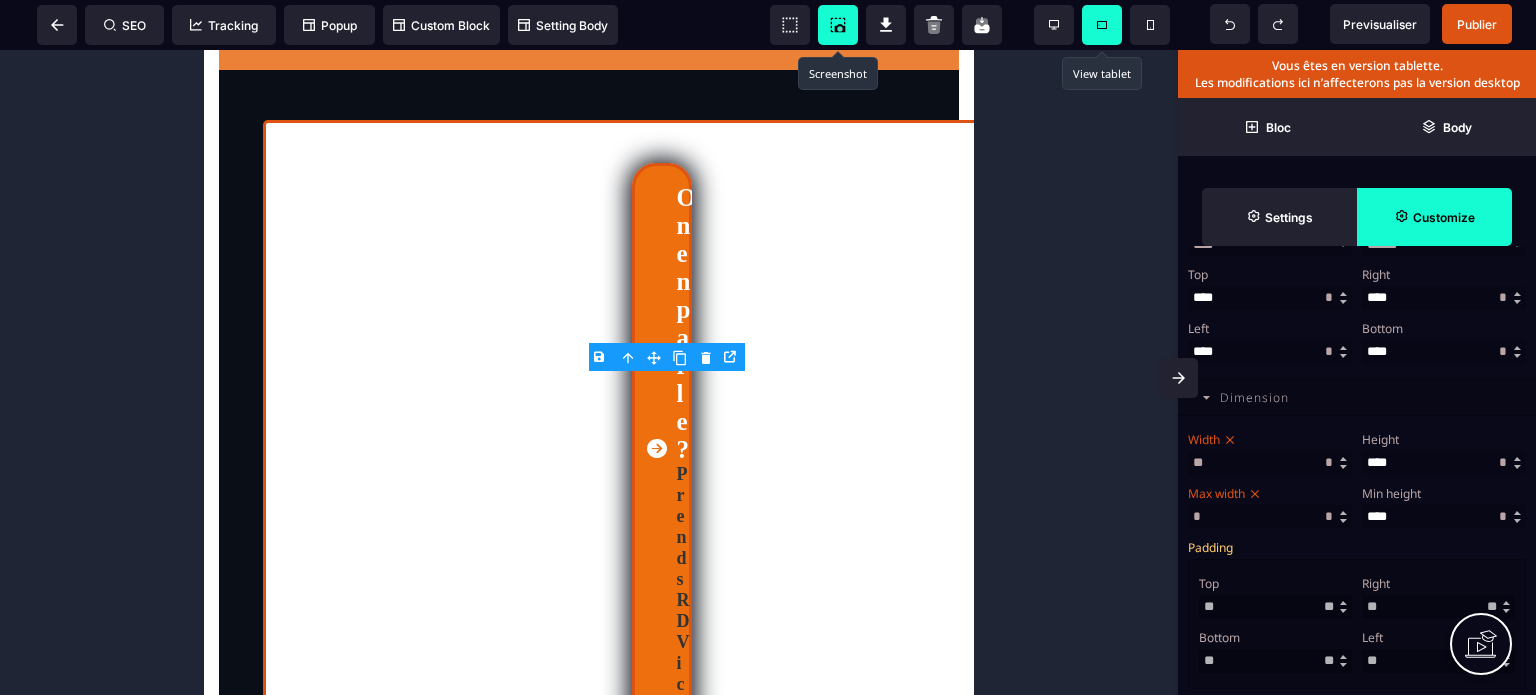 click 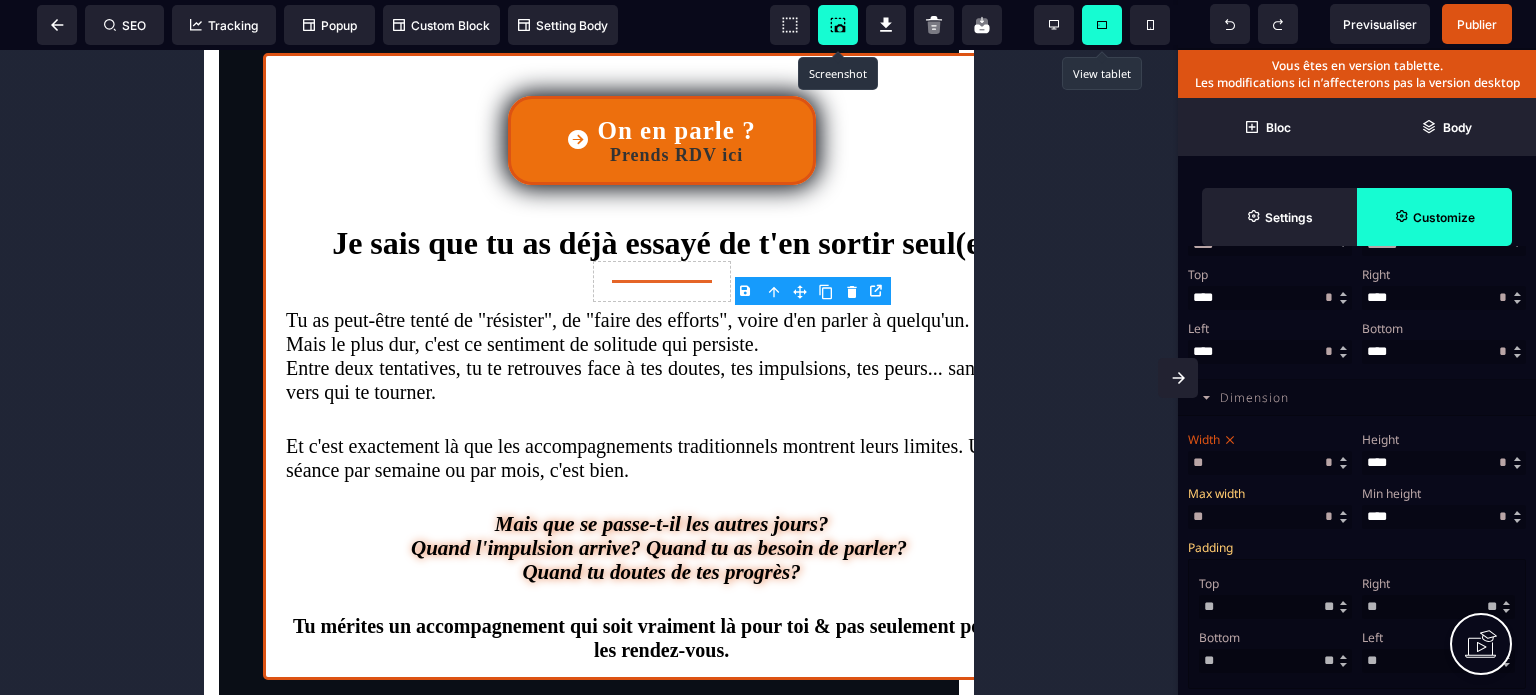 click 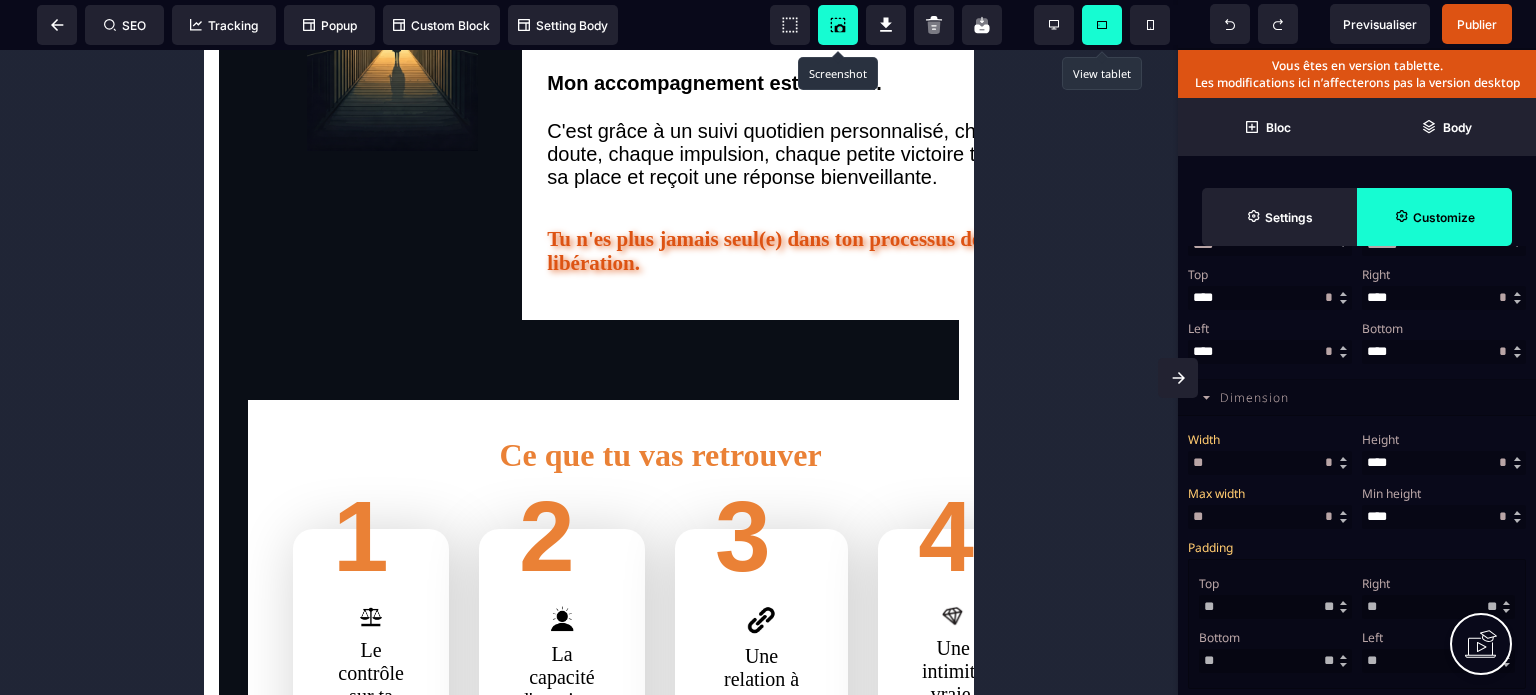 scroll, scrollTop: 2612, scrollLeft: 0, axis: vertical 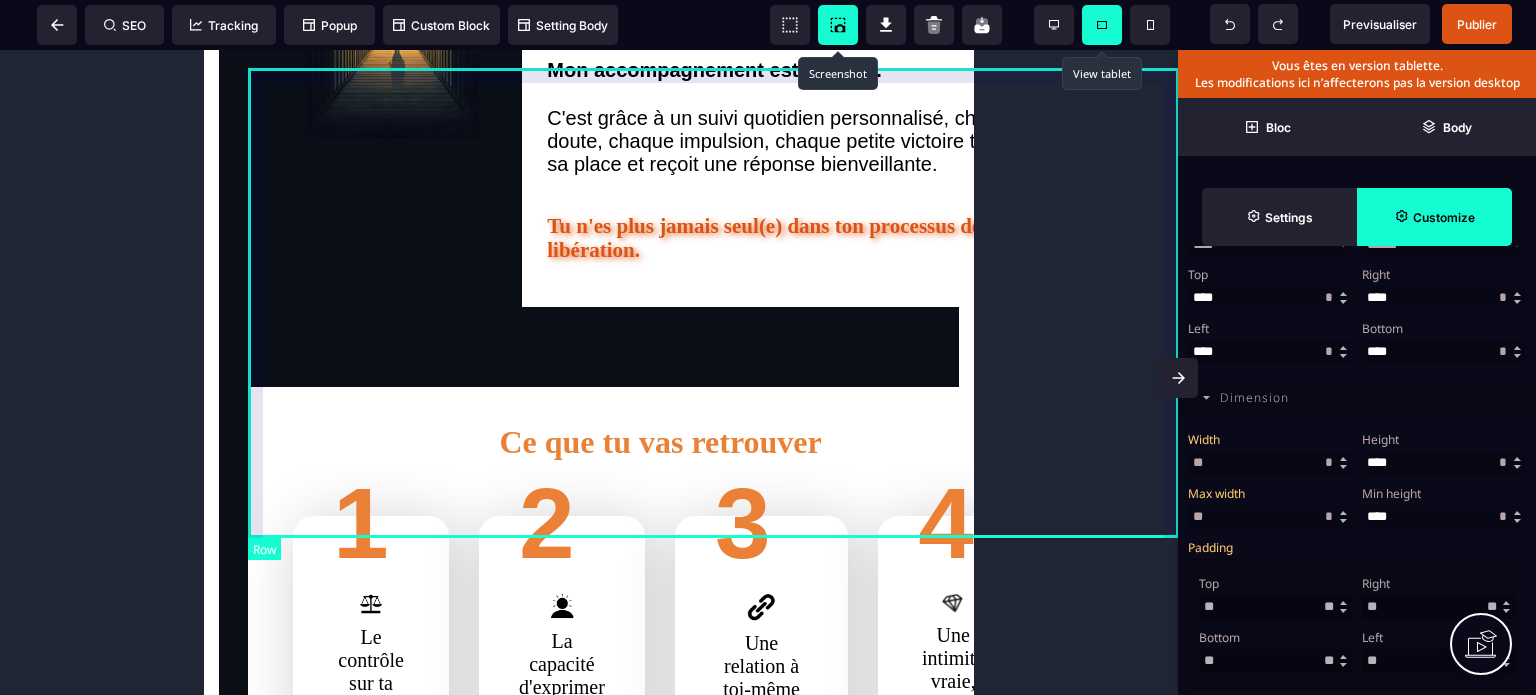 click on "Voici pourquoi   ma méthode est différente Je ne te propose pas une énième thérapie qui te laisse seul(e) entre les séances.  Mon accompagnement est continu. C'est grâce à un suivi quotidien personnalisé, chaque doute, chaque impulsion, chaque petite victoire trouve sa place et reçoit une réponse bienveillante. Tu n'es plus jamais seul(e) dans ton processus de libération." at bounding box center (660, 73) 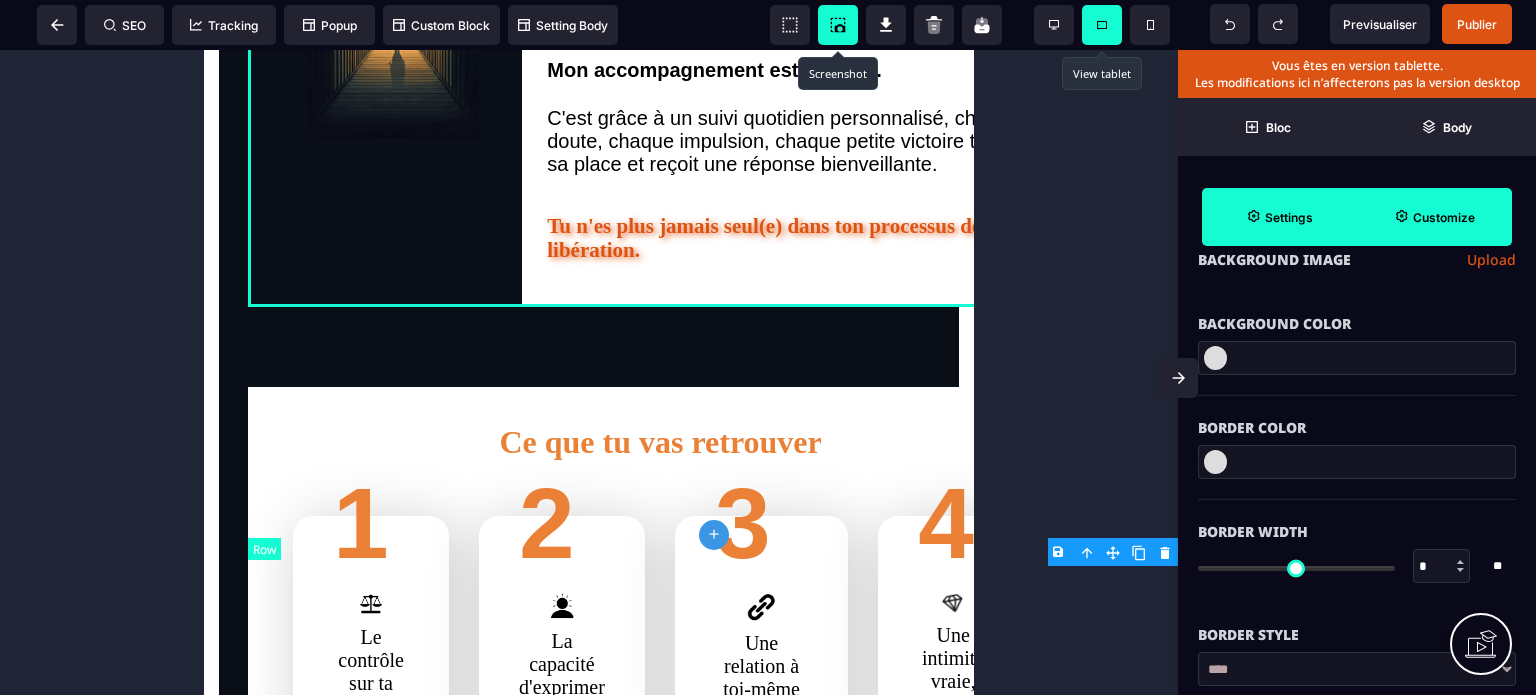 scroll, scrollTop: 0, scrollLeft: 0, axis: both 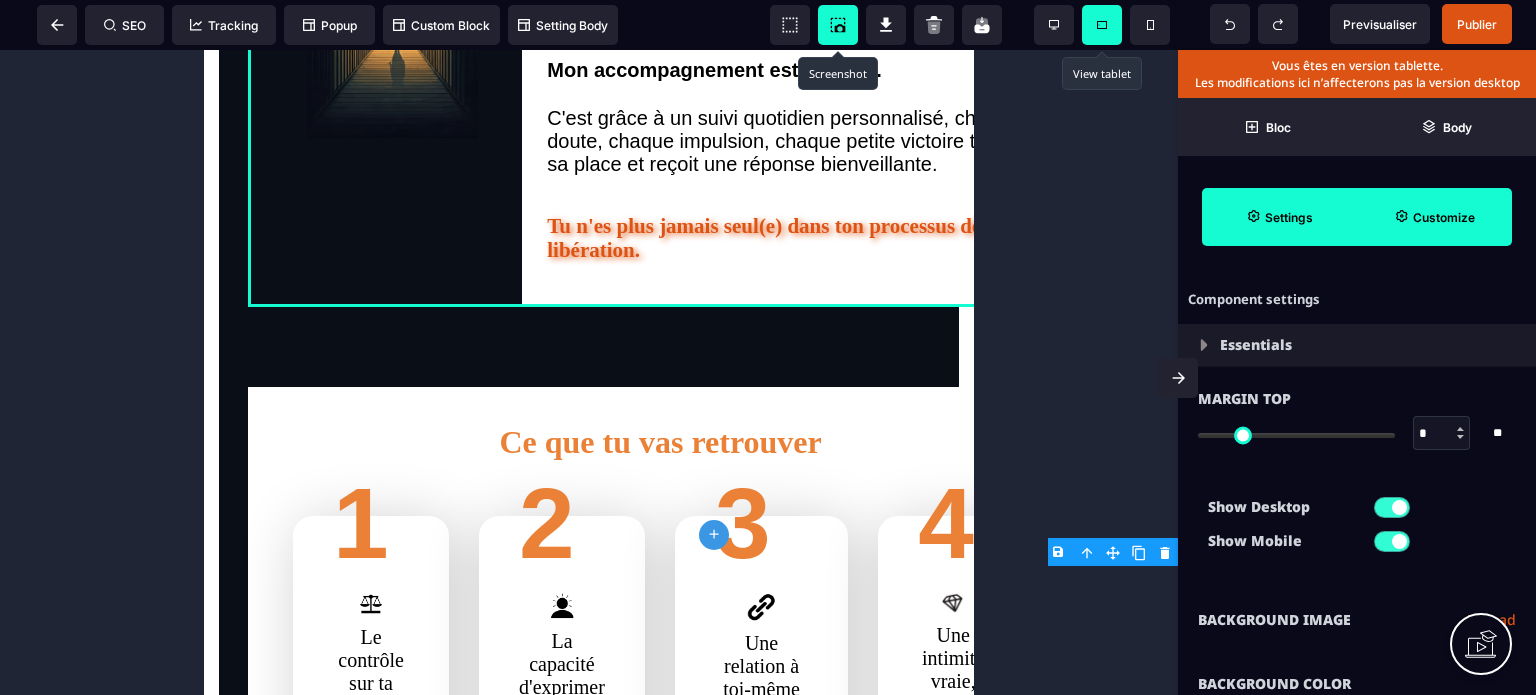 click on "Customize" at bounding box center [1434, 217] 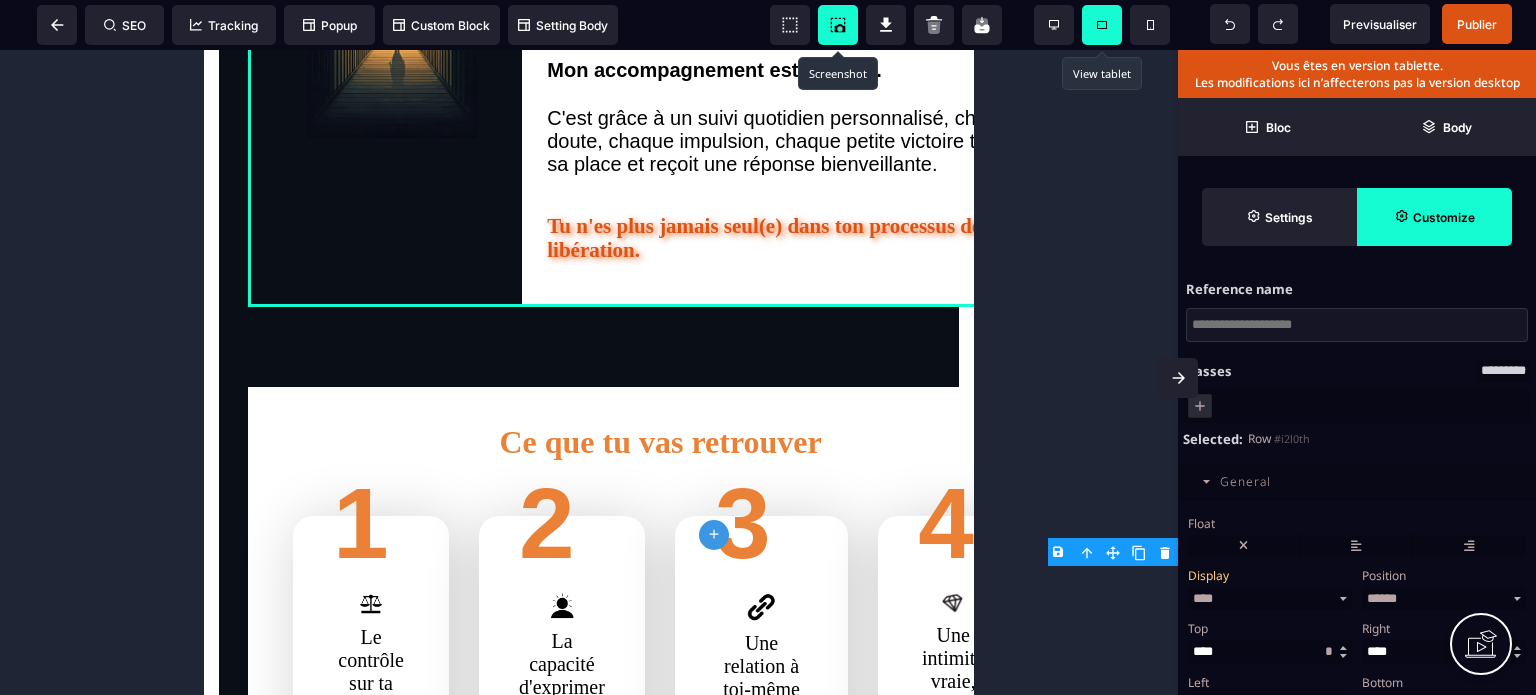 click on "Float" at bounding box center (1354, 523) 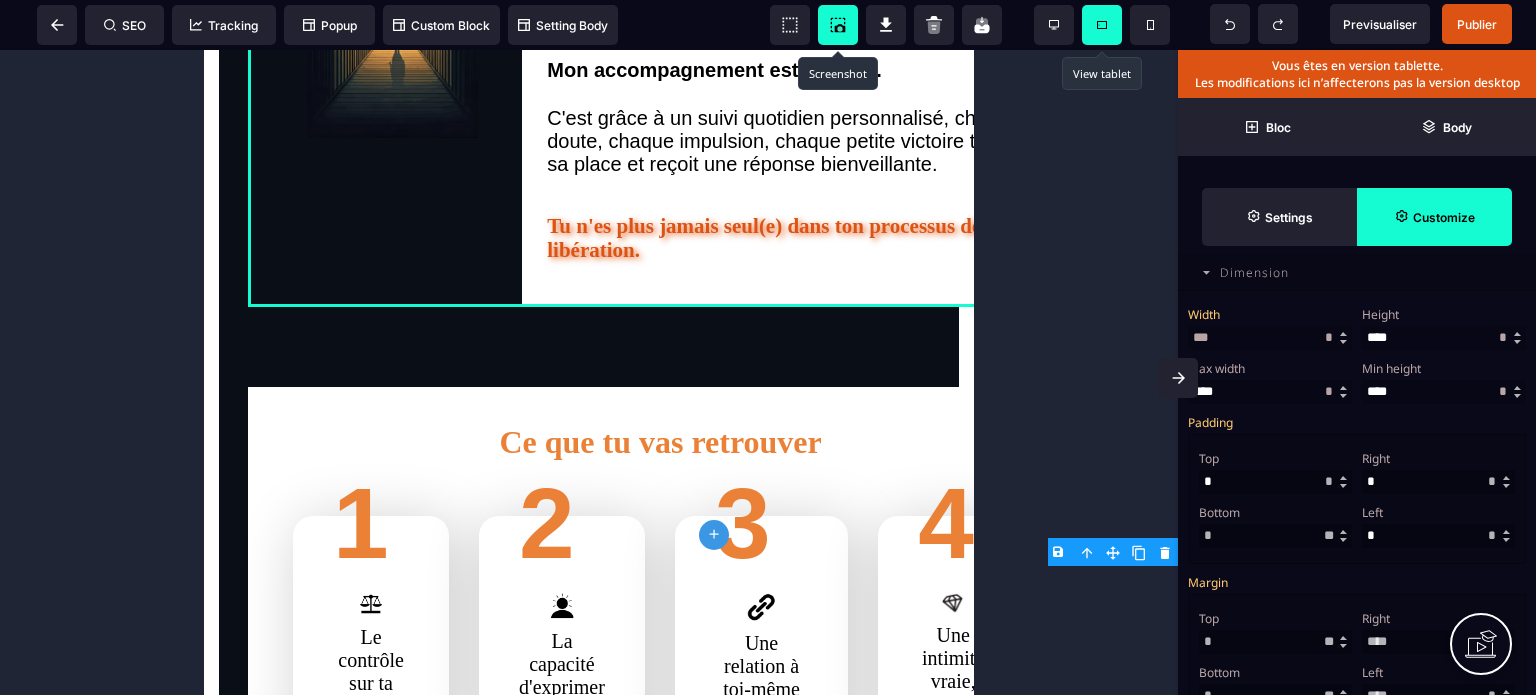 scroll, scrollTop: 480, scrollLeft: 0, axis: vertical 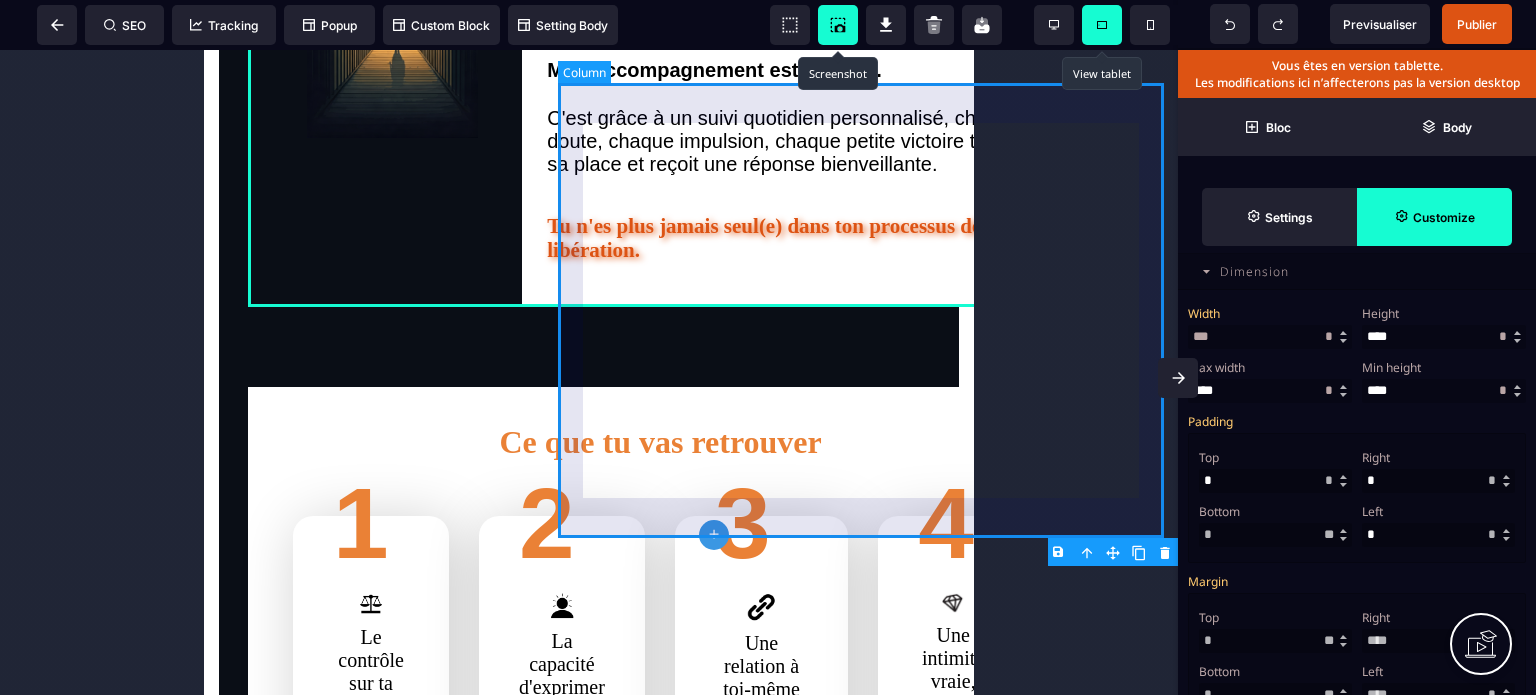 click on "Voici pourquoi   ma méthode est différente Je ne te propose pas une énième thérapie qui te laisse seul(e) entre les séances.  Mon accompagnement est continu. C'est grâce à un suivi quotidien personnalisé, chaque doute, chaque impulsion, chaque petite victoire trouve sa place et reçoit une réponse bienveillante. Tu n'es plus jamais seul(e) dans ton processus de libération." at bounding box center (790, 80) 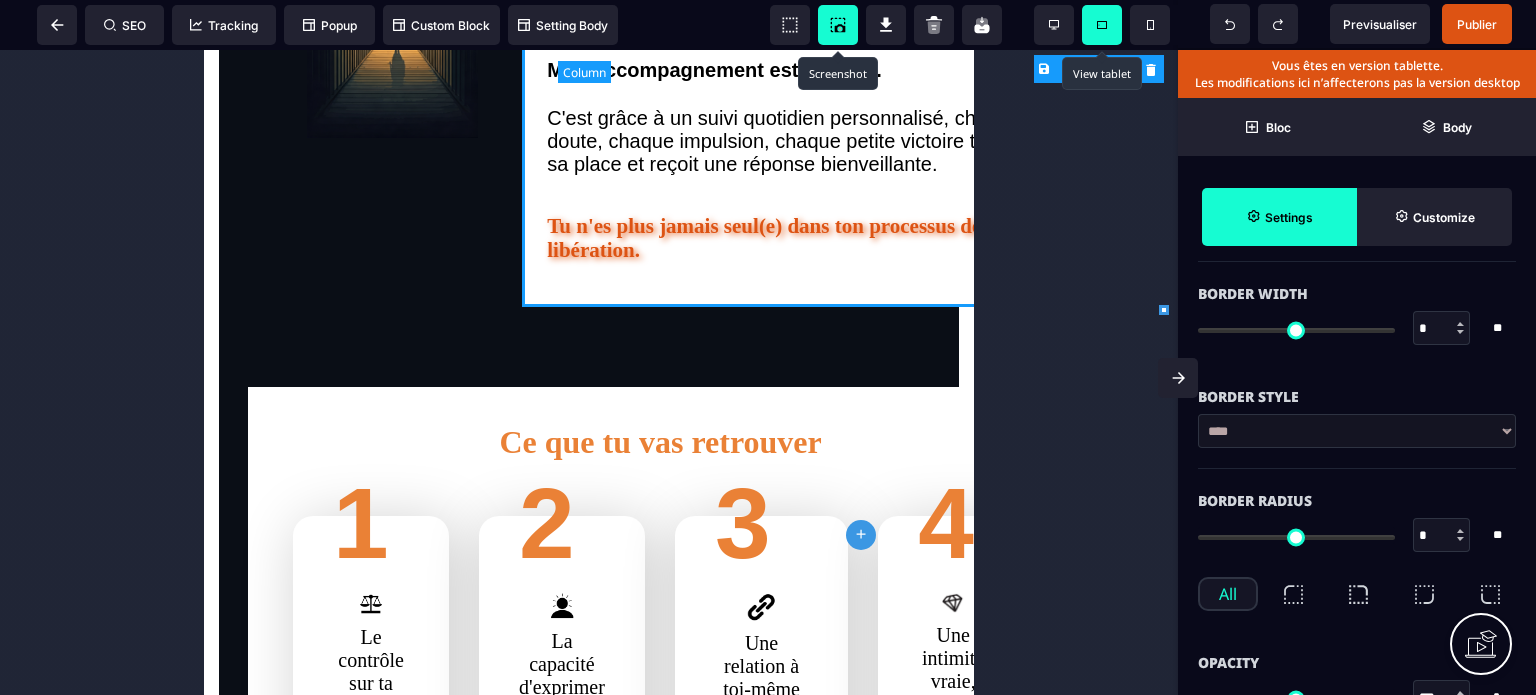 scroll, scrollTop: 0, scrollLeft: 0, axis: both 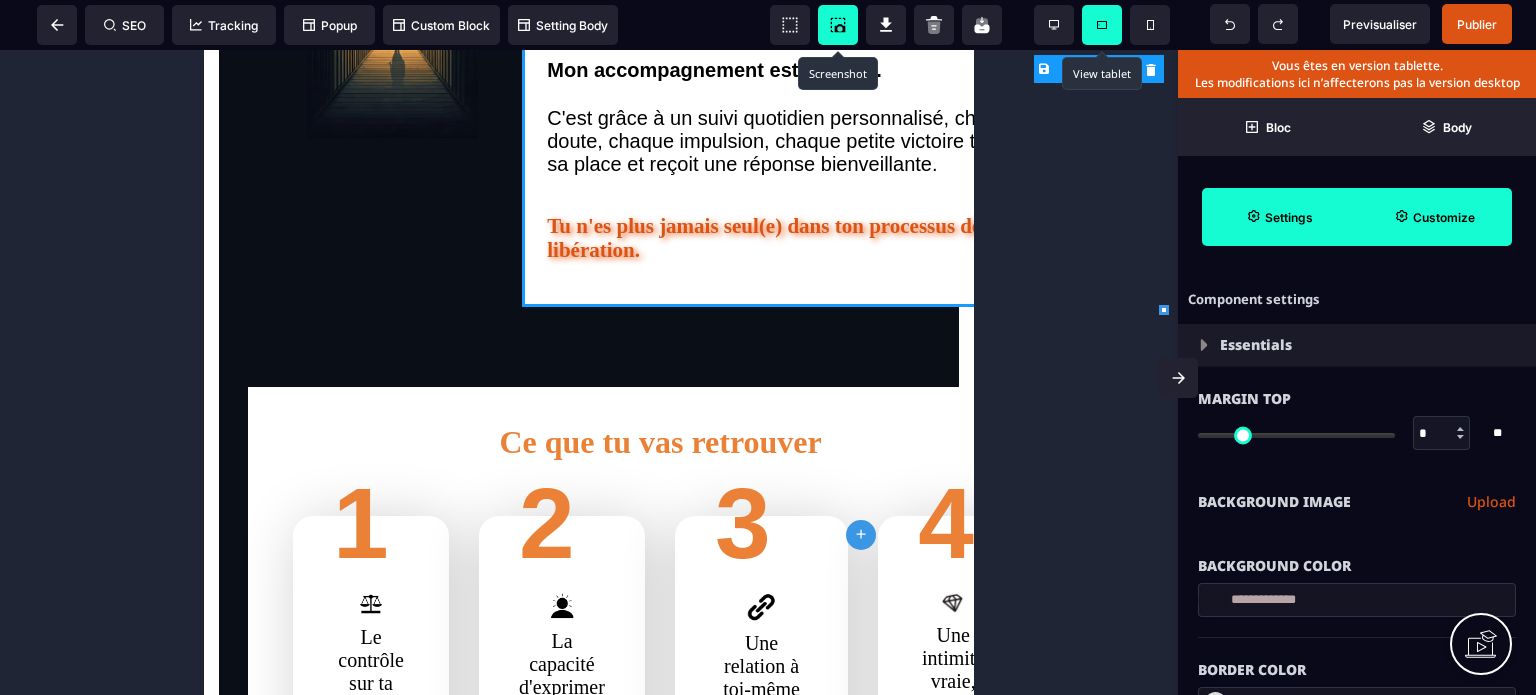 click on "Customize" at bounding box center [1444, 217] 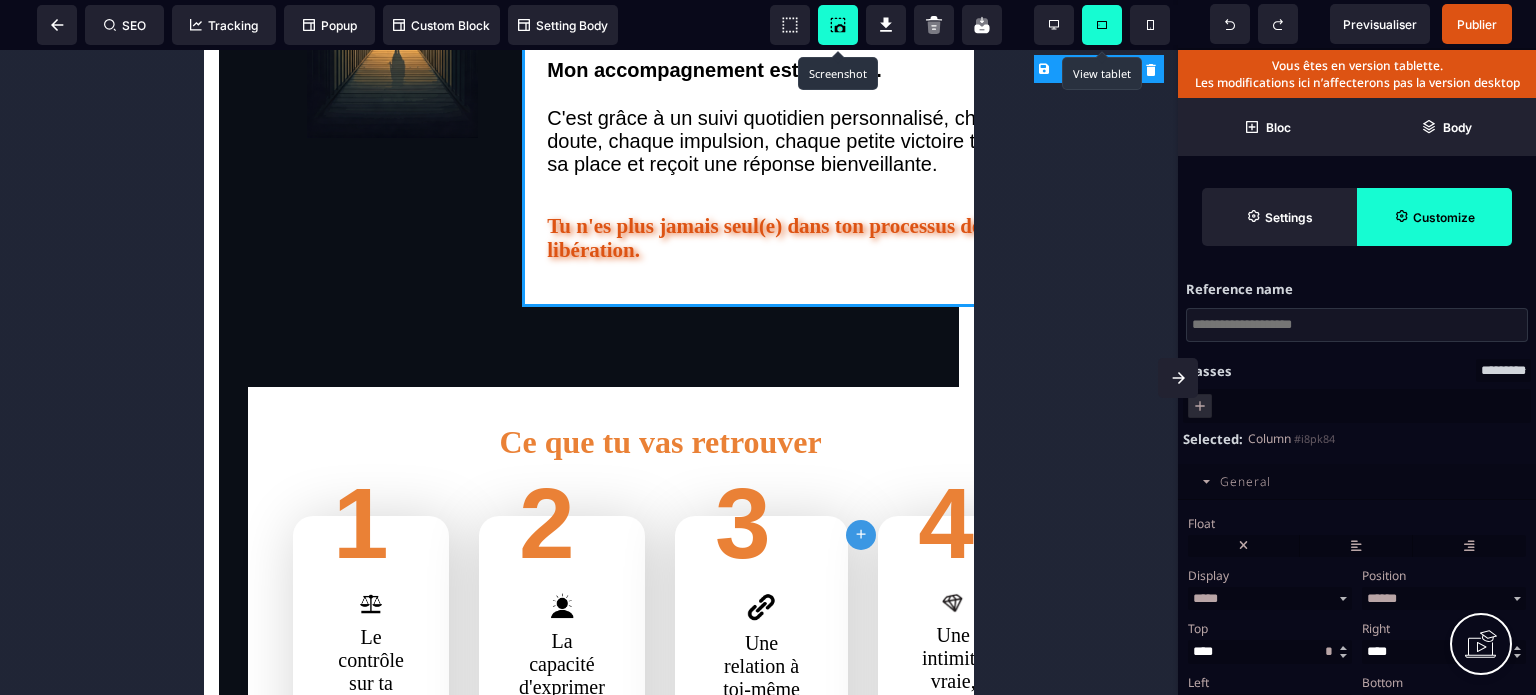 click on "Display" at bounding box center [1267, 575] 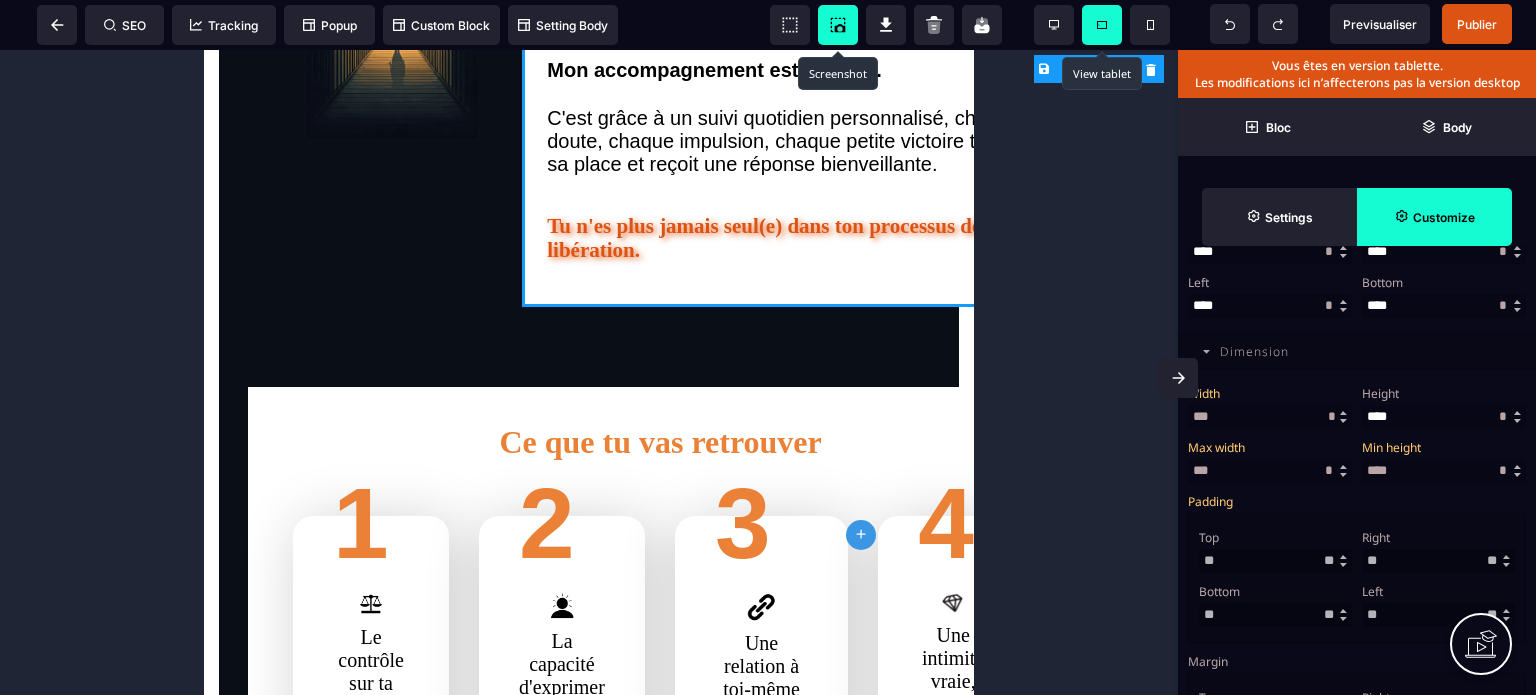 scroll, scrollTop: 440, scrollLeft: 0, axis: vertical 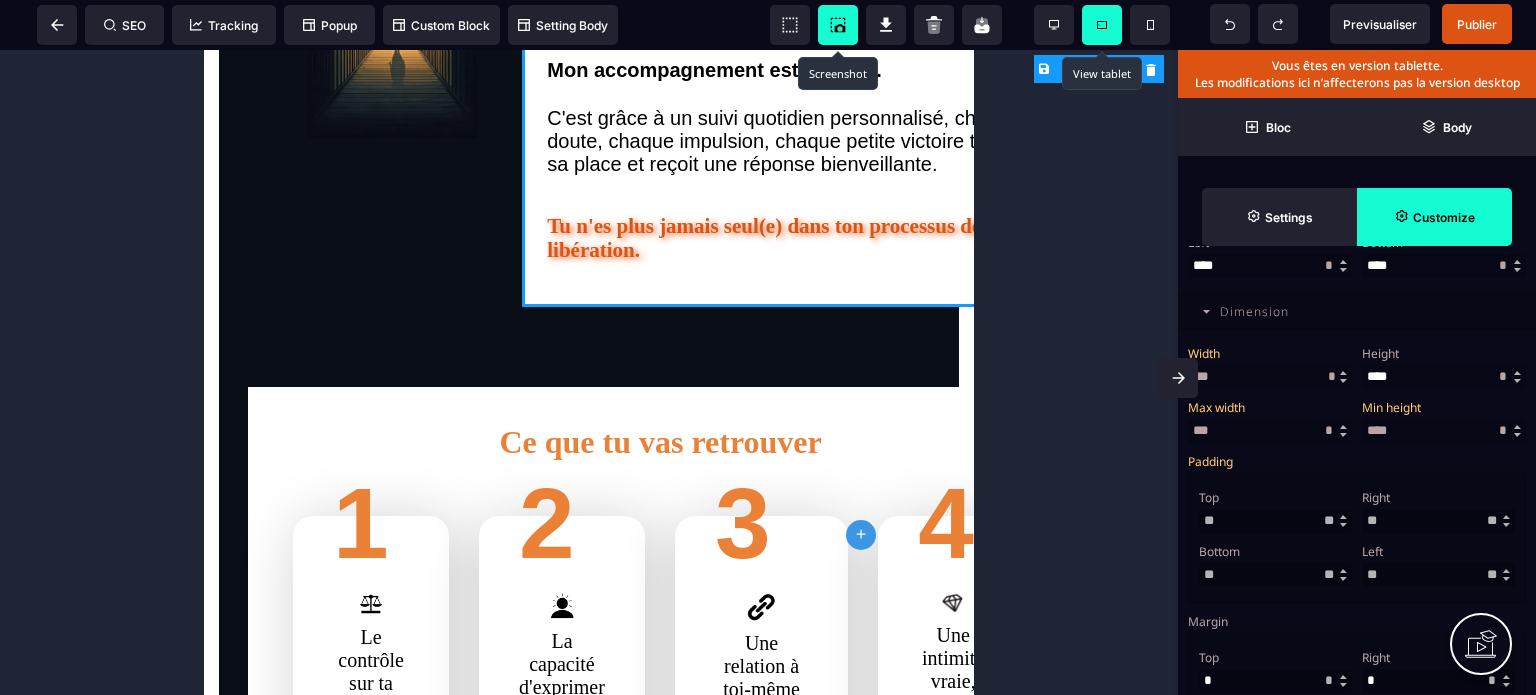 drag, startPoint x: 1224, startPoint y: 451, endPoint x: 1176, endPoint y: 452, distance: 48.010414 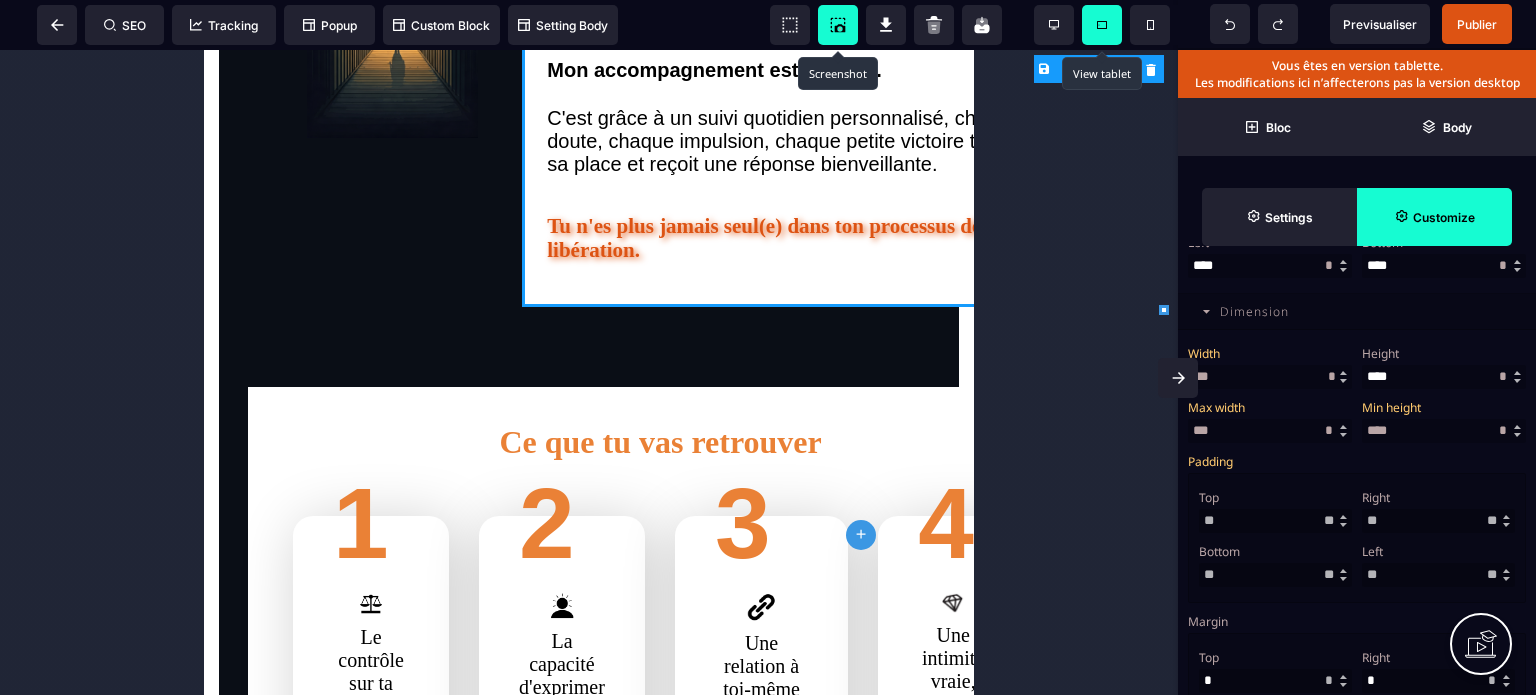 click on "Max width" at bounding box center (1267, 407) 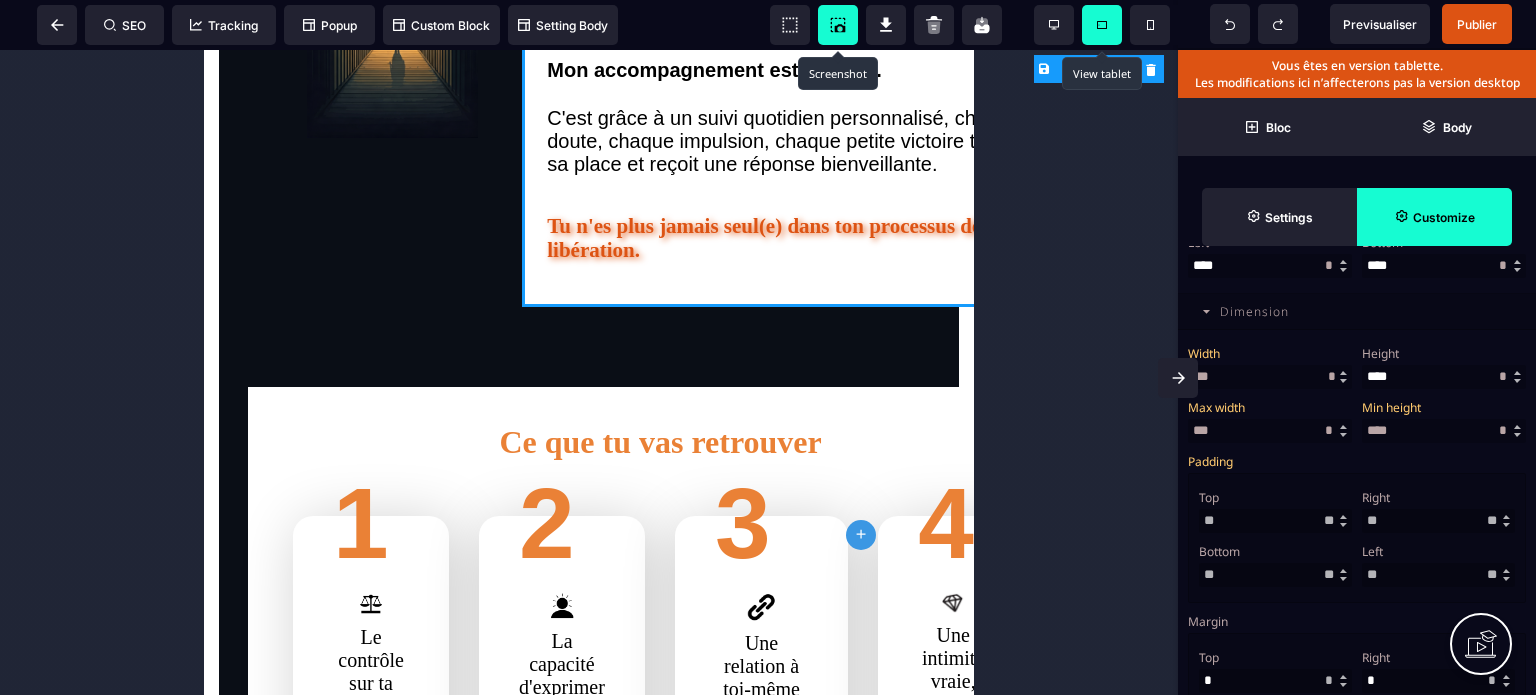 drag, startPoint x: 1242, startPoint y: 385, endPoint x: 1175, endPoint y: 392, distance: 67.36468 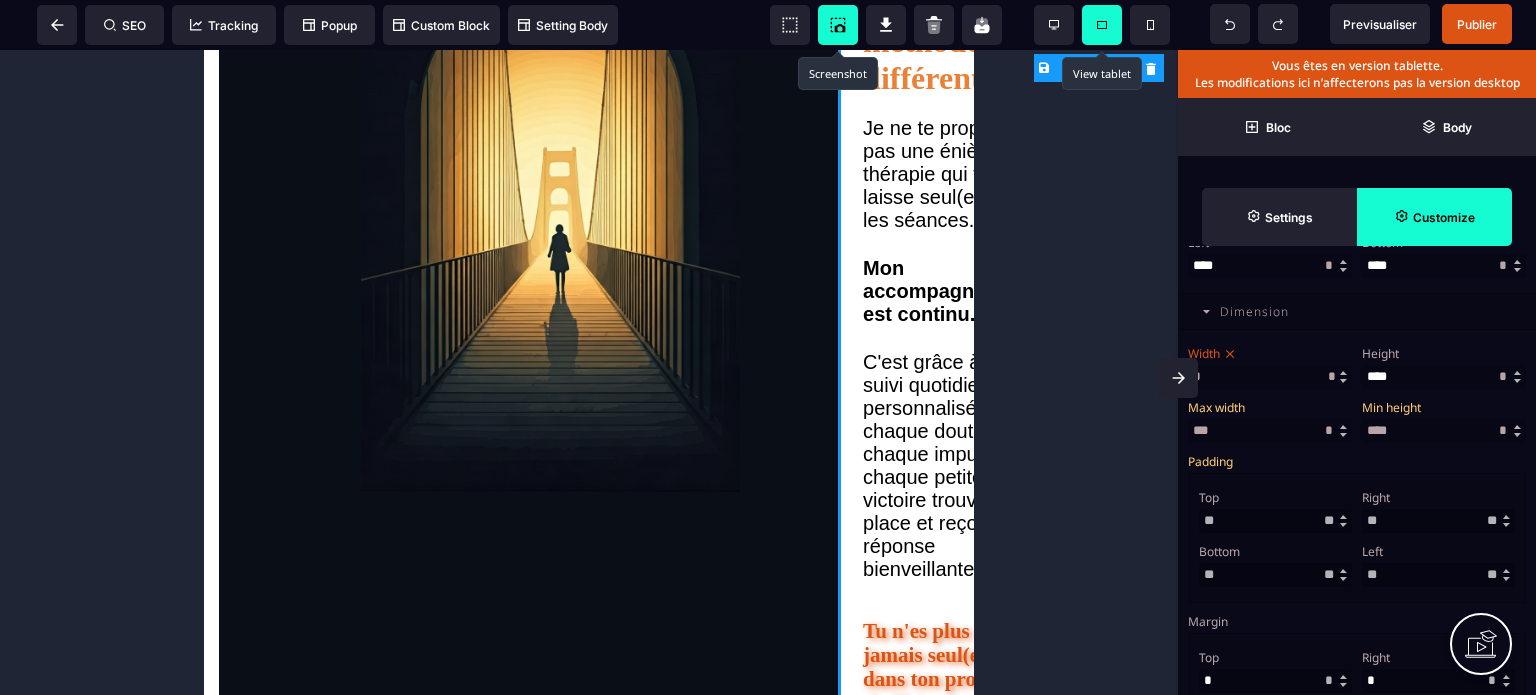 click on "Width" at bounding box center [1267, 353] 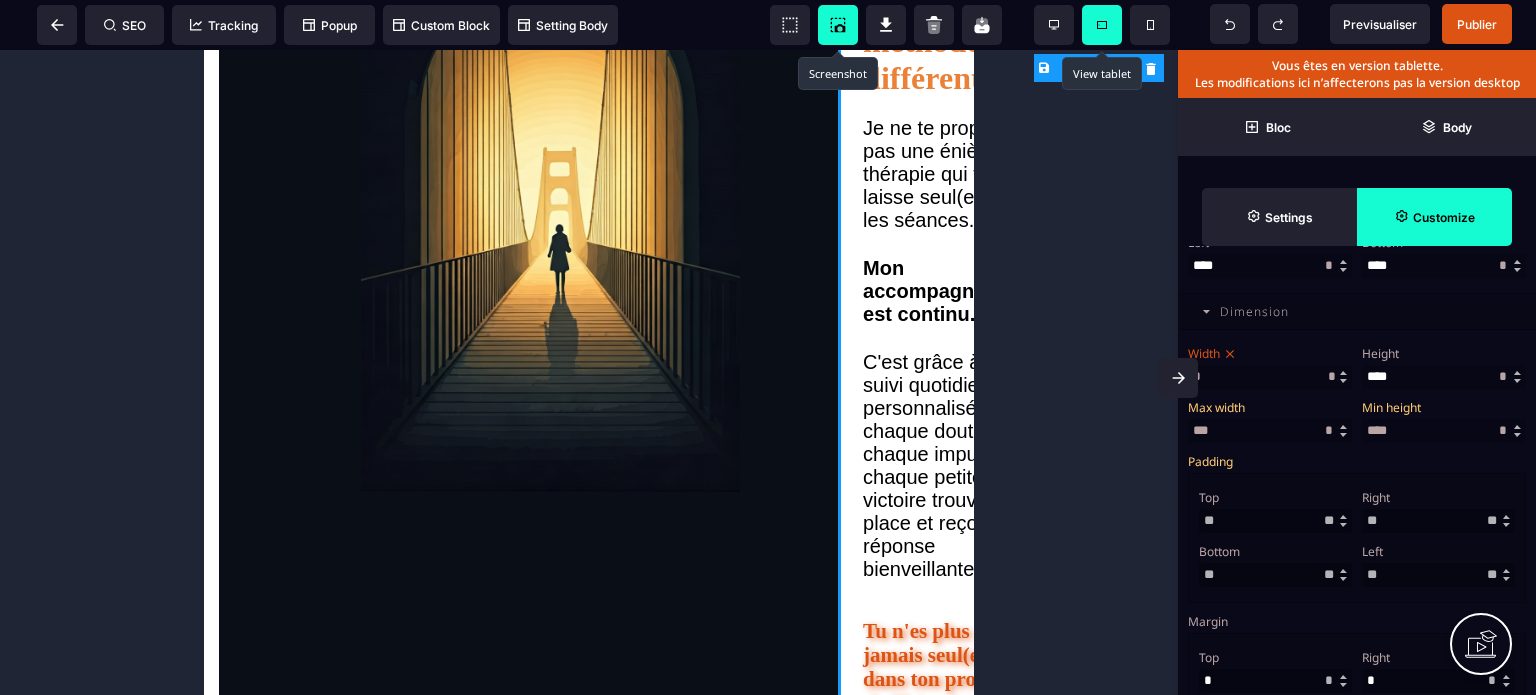 scroll, scrollTop: 2683, scrollLeft: 0, axis: vertical 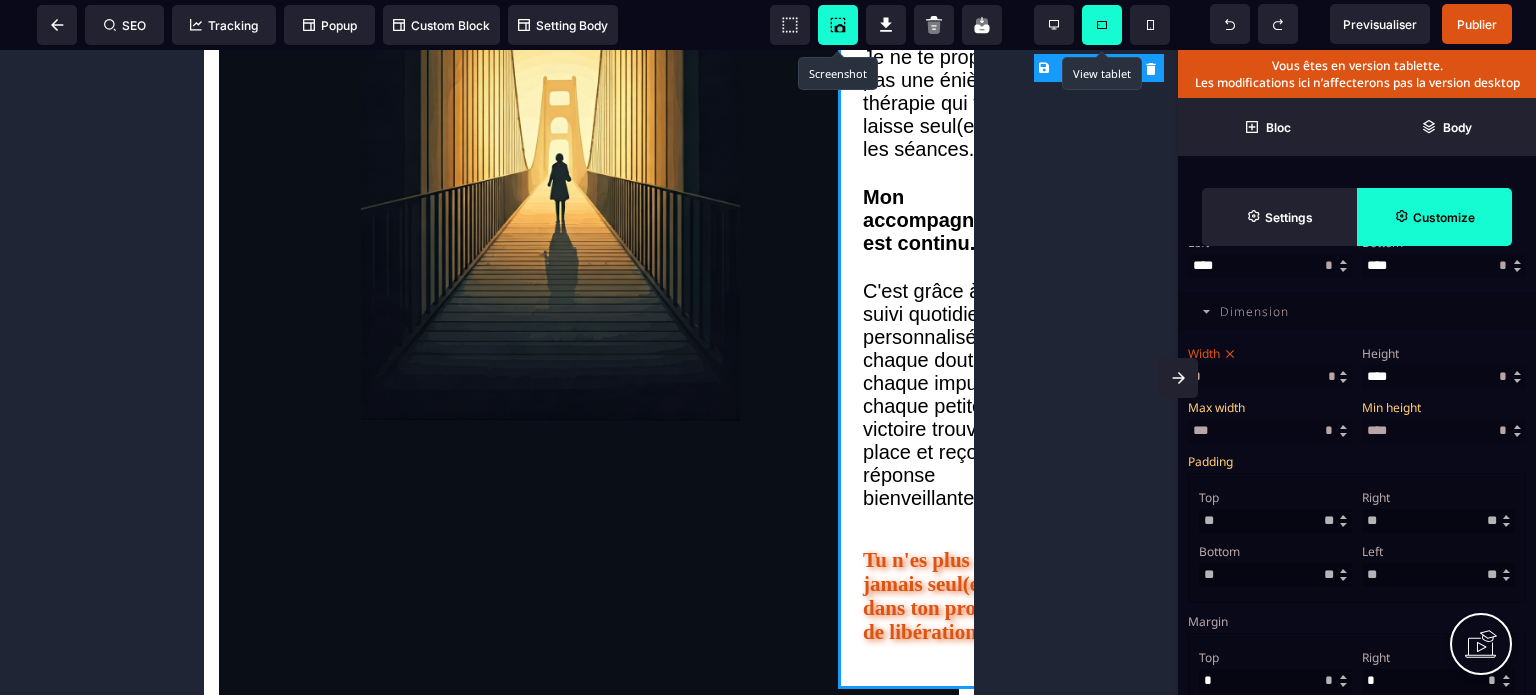 click 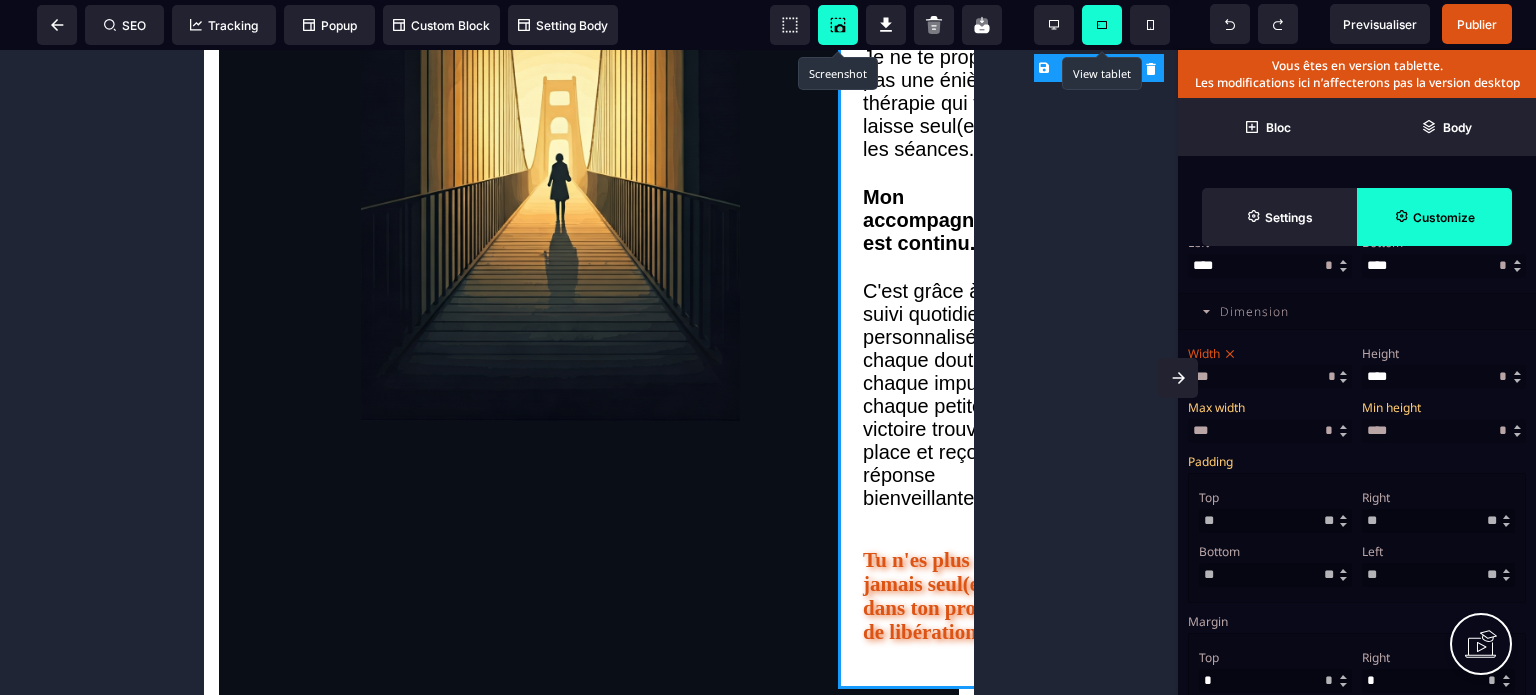 scroll, scrollTop: 2612, scrollLeft: 0, axis: vertical 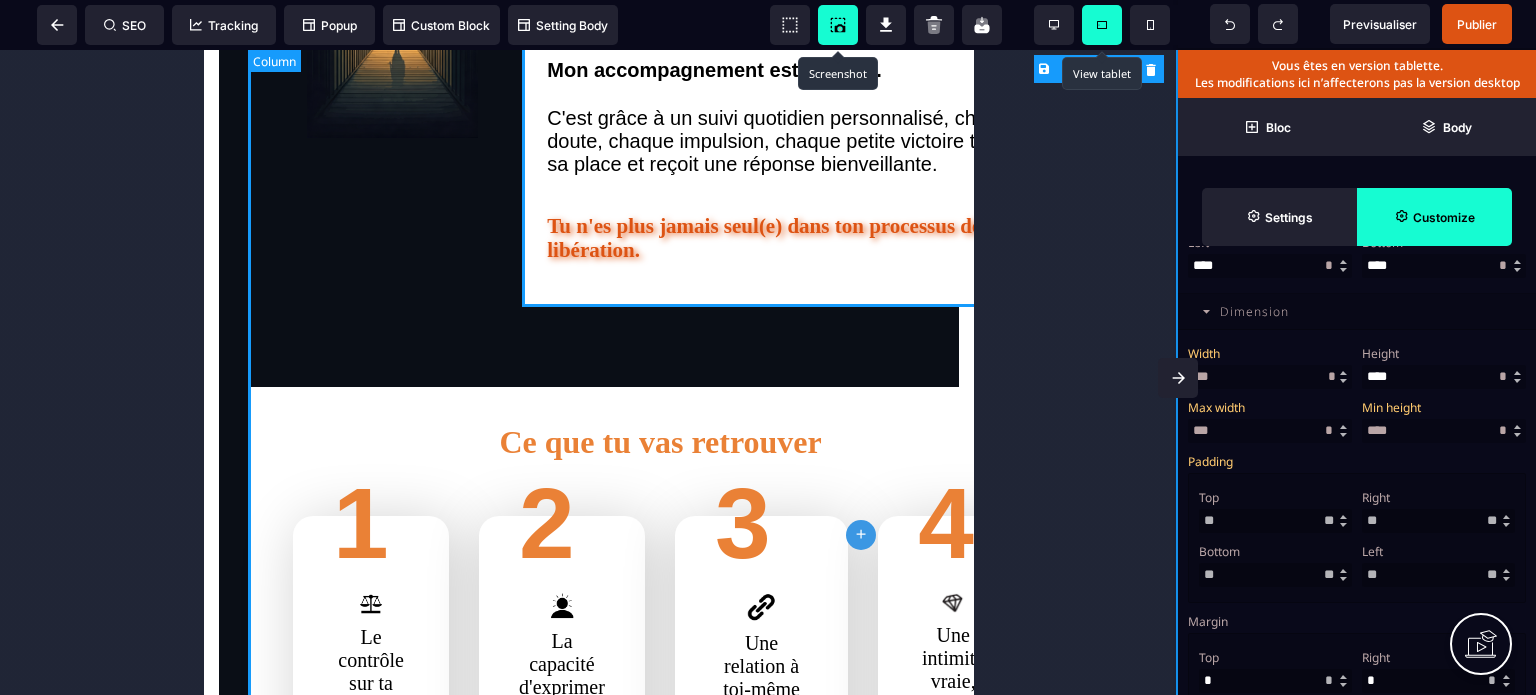 click on "On en parle ? Prends RDV ici Je sais que tu as déjà essayé de t'en sortir seul(e) Tu as peut-être tenté de "résister", de "faire des efforts", voire d'en parler à quelqu'un. Mais le plus dur, c'est ce sentiment de solitude qui persiste.  Entre deux tentatives, tu te retrouves face à tes doutes, tes impulsions, tes peurs... sans savoir vers qui te tourner. Et c'est exactement là que les accompagnements traditionnels montrent leurs limites. Une séance par semaine ou par mois, c'est bien.  Mais que se passe-t-il les autres jours?  Quand l'impulsion arrive? Quand tu as besoin de parler?
Quand tu doutes de tes progrès? Tu mérites un accompagnement qui soit vraiment là pour toi & pas seulement pendant les rendez-vous. Voici pourquoi   ma méthode est différente Je ne te propose pas une énième thérapie qui te laisse seul(e) entre les séances.  Mon accompagnement est continu. Tu n'es plus jamais seul(e) dans ton processus de libération. Ce que tu vas retrouver 1 2 3 4" at bounding box center [660, 89] 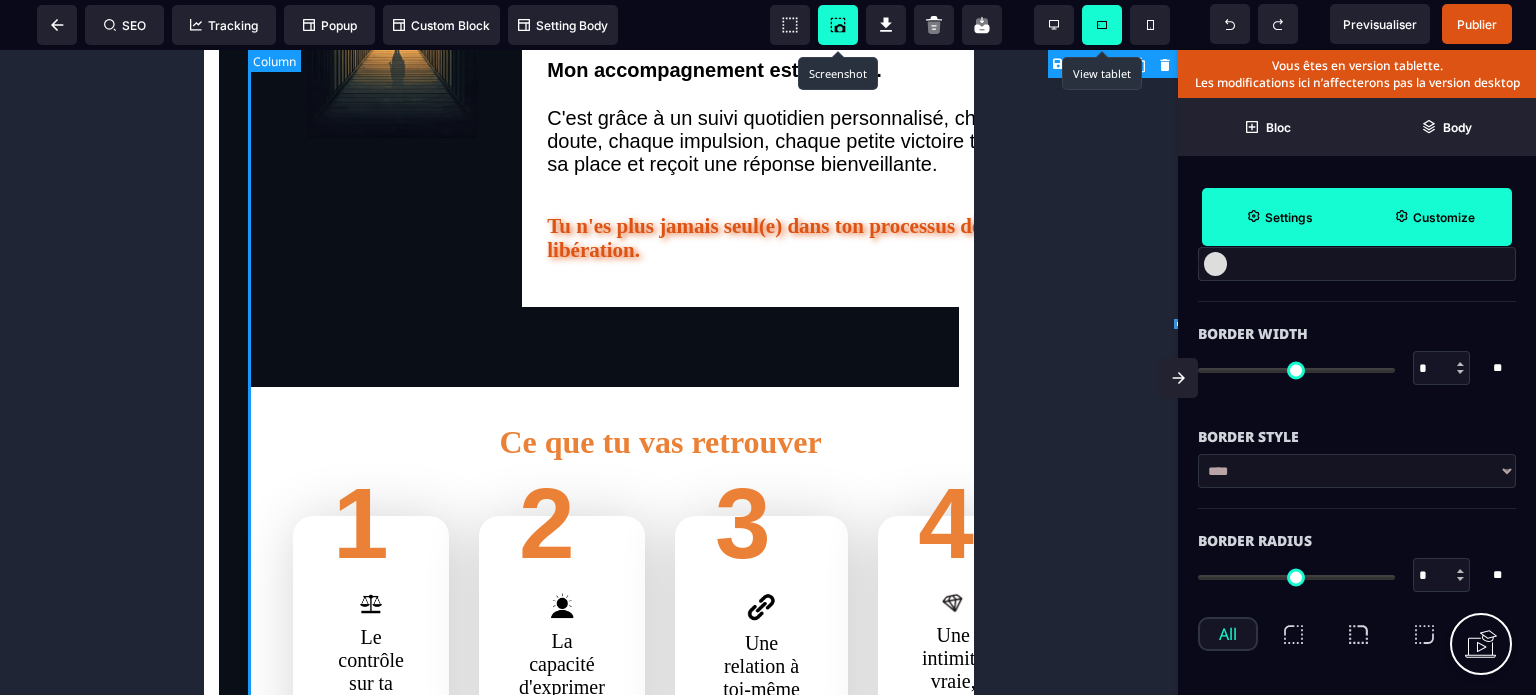 scroll, scrollTop: 0, scrollLeft: 0, axis: both 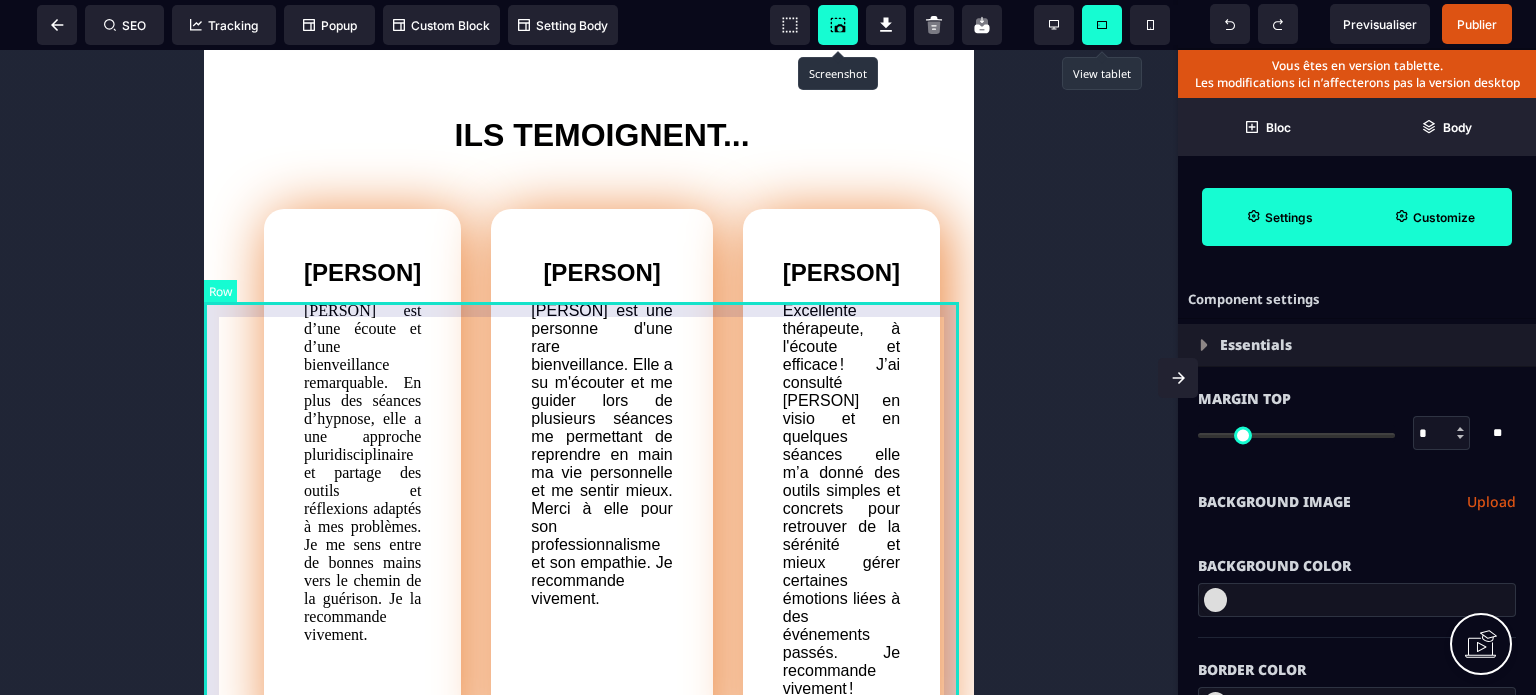 click on "ILS TEMOIGNENT... [PERSON] est d’une écoute et d’une bienveillance remarquable. En plus des séances d’hypnose, elle a une approche pluridisciplinaire et partage des outils et réflexions adaptés à mes problèmes. Je me sens entre de bonnes mains vers le chemin de la guérison. Je la recommande vivement. [PERSON] [PERSON] est une personne d'une rare bienveillance. Elle a su m'écouter et me guider lors de plusieurs séances me permettant de reprendre en main ma vie personnelle et me sentir mieux. Merci à elle pour son professionnalisme et son empathie. Je recommande vivement. [PERSON] Excellente thérapeute, à l'écoute et efficace ! J’ai consulté [PERSON] en visio et en quelques séances elle m’a donné des outils simples et concrets pour retrouver de la sérénité et mieux gérer certaines émotions liées à des événements passés. Je recommande vivement !  [PERSON] Excellente praticienne. À l'écoute, bienveillante et agréable. Elle m'a grandement aidée. Merci beaucoup !" at bounding box center [589, 738] 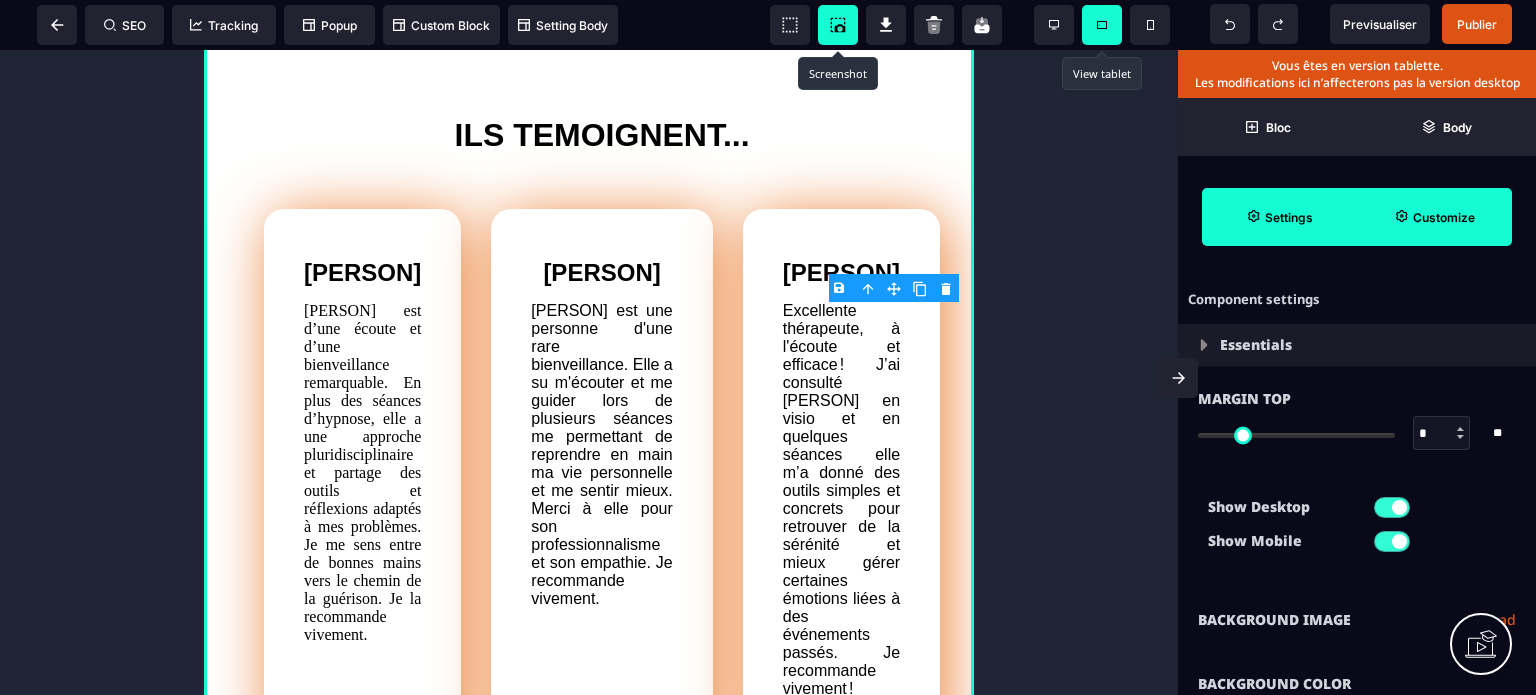 click on "Background Image
Upload" at bounding box center (1357, 620) 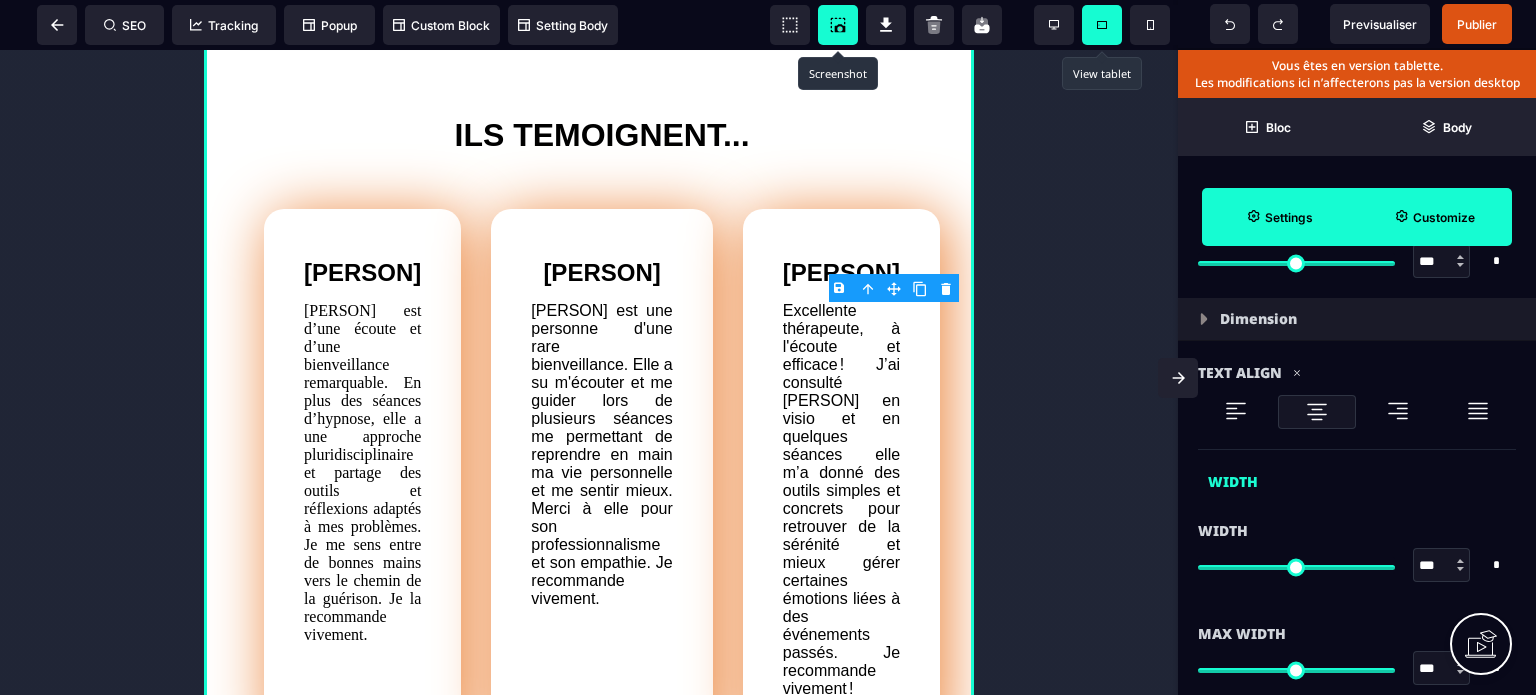 scroll, scrollTop: 1080, scrollLeft: 0, axis: vertical 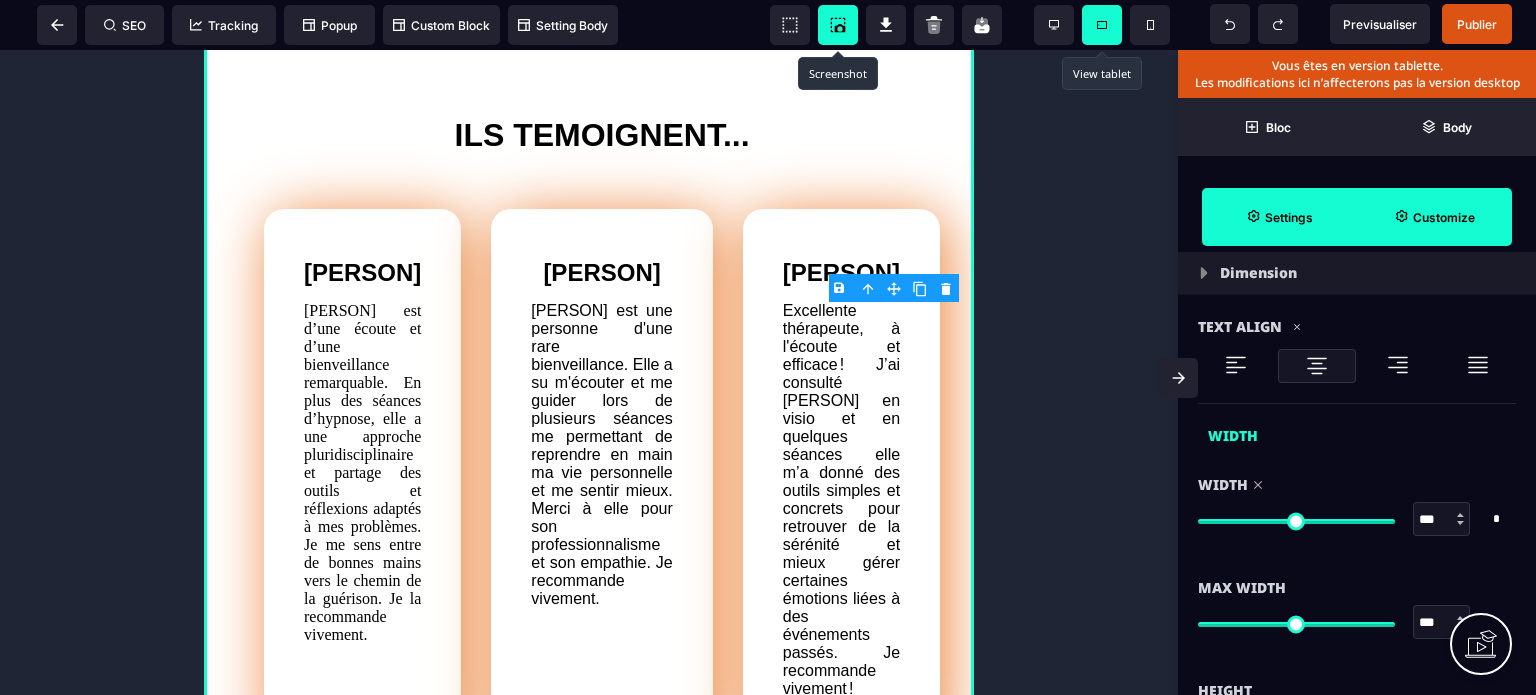 drag, startPoint x: 1373, startPoint y: 519, endPoint x: 1477, endPoint y: 533, distance: 104.93808 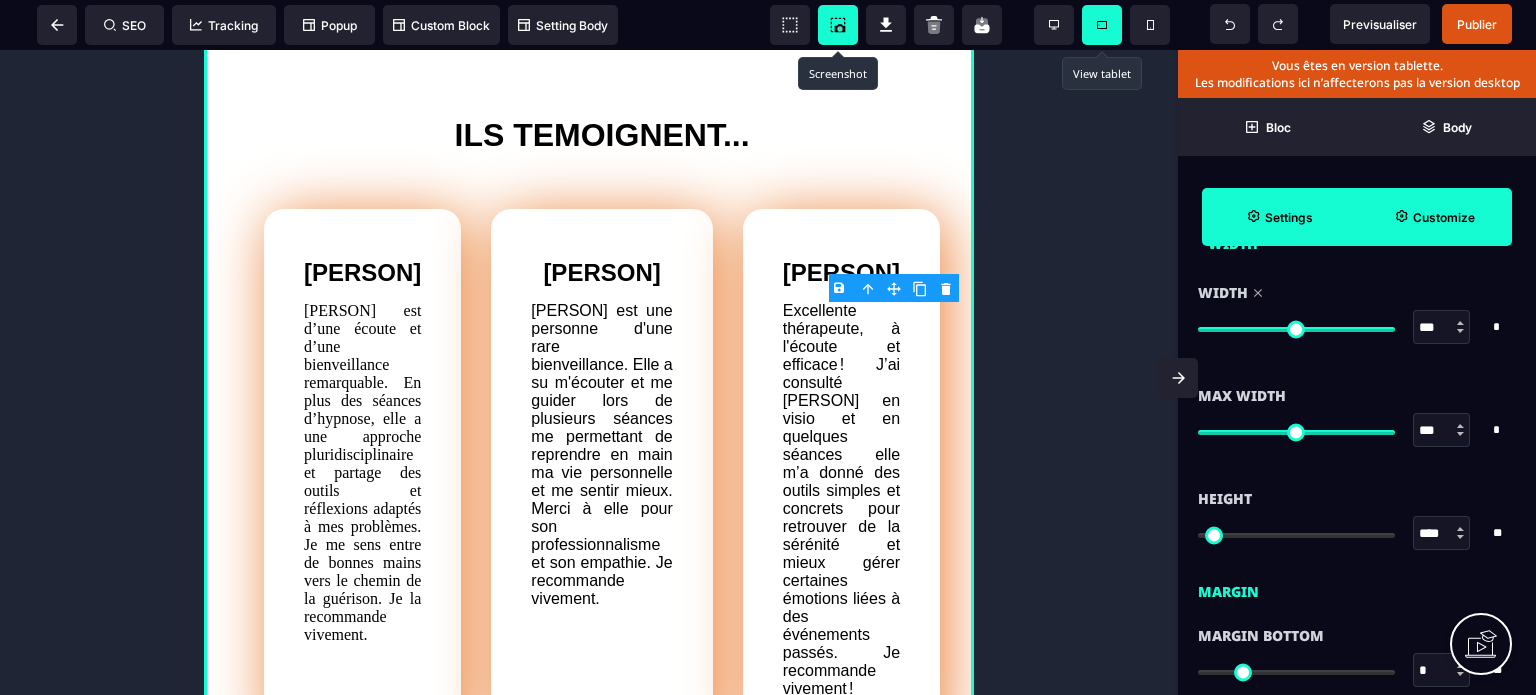 scroll, scrollTop: 1320, scrollLeft: 0, axis: vertical 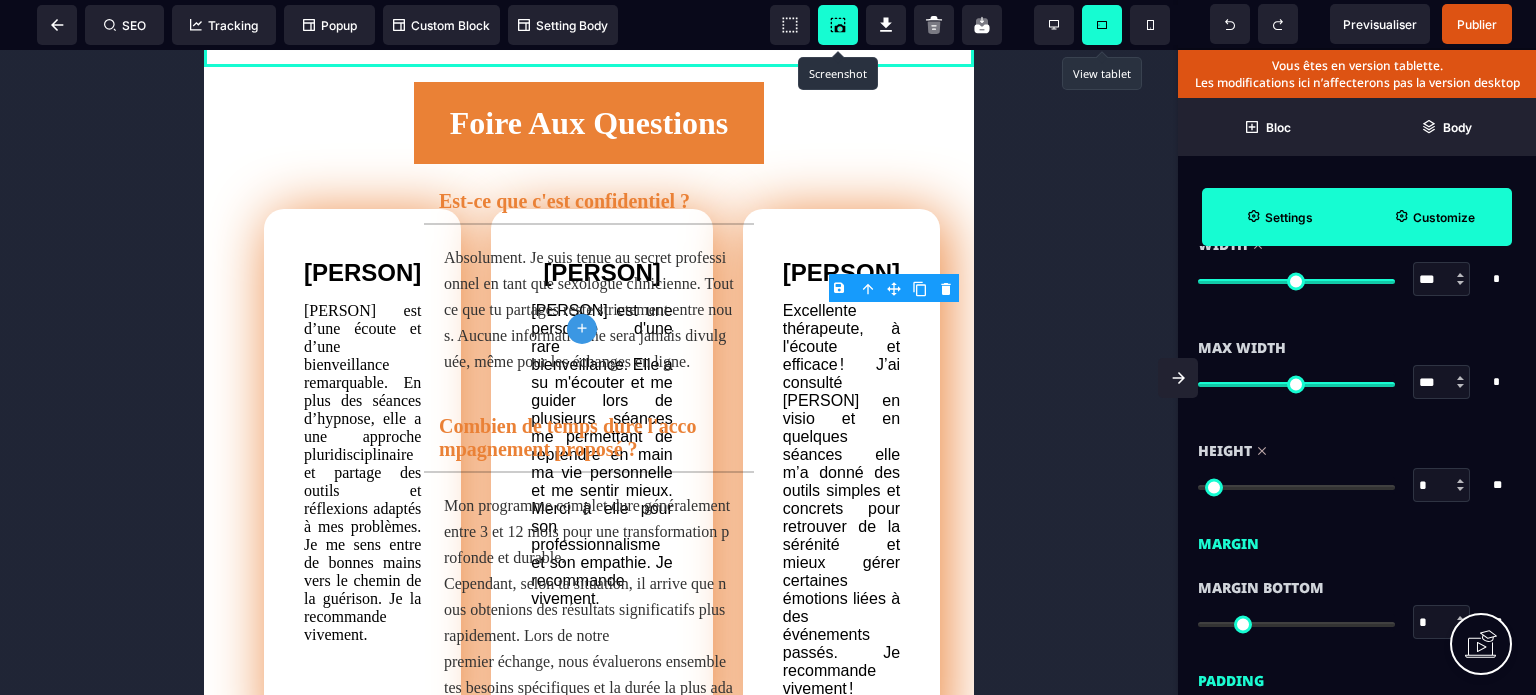 drag, startPoint x: 1211, startPoint y: 484, endPoint x: 1145, endPoint y: 479, distance: 66.189125 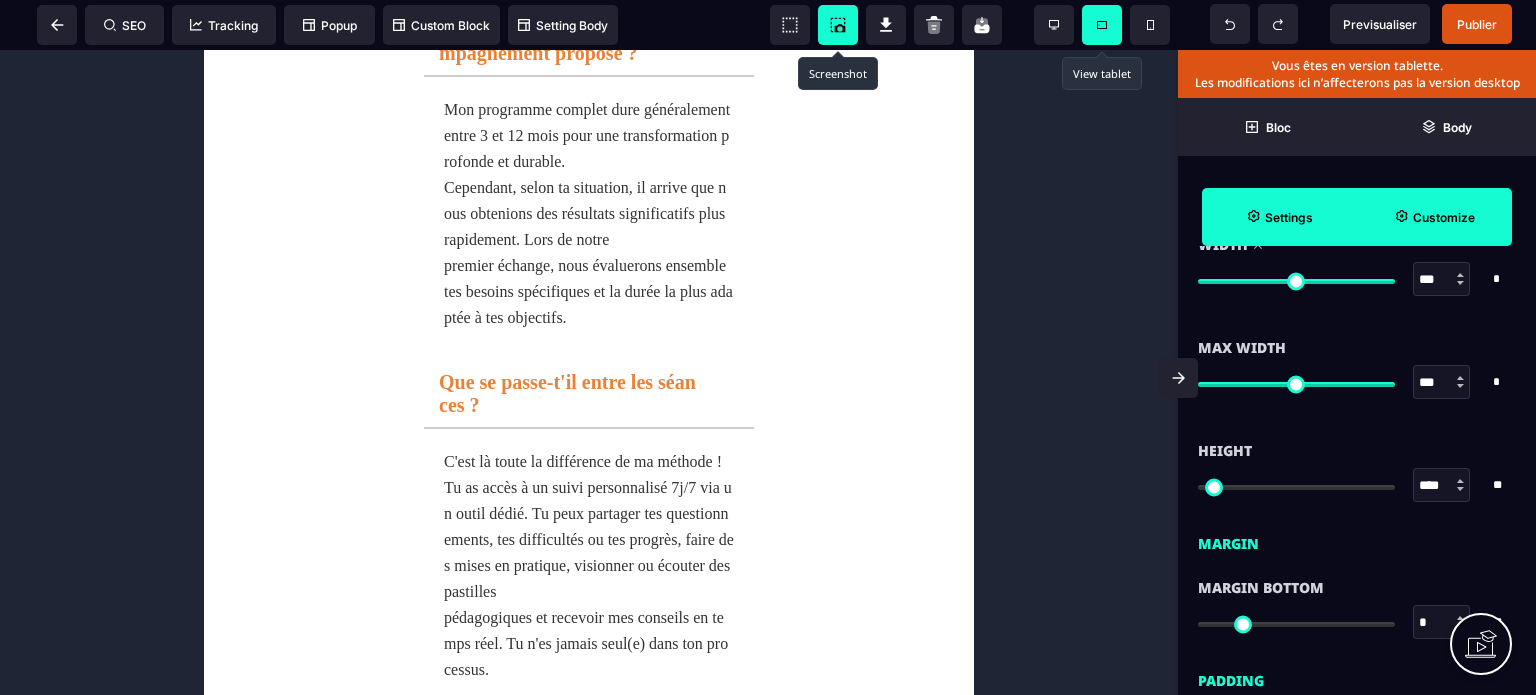 scroll, scrollTop: 6164, scrollLeft: 0, axis: vertical 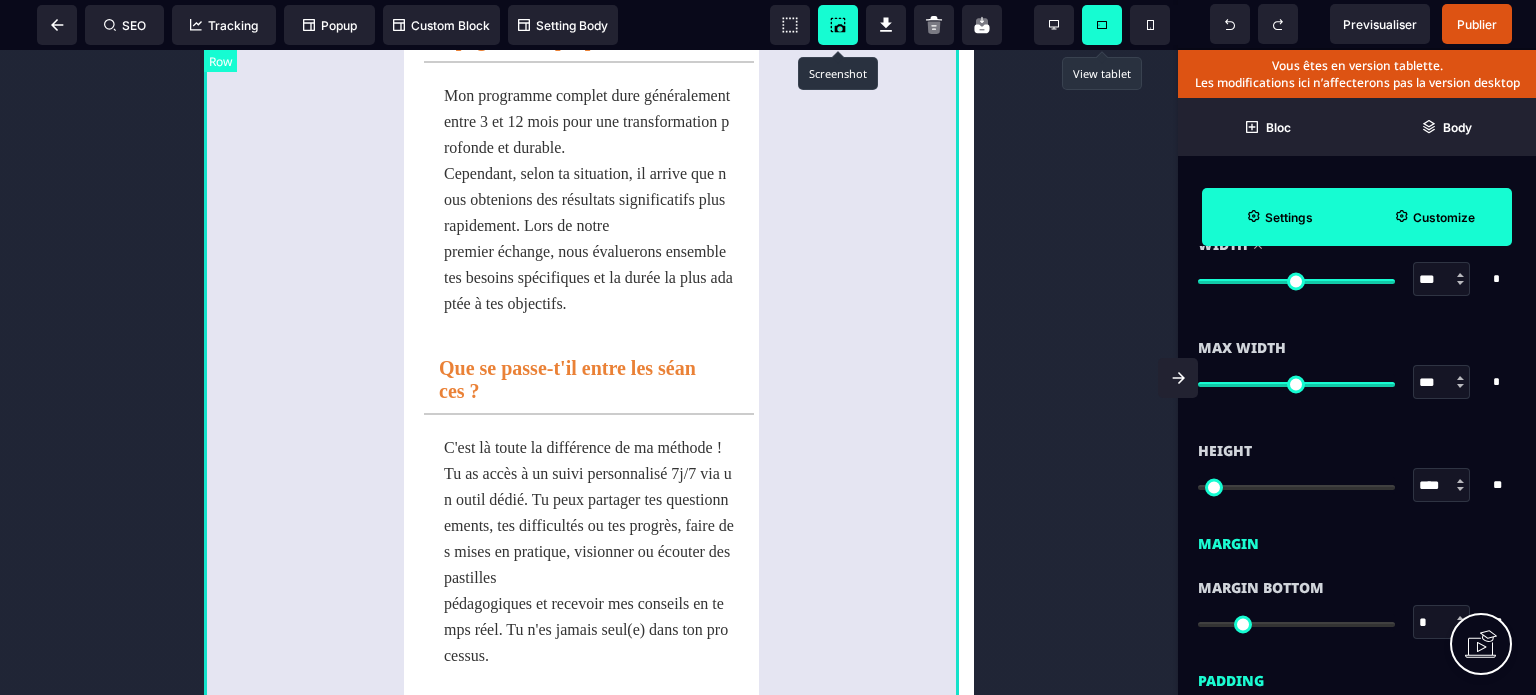 click on "Foire Aux Questions Est-ce que c'est confidentiel ? Absolument. Je suis tenue au secret professionnel en tant que sexologue clinicienne. Tout ce que tu partages reste strictement entre nous. Aucune information ne sera jamais divulguée, même pour les échanges en ligne. Combien de temps dure l'accompagnement proposé ? Mon programme complet dure généralement entre 3 et 12 mois pour une transformation profonde et durable.  Cependant, selon ta situation, il arrive que nous obtenions des résultats significatifs plus rapidement. Lors de notre  premier échange, nous évaluerons ensemble tes besoins spécifiques et la durée la plus adaptée à tes objectifs. Que se passe-t'il entre les séances ? C'est là toute la différence de ma méthode ! Tu as accès à un suivi personnalisé 7j/7 via un outil dédié. Tu peux partager tes questionnements, tes difficultés ou tes progrès, faire des mises en pratique, visionner ou écouter des pastilles  Et si j'ai honte d'en parler  ? J’ai une autre question" at bounding box center [589, 424] 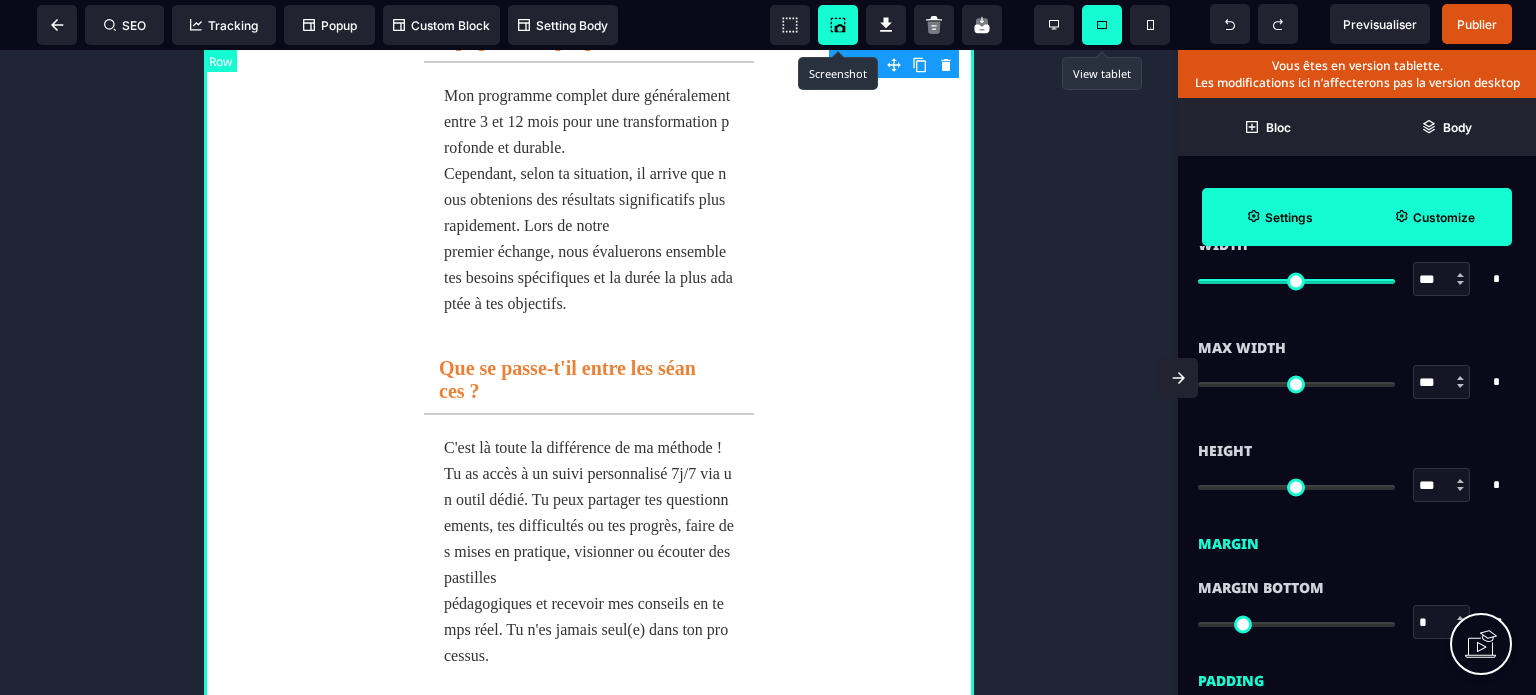 scroll, scrollTop: 0, scrollLeft: 0, axis: both 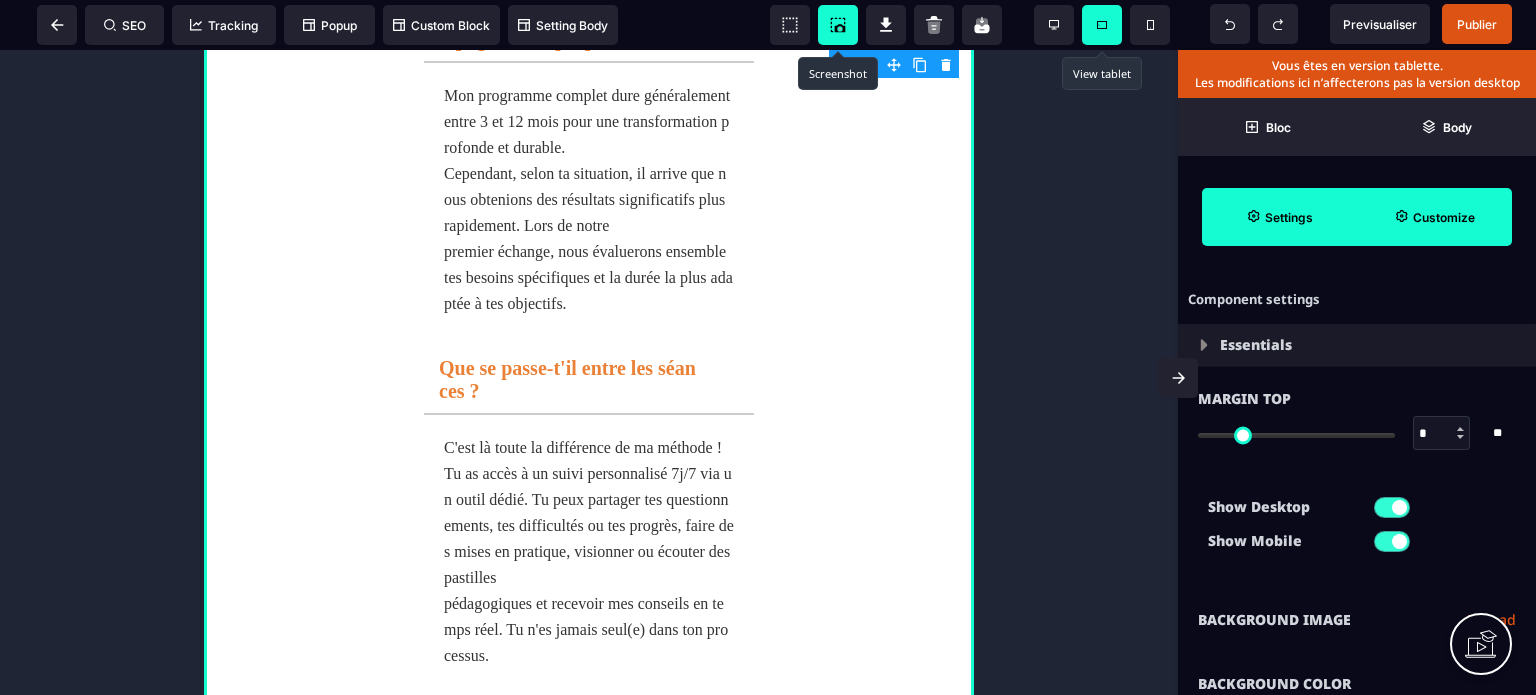 click on "Show Desktop
Show Mobile" at bounding box center (1357, 529) 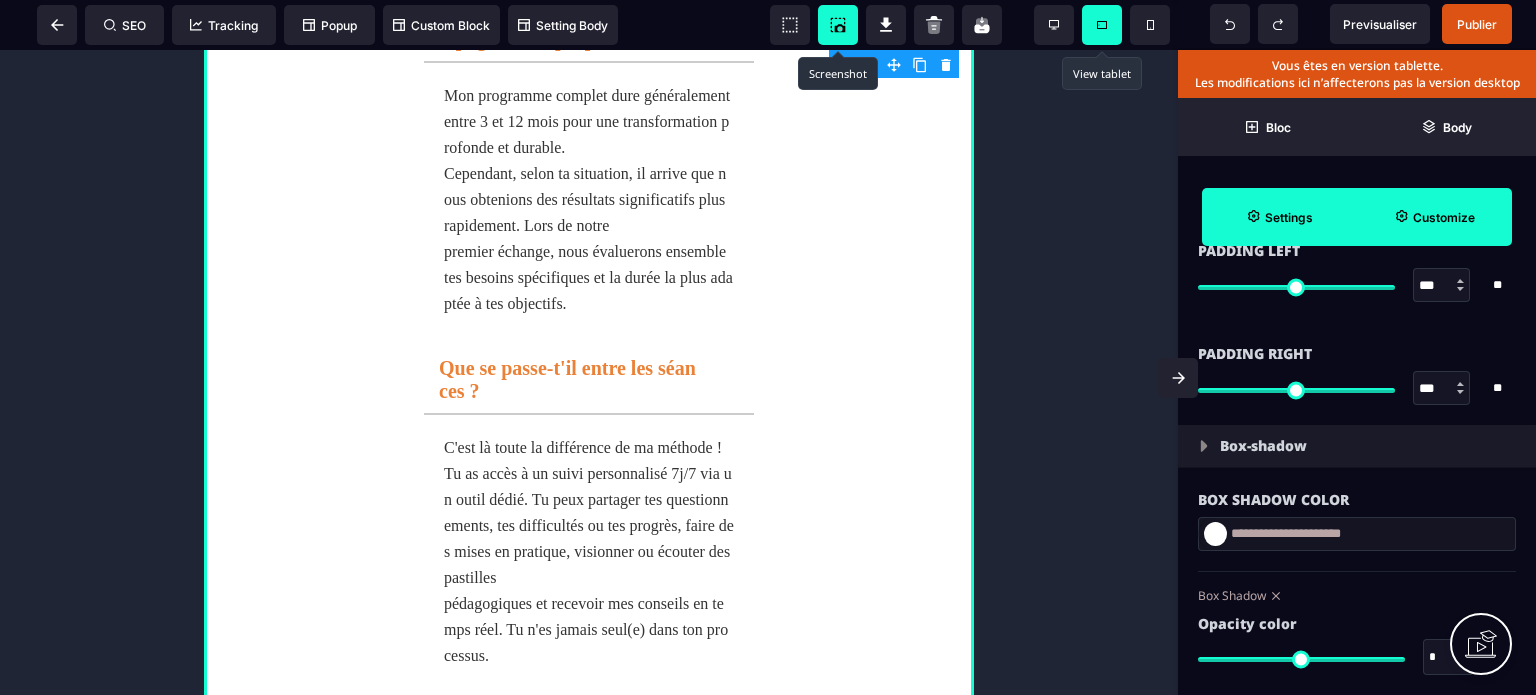 scroll, scrollTop: 2040, scrollLeft: 0, axis: vertical 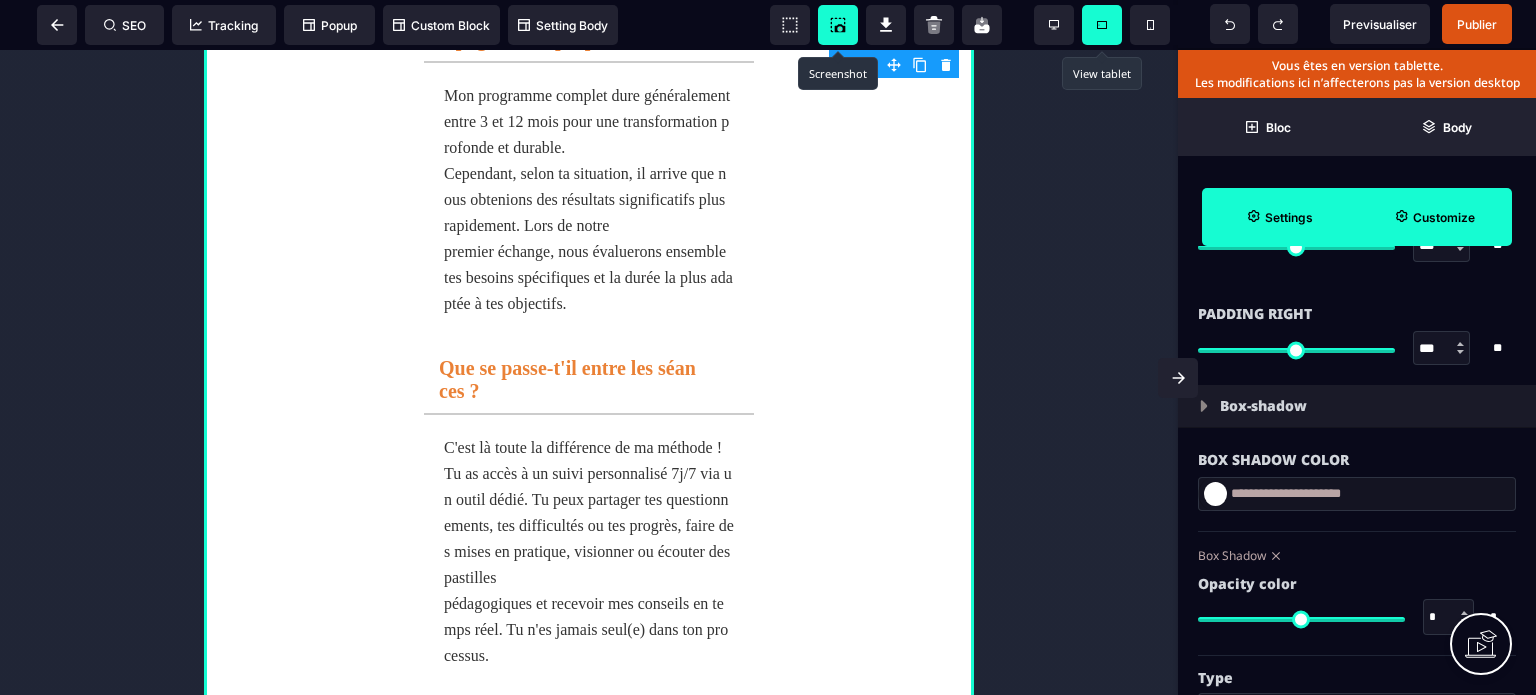 click on "***" at bounding box center [1442, 349] 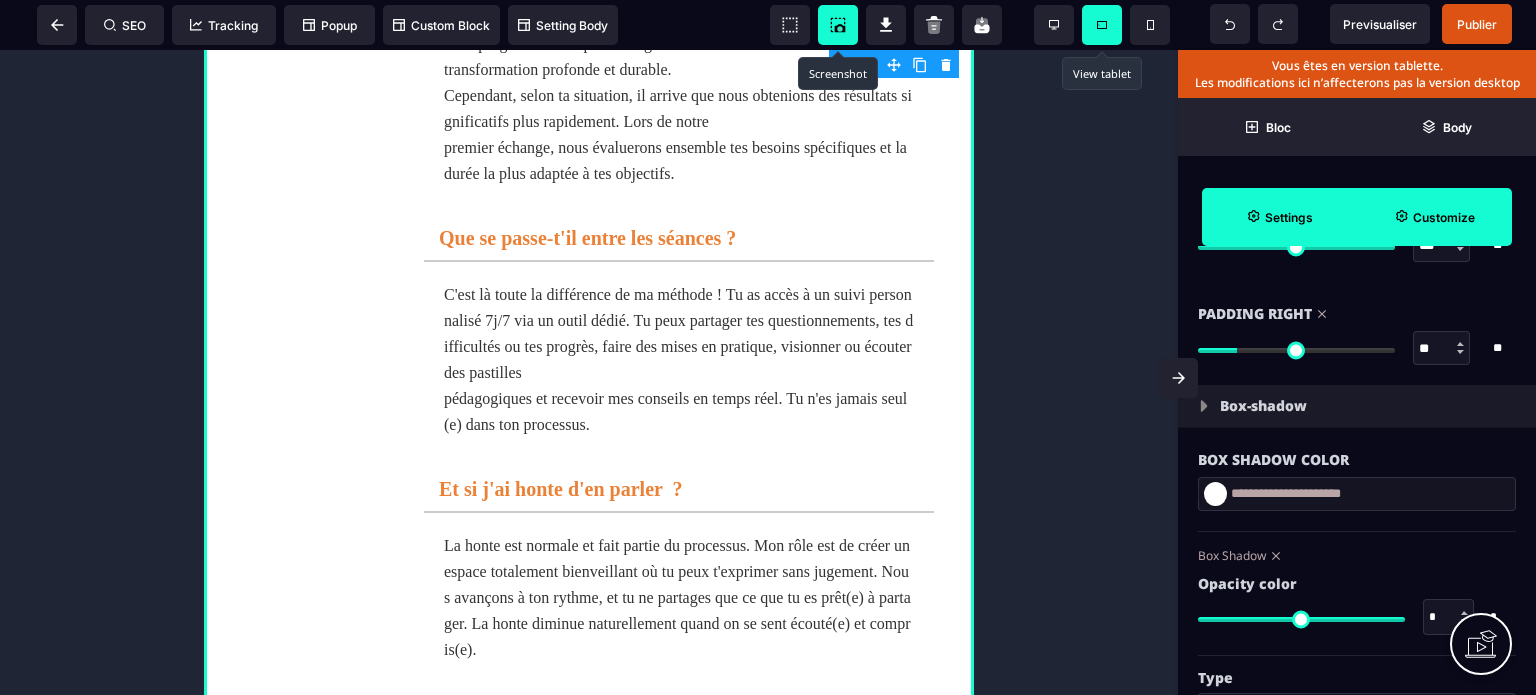click on "***" at bounding box center [1442, 246] 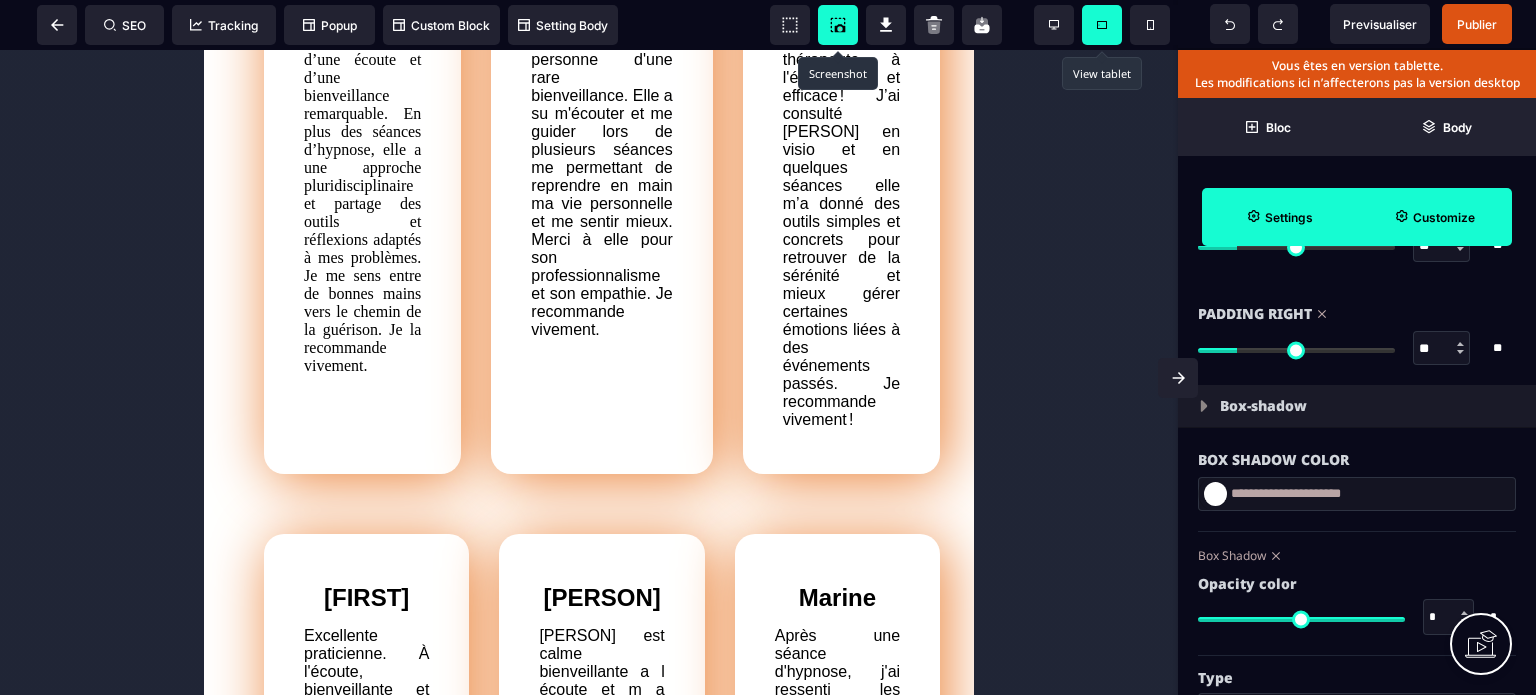 scroll, scrollTop: 4663, scrollLeft: 0, axis: vertical 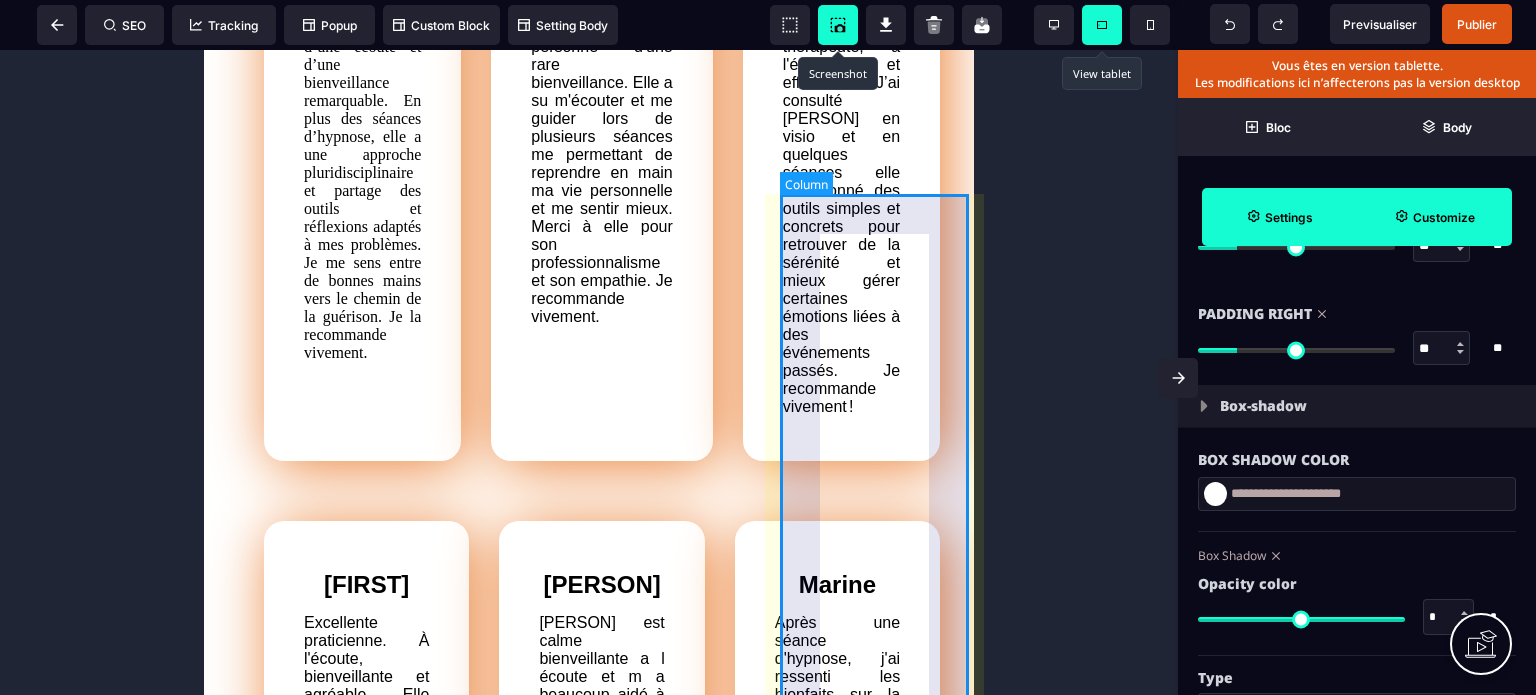 click on "[PERSON] Excellente thérapeute, à l'écoute et efficace ! J’ai consulté [PERSON] en visio et en quelques séances elle m’a donné des outils simples et concrets pour retrouver de la sérénité et mieux gérer certaines émotions liées à des événements passés. Je recommande vivement !" at bounding box center (841, 194) 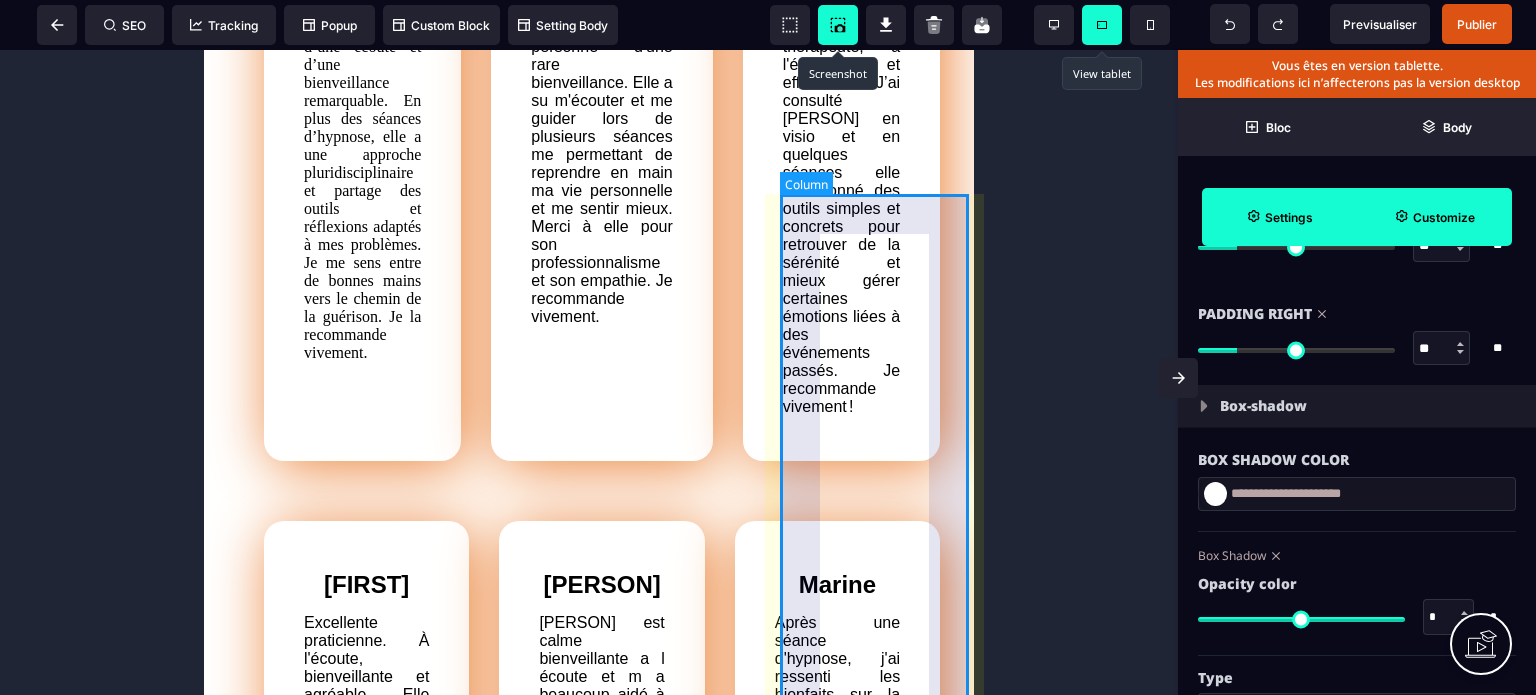 scroll, scrollTop: 0, scrollLeft: 0, axis: both 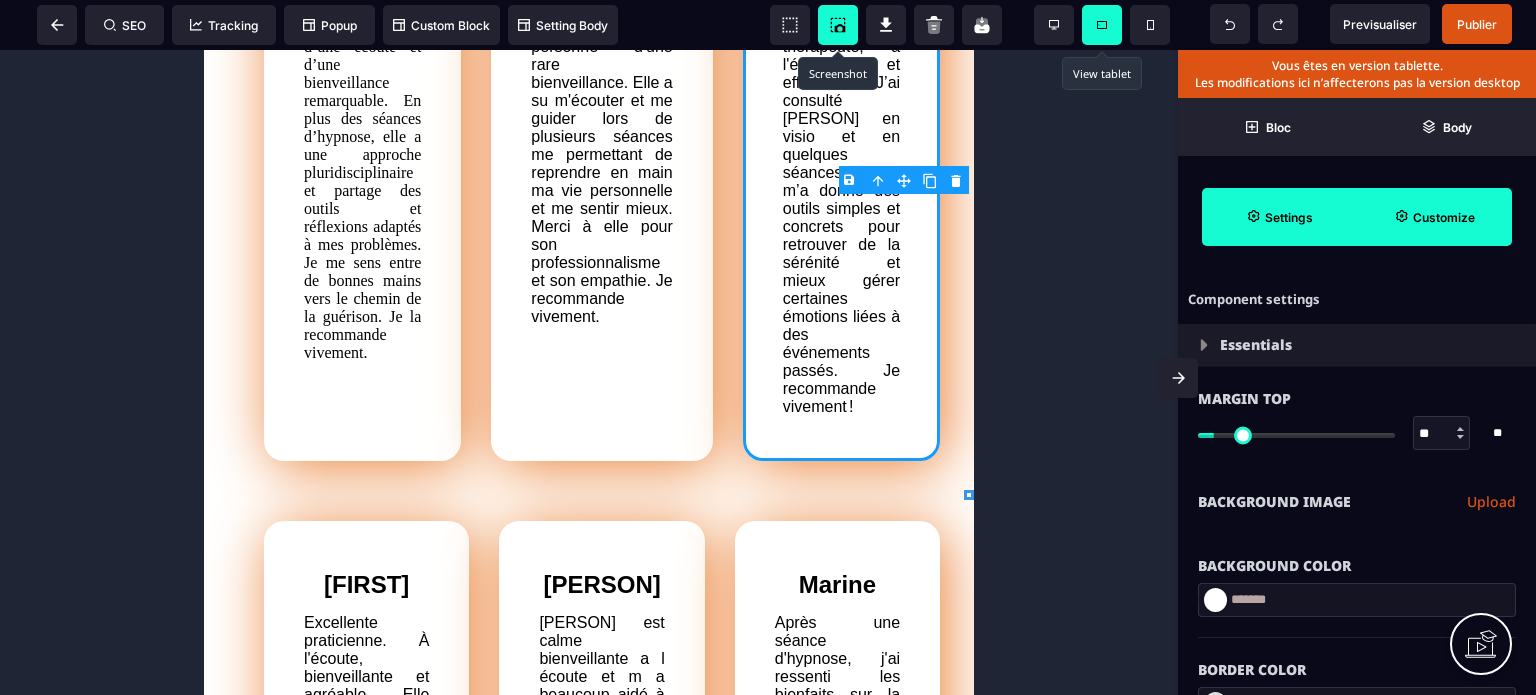 click on "Customize" at bounding box center (1434, 217) 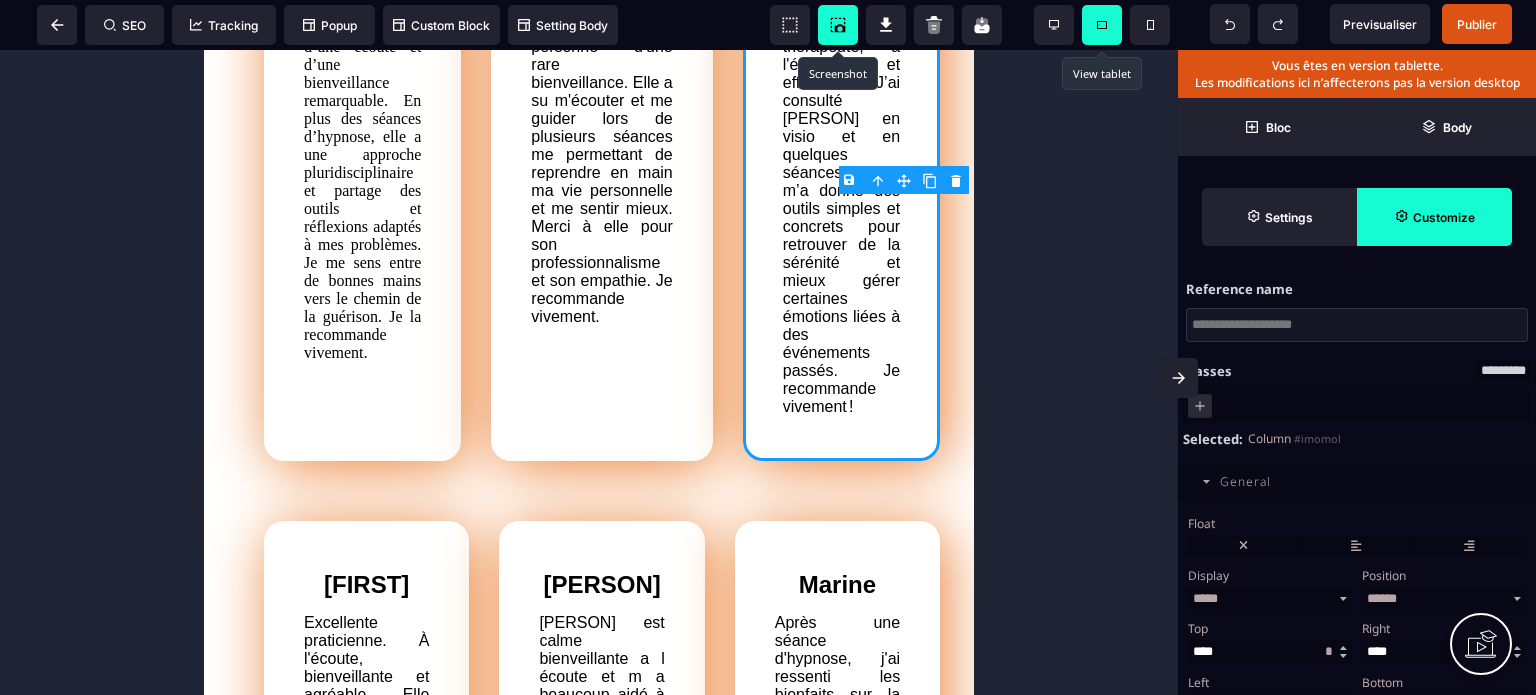 click on "General" at bounding box center [1357, 482] 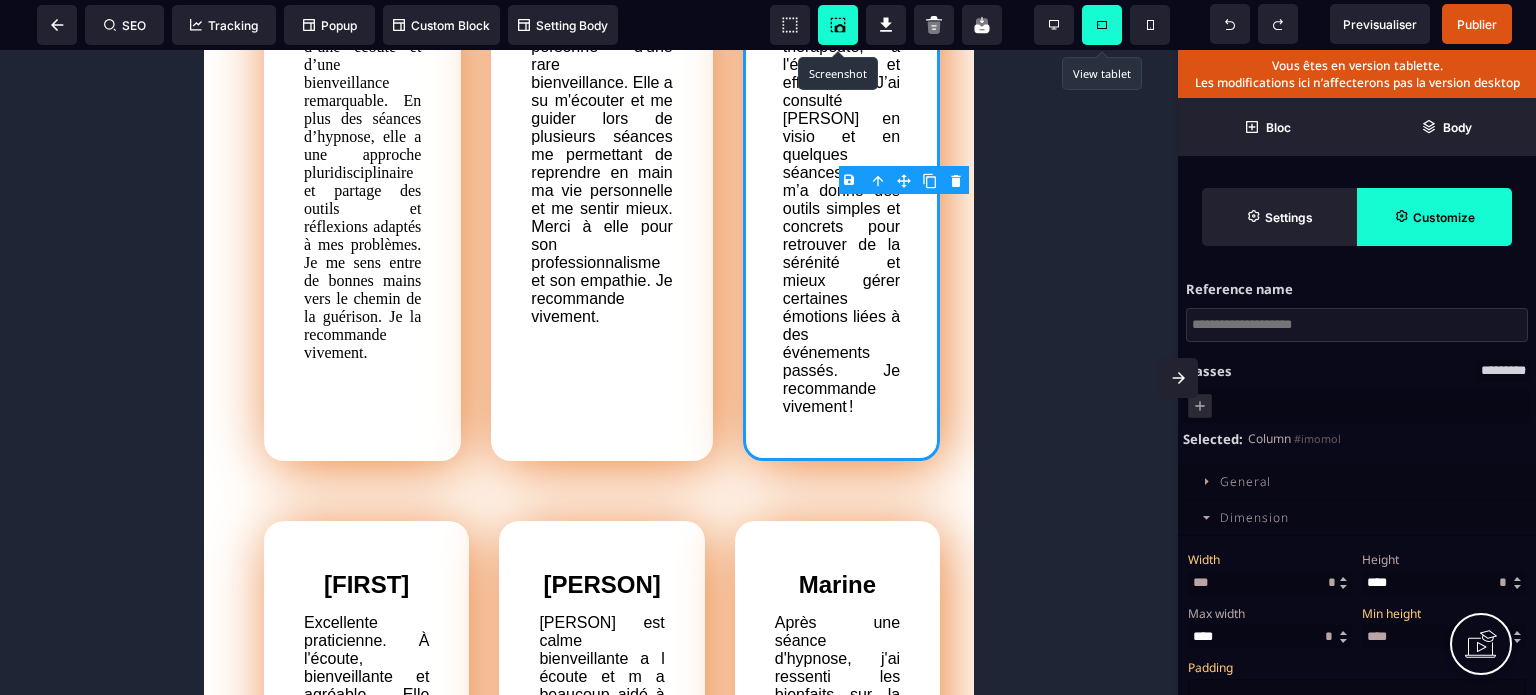 drag, startPoint x: 1243, startPoint y: 592, endPoint x: 1195, endPoint y: 591, distance: 48.010414 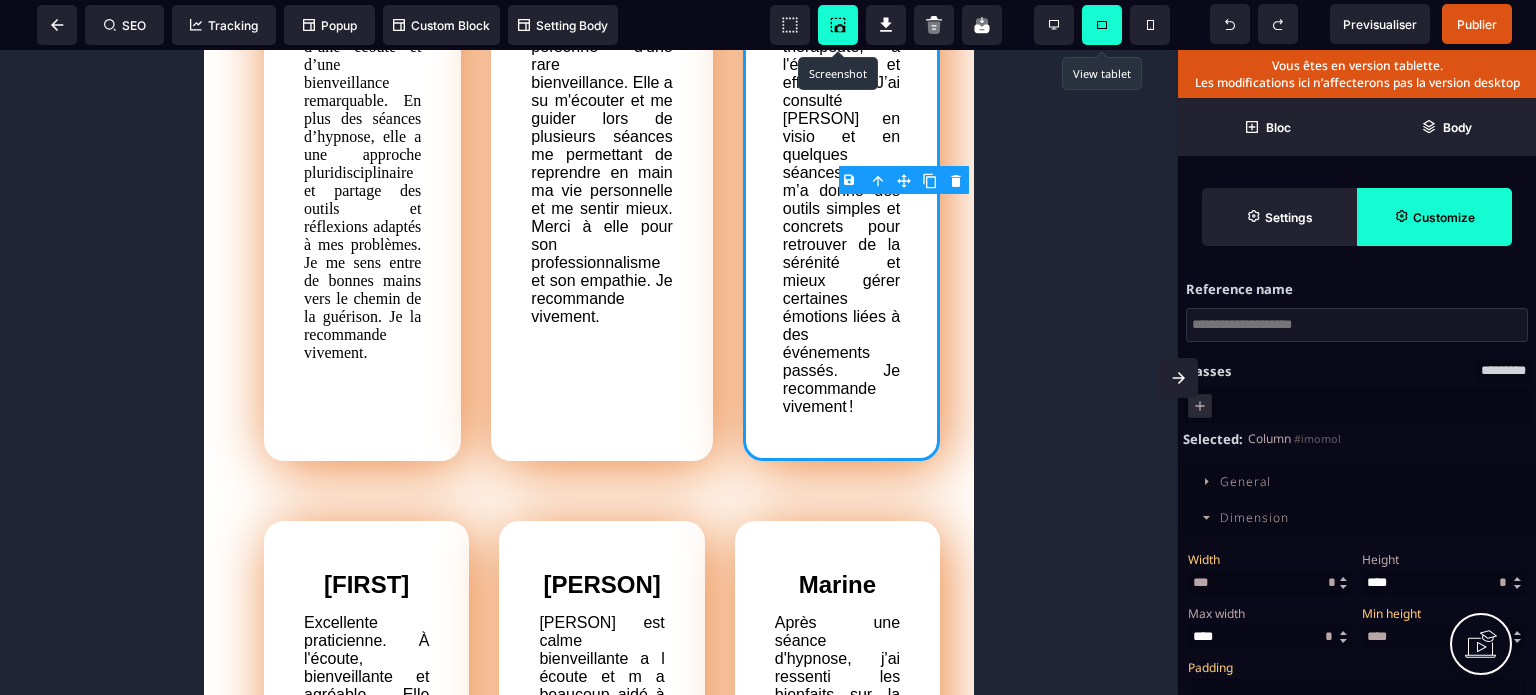 click on "***" at bounding box center (1270, 583) 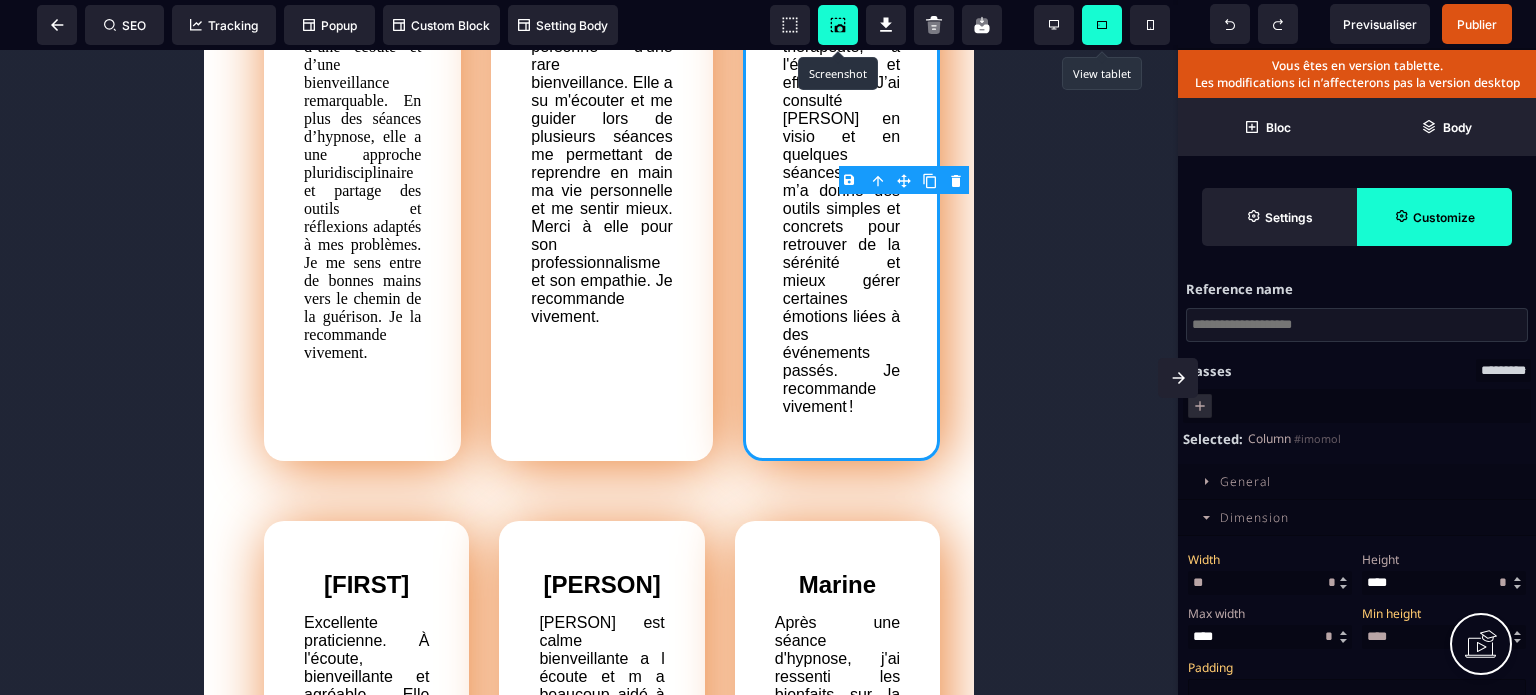 click on "Width" at bounding box center (1267, 559) 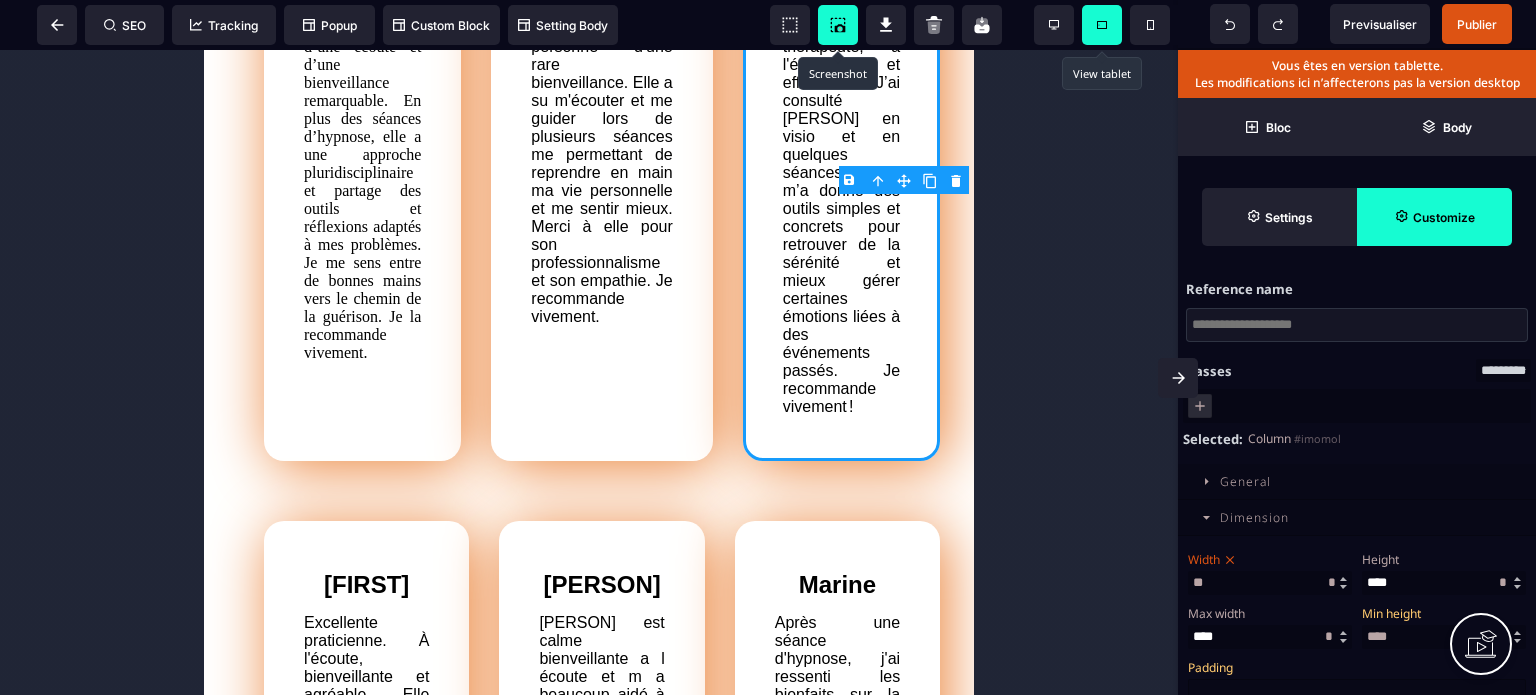click 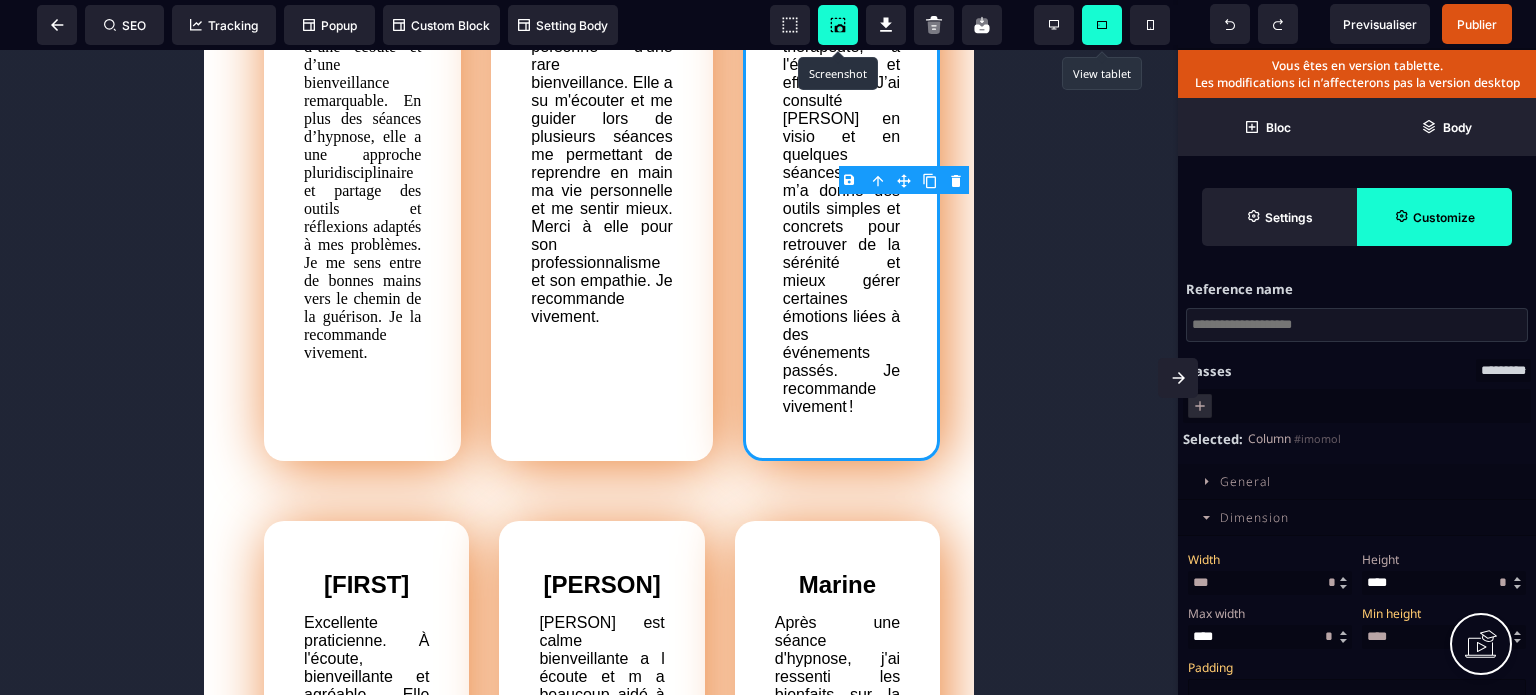 click on "* ** * ** *** ** **" at bounding box center [1329, 636] 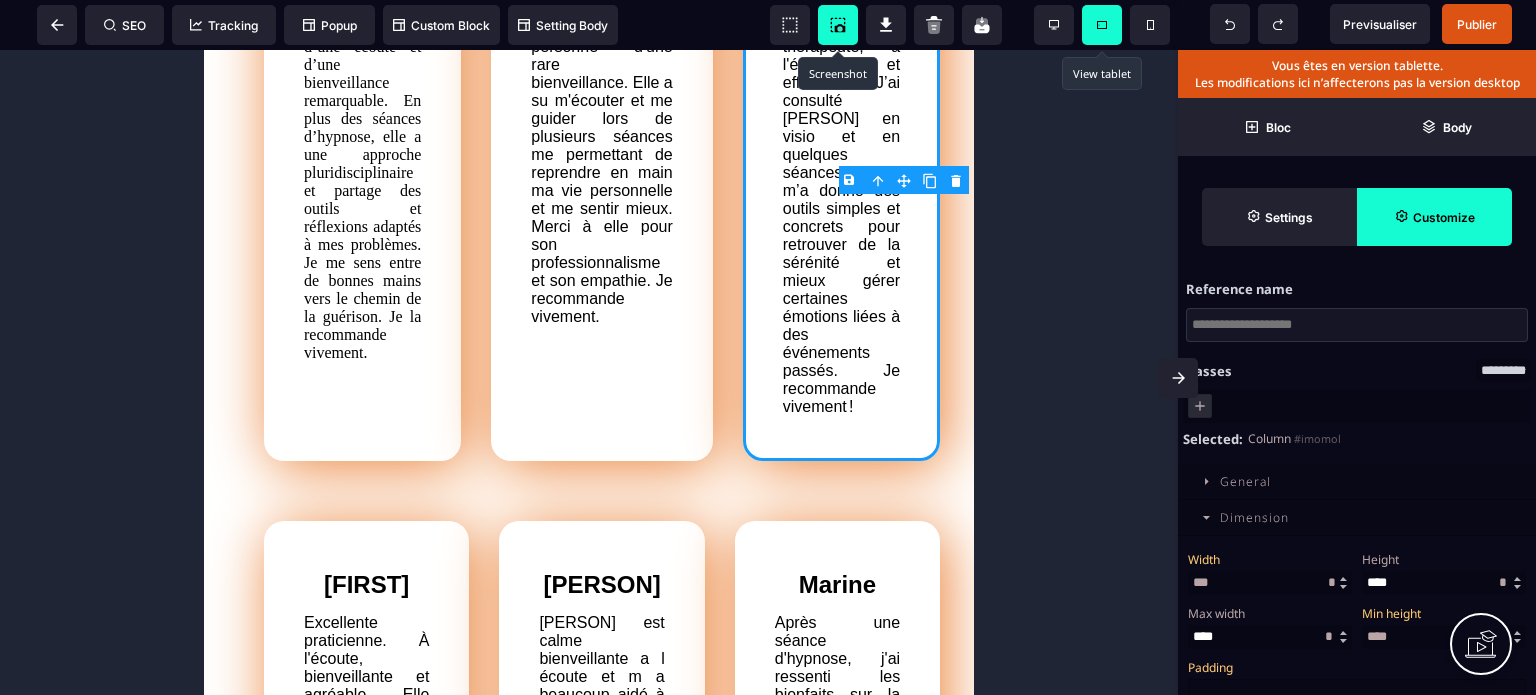 click on "* ** * ** *** ** **" at bounding box center (1329, 636) 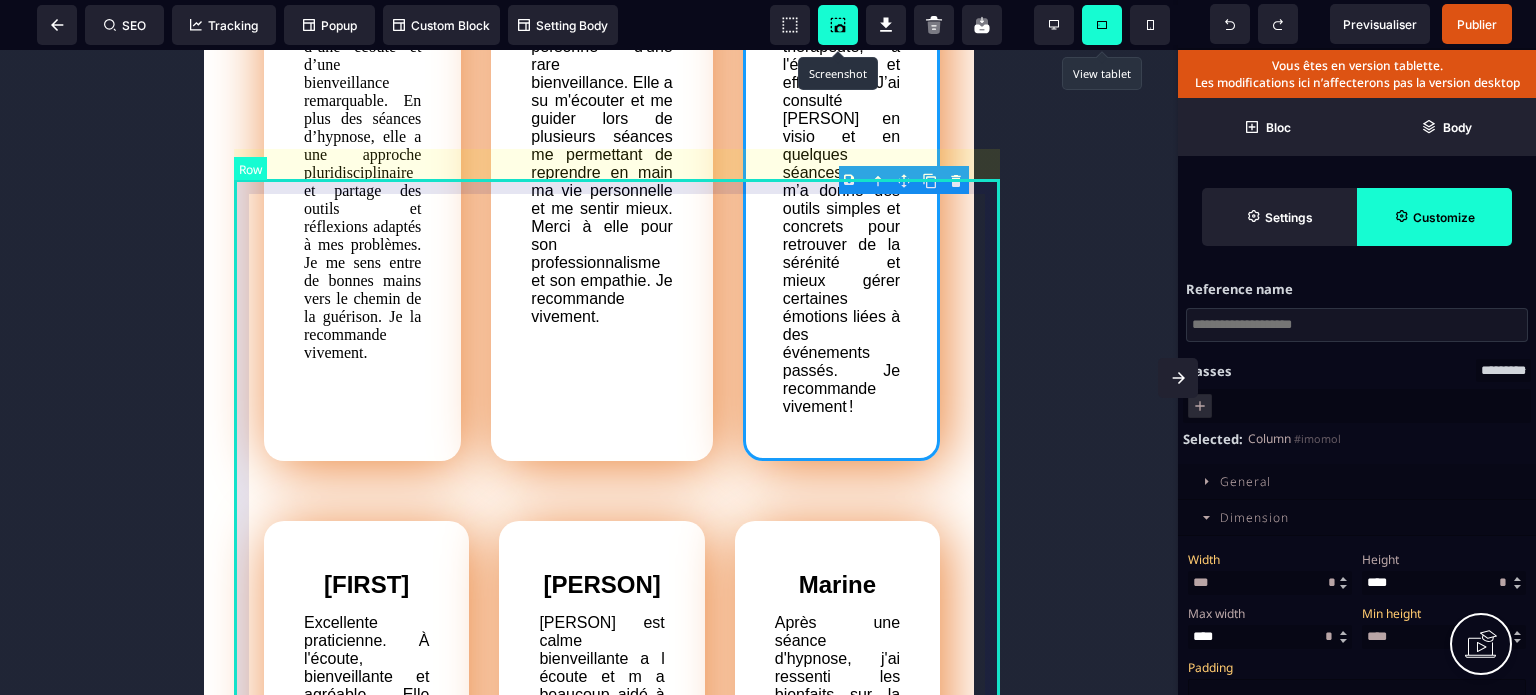 click on "[PERSON] est d’une écoute et d’une bienveillance remarquable. En plus des séances d’hypnose, elle a une approche pluridisciplinaire et partage des outils et réflexions adaptés à mes problèmes. Je me sens entre de bonnes mains vers le chemin de la guérison. Je la recommande vivement. [PERSON] [PERSON] est une personne d'une rare bienveillance. Elle a su m'écouter et me guider lors de plusieurs séances me permettant de reprendre en main ma vie personnelle et me sentir mieux. Merci à elle pour son professionnalisme et son empathie. Je recommande vivement. [PERSON] Excellente thérapeute, à l'écoute et efficace ! J’ai consulté [PERSON] en visio et en quelques séances elle m’a donné des outils simples et concrets pour retrouver de la sérénité et mieux gérer certaines émotions liées à des événements passés. Je recommande vivement !" at bounding box center [602, 194] 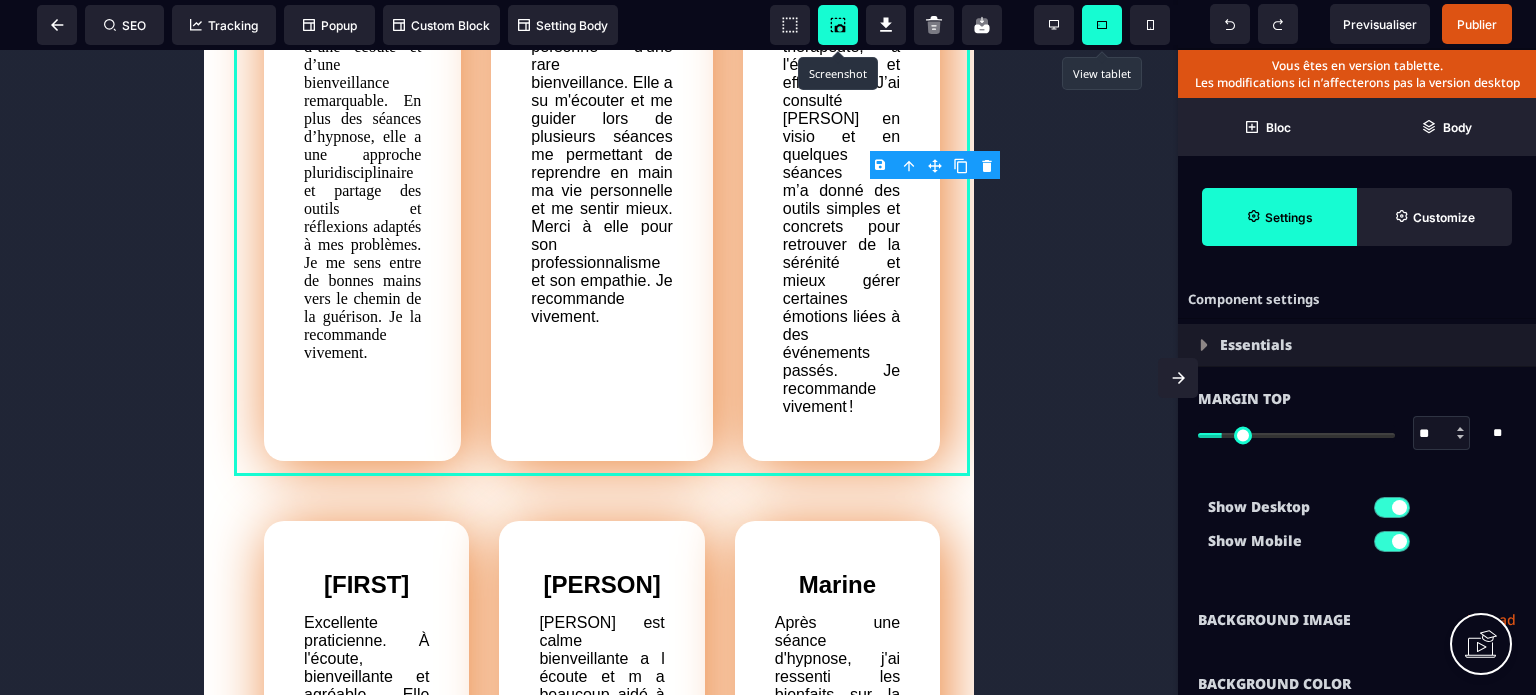 click 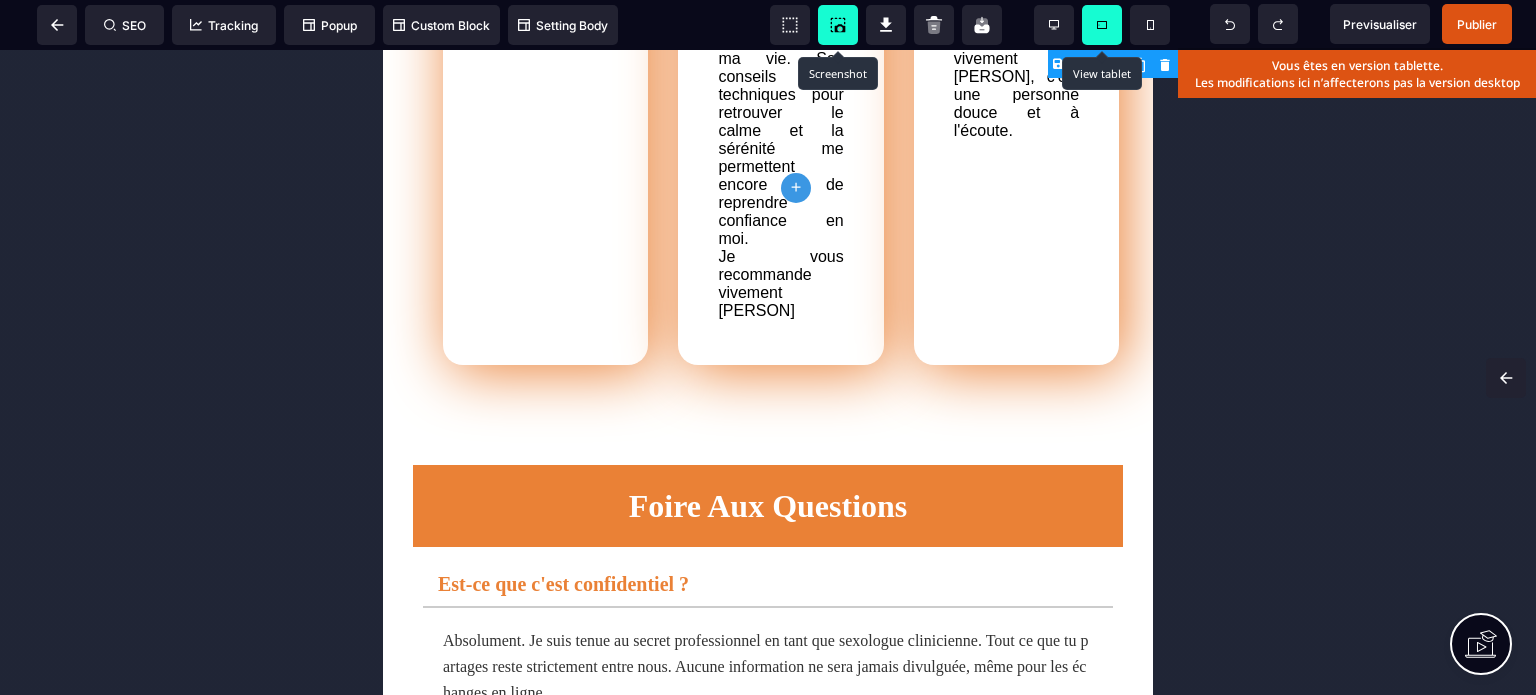 scroll, scrollTop: 5219, scrollLeft: 0, axis: vertical 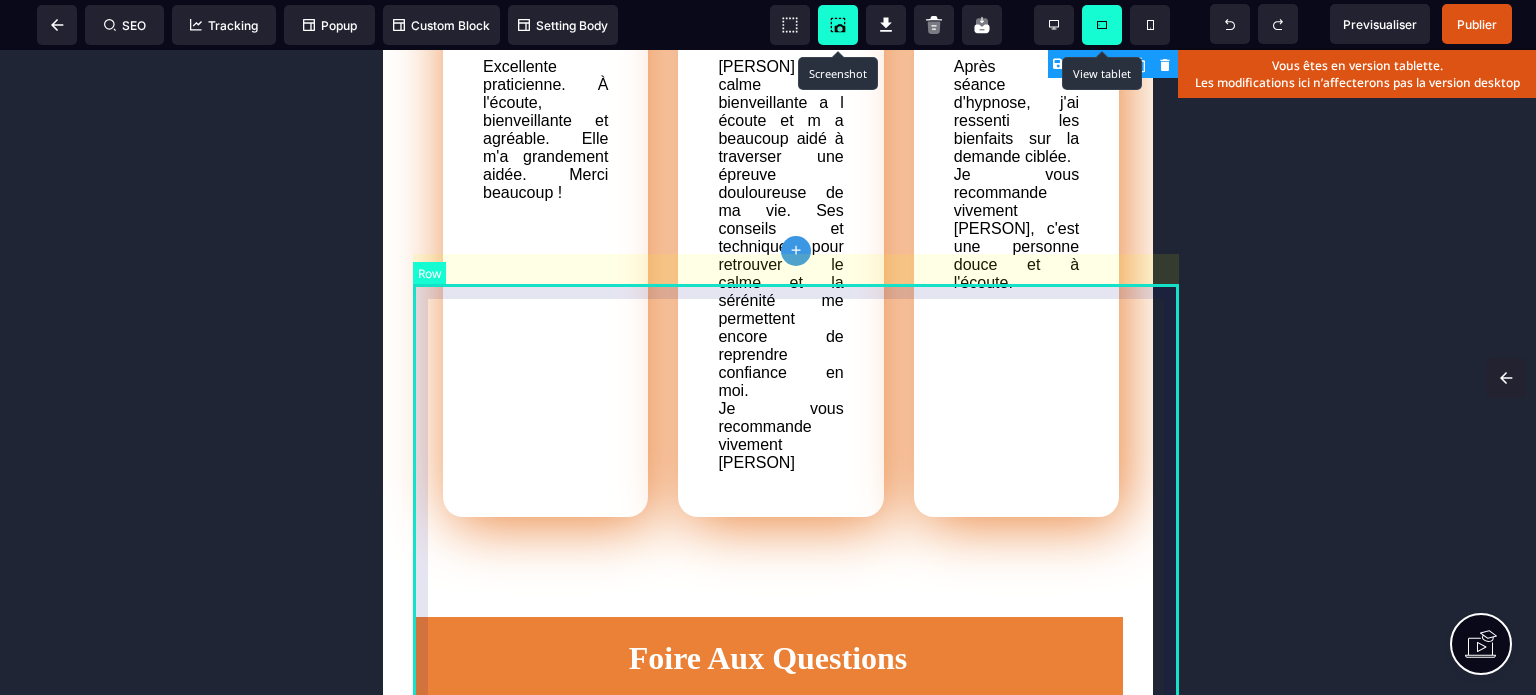 click on "[PERSON] Excellente praticienne. À l'écoute, bienveillante et agréable. Elle m'a grandement aidée. Merci beaucoup !  [PERSON] [PERSON] est calme bienveillante a l écoute et m a beaucoup aidé à traverser une épreuve douloureuse de ma vie. Ses conseils et techniques pour retrouver le calme et la sérénité me permettent encore de reprendre confiance en moi. Je vous recommande vivement [PERSON] [PERSON] Après une séance d'hypnose, j'ai ressenti les bienfaits sur la demande ciblée. Je vous recommande vivement [PERSON], c'est une personne douce et à l'écoute." at bounding box center (781, 241) 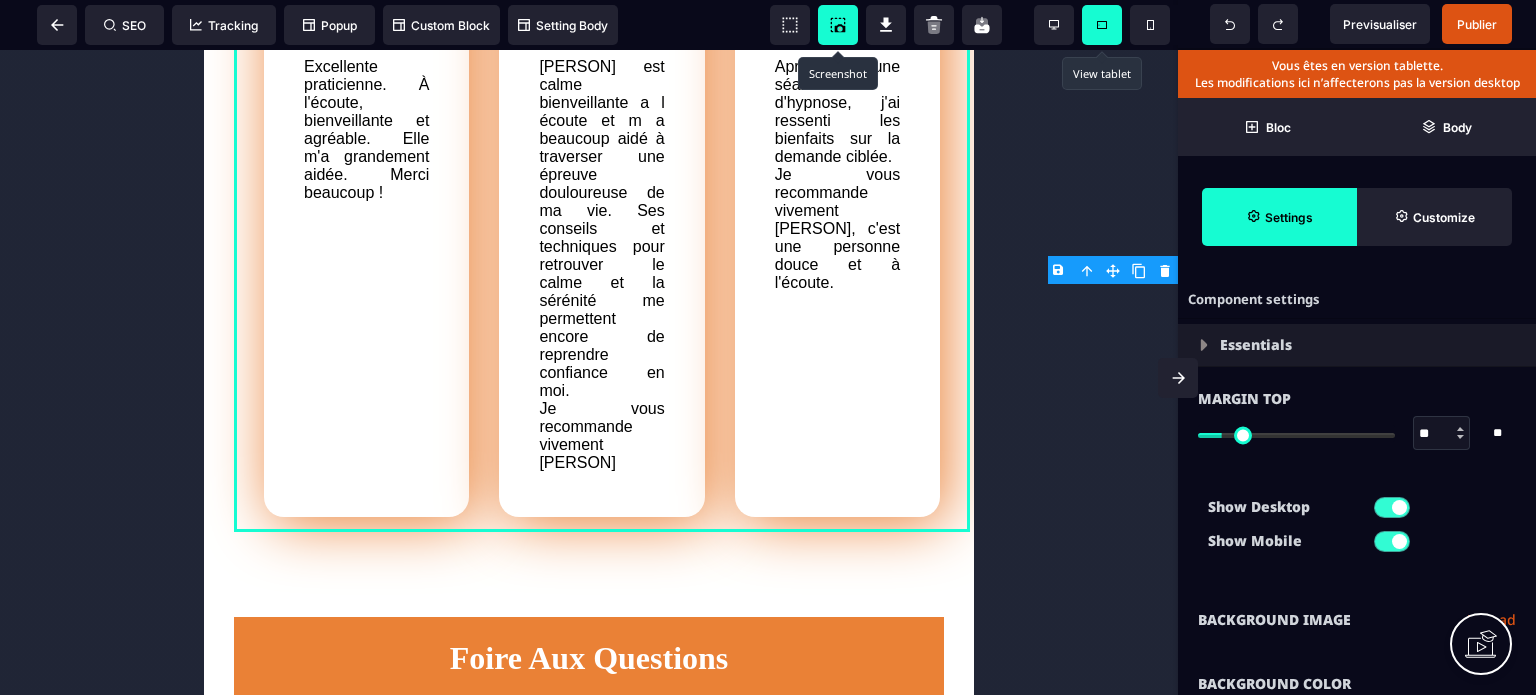 click at bounding box center [1178, 378] 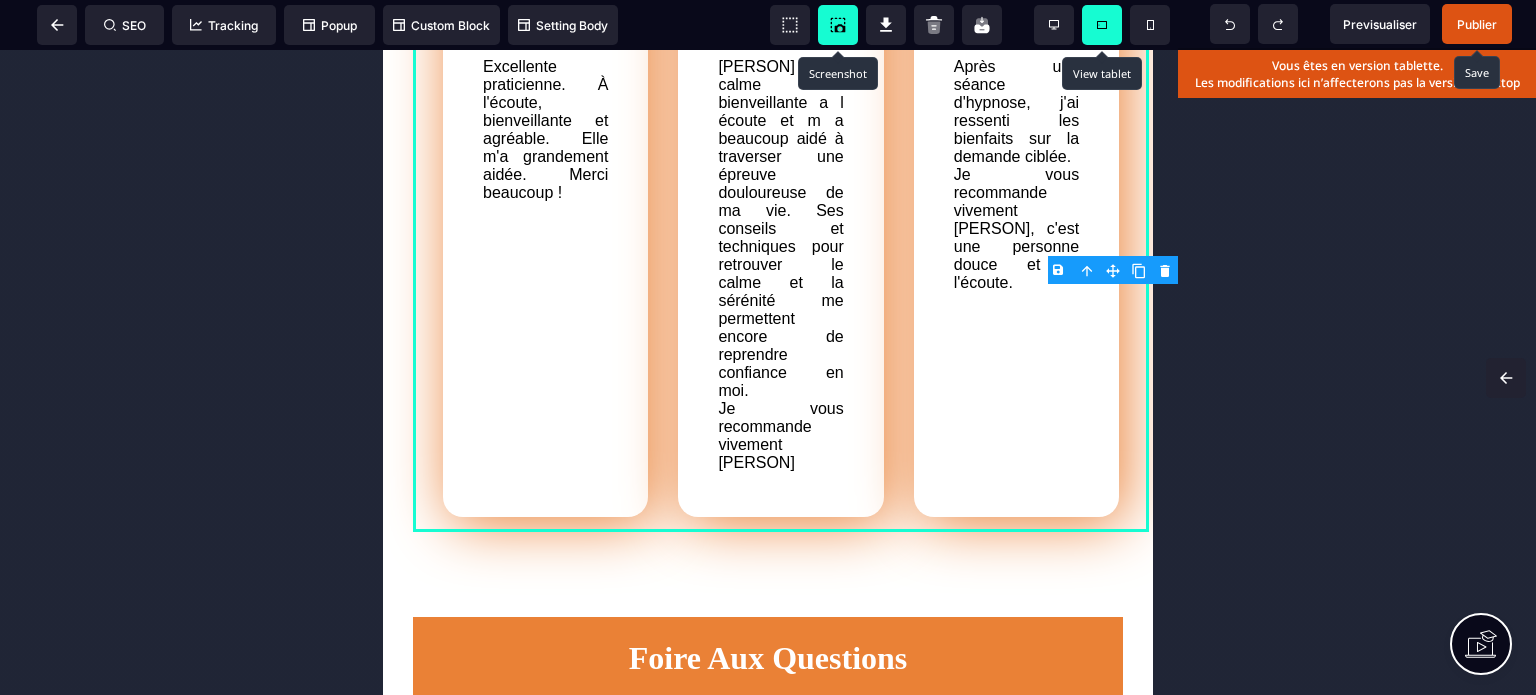 click on "Publier" at bounding box center [1477, 24] 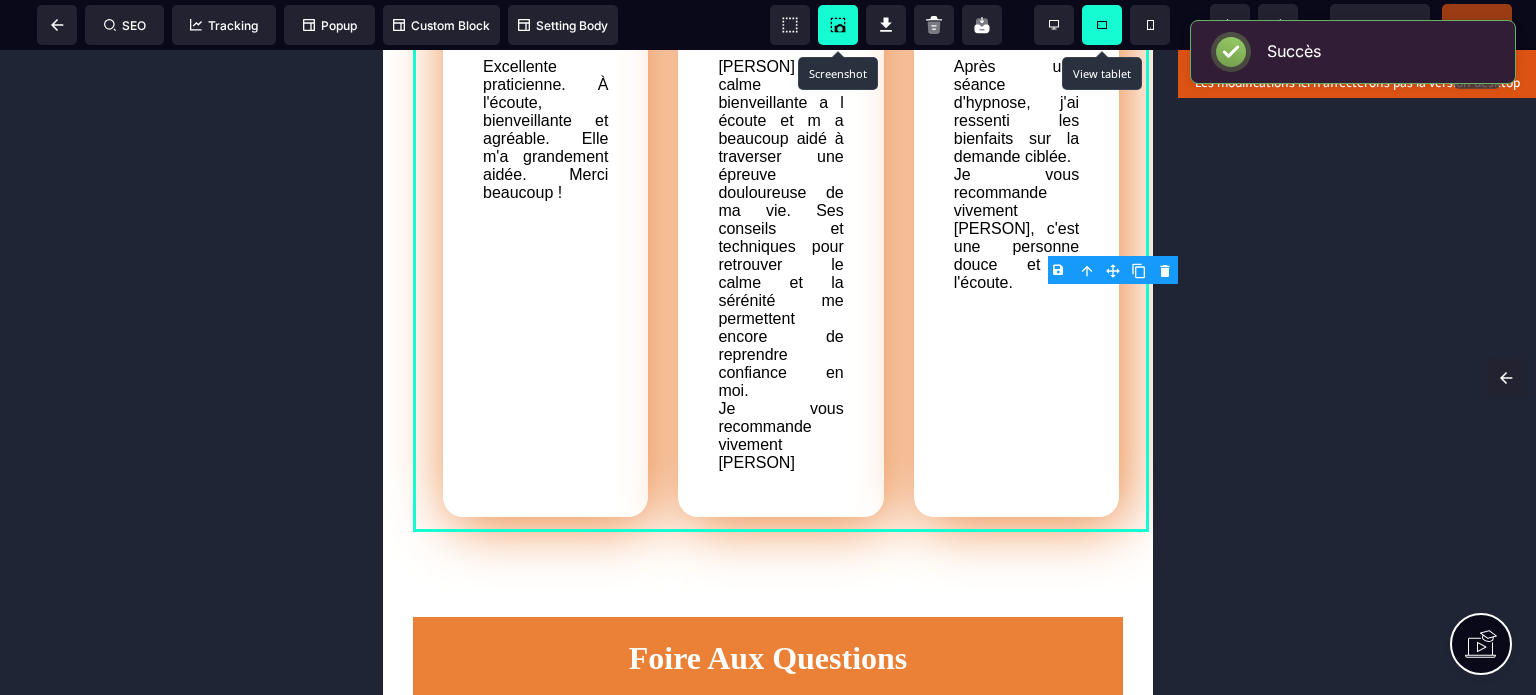 drag, startPoint x: 1146, startPoint y: 410, endPoint x: 1144, endPoint y: 259, distance: 151.01324 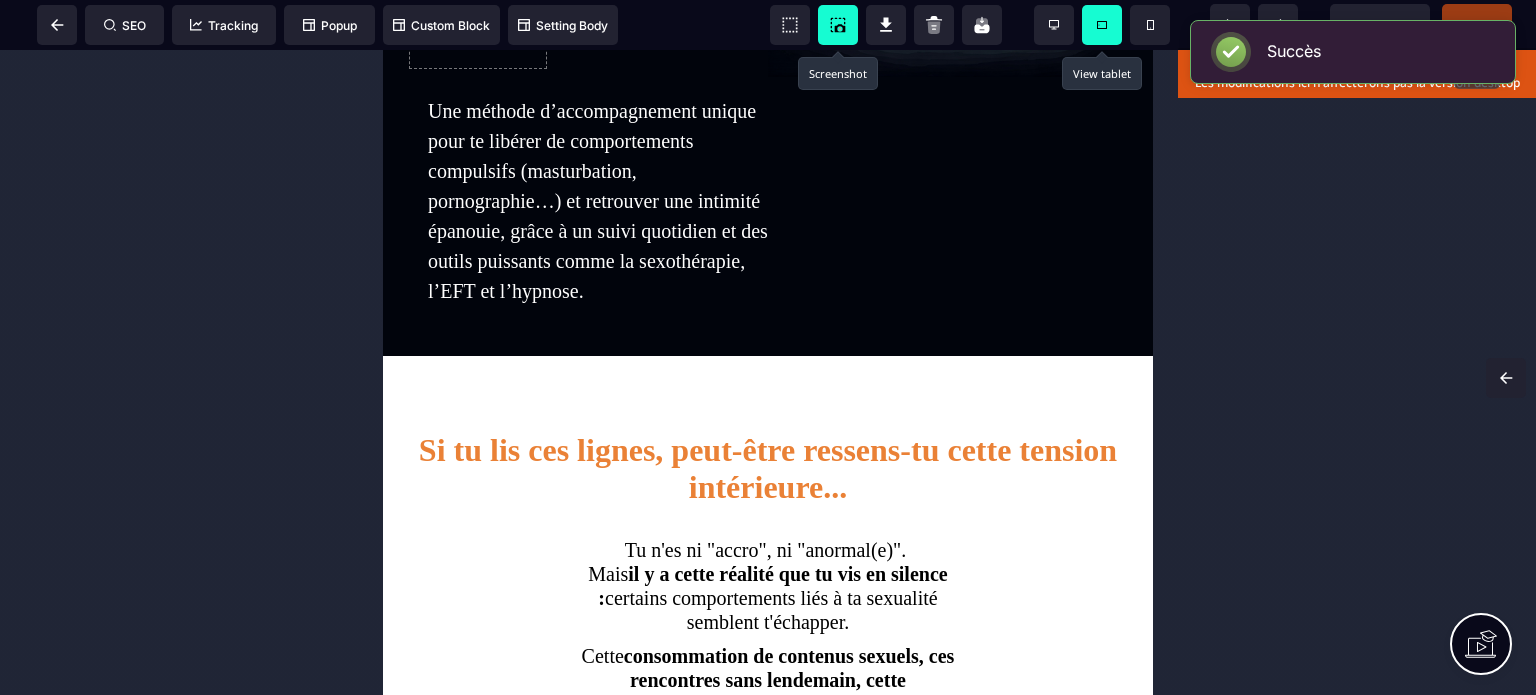 scroll, scrollTop: 0, scrollLeft: 0, axis: both 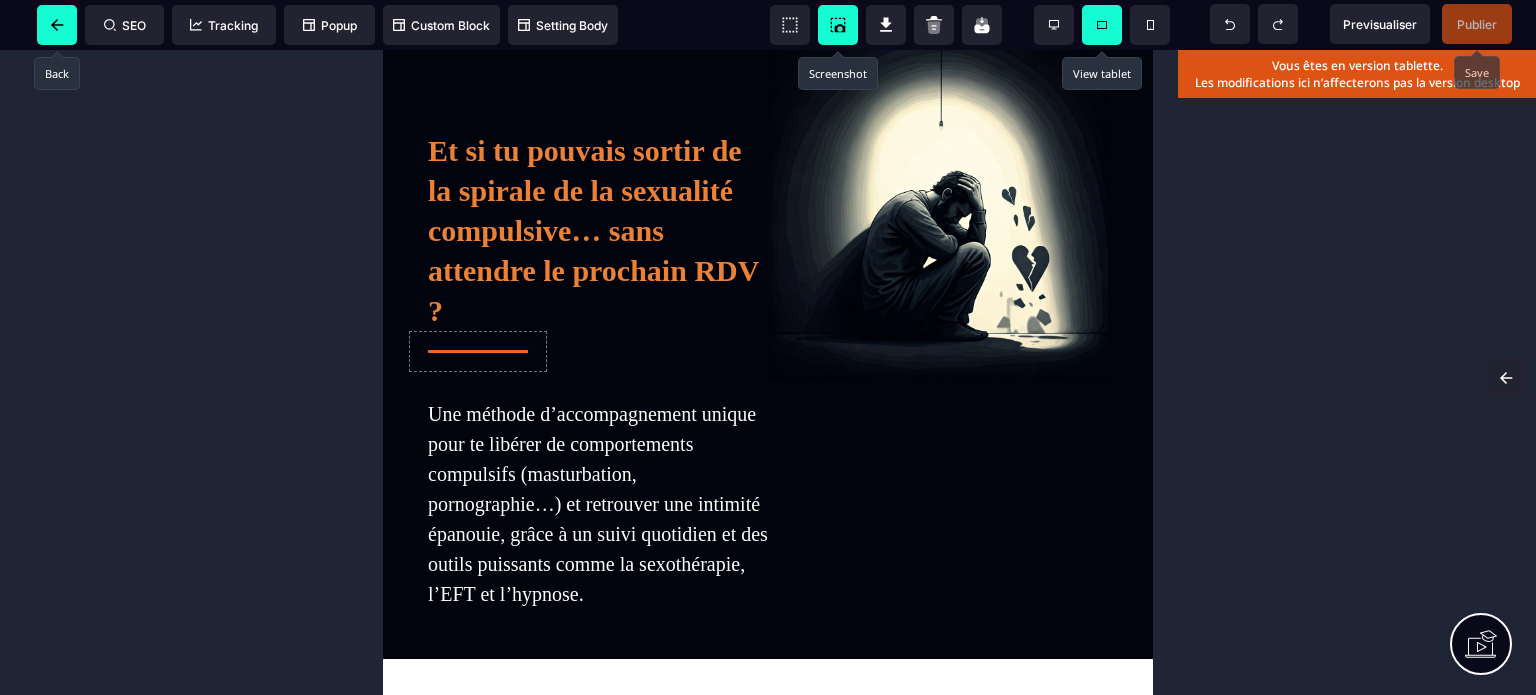 click at bounding box center (57, 25) 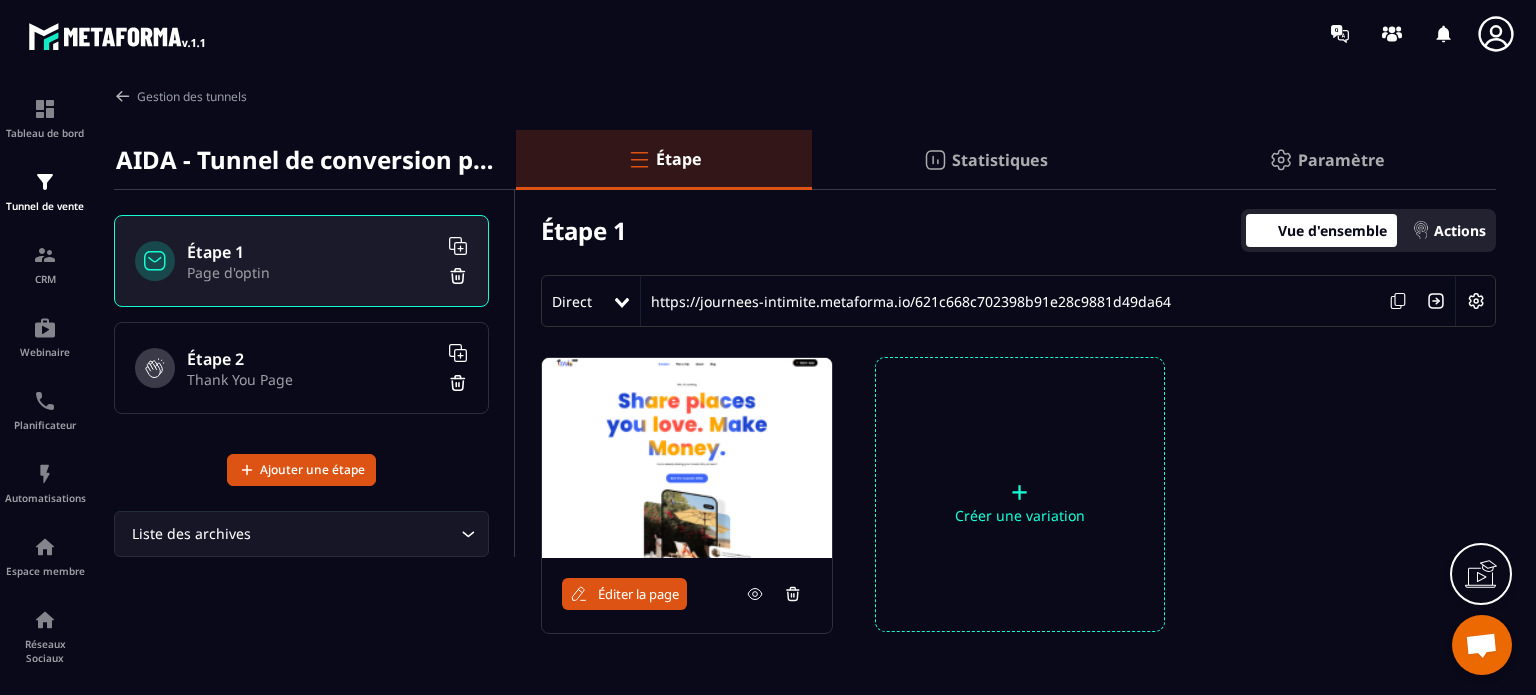 click on "Thank You Page" at bounding box center [312, 379] 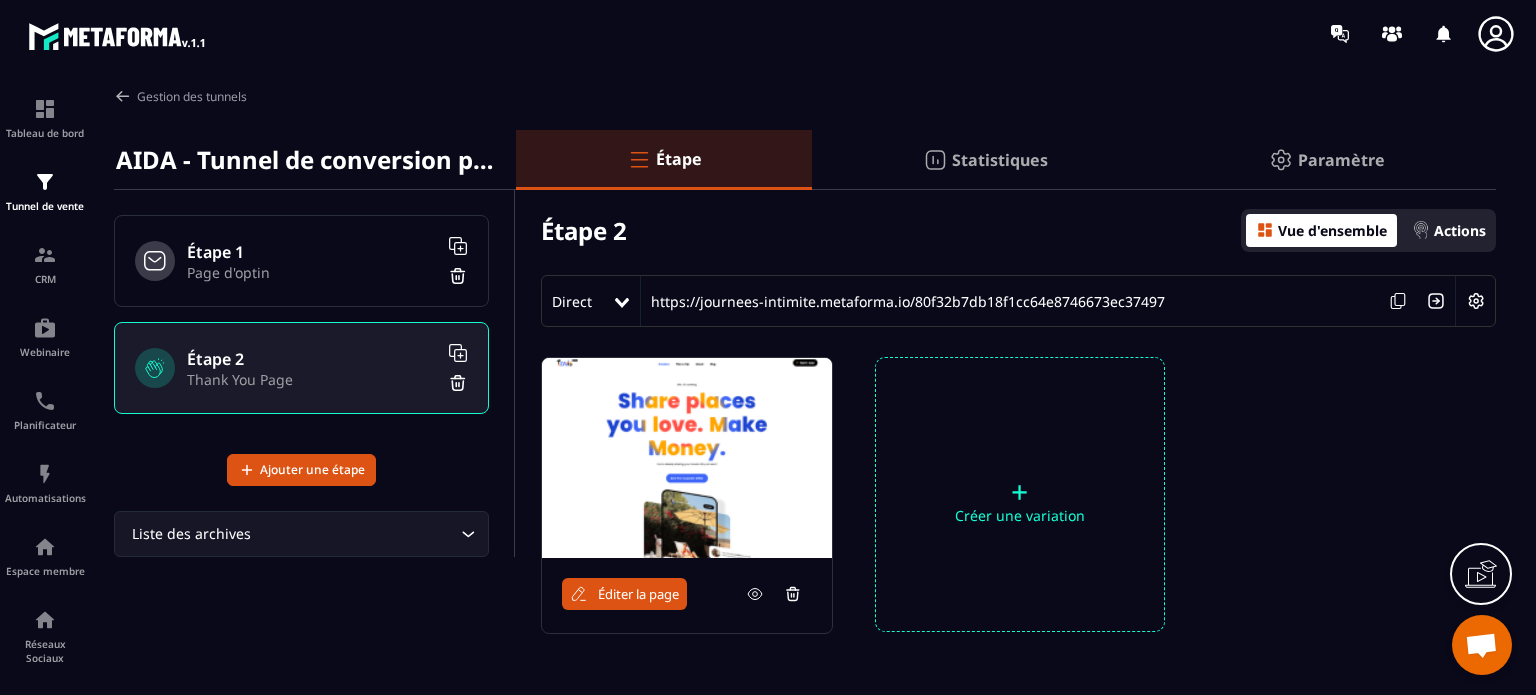 click on "Éditer la page" at bounding box center (638, 594) 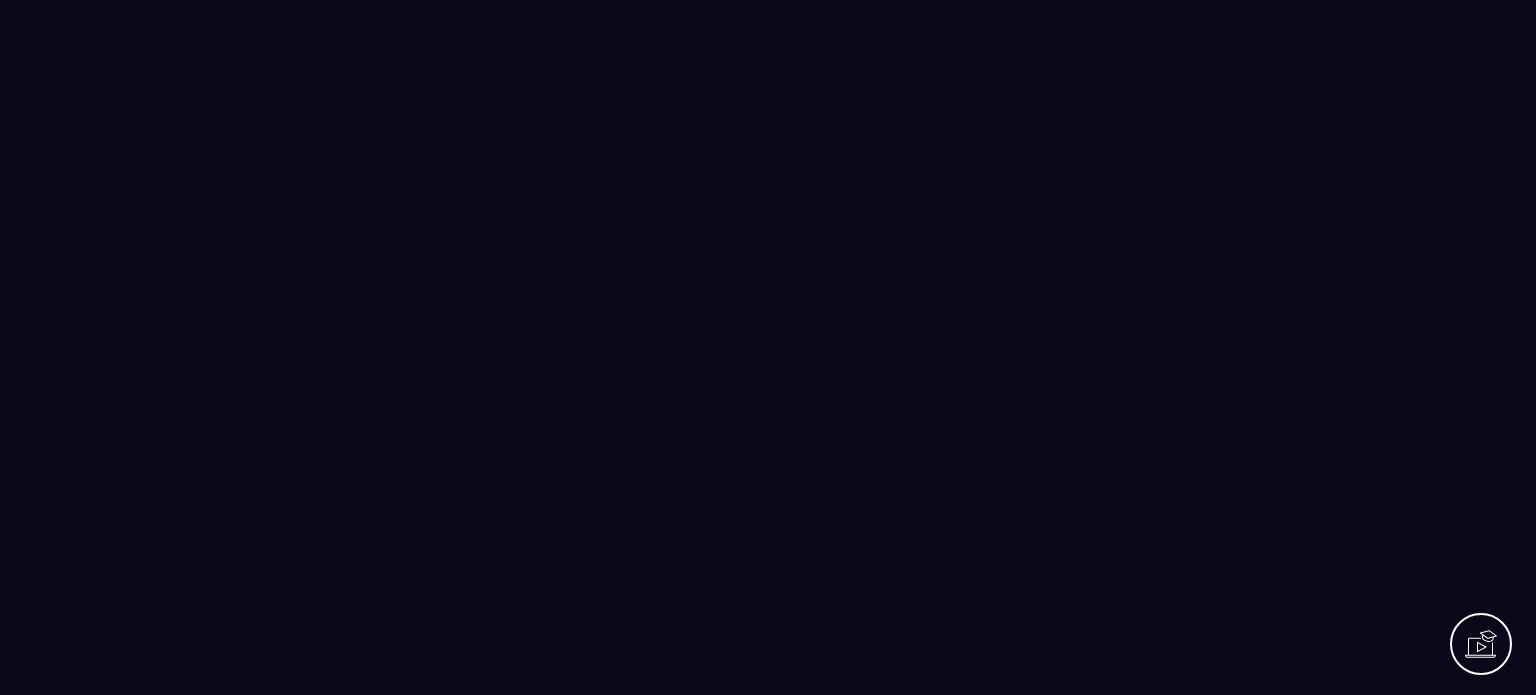 scroll, scrollTop: 0, scrollLeft: 0, axis: both 